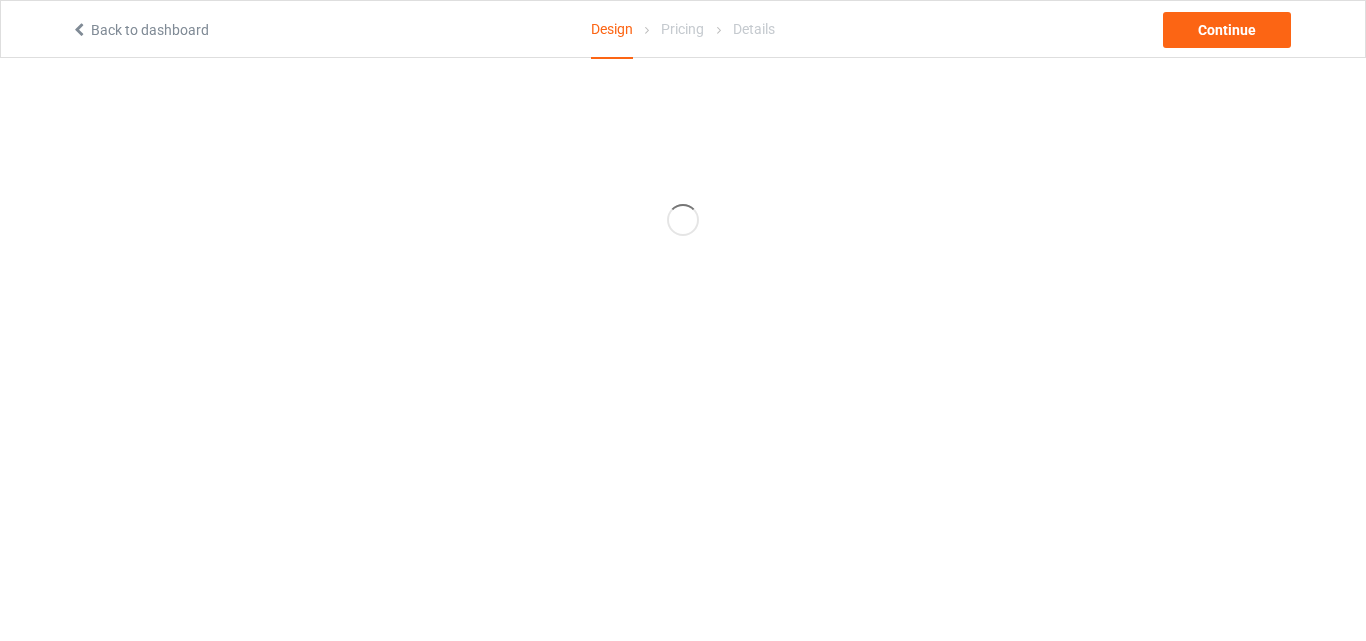 scroll, scrollTop: 0, scrollLeft: 0, axis: both 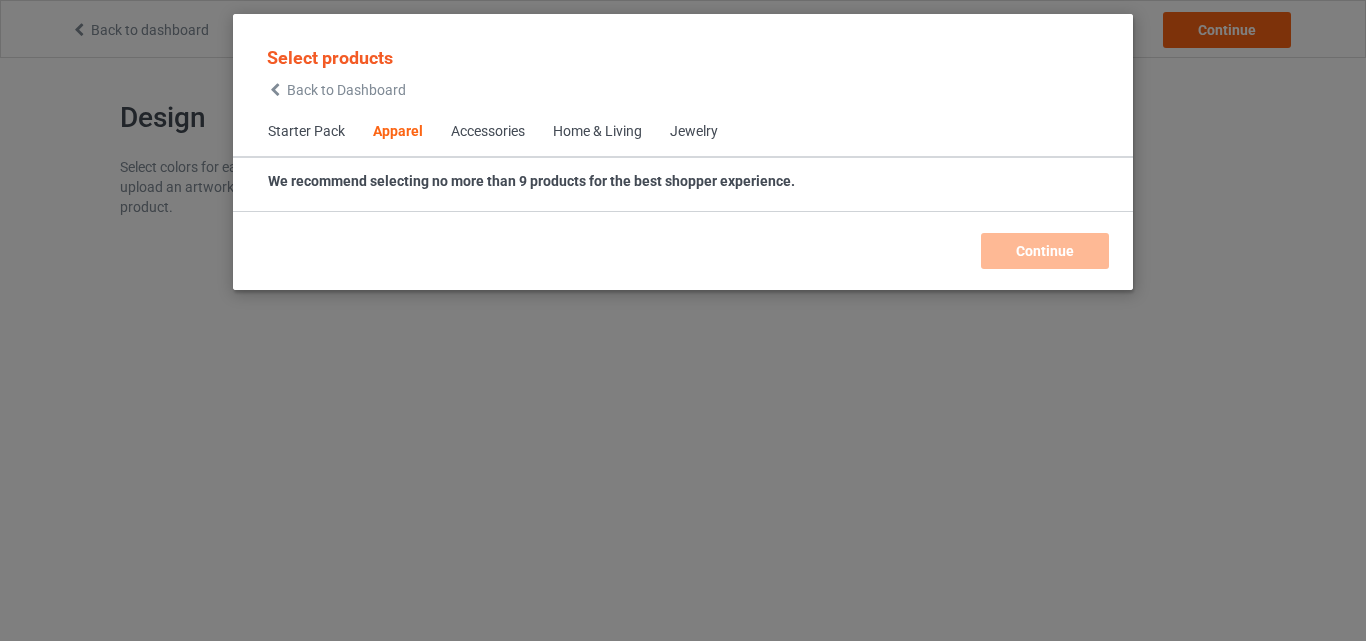 click on "Home & Living" at bounding box center (597, 132) 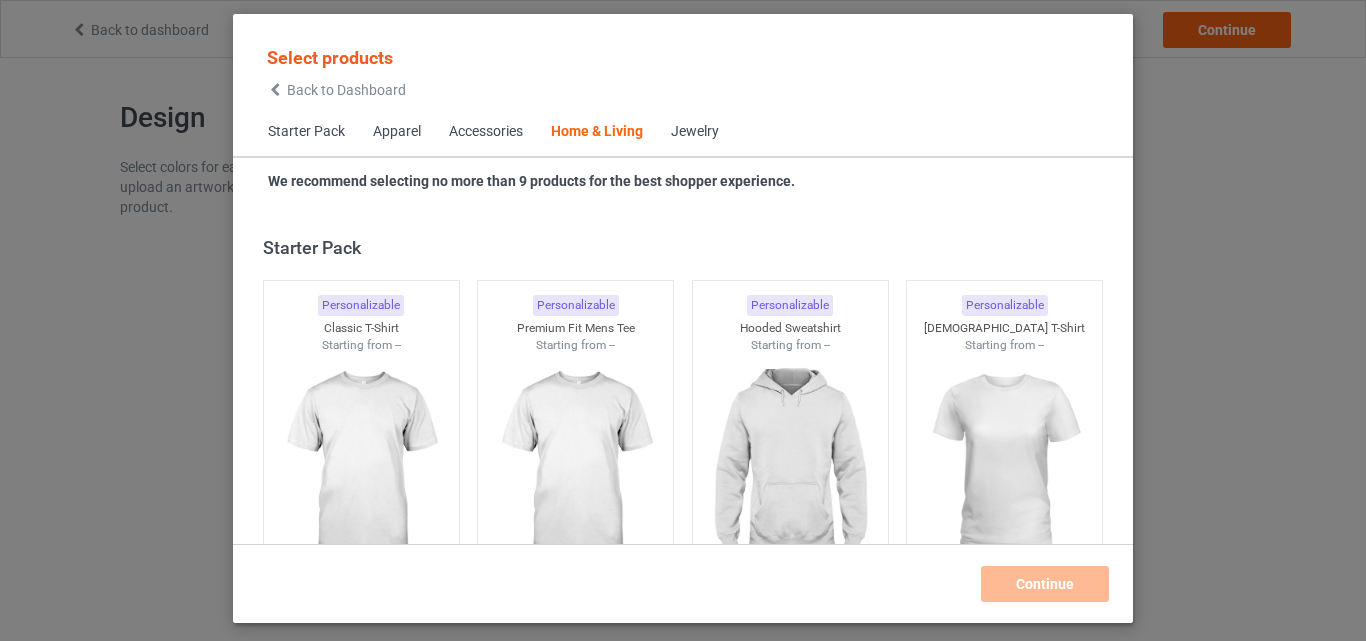 scroll, scrollTop: 9019, scrollLeft: 0, axis: vertical 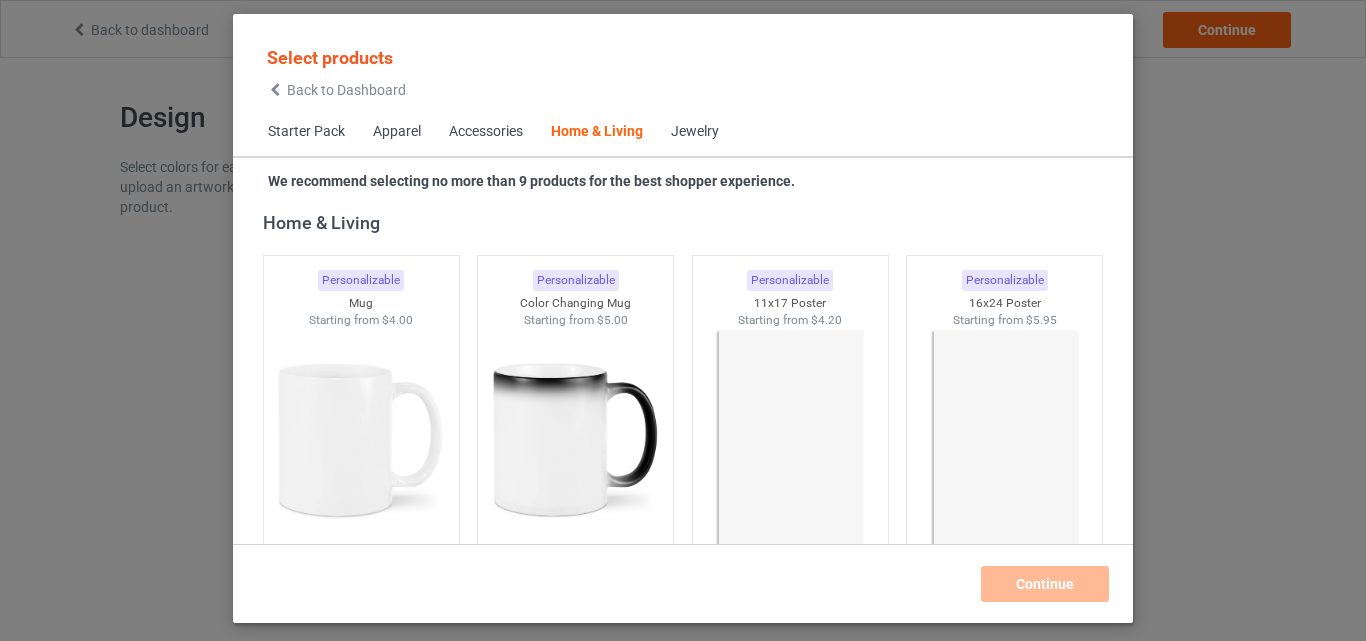 click on "Apparel" at bounding box center (397, 132) 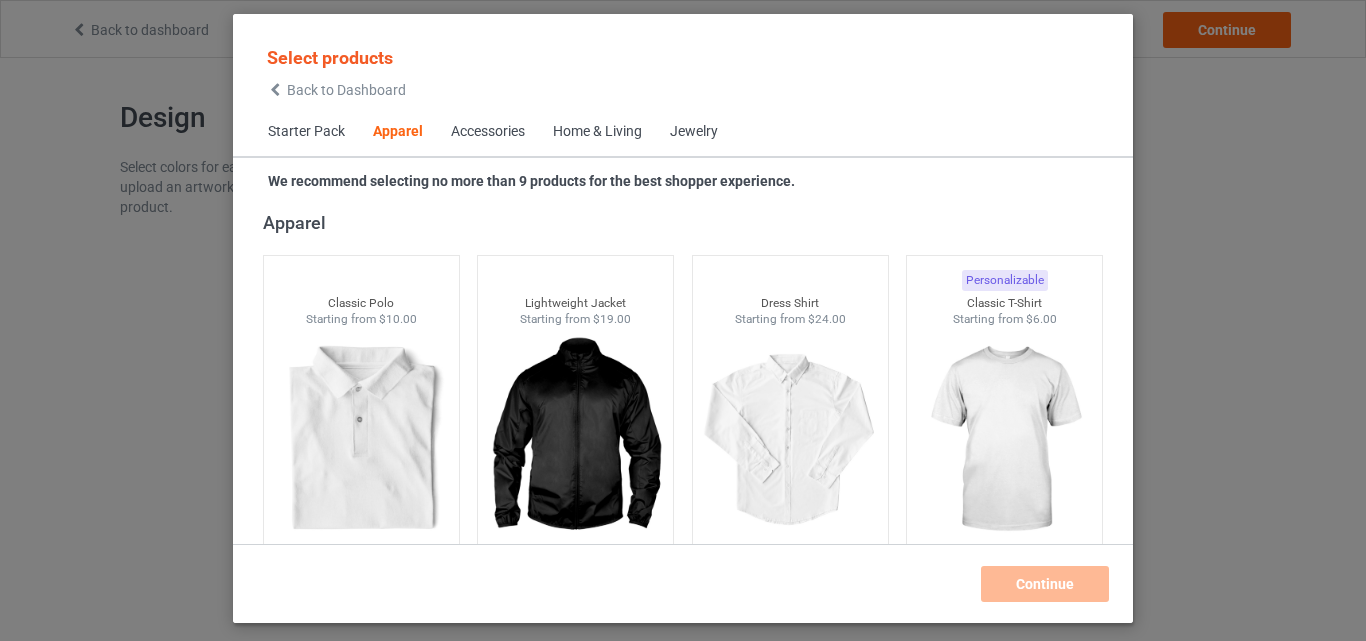 click on "Starter Pack" at bounding box center [306, 132] 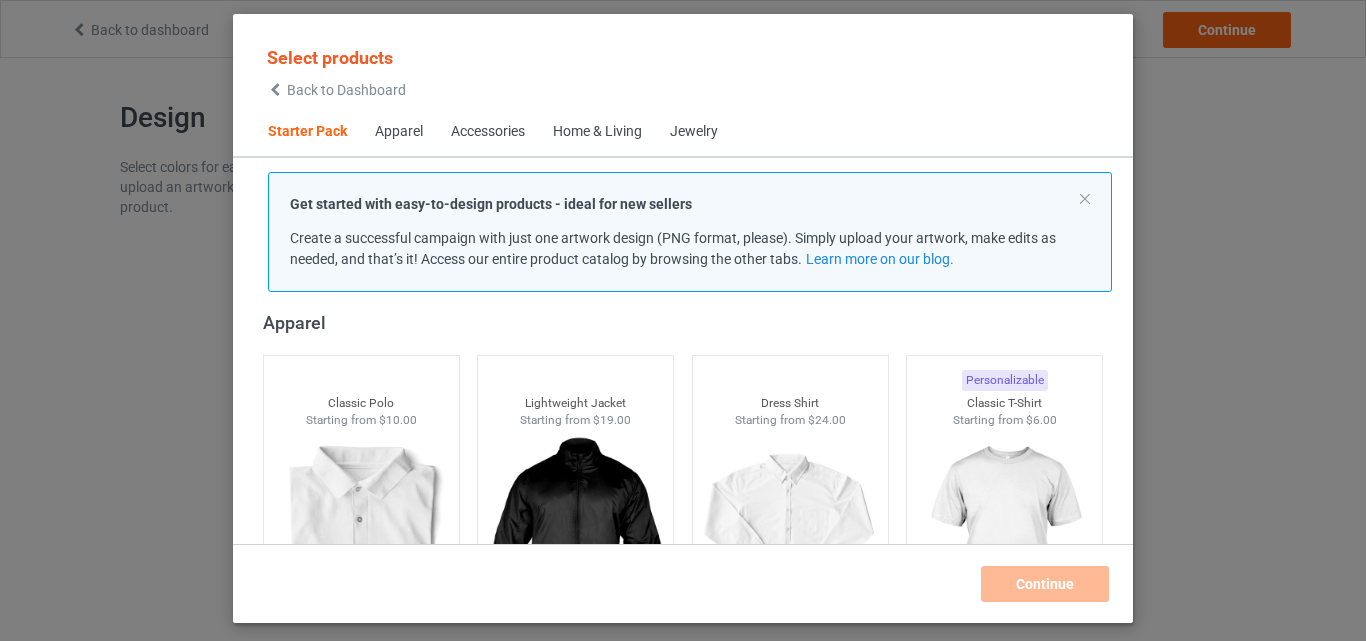 scroll, scrollTop: 25, scrollLeft: 0, axis: vertical 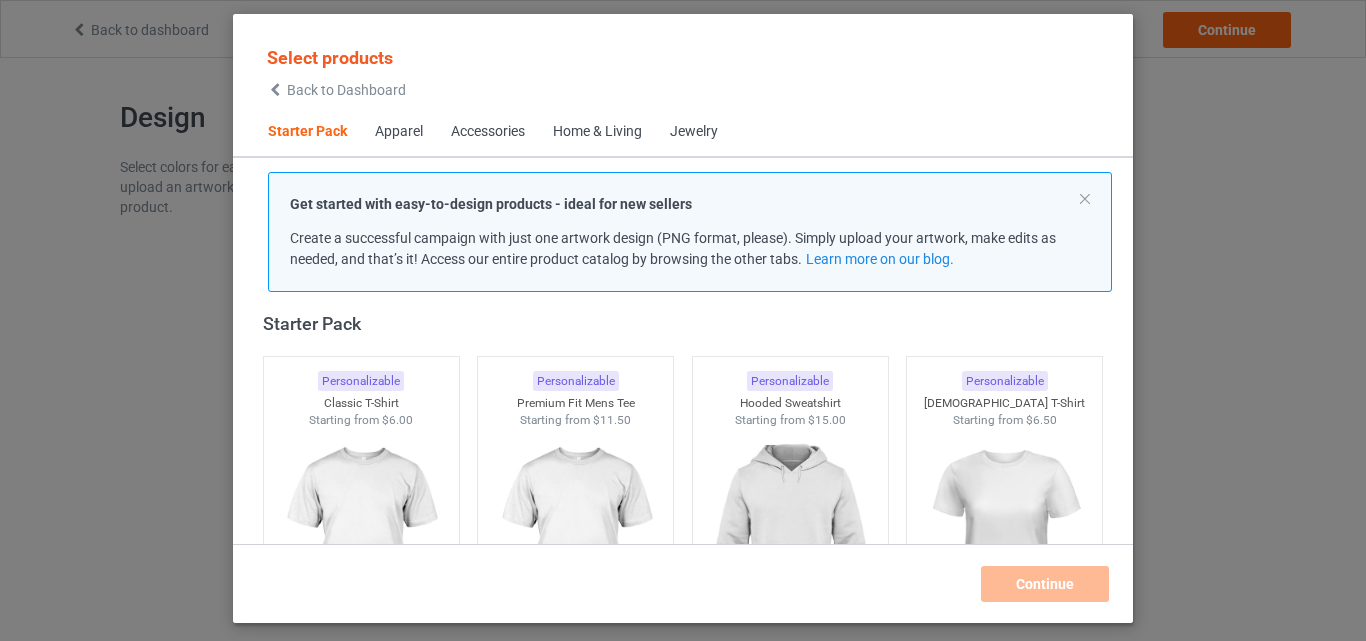 click on "Apparel" at bounding box center [399, 132] 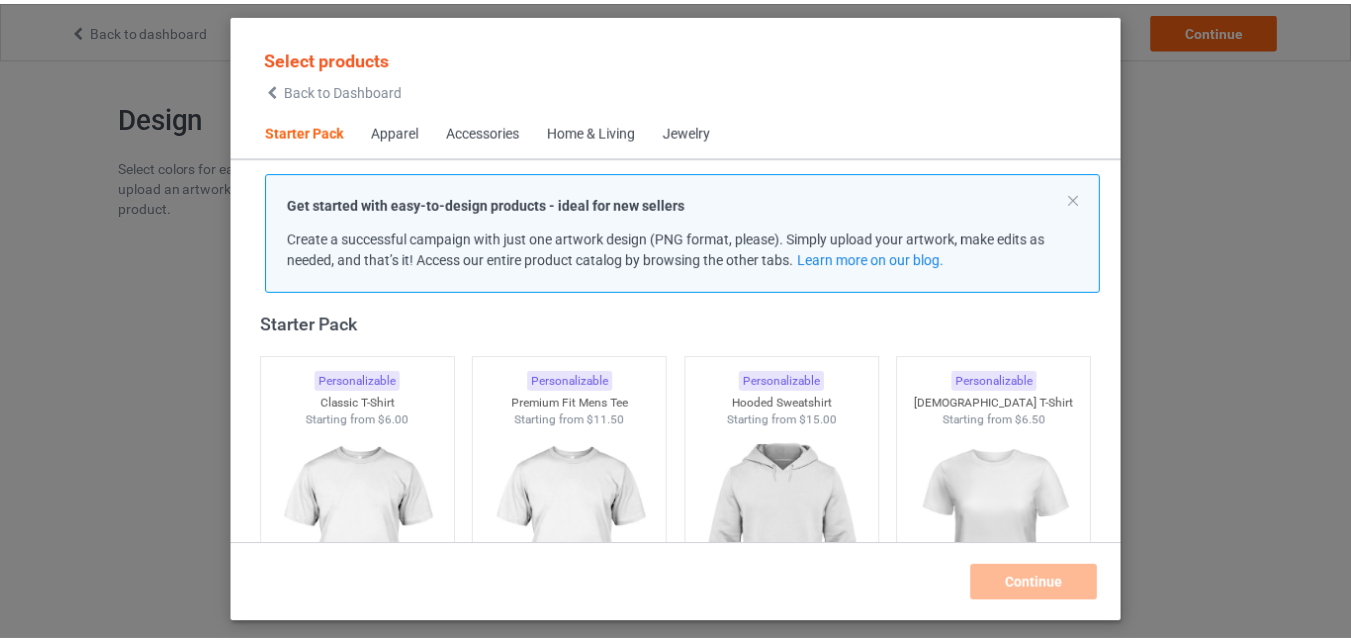 scroll, scrollTop: 745, scrollLeft: 0, axis: vertical 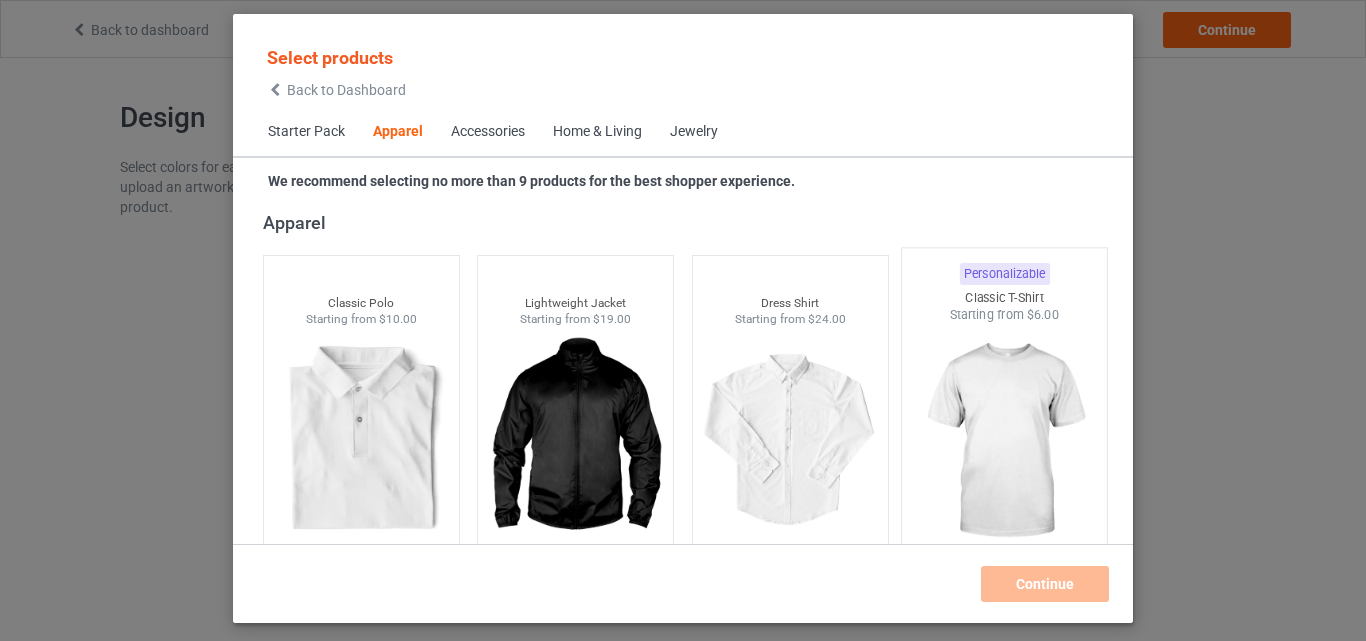 click at bounding box center [1005, 441] 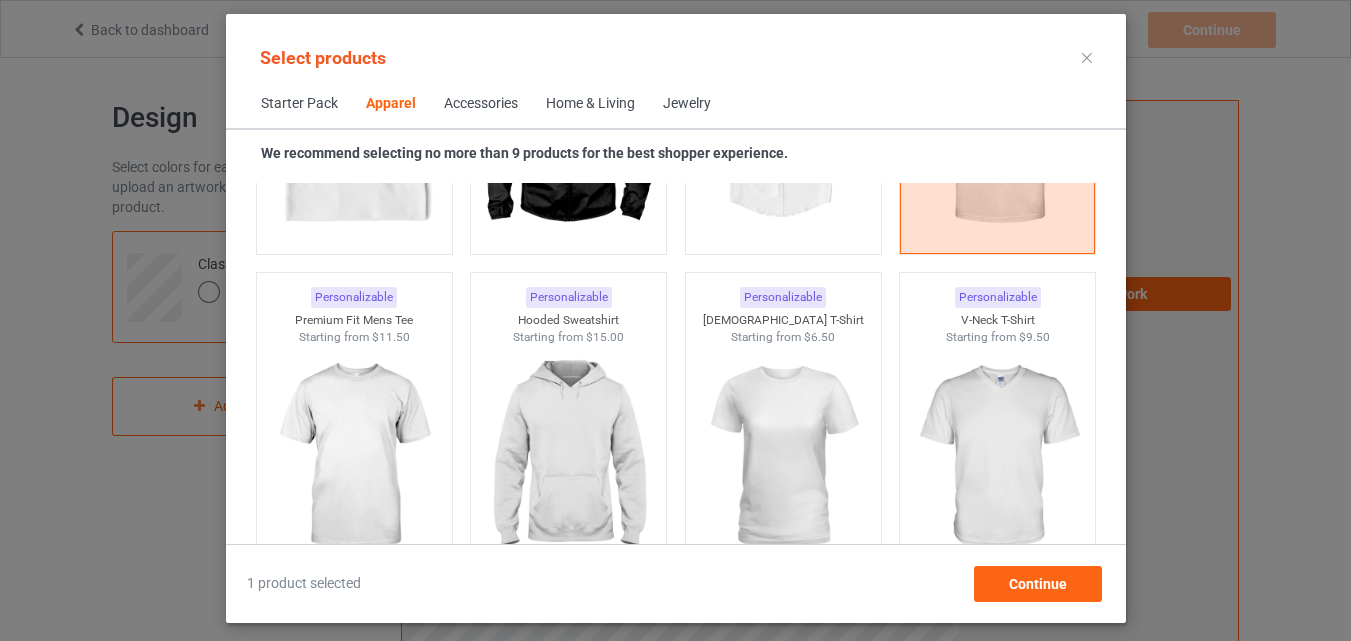 scroll, scrollTop: 1065, scrollLeft: 0, axis: vertical 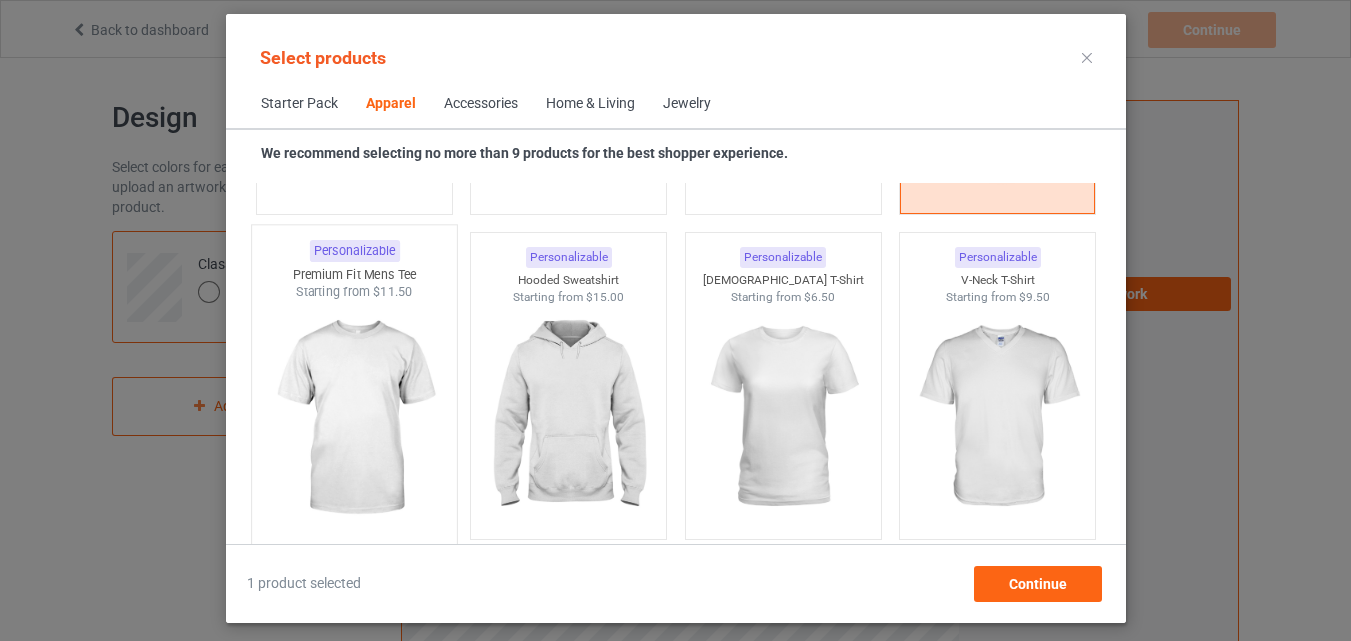 click at bounding box center (354, 418) 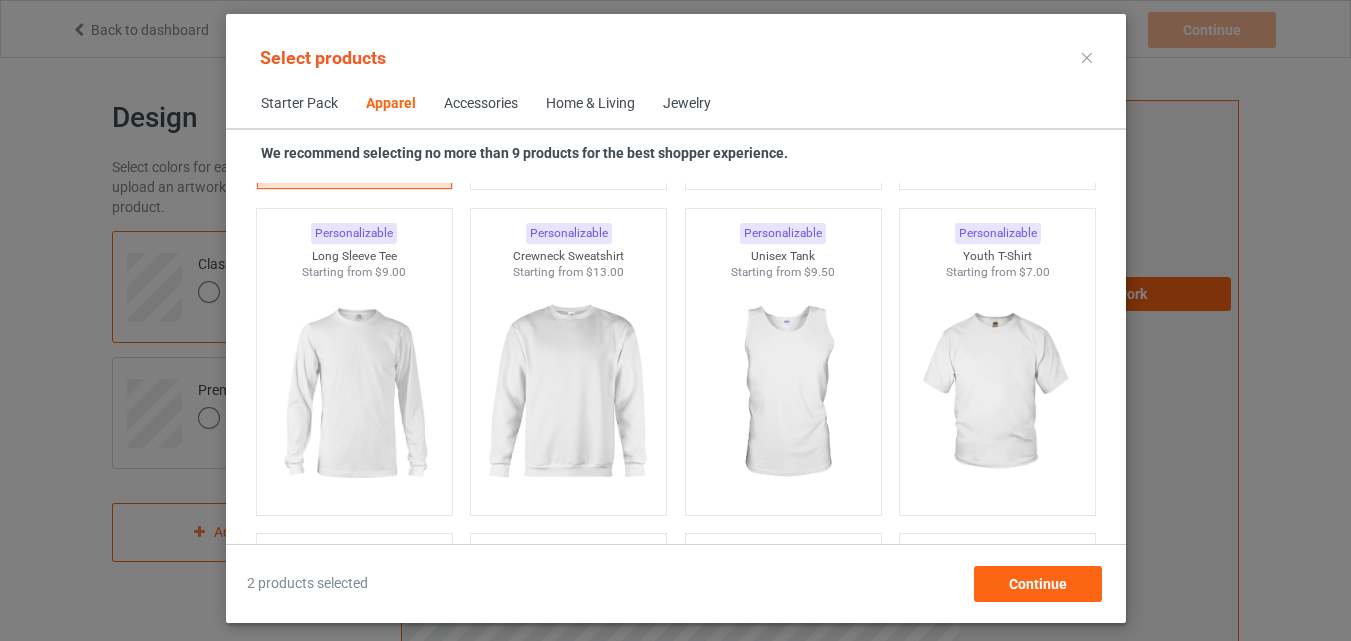 scroll, scrollTop: 1465, scrollLeft: 0, axis: vertical 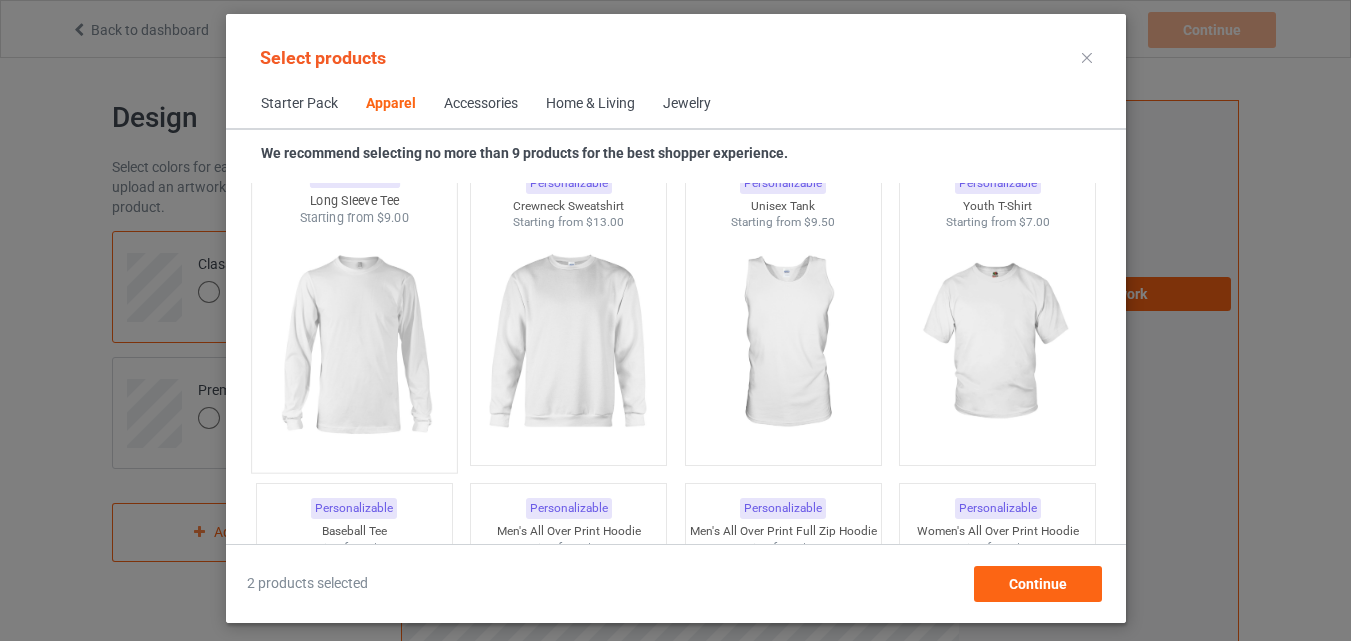 click at bounding box center (354, 344) 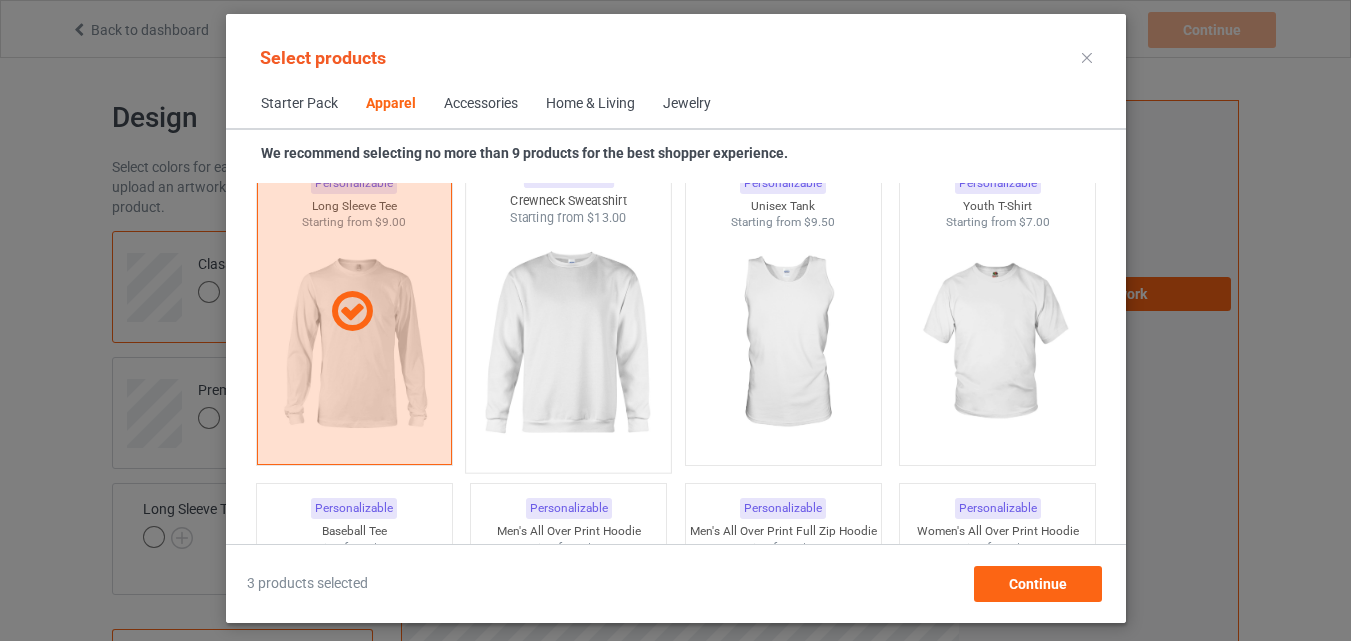 click at bounding box center [568, 344] 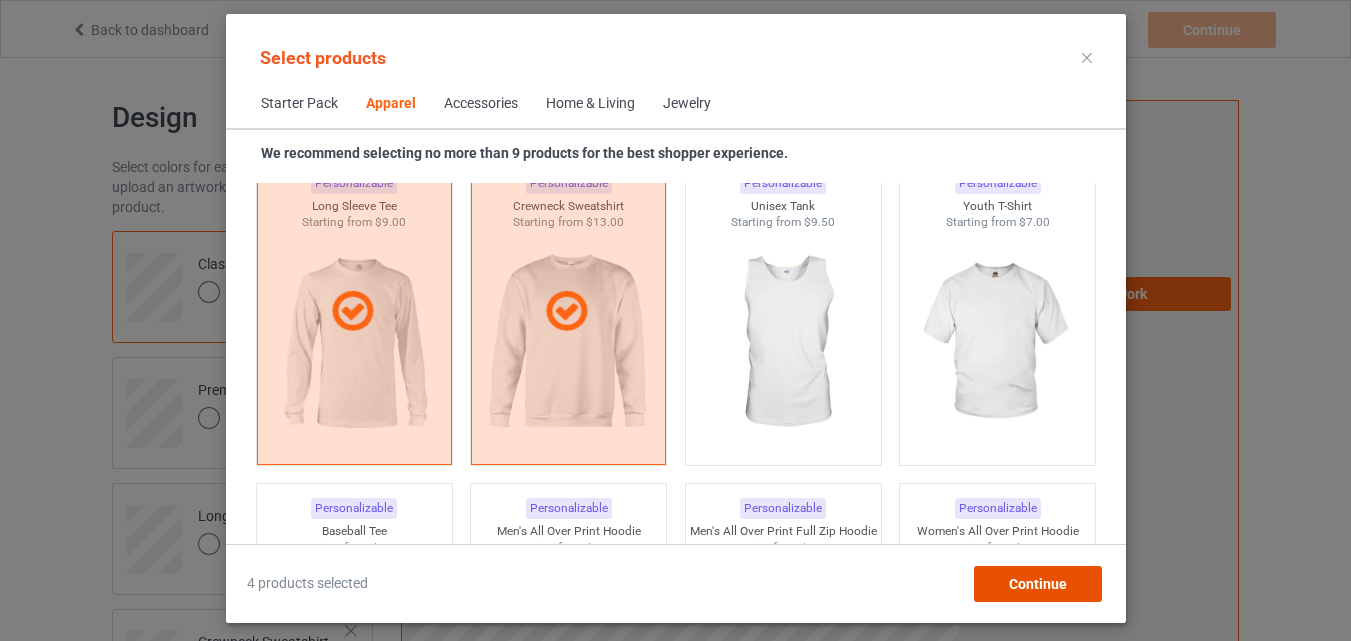 click on "Continue" at bounding box center (1037, 584) 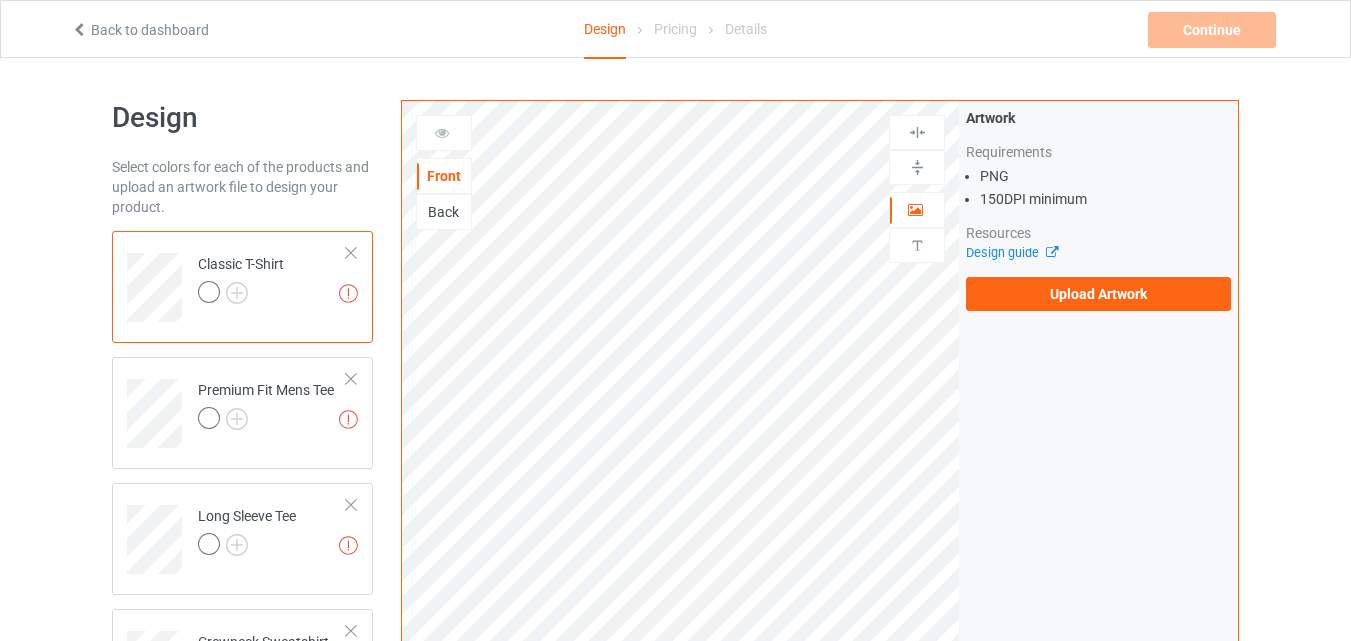 click on "Artwork Requirements PNG 150  DPI minimum Resources Design guide Upload Artwork" at bounding box center [1098, 209] 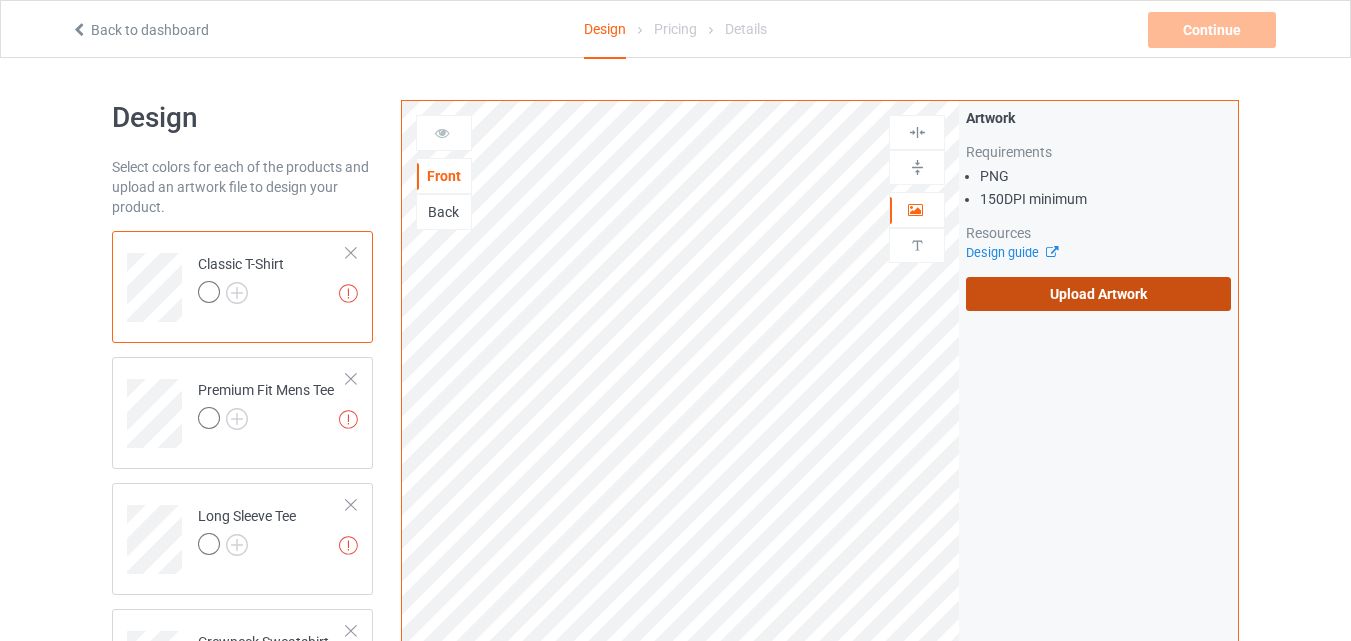 click on "Upload Artwork" at bounding box center (1098, 294) 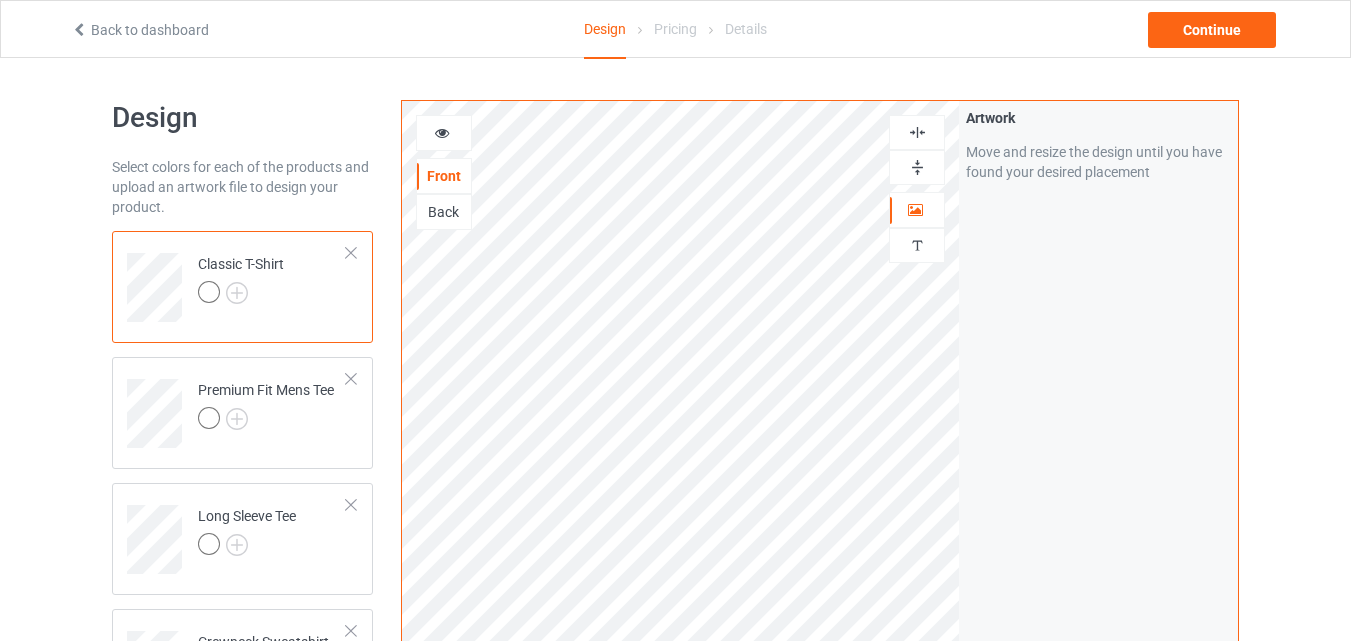 click at bounding box center (917, 132) 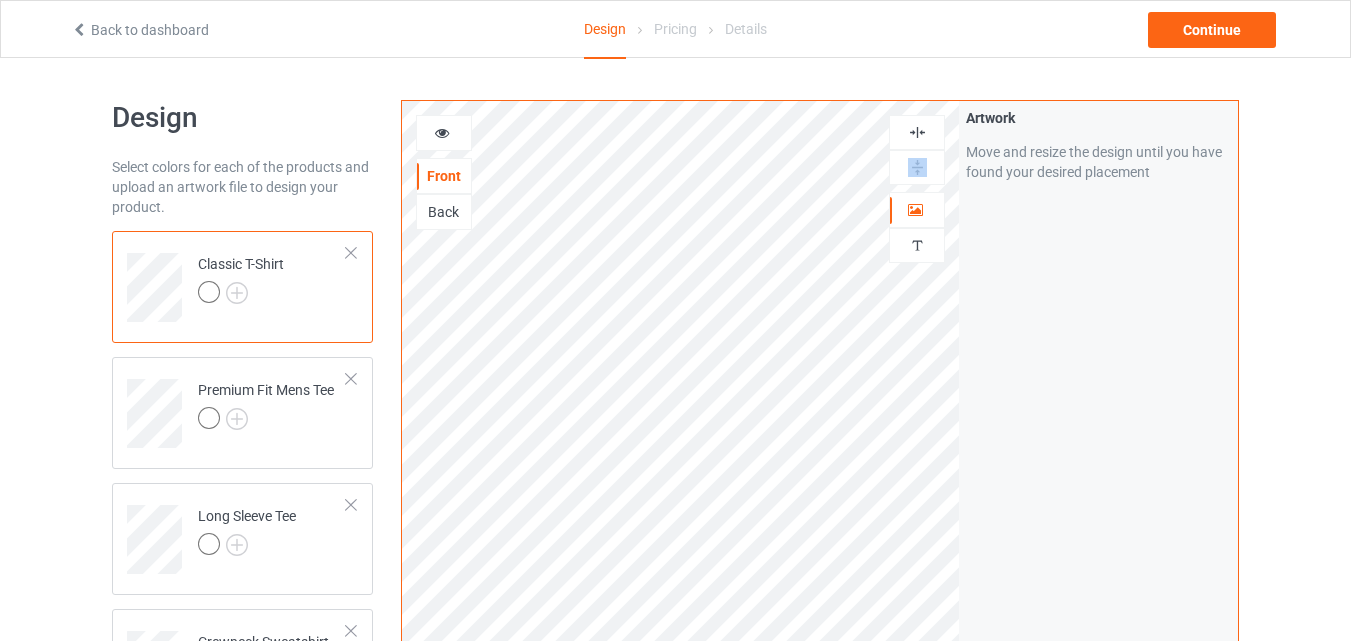 click at bounding box center [917, 167] 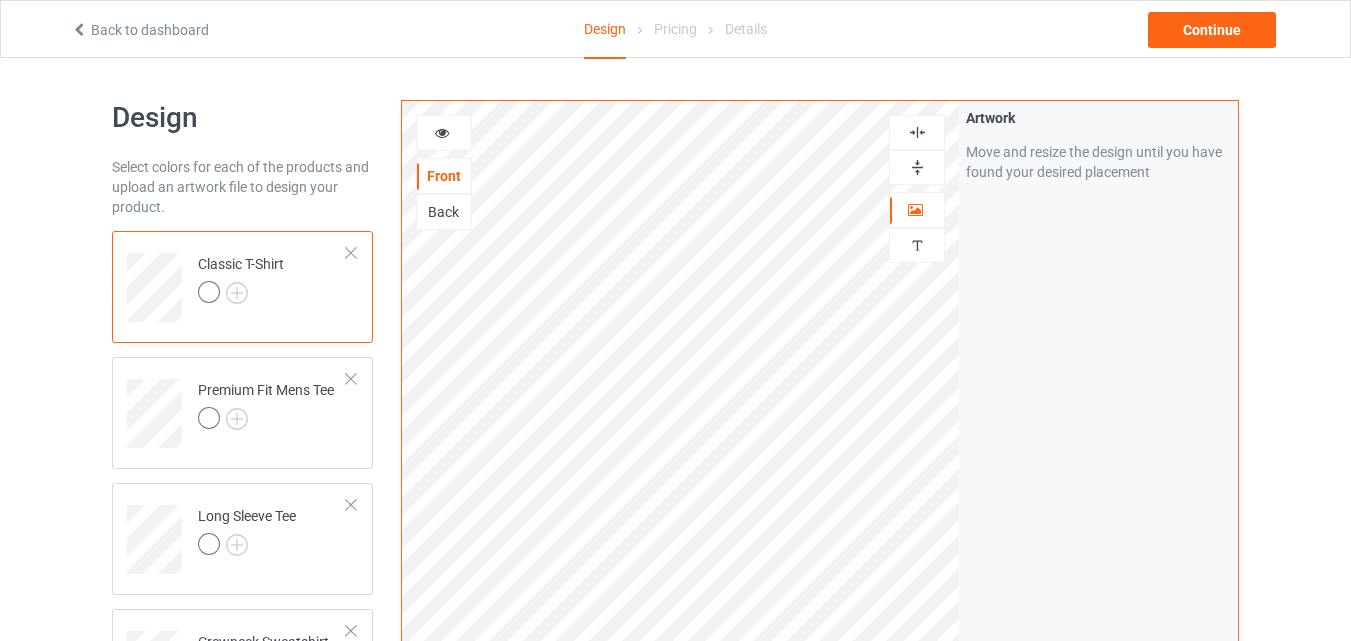 click at bounding box center [444, 133] 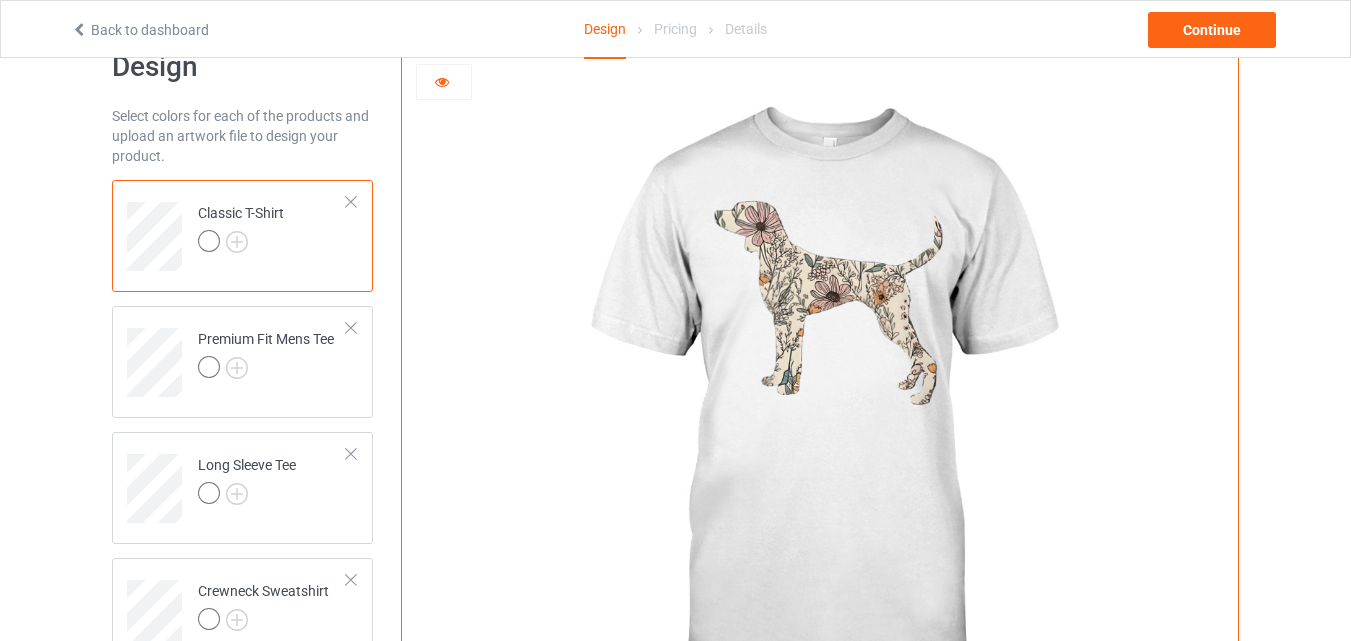 scroll, scrollTop: 0, scrollLeft: 0, axis: both 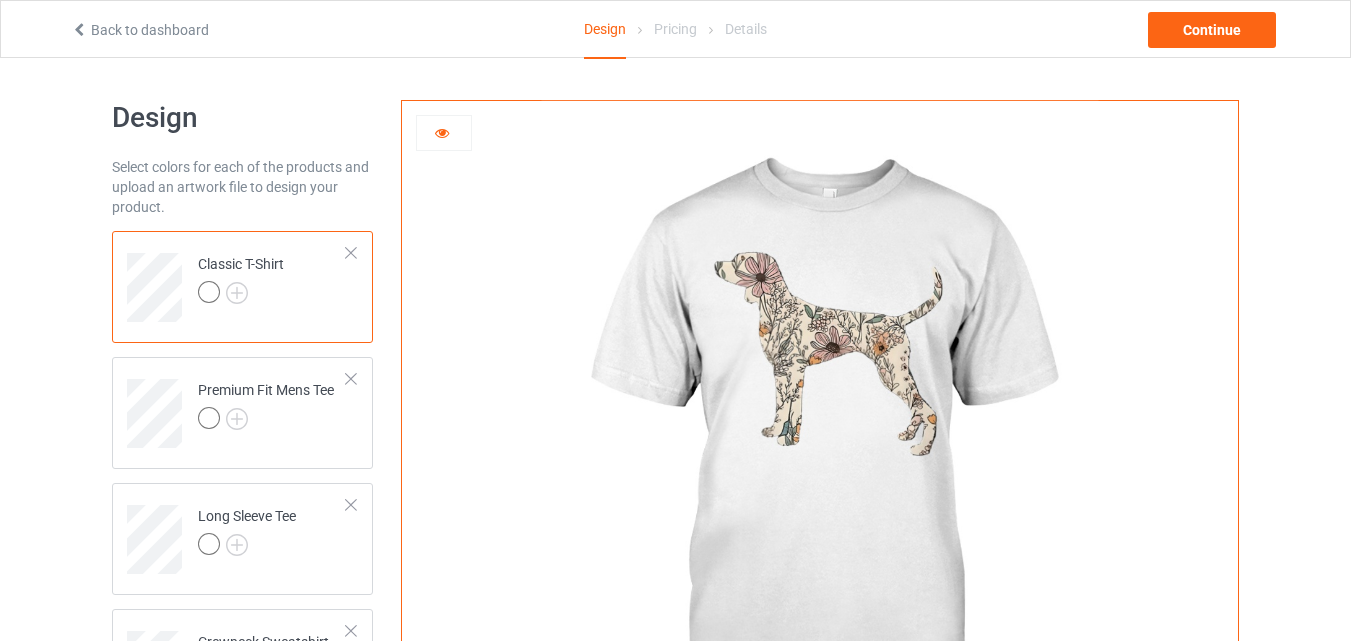 click at bounding box center (442, 130) 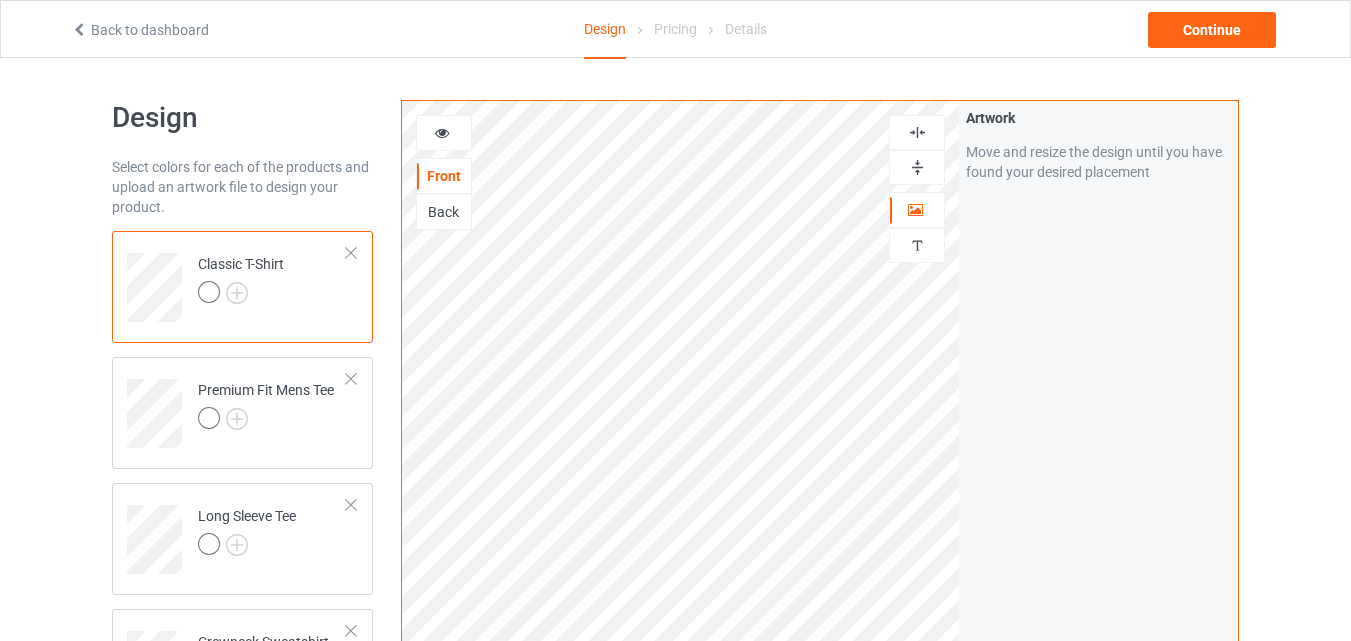 click at bounding box center (444, 133) 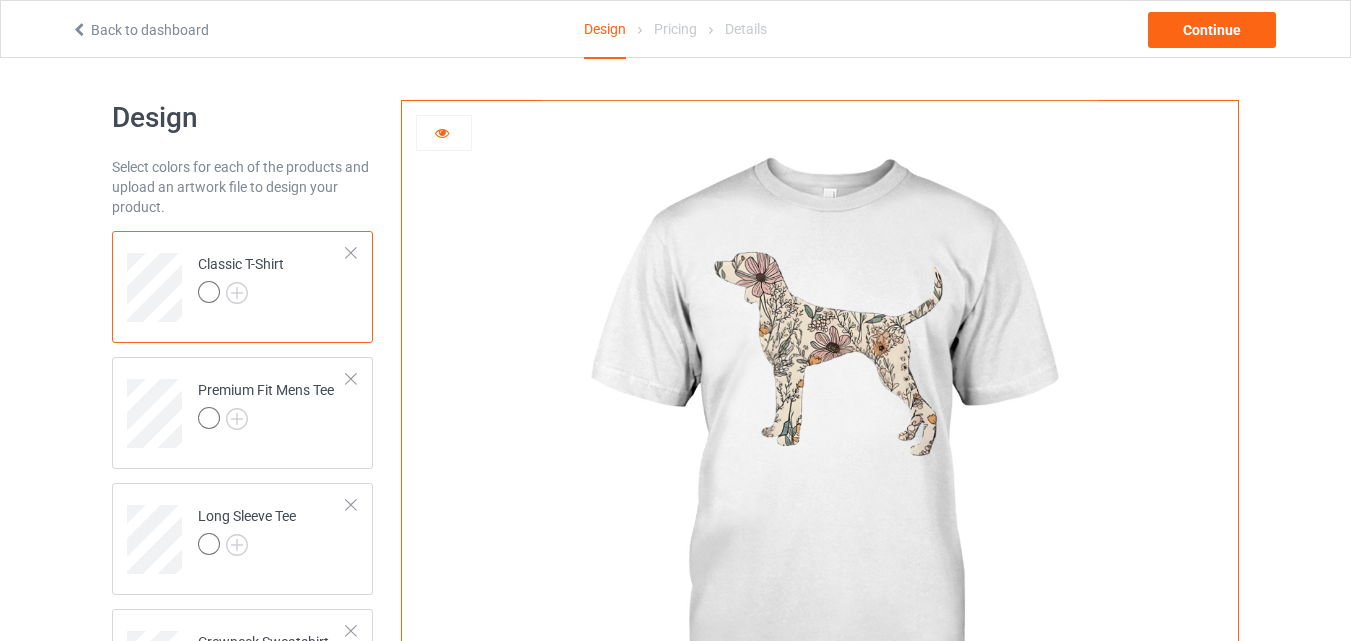 click at bounding box center [820, 449] 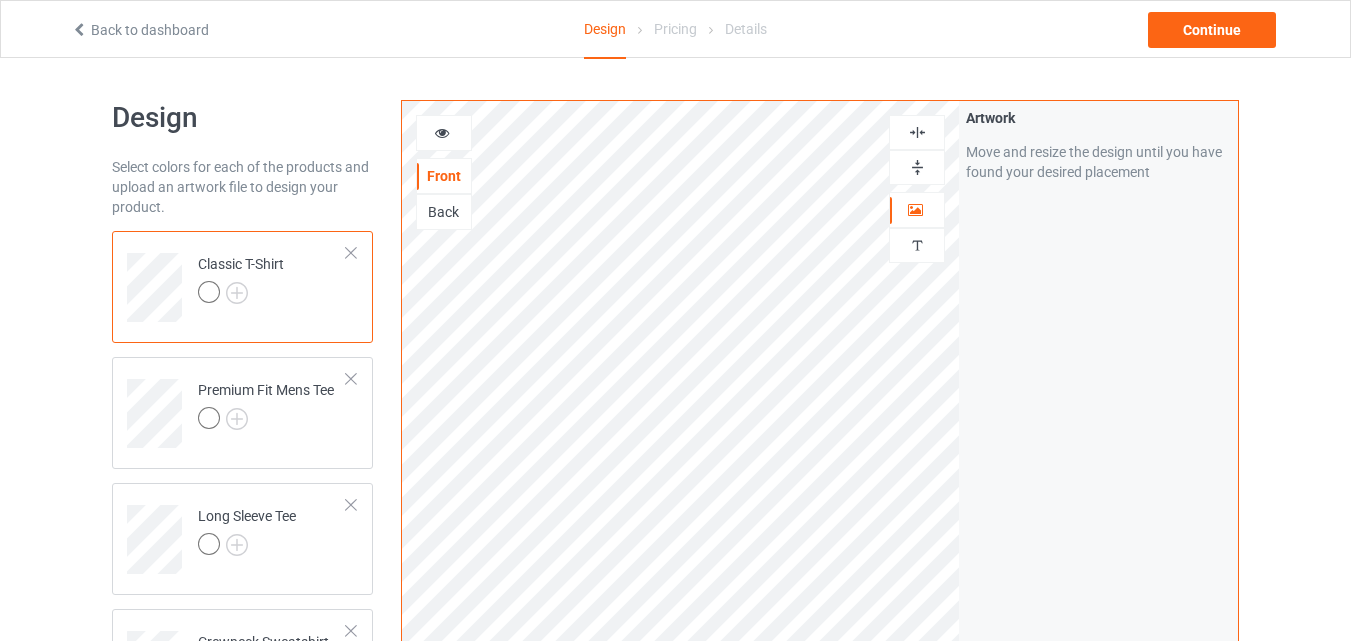 click at bounding box center (917, 132) 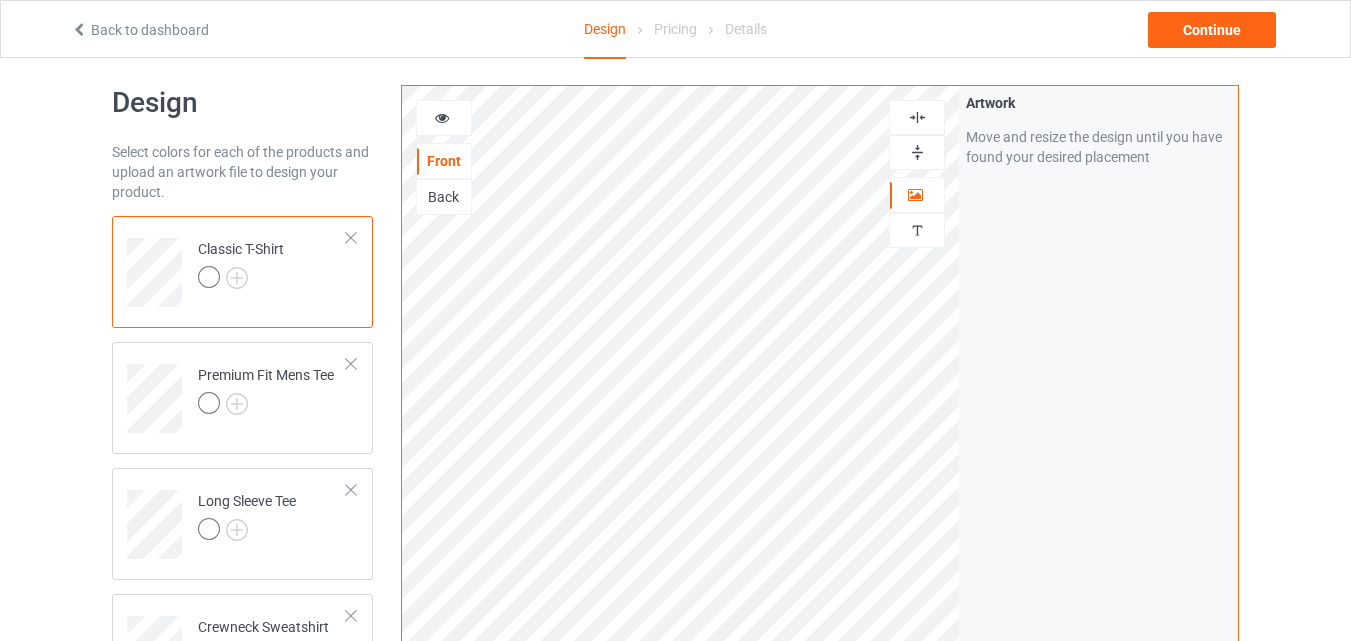 click at bounding box center (917, 117) 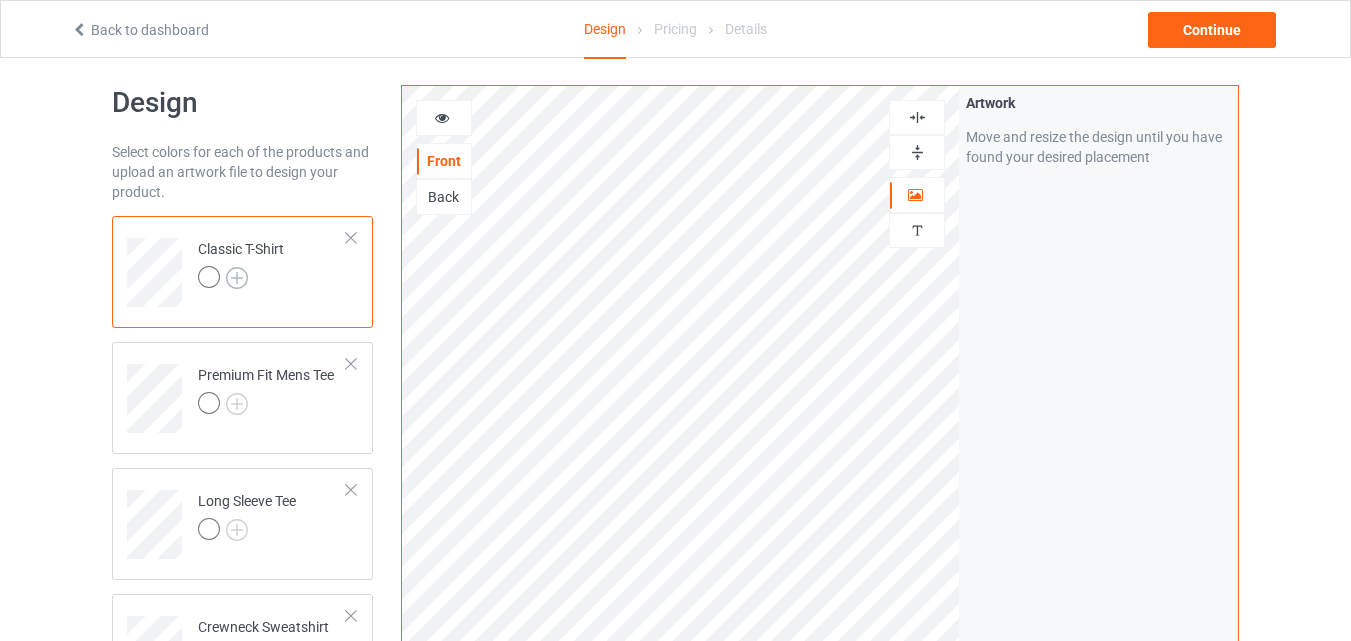 click at bounding box center [237, 278] 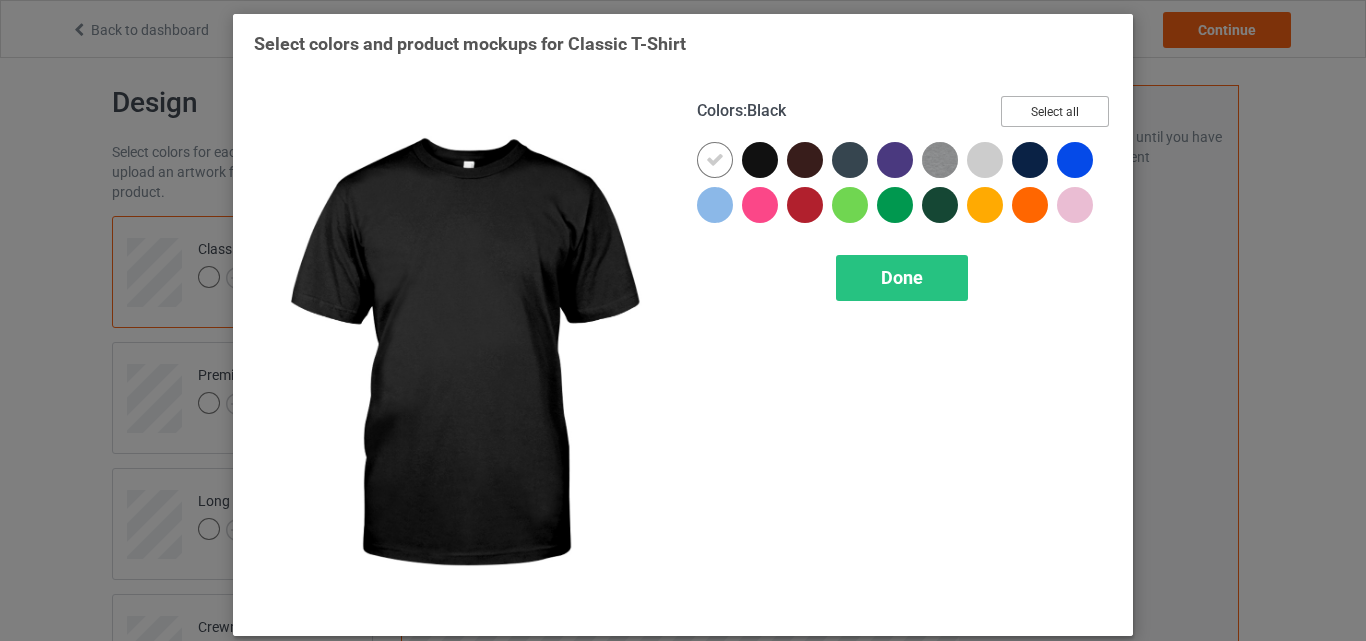 click on "Select all" at bounding box center [1055, 111] 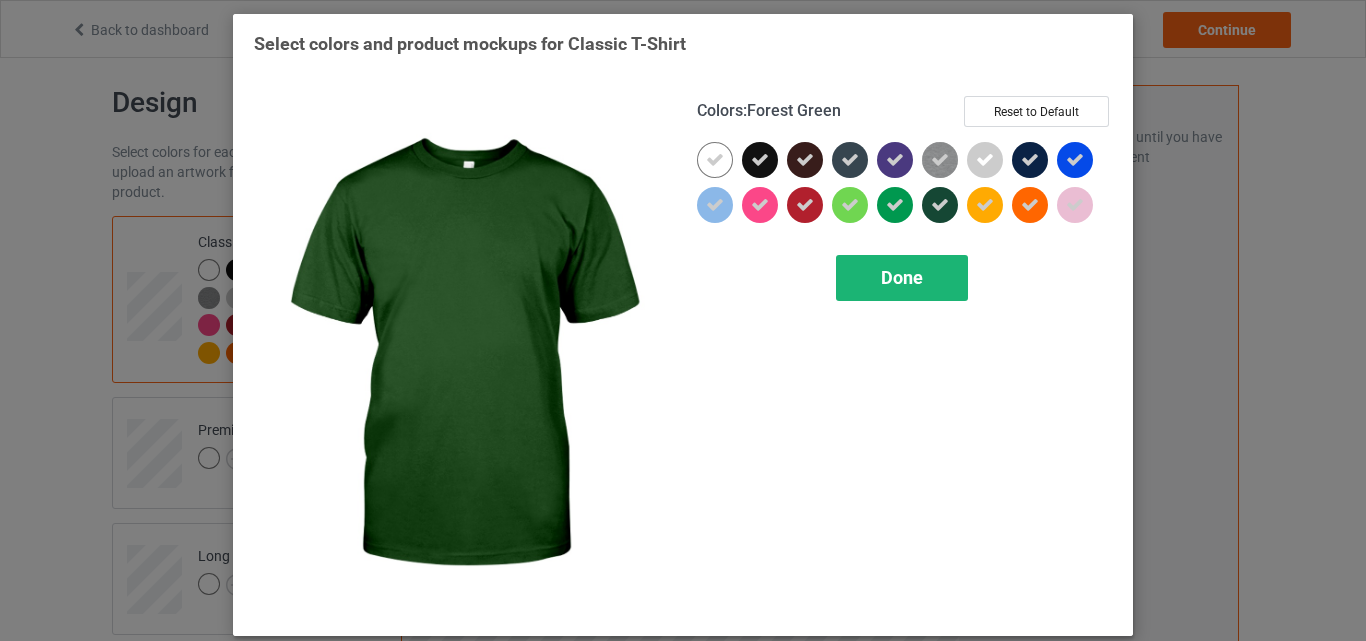 click on "Done" at bounding box center [902, 278] 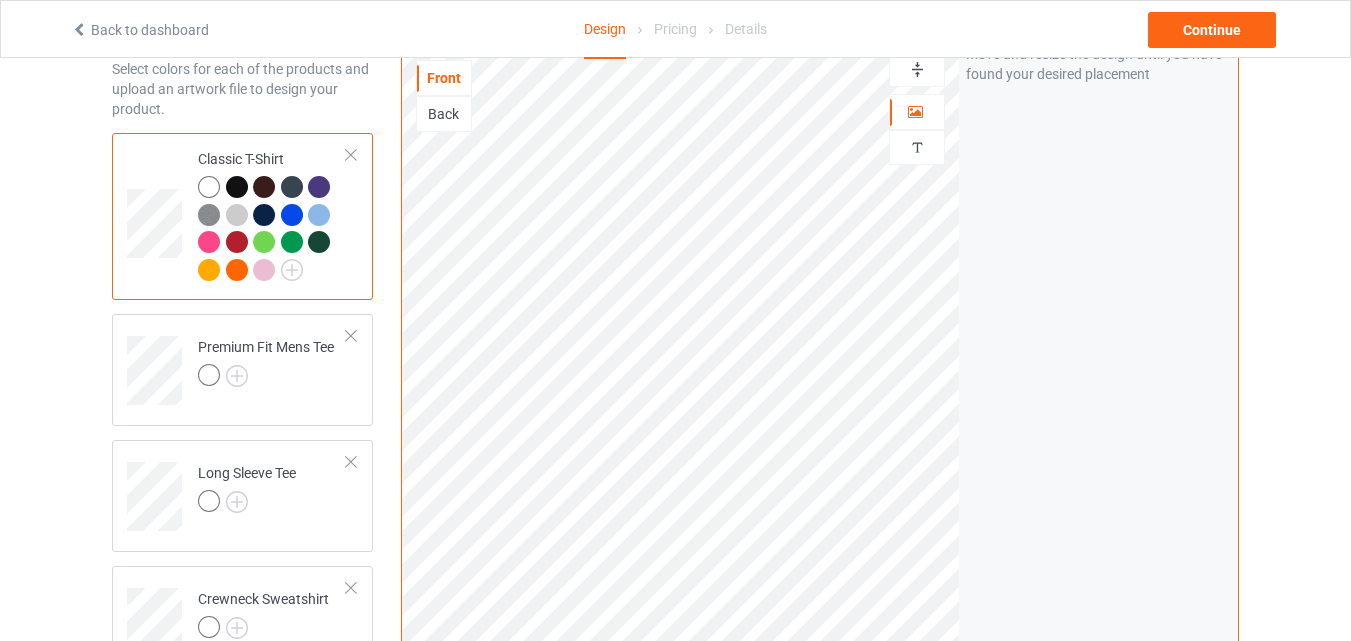 scroll, scrollTop: 116, scrollLeft: 0, axis: vertical 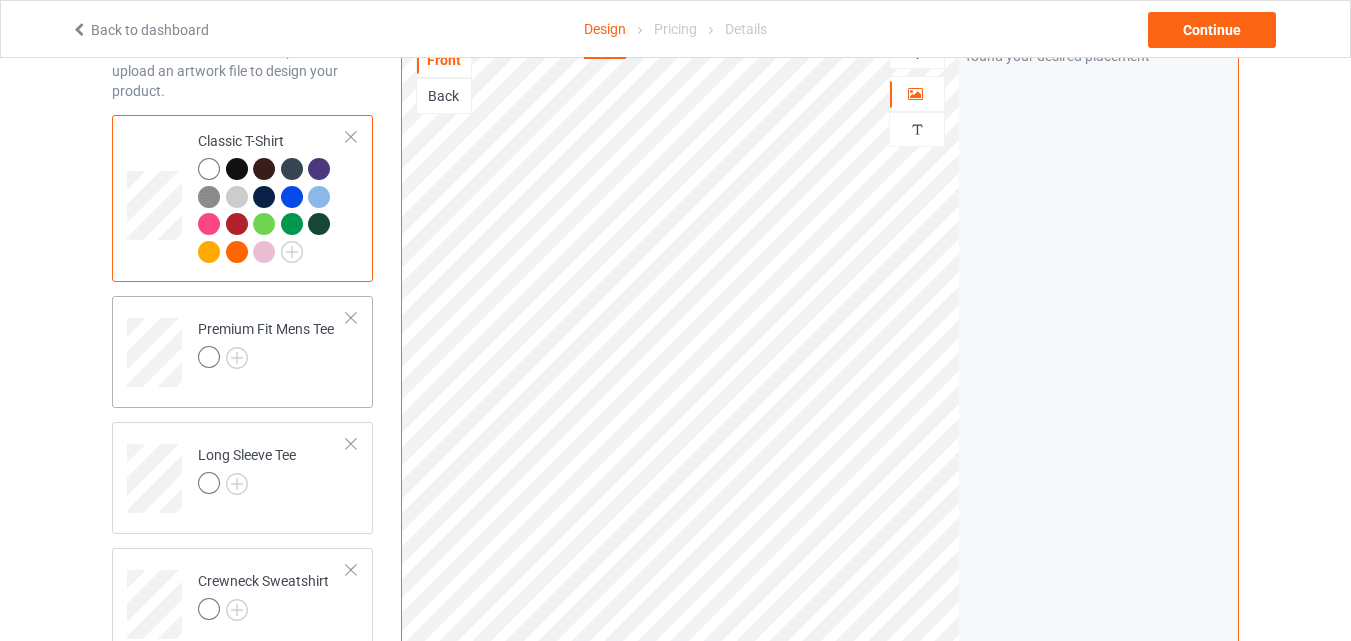 click on "Premium Fit Mens Tee" at bounding box center (242, 352) 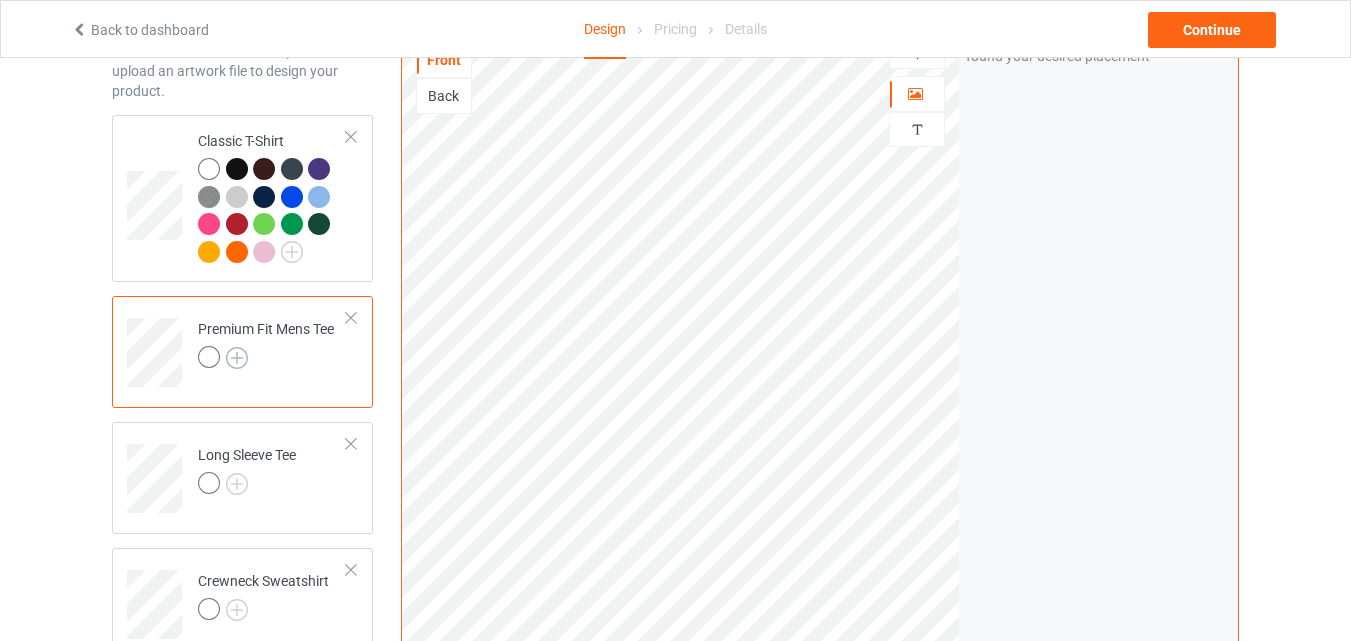 click at bounding box center [237, 358] 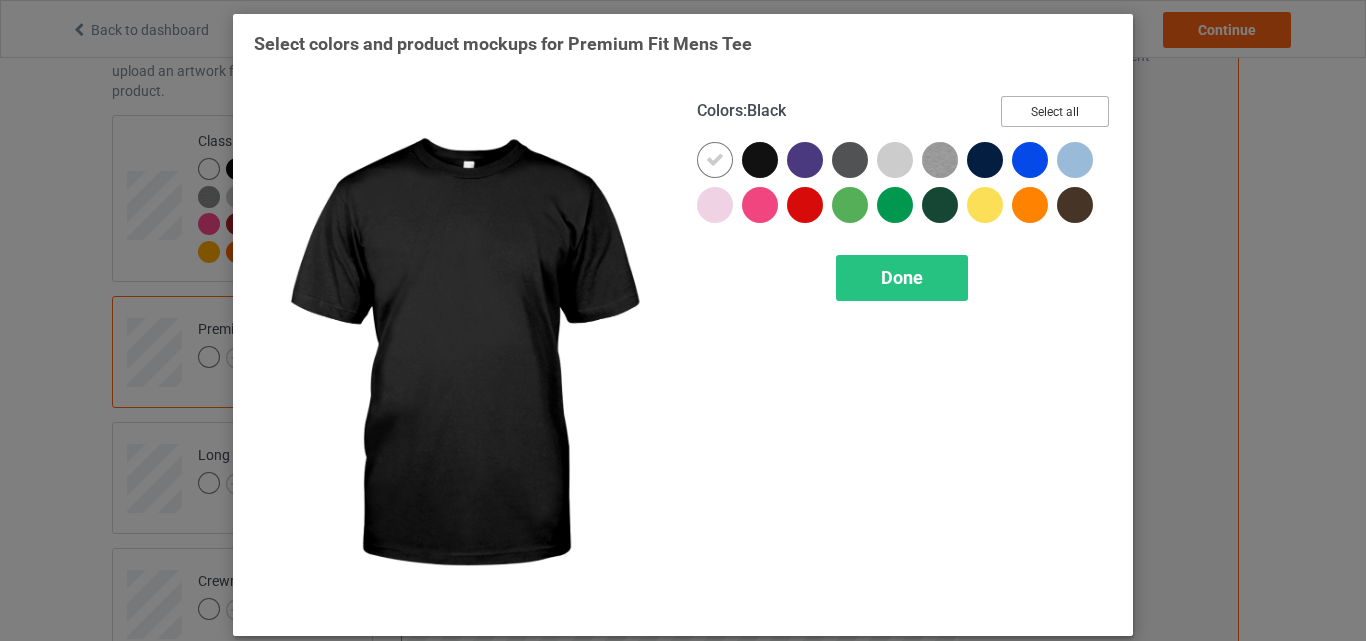 click on "Select all" at bounding box center [1055, 111] 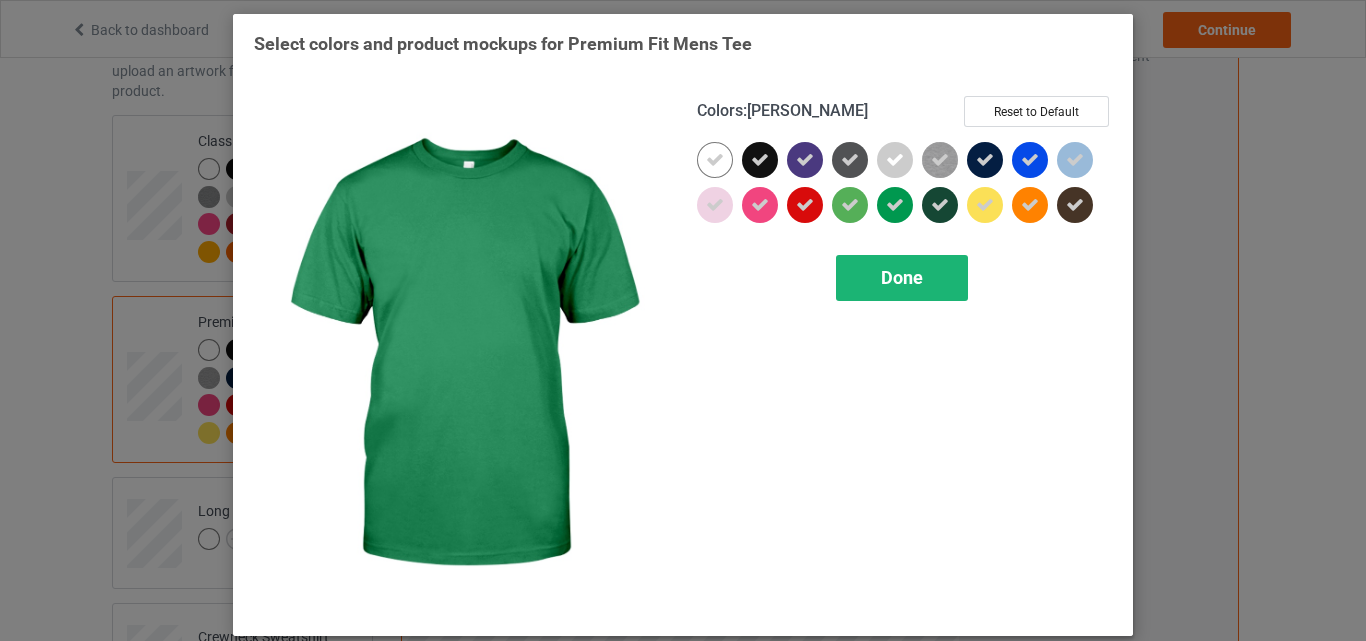 click on "Done" at bounding box center [902, 278] 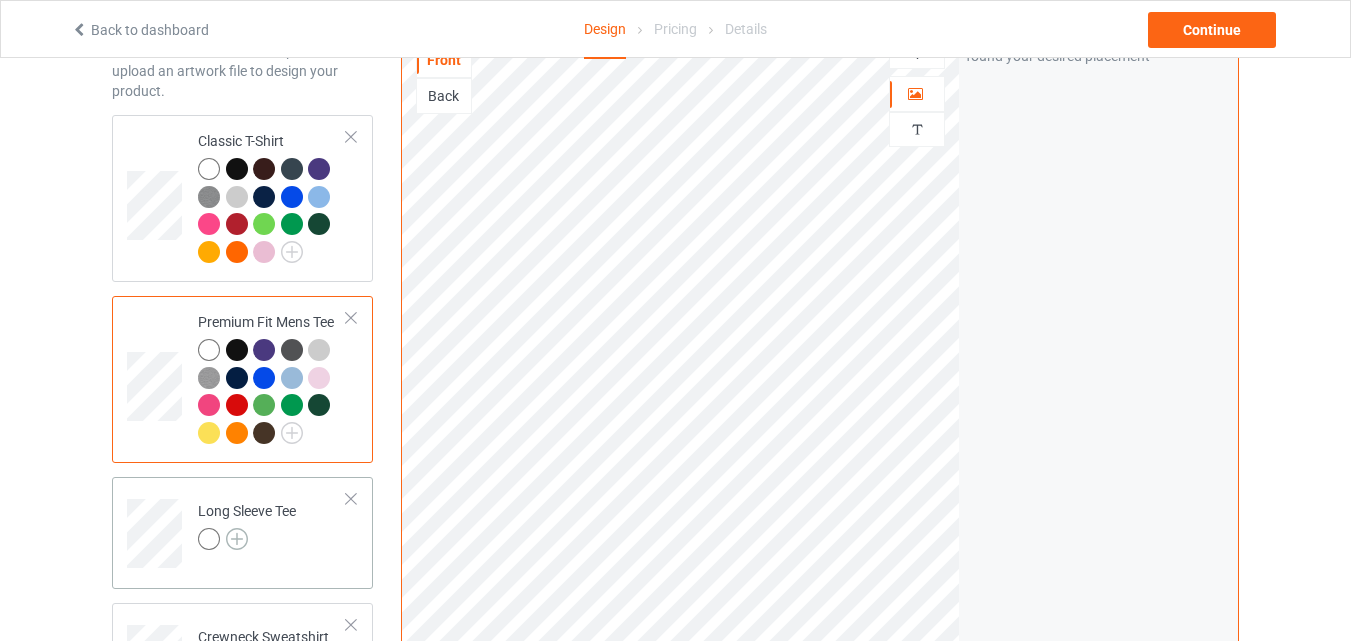 click at bounding box center (237, 539) 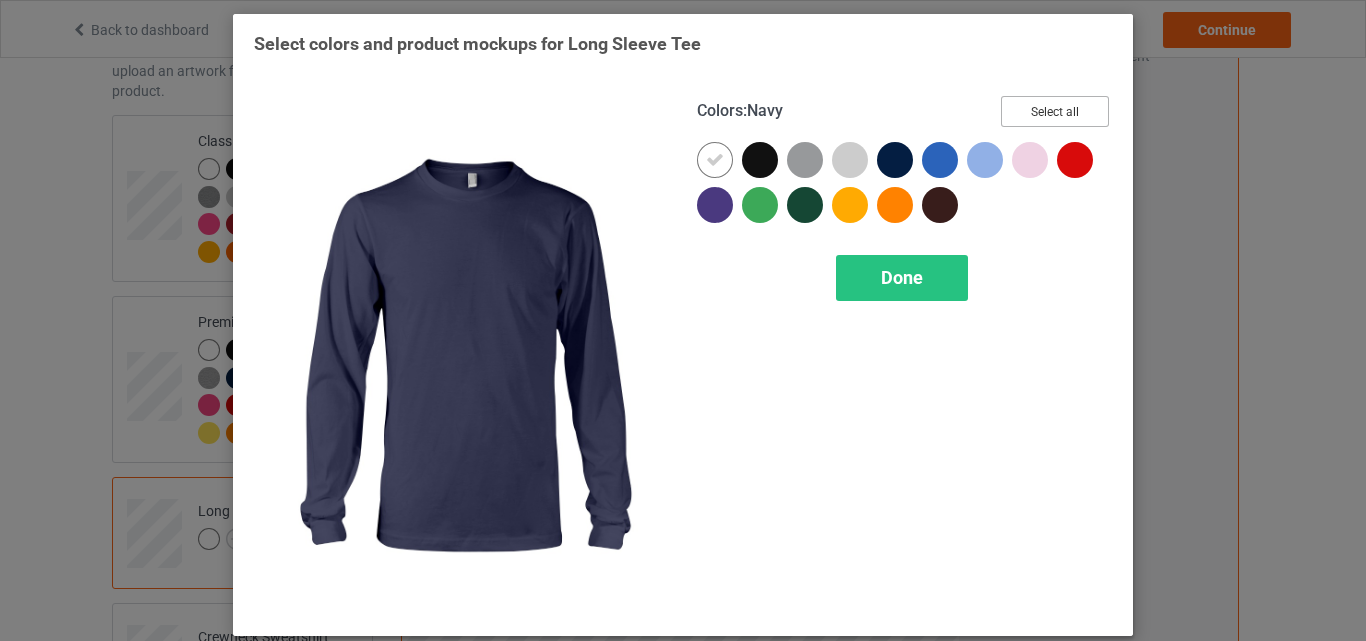 drag, startPoint x: 1009, startPoint y: 116, endPoint x: 948, endPoint y: 232, distance: 131.06105 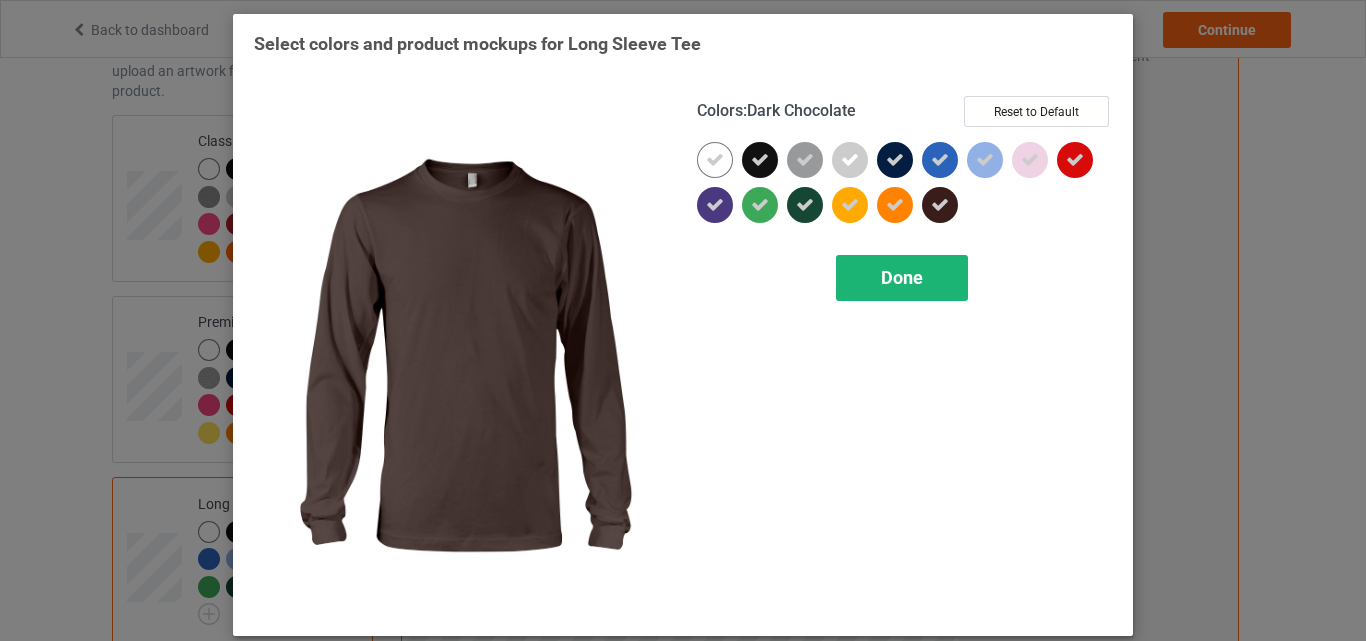 click on "Done" at bounding box center (902, 278) 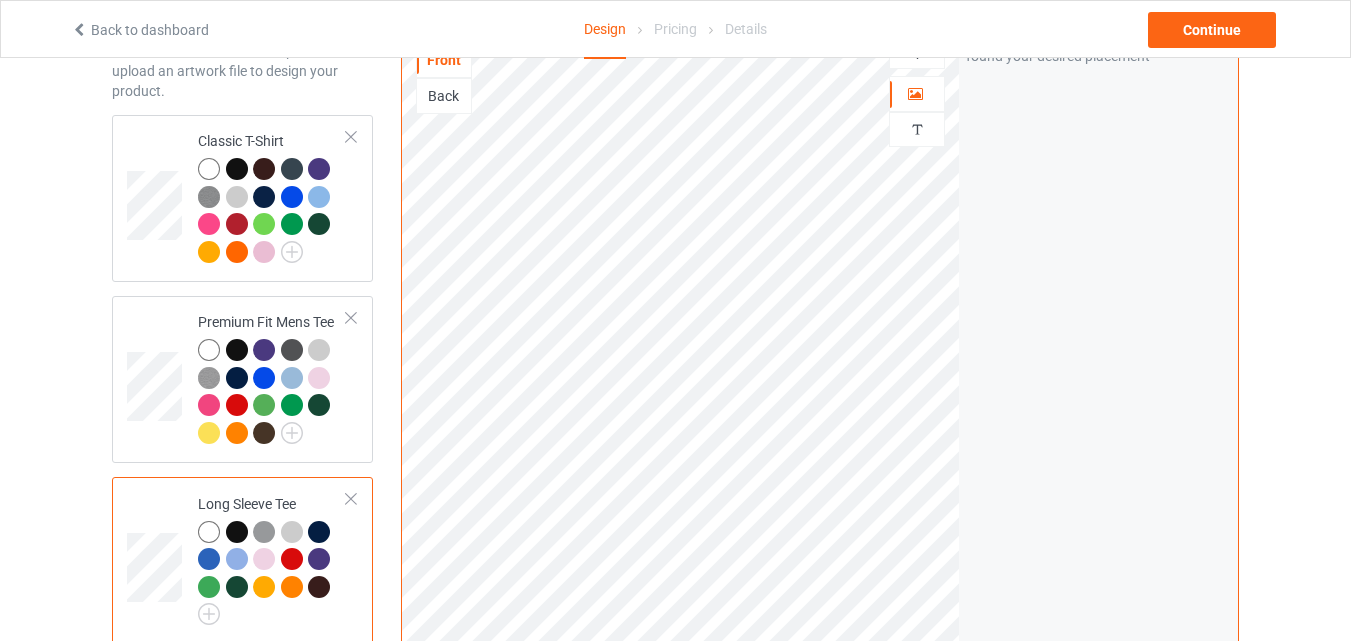 scroll, scrollTop: 497, scrollLeft: 0, axis: vertical 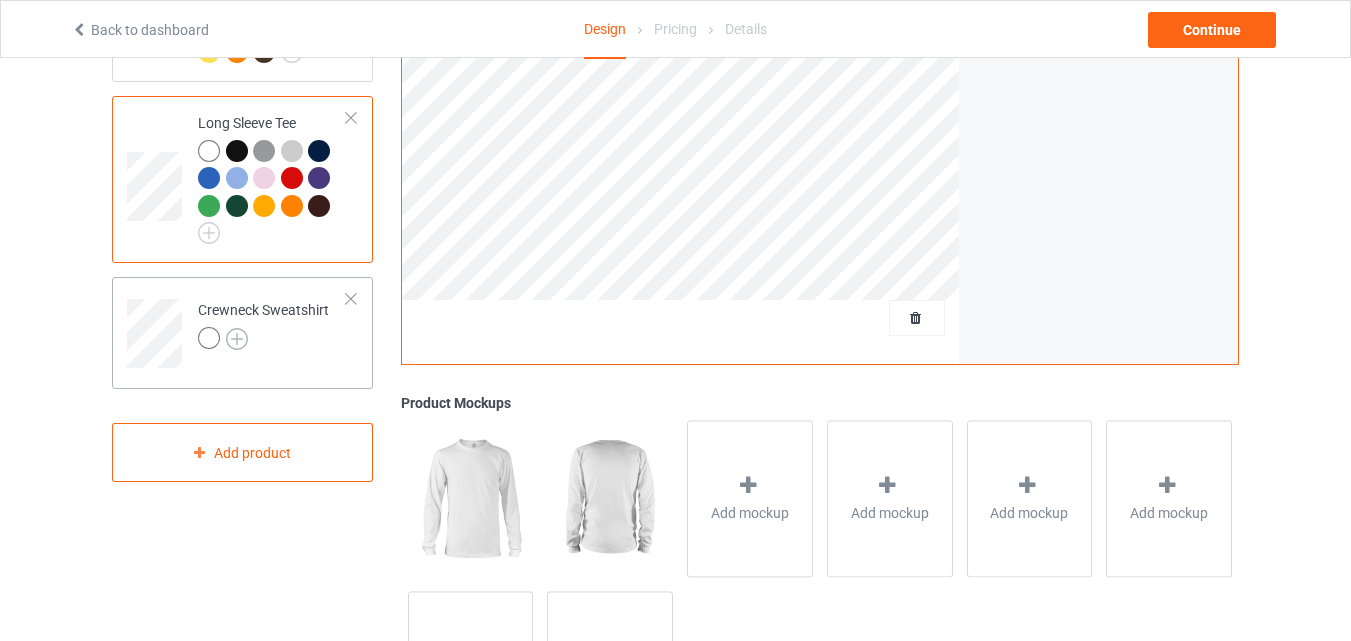 click at bounding box center (237, 339) 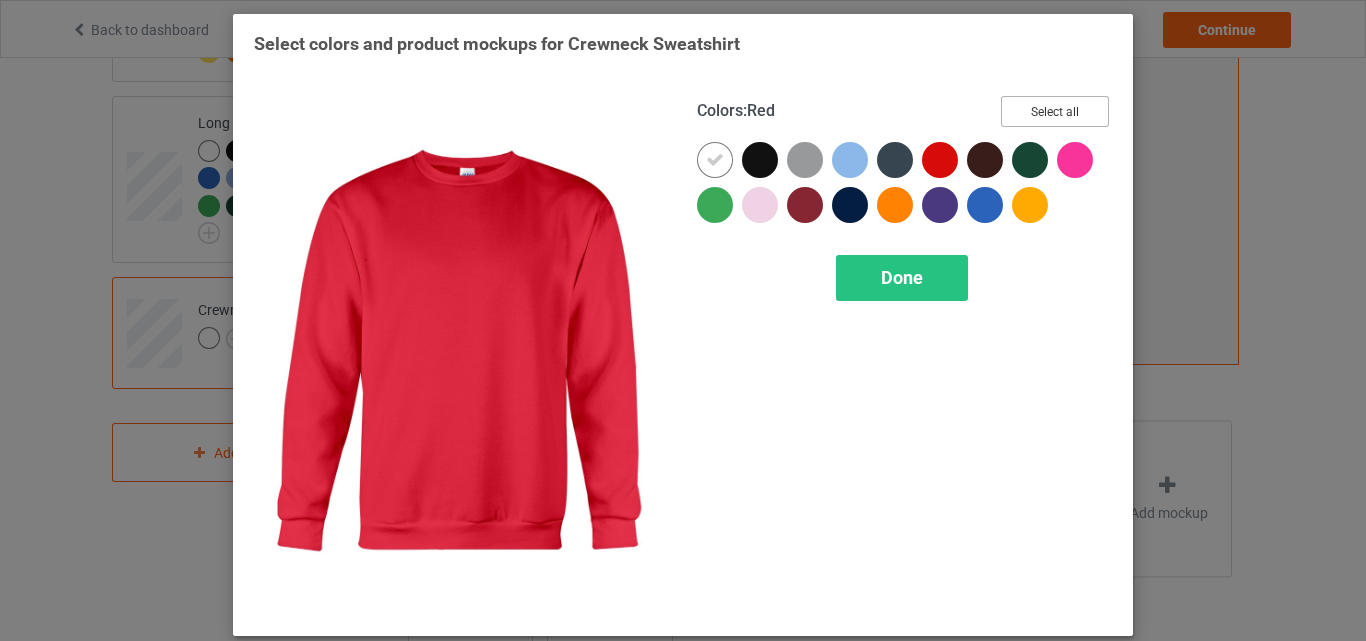 click on "Select all" at bounding box center [1055, 111] 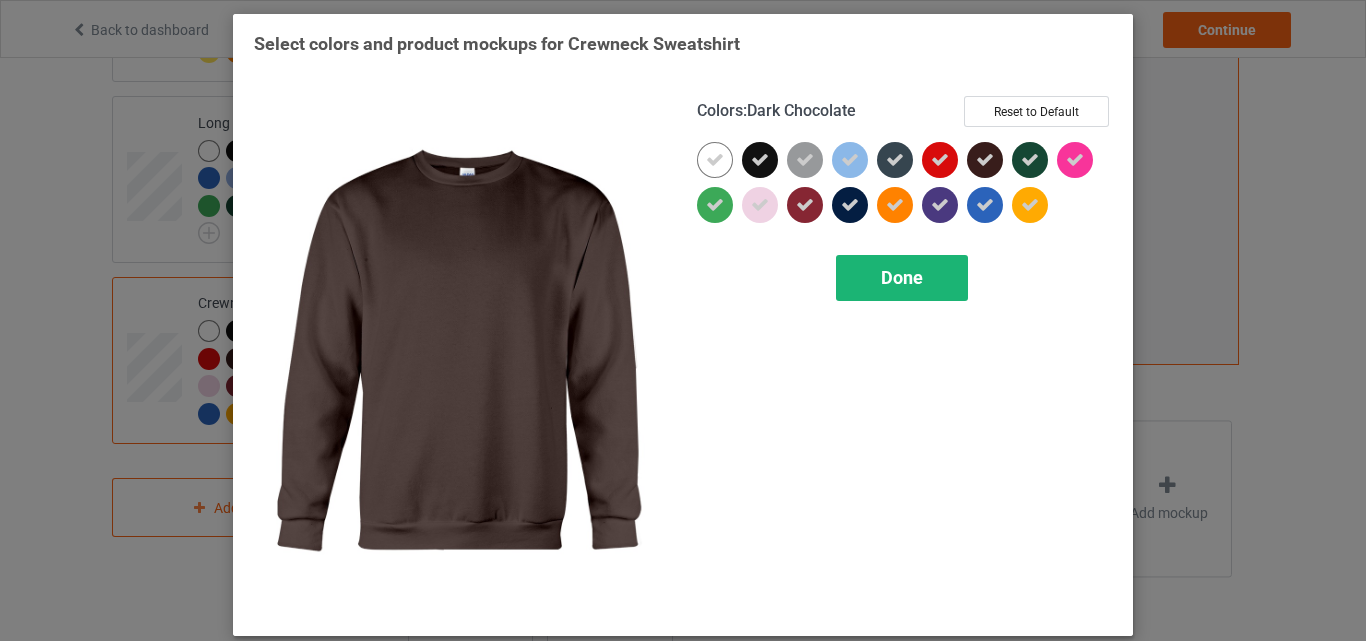 click on "Done" at bounding box center [902, 277] 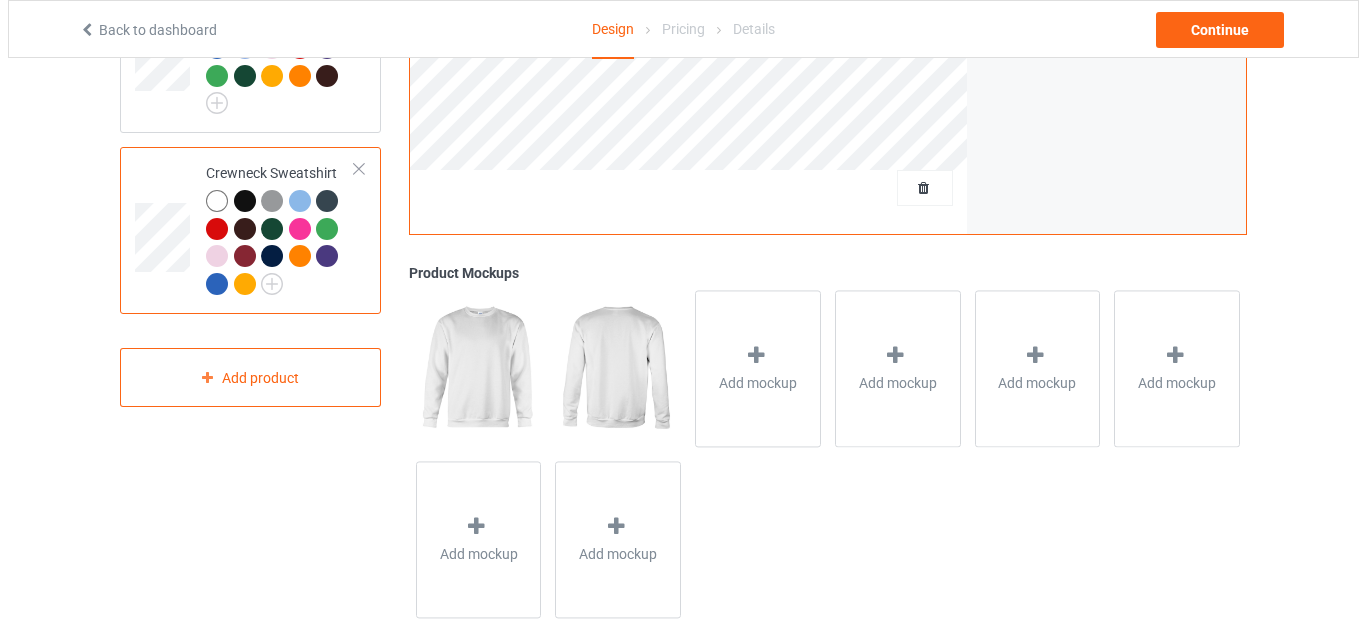 scroll, scrollTop: 445, scrollLeft: 0, axis: vertical 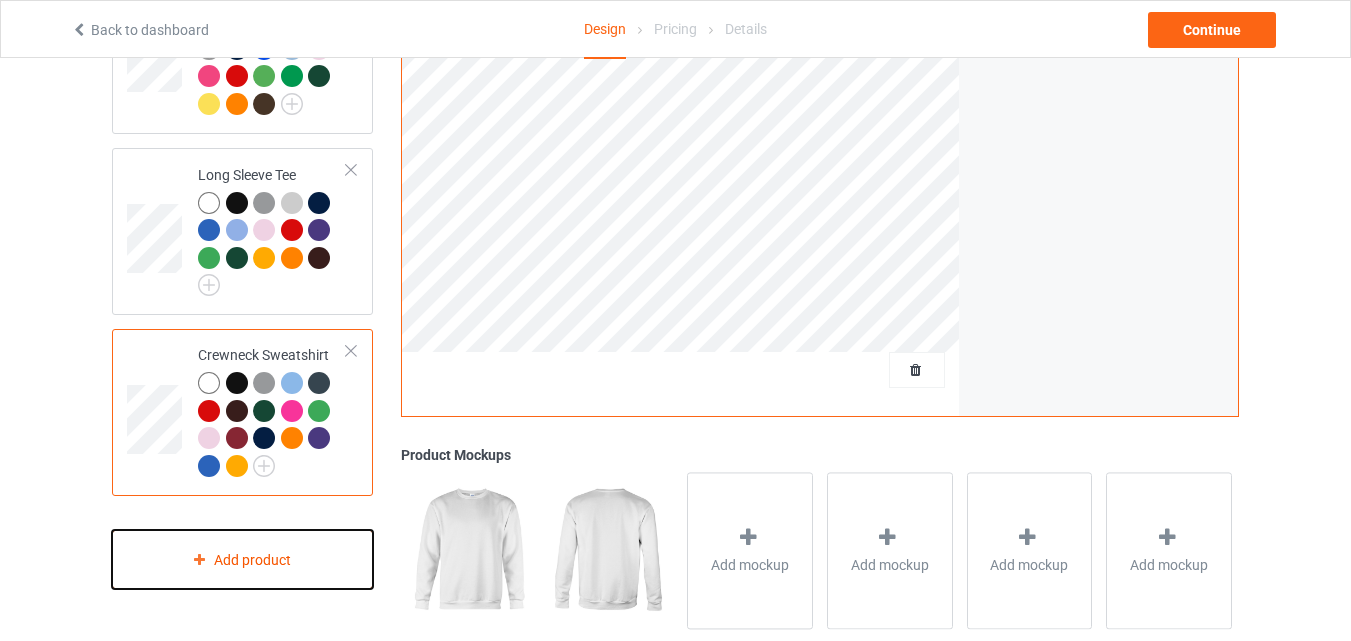 click on "Add product" at bounding box center (242, 559) 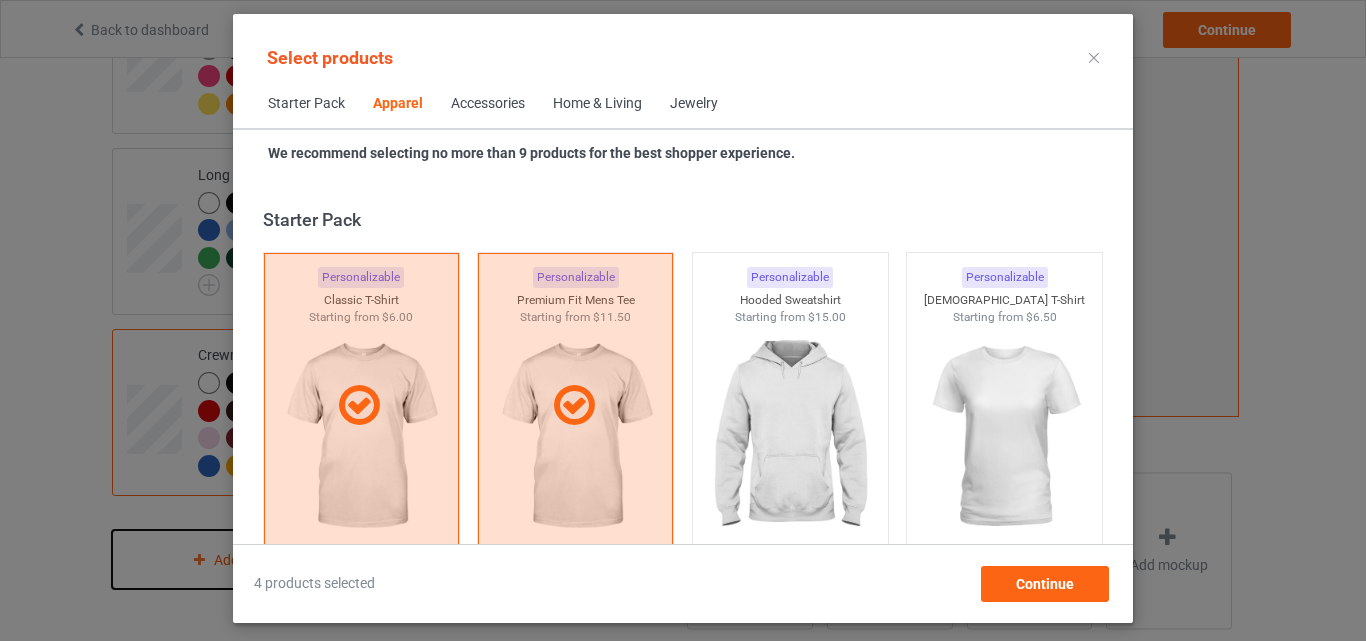 scroll, scrollTop: 745, scrollLeft: 0, axis: vertical 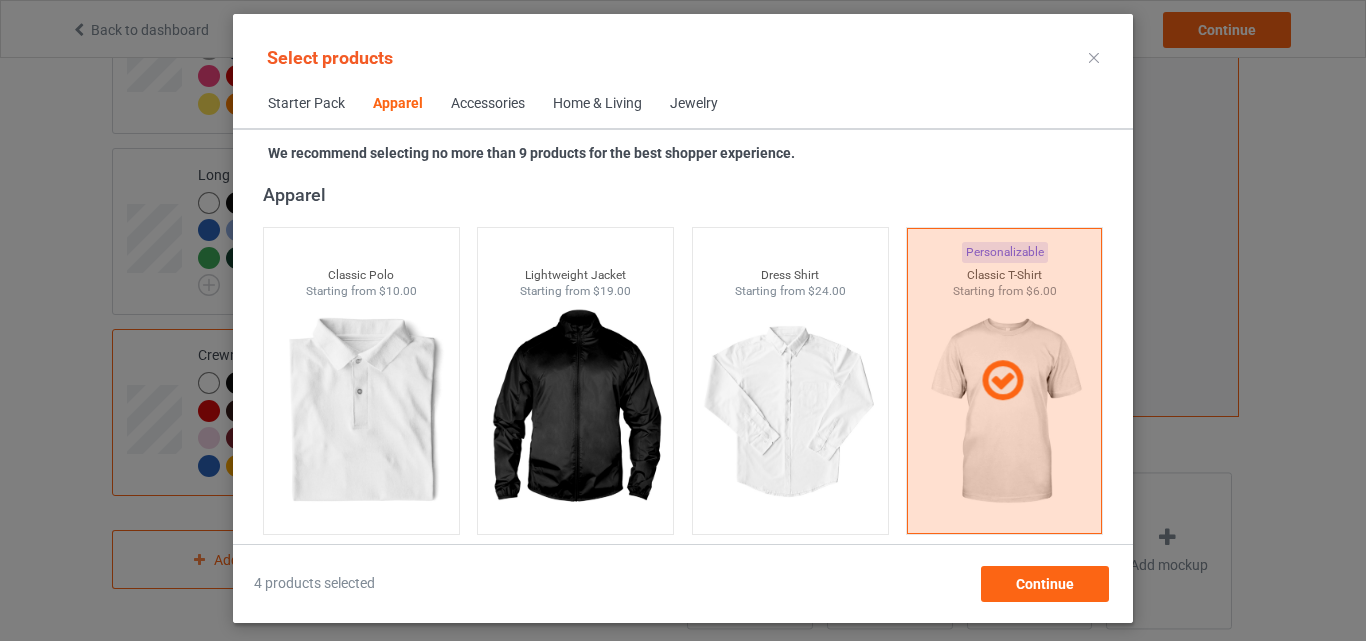 click at bounding box center [1094, 58] 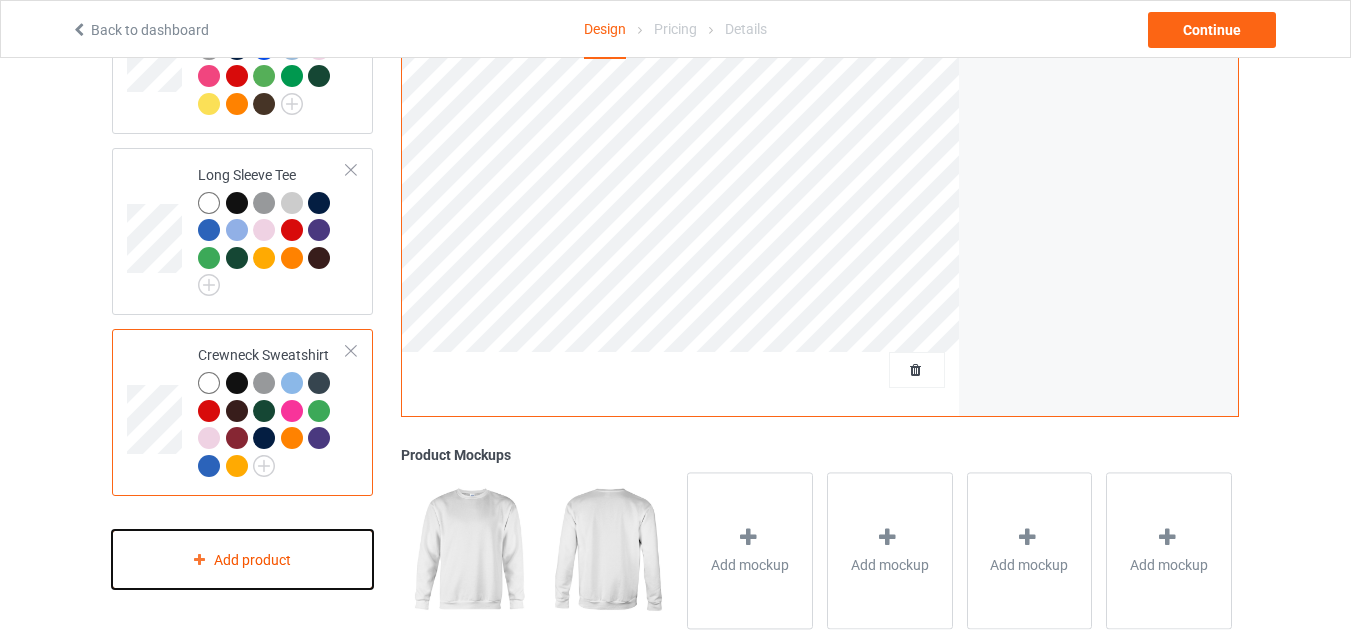 click on "Add product" at bounding box center (242, 559) 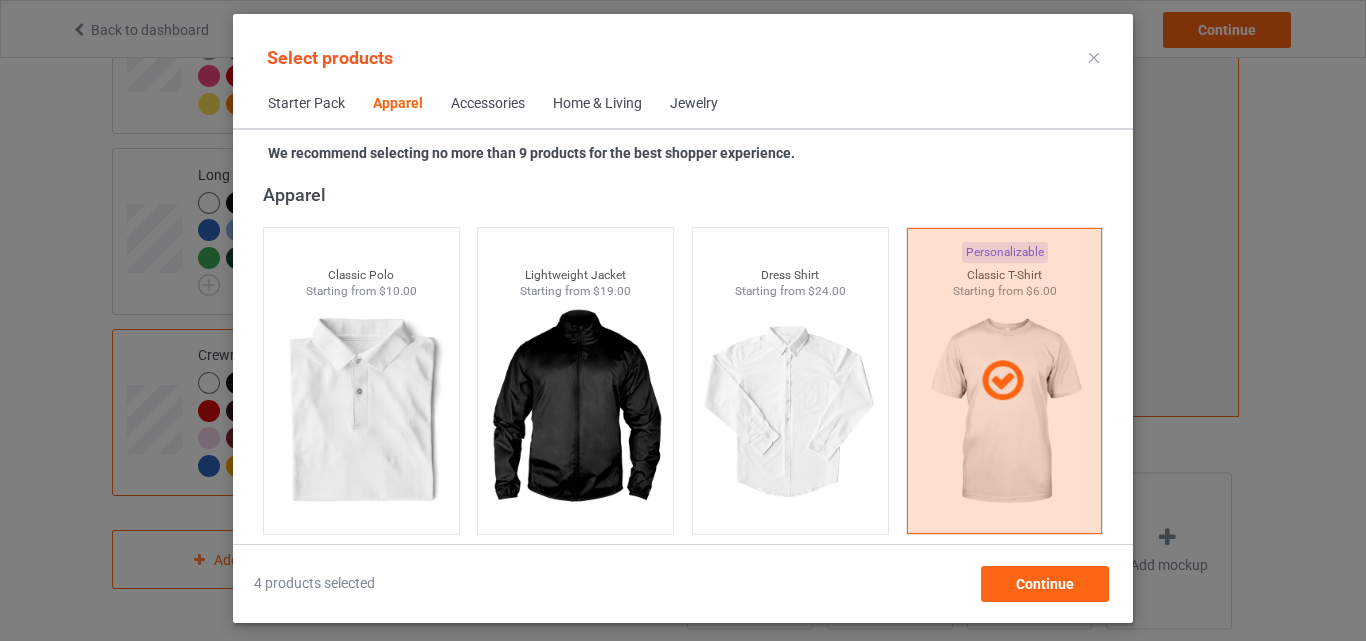 click on "Accessories" at bounding box center (488, 104) 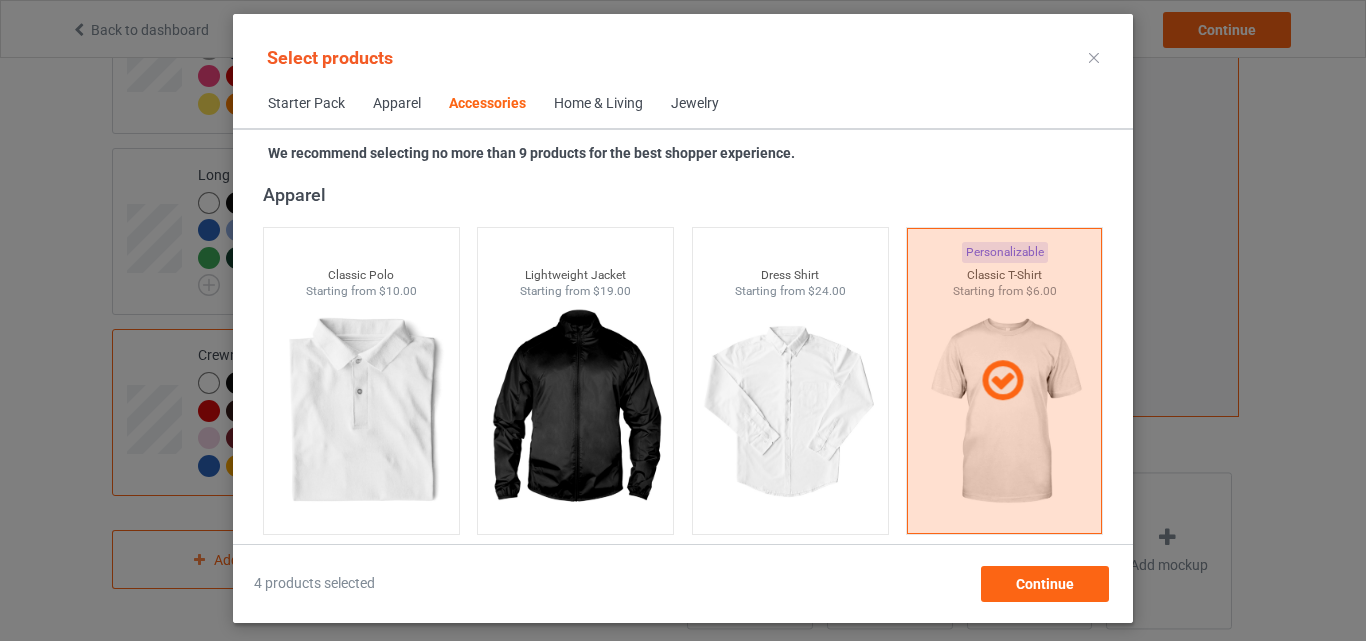 scroll, scrollTop: 4394, scrollLeft: 0, axis: vertical 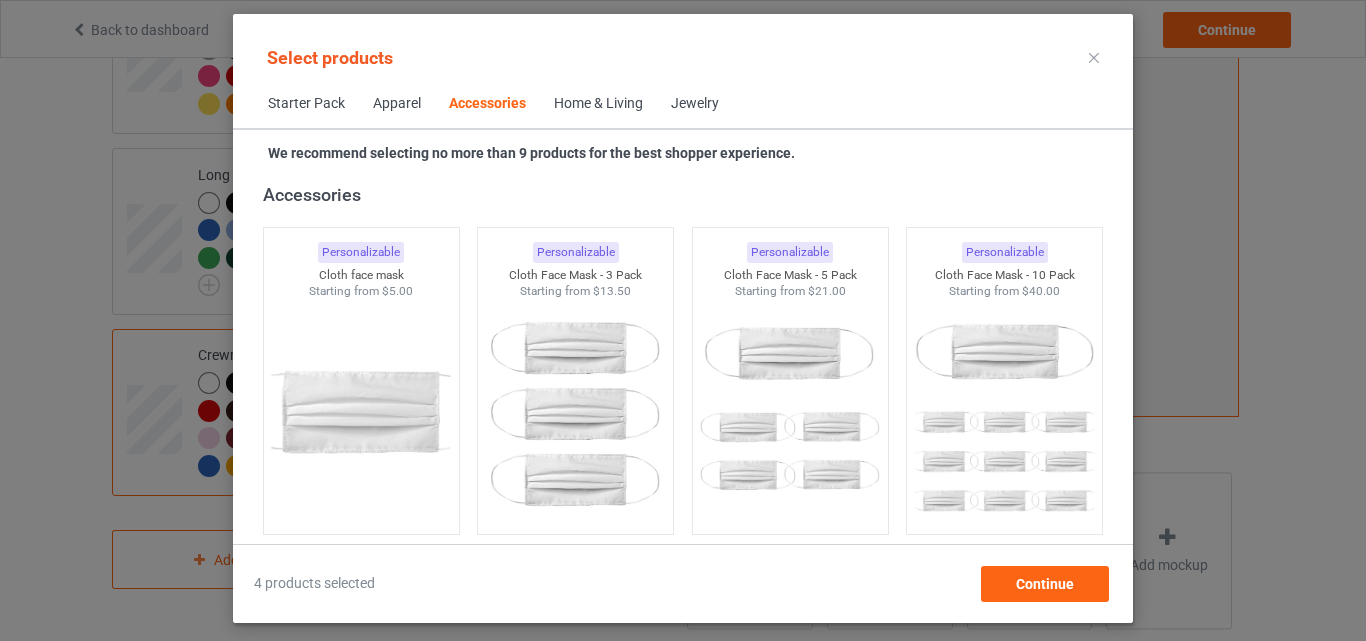 click on "Apparel" at bounding box center (397, 104) 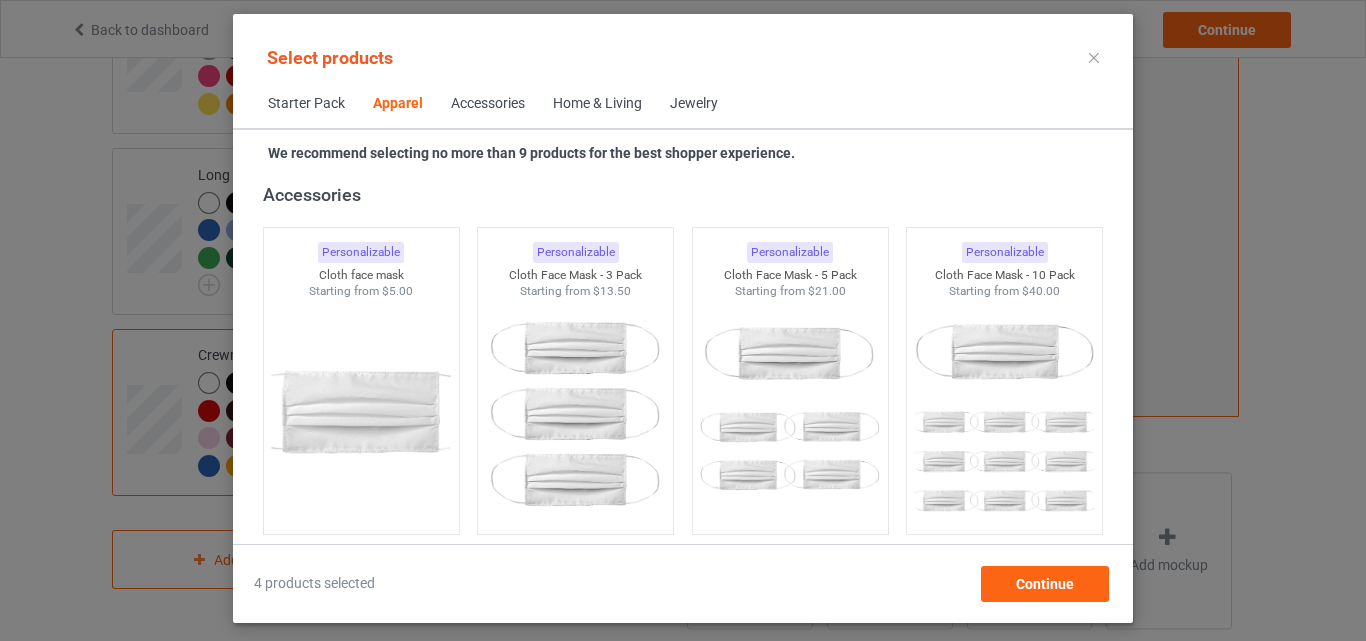 scroll, scrollTop: 745, scrollLeft: 0, axis: vertical 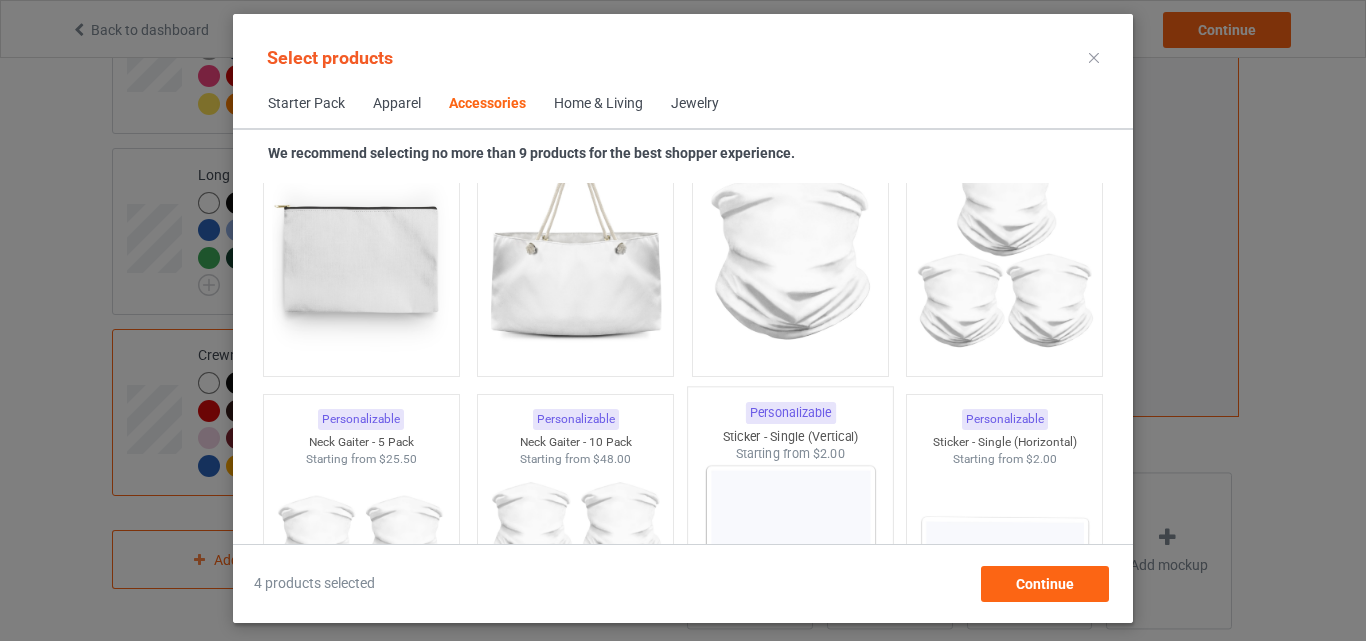 click at bounding box center (790, 580) 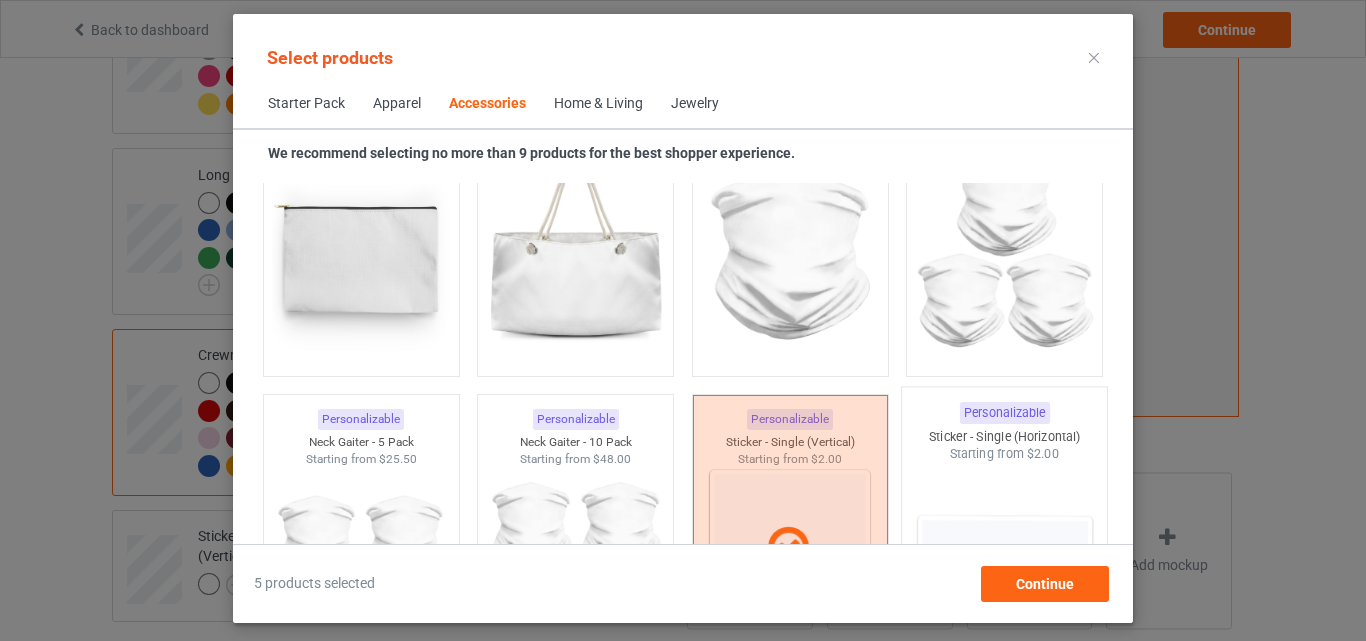 click at bounding box center (1005, 580) 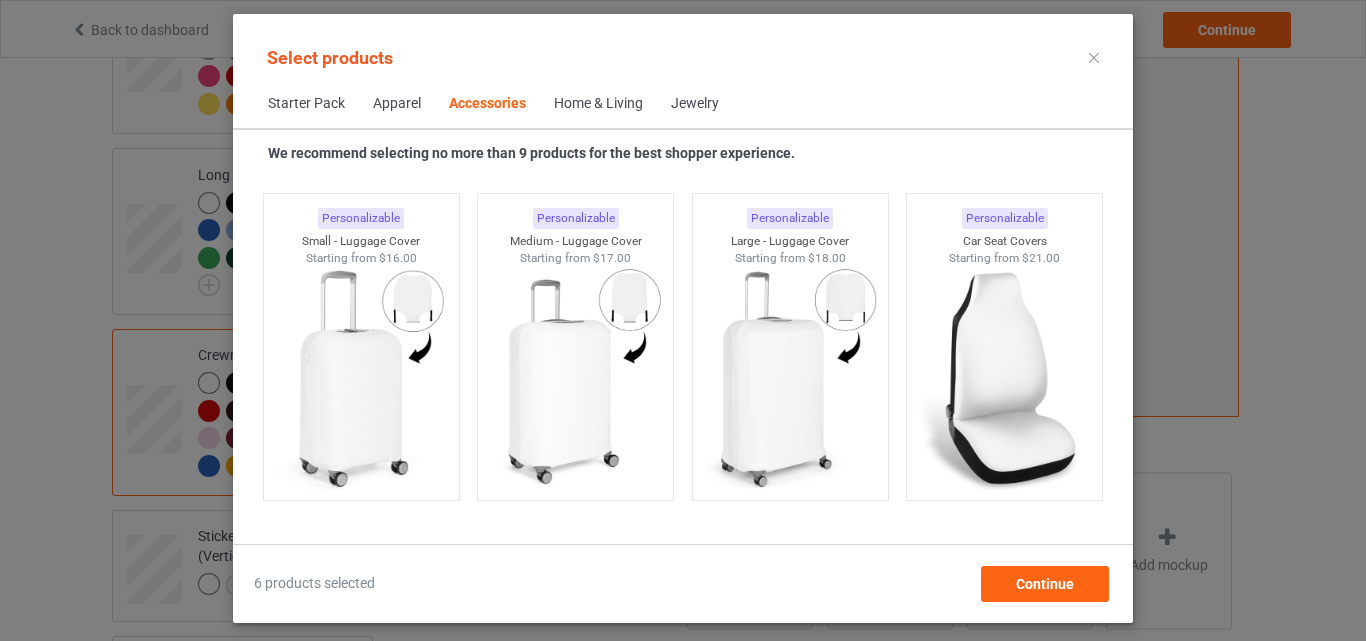 scroll, scrollTop: 7085, scrollLeft: 0, axis: vertical 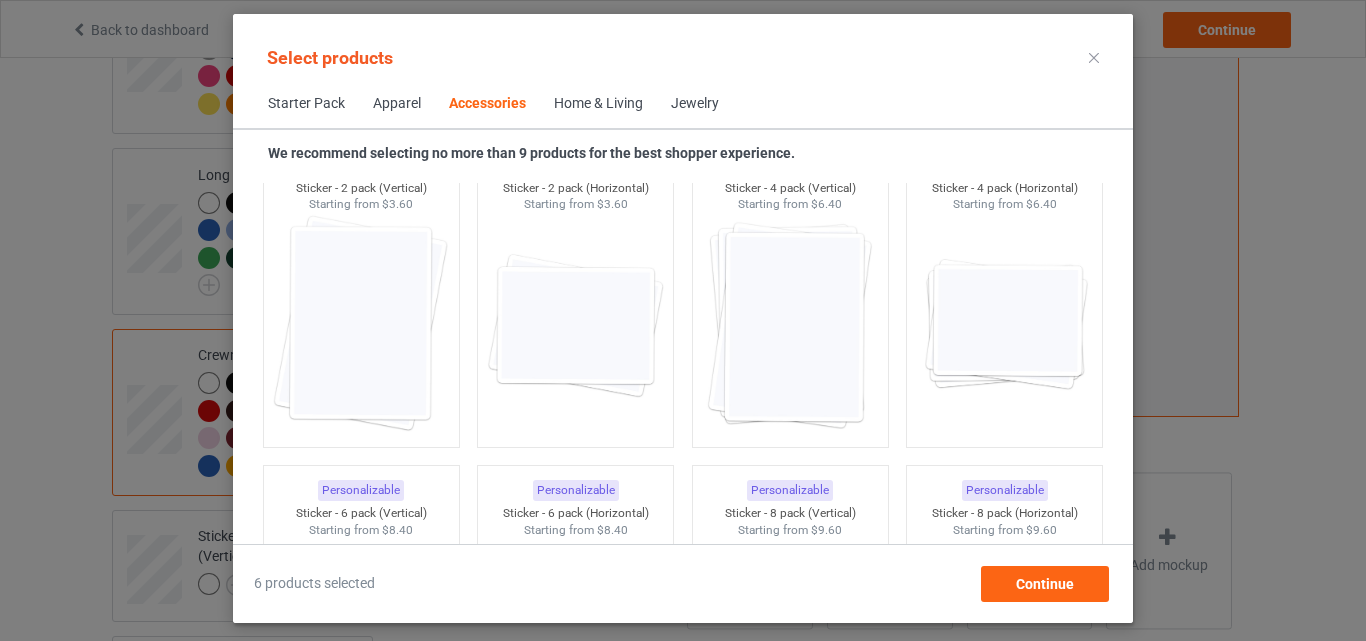 click on "Home & Living" at bounding box center (598, 104) 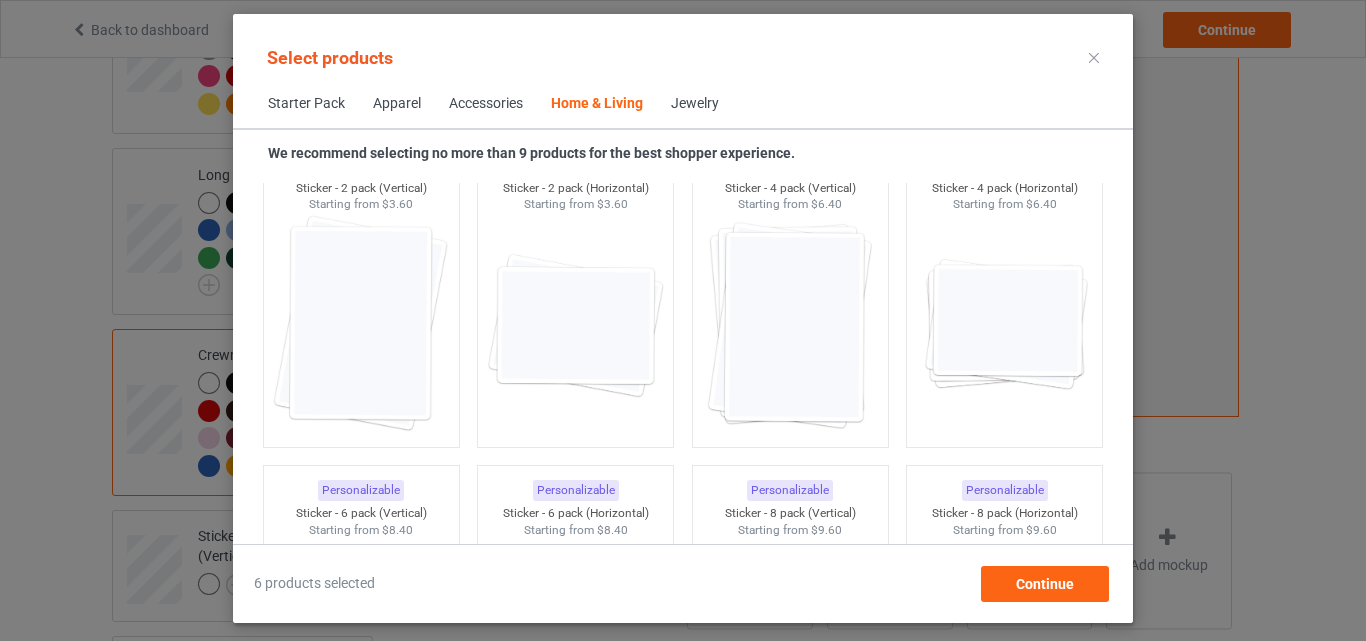 scroll, scrollTop: 9019, scrollLeft: 0, axis: vertical 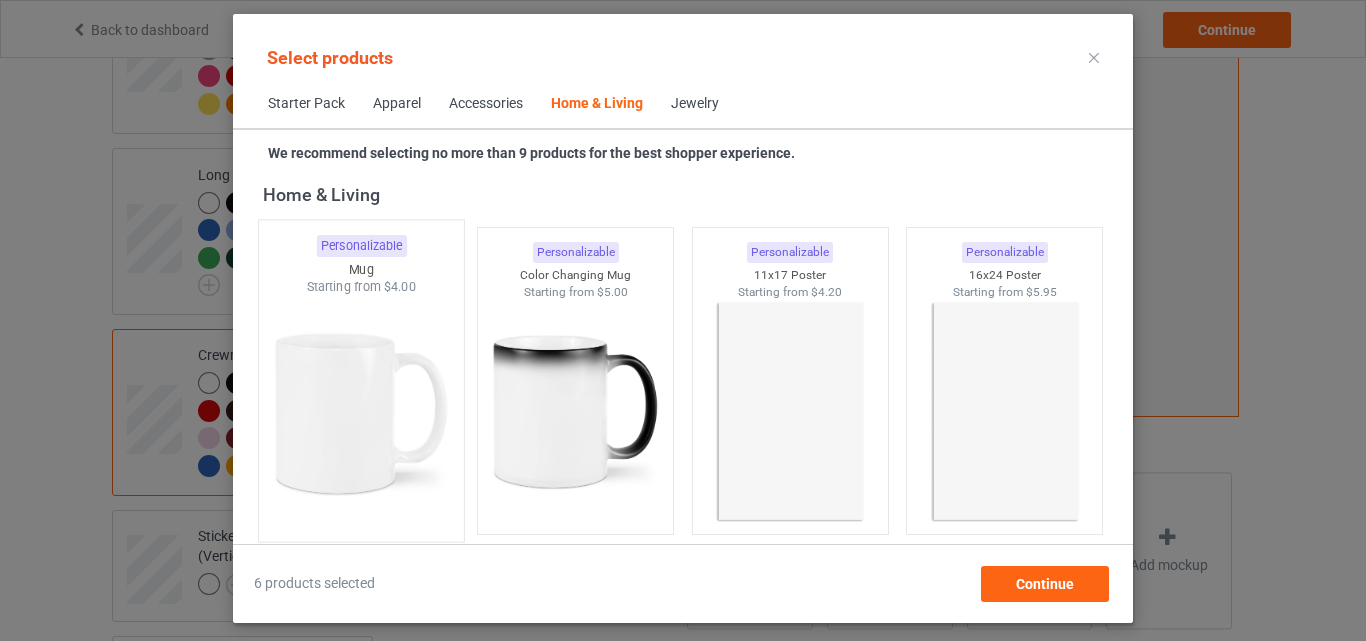 click at bounding box center (361, 413) 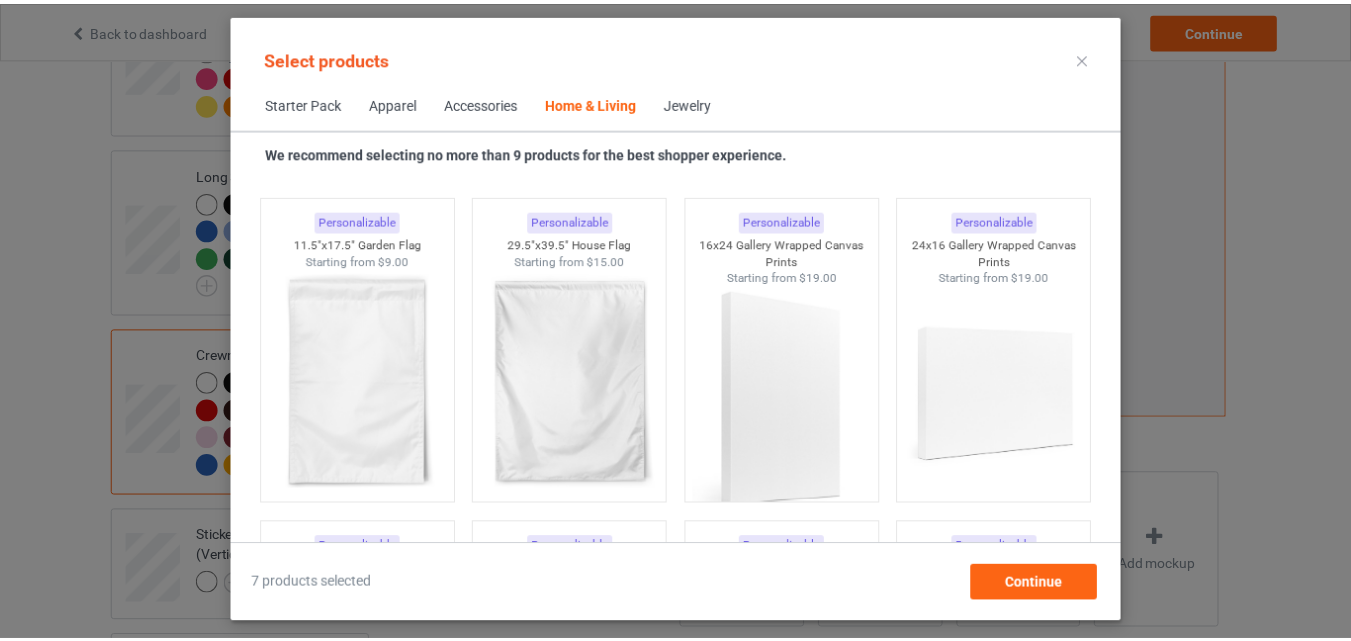scroll, scrollTop: 14313, scrollLeft: 0, axis: vertical 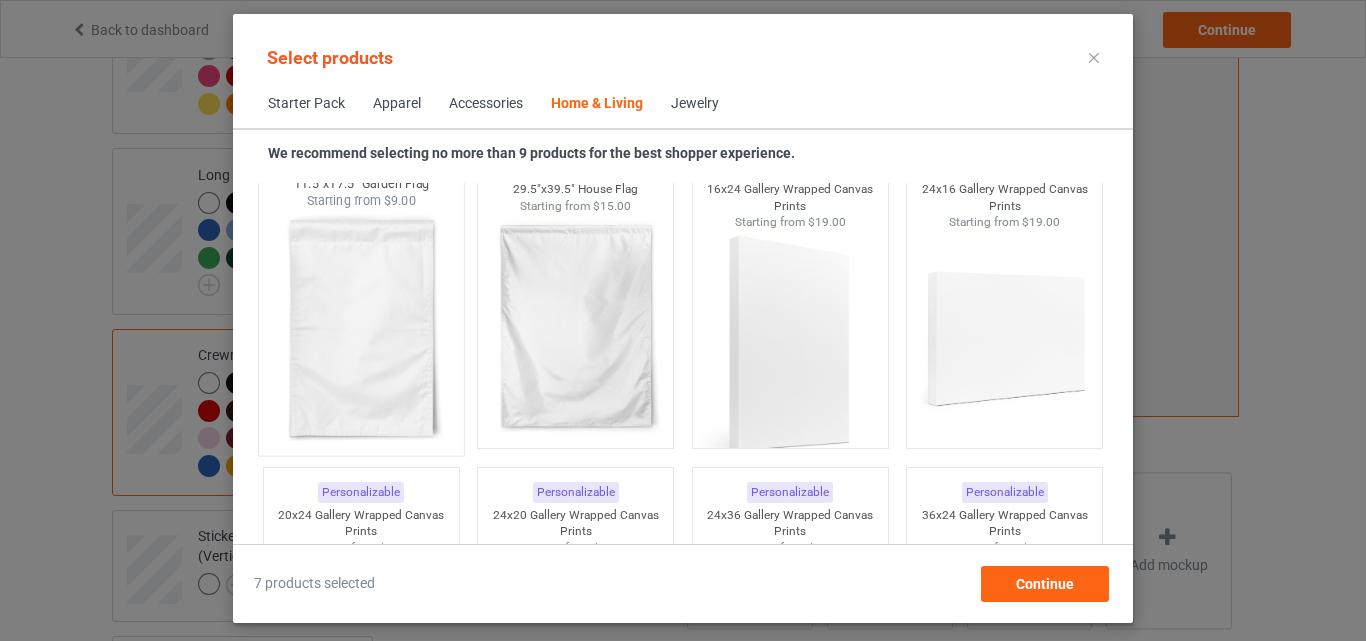 click at bounding box center [361, 327] 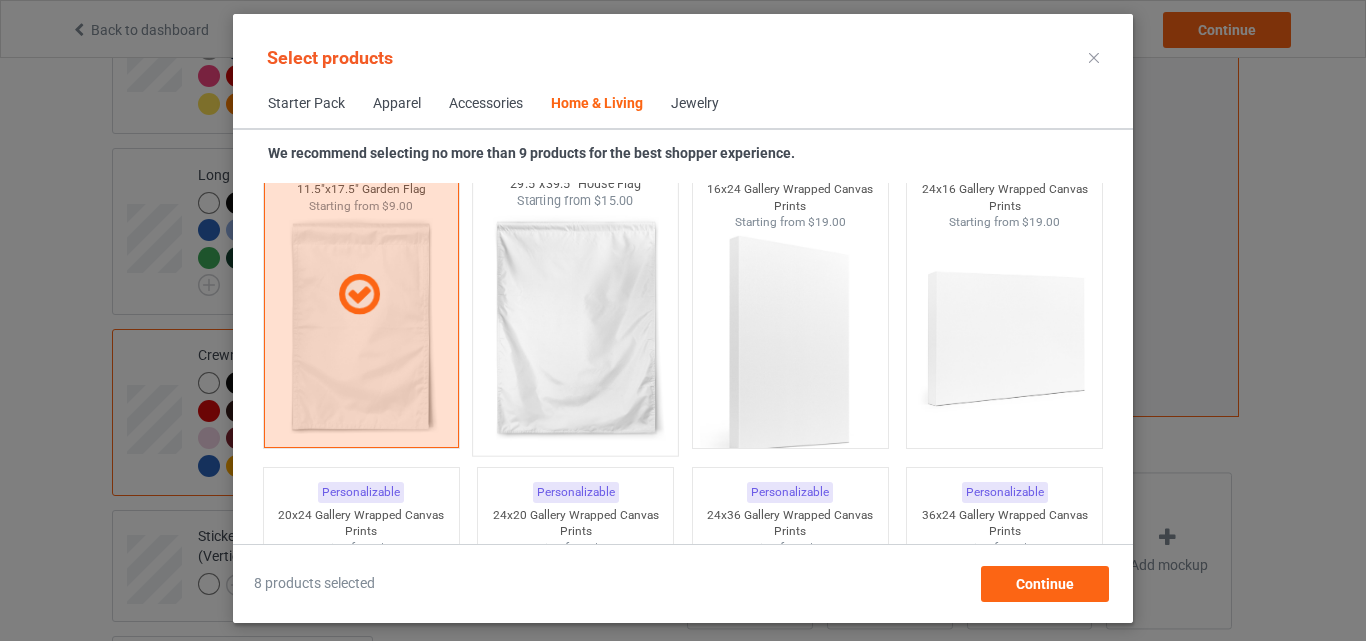 click at bounding box center (576, 327) 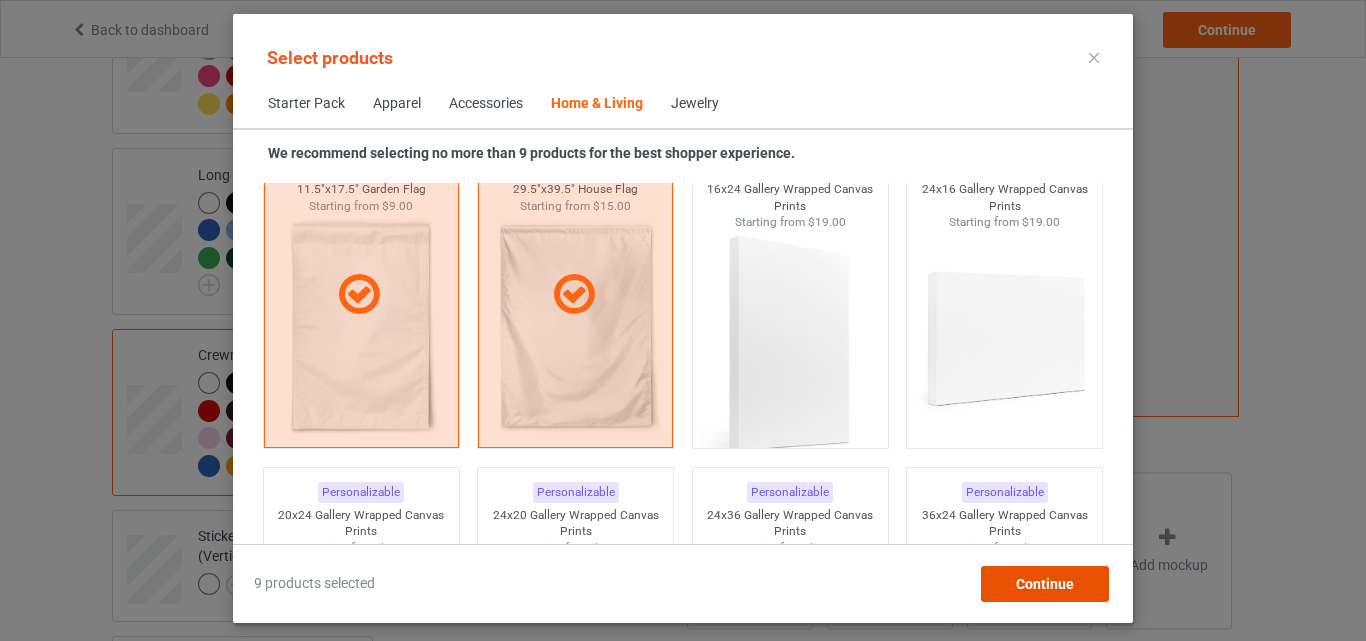 click on "Continue" at bounding box center (1045, 584) 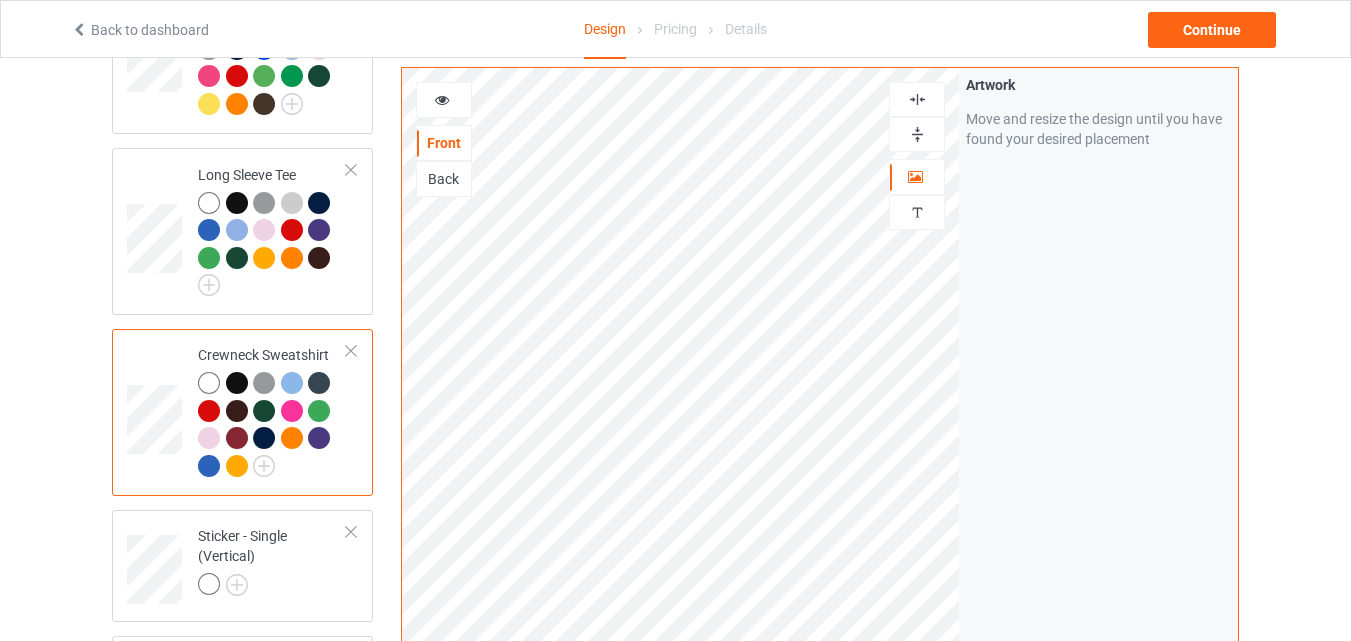 scroll, scrollTop: 1070, scrollLeft: 0, axis: vertical 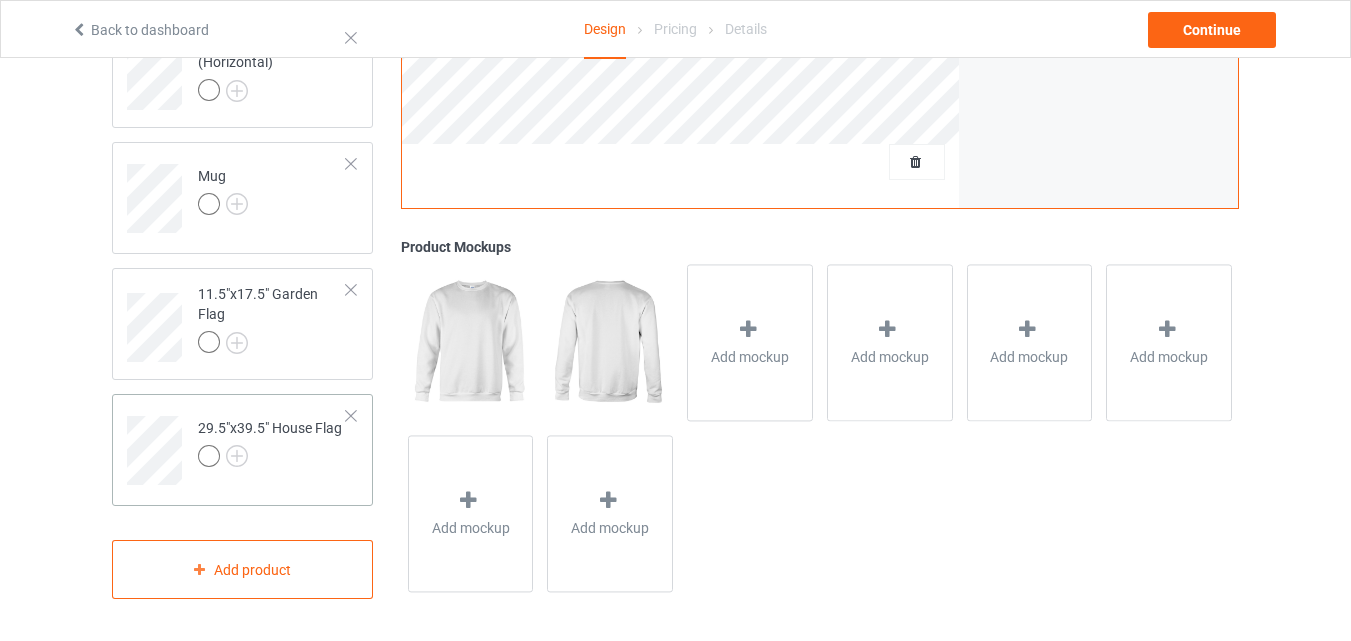 click at bounding box center (270, 459) 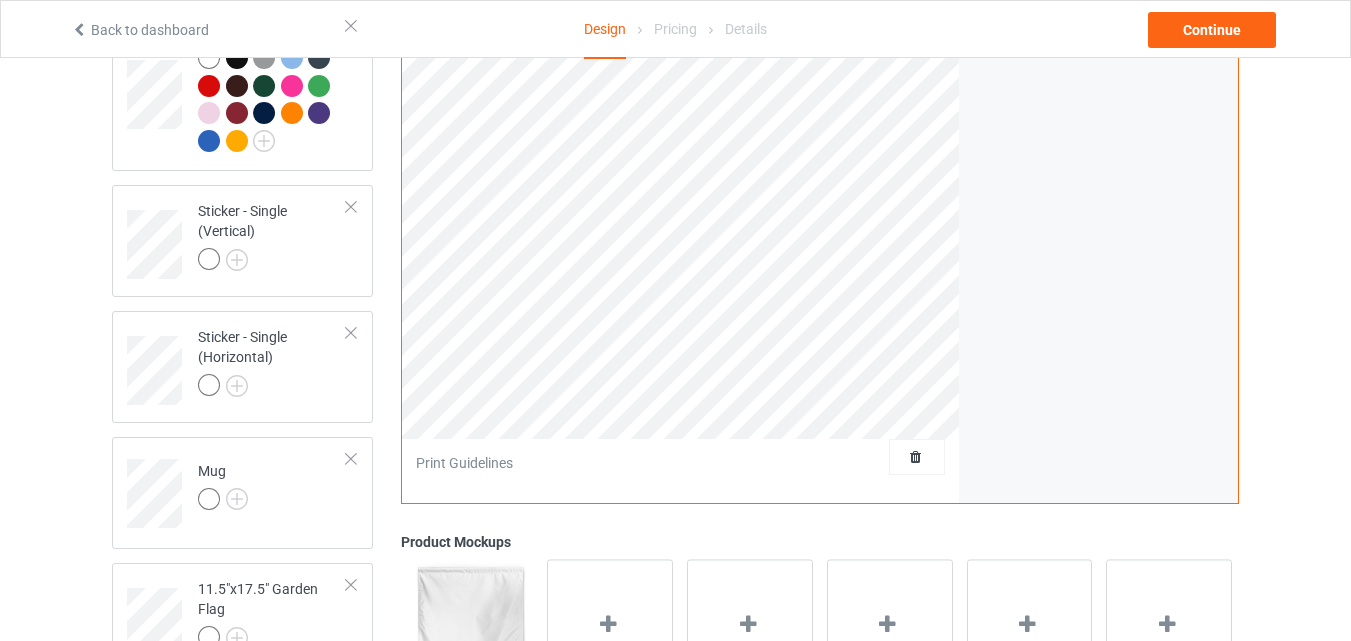 scroll, scrollTop: 0, scrollLeft: 0, axis: both 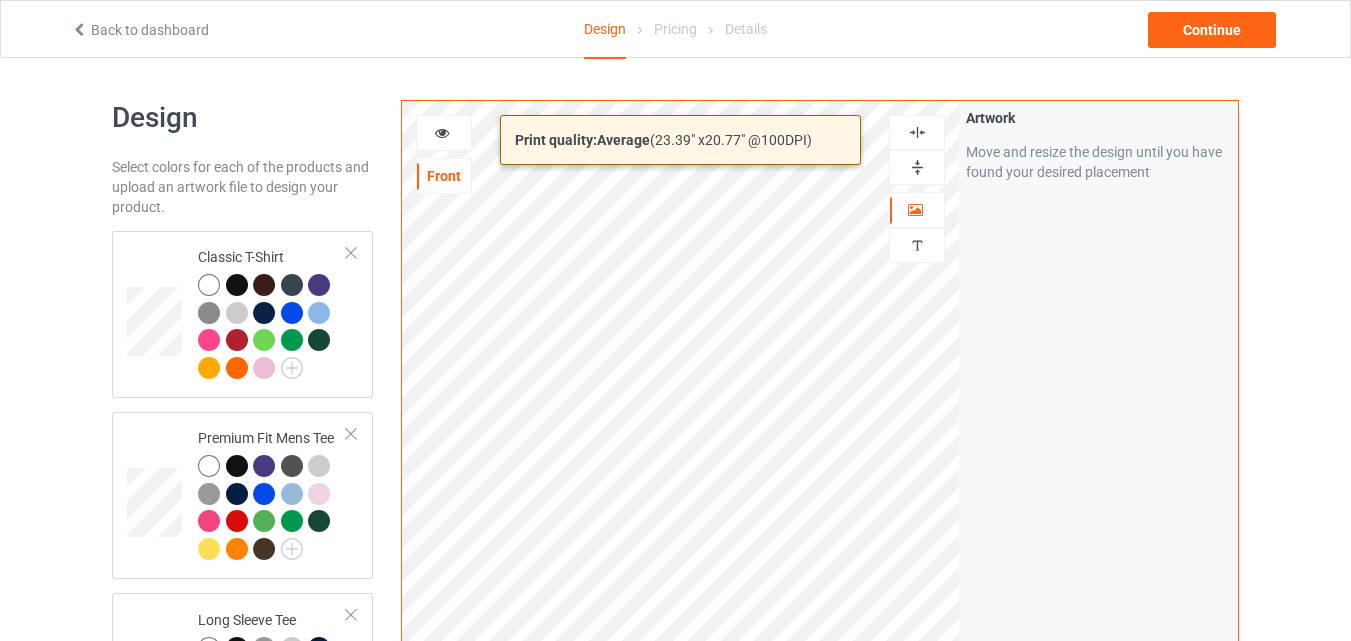 click on "Back to dashboard Design Pricing Details Continue Design Select colors for each of the products and upload an artwork file to design your product. Classic T-Shirt Premium Fit Mens Tee Long Sleeve Tee Crewneck Sweatshirt Sticker - Single (Vertical) Sticker - Single (Horizontal) Mug 11.5"x17.5" Garden Flag 29.5"x39.5" House Flag Add product Print quality:  Average  (  23.39 " x  20.77 " @ 100 DPI) Front Artwork Personalized text Print Guidelines Artwork Move and resize the design until you have found your desired placement Product Mockups Add mockup Add mockup Add mockup Add mockup Add mockup Add mockup Add mockup" at bounding box center (675, 320) 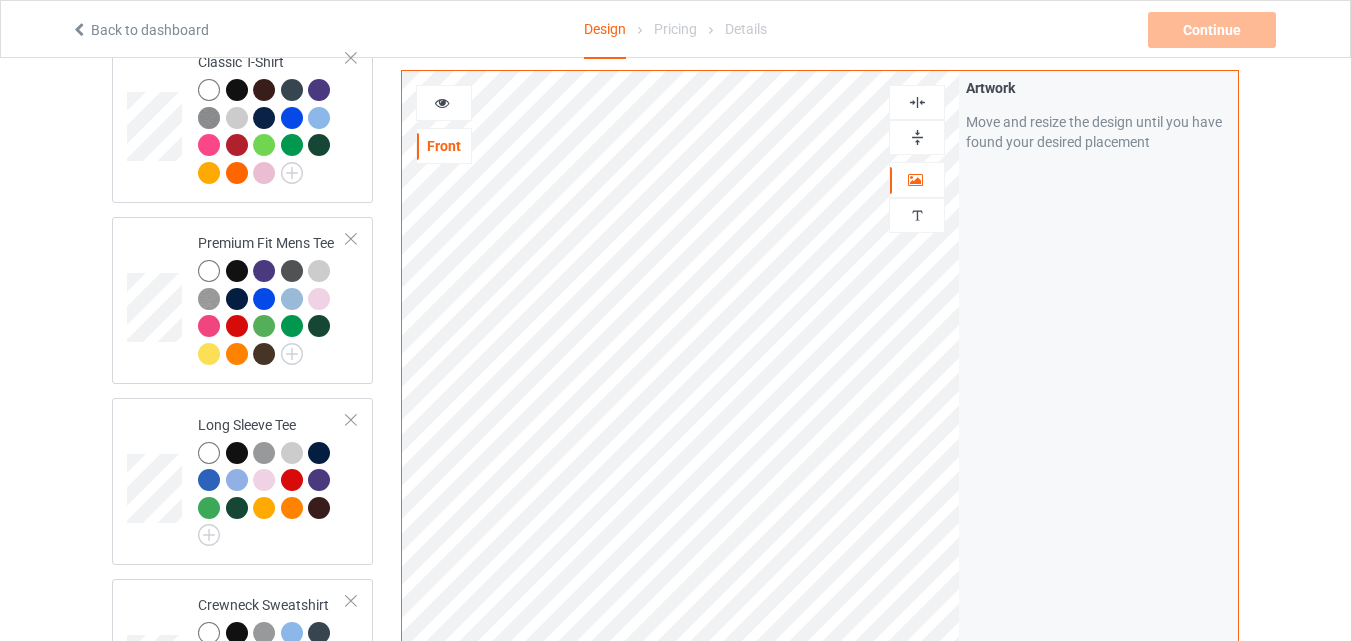 scroll, scrollTop: 379, scrollLeft: 0, axis: vertical 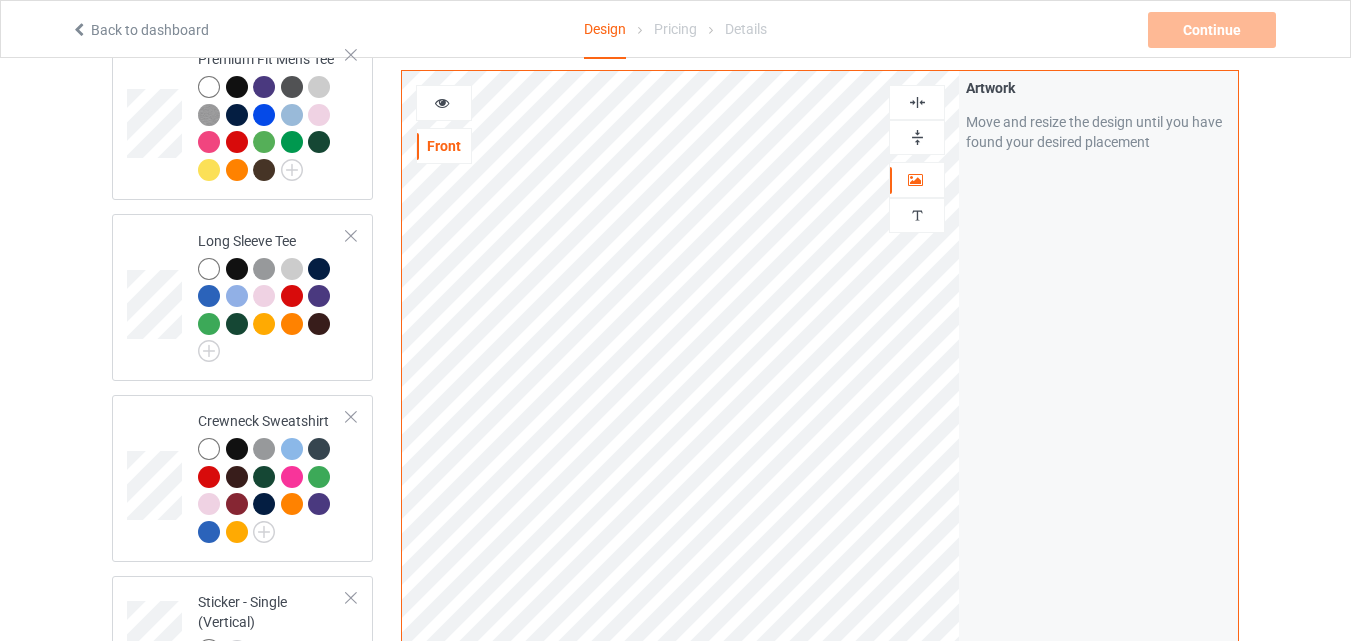 click at bounding box center (917, 102) 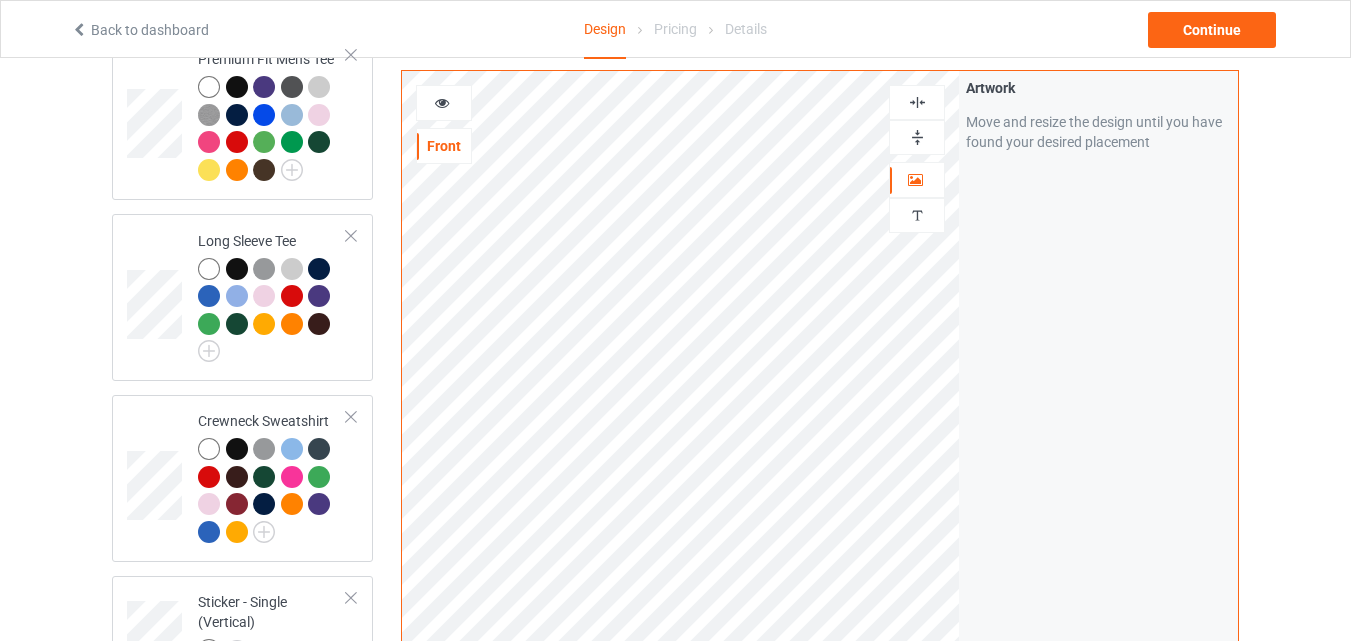 click at bounding box center [917, 102] 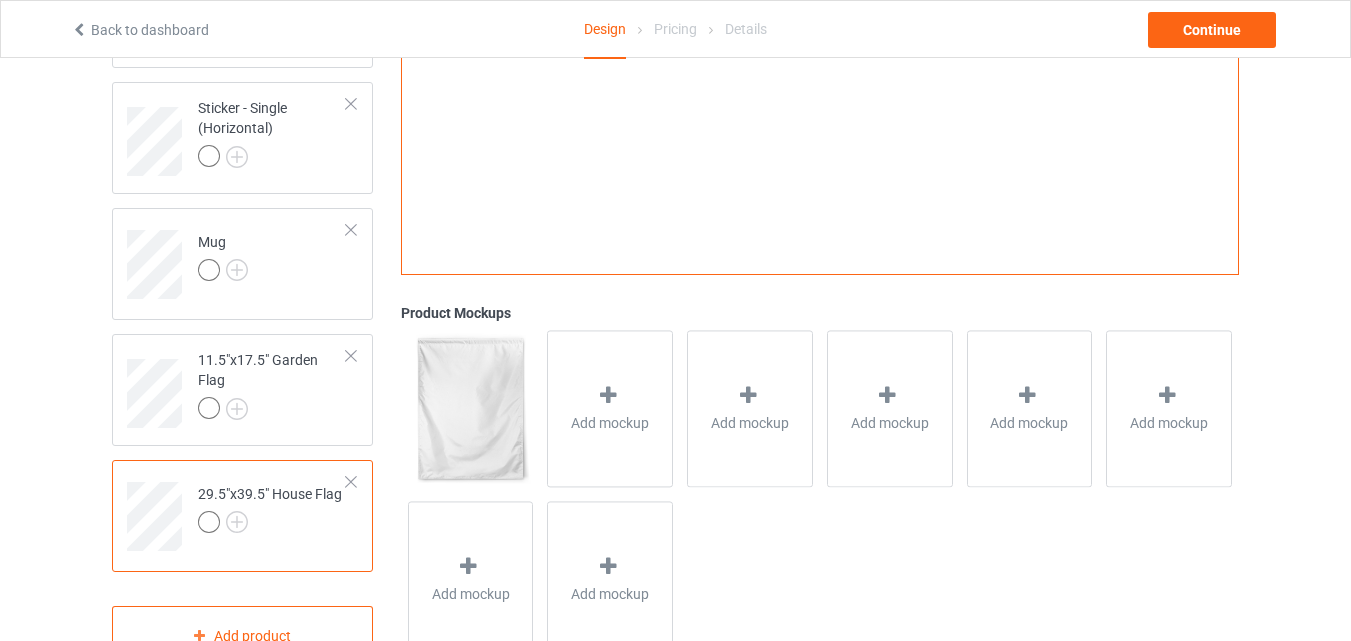 scroll, scrollTop: 1016, scrollLeft: 0, axis: vertical 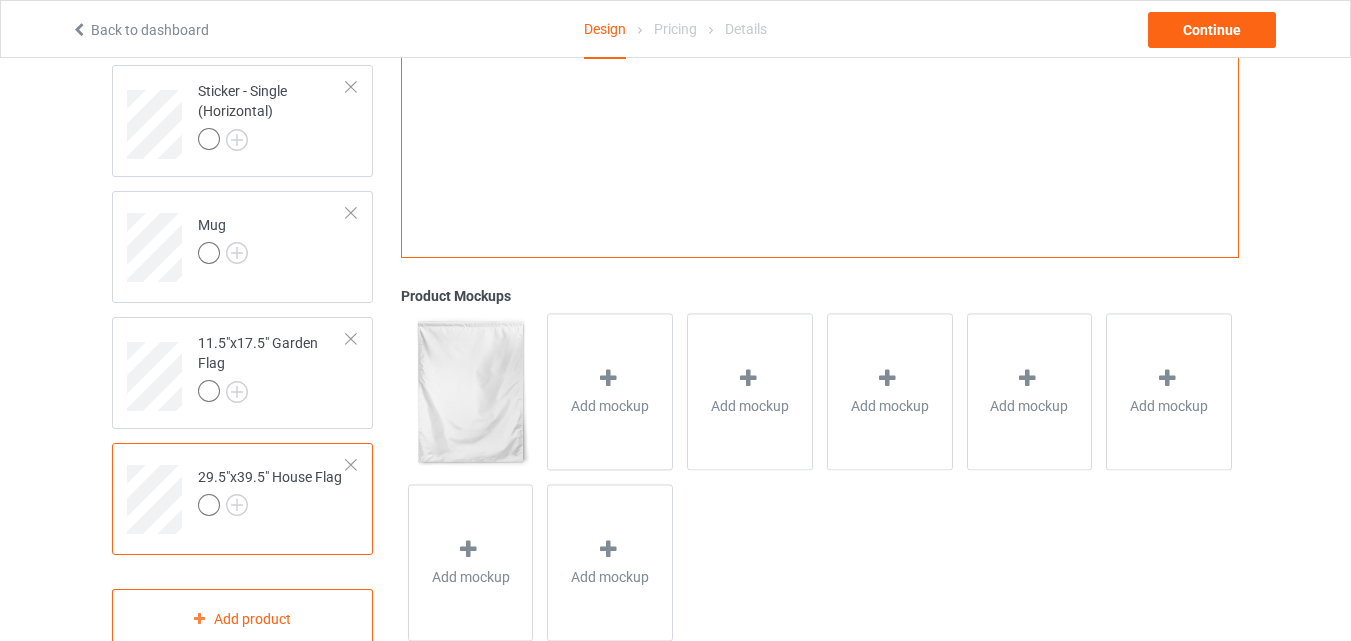 click on "29.5"x39.5" House Flag" at bounding box center (272, 492) 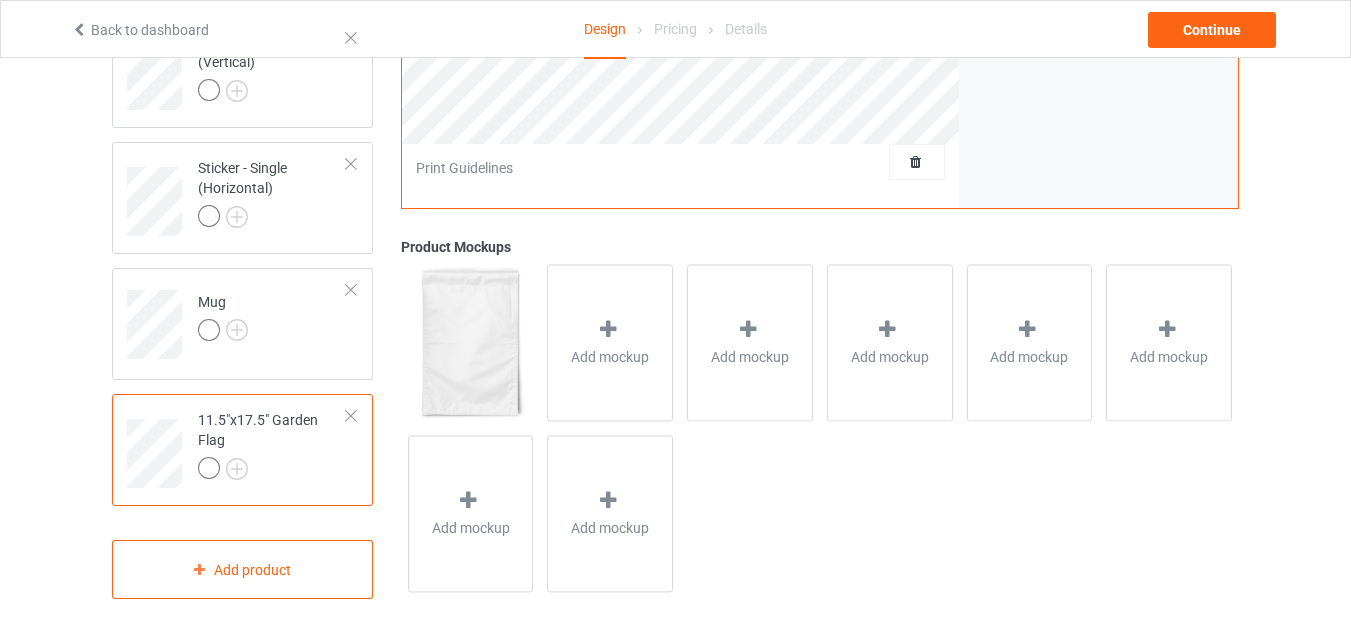 scroll, scrollTop: 944, scrollLeft: 0, axis: vertical 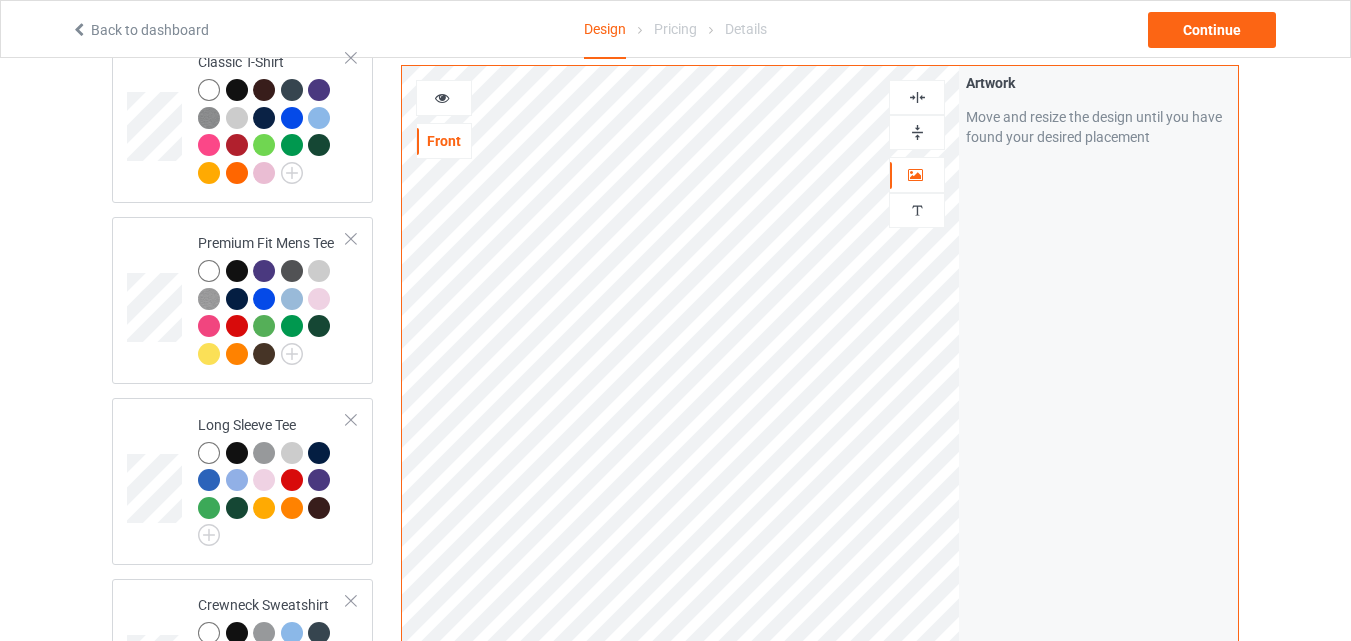 click at bounding box center (917, 132) 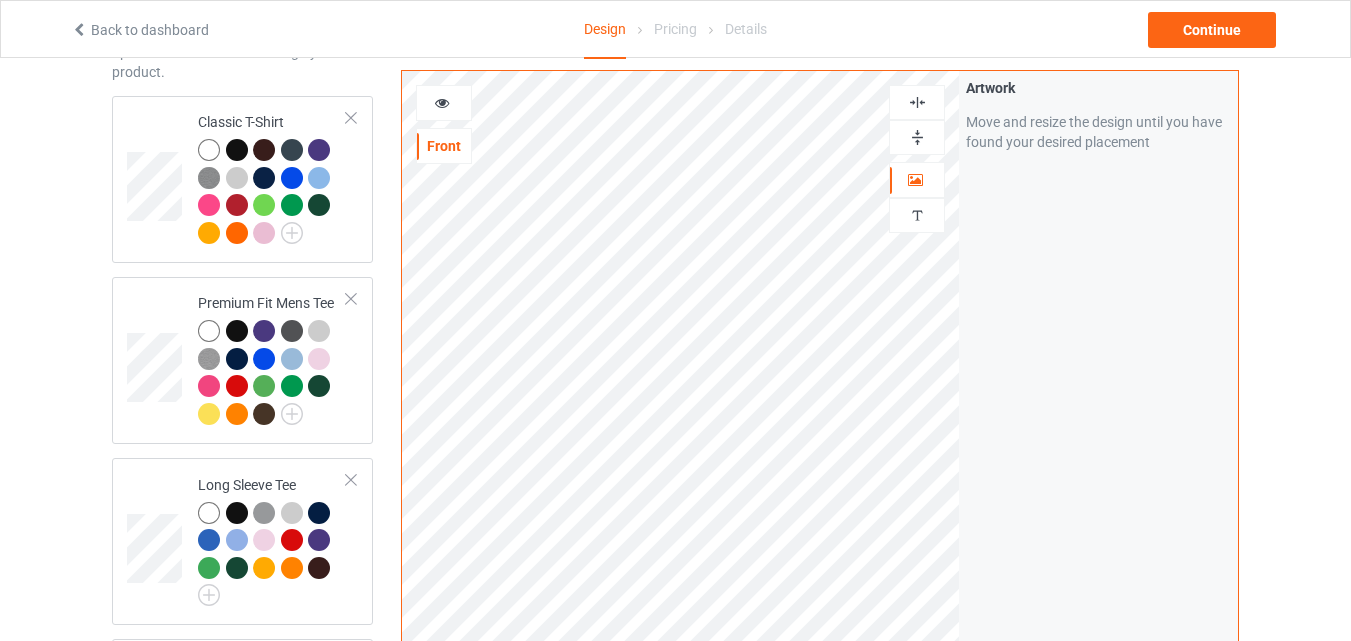 scroll, scrollTop: 0, scrollLeft: 0, axis: both 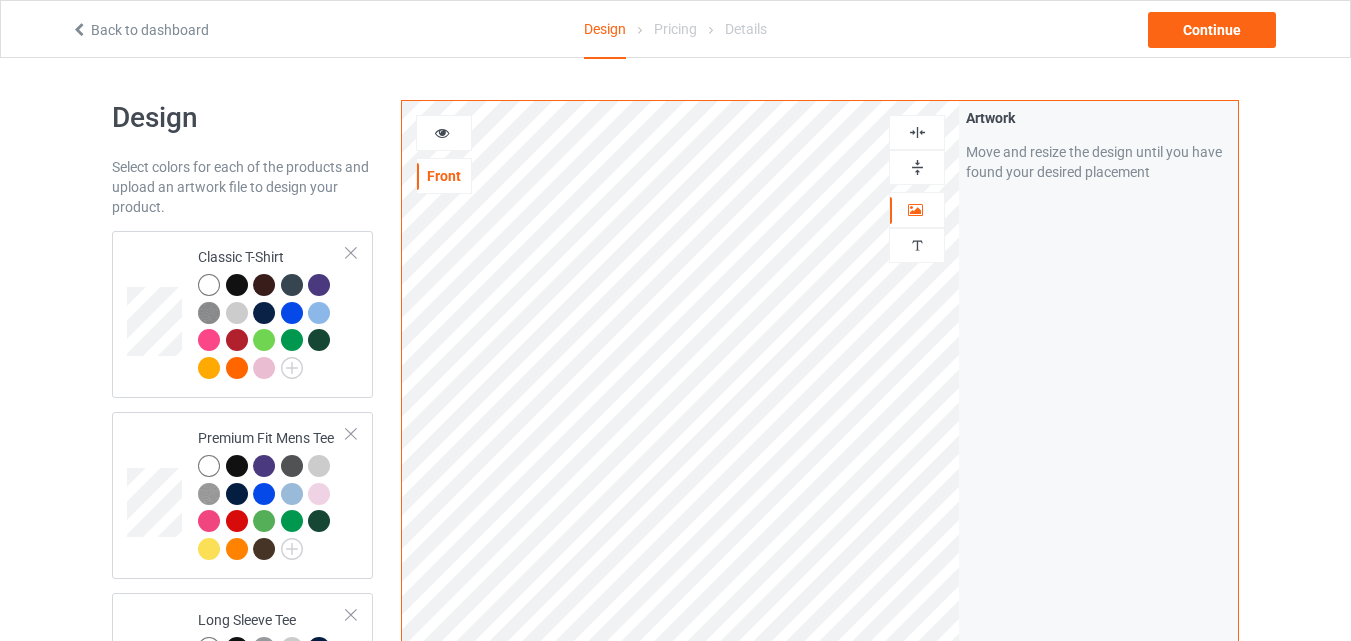 click at bounding box center (444, 133) 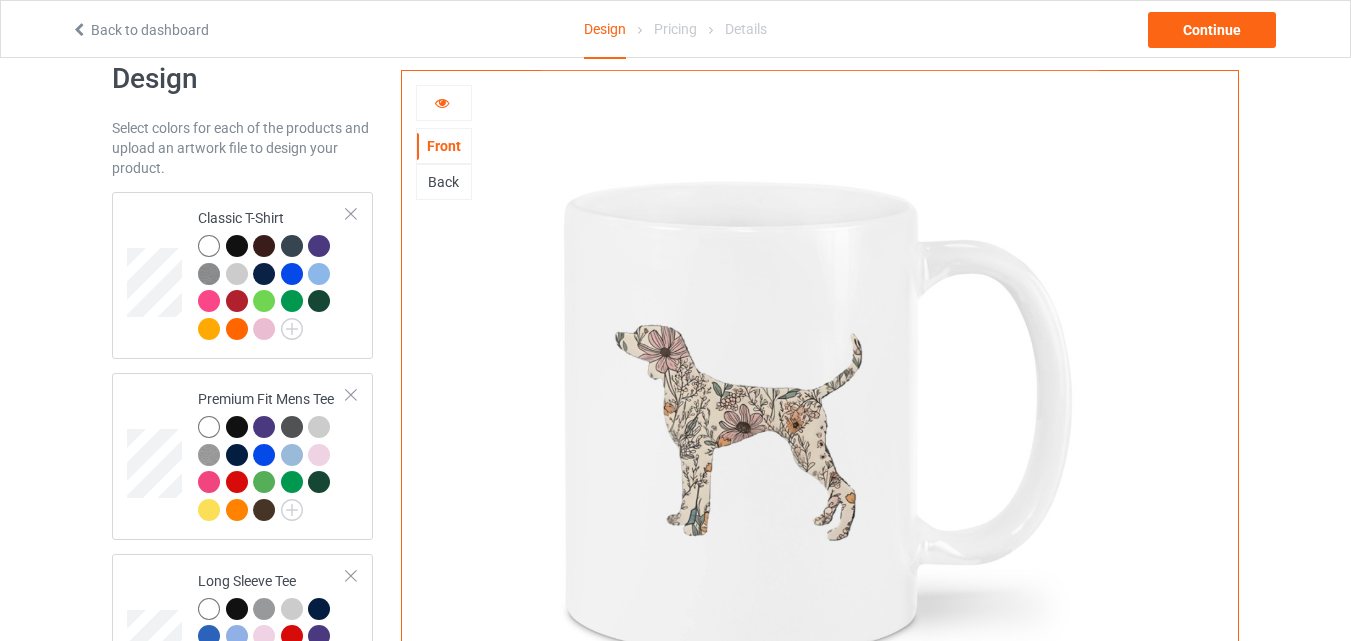 scroll, scrollTop: 0, scrollLeft: 0, axis: both 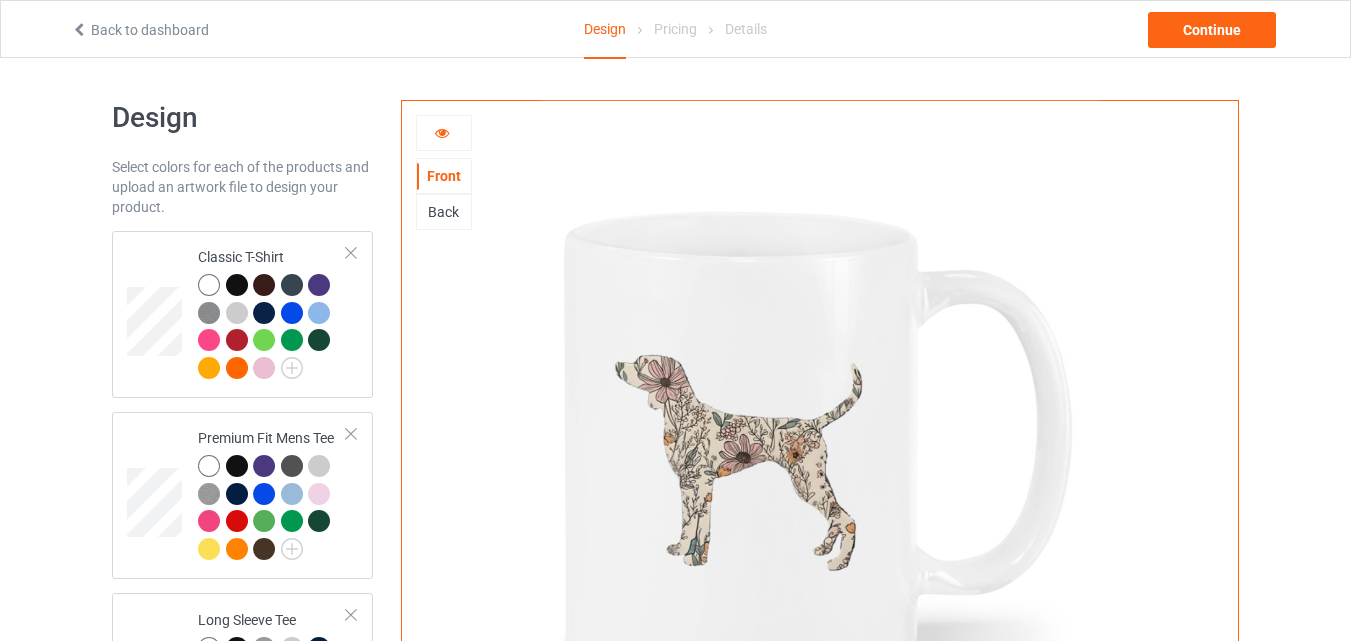 click at bounding box center [442, 130] 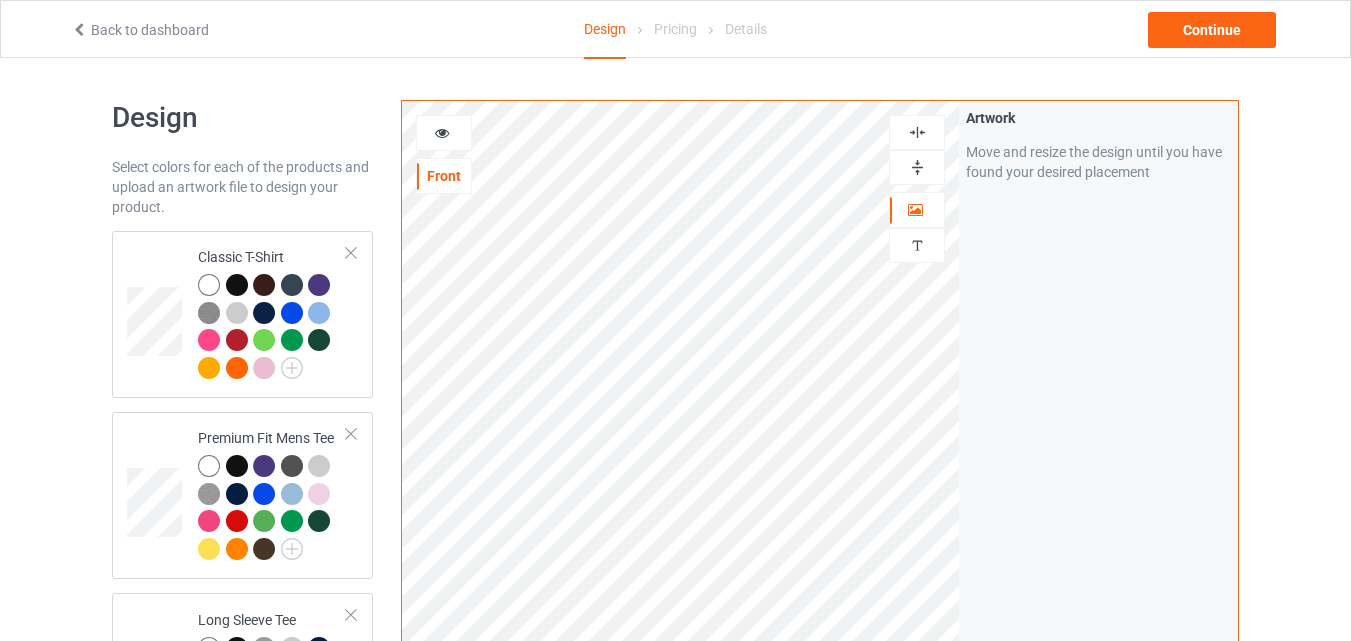 click at bounding box center (917, 132) 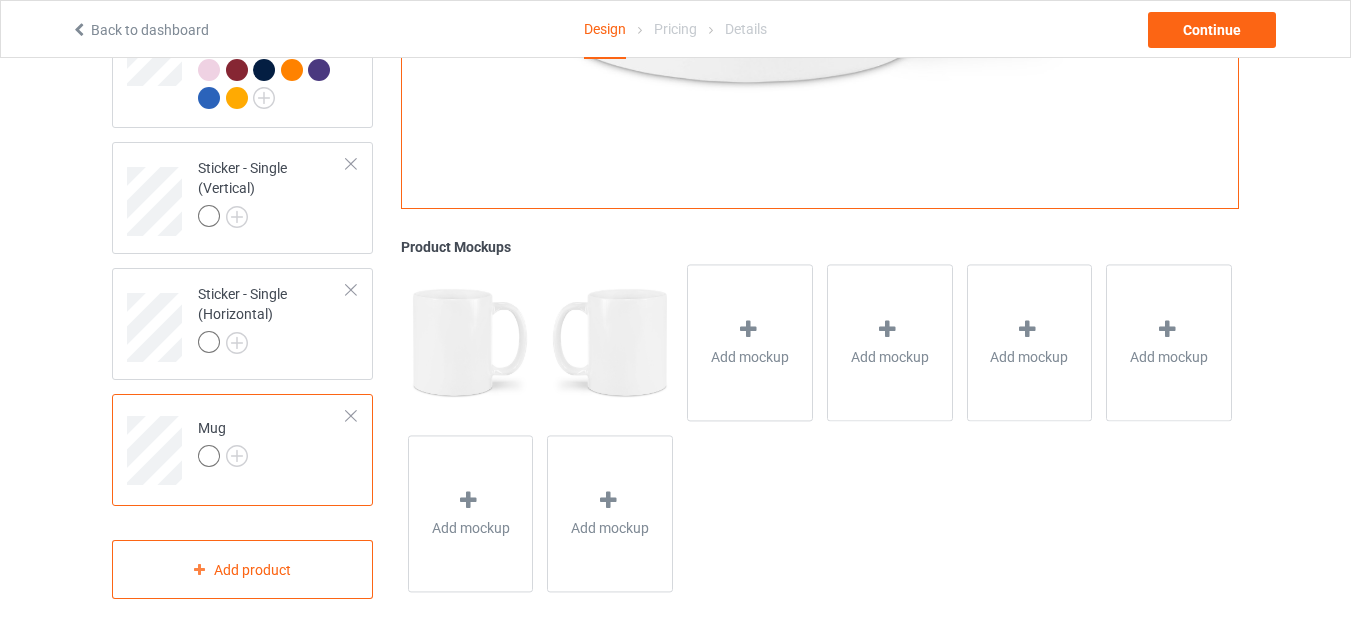 scroll, scrollTop: 818, scrollLeft: 0, axis: vertical 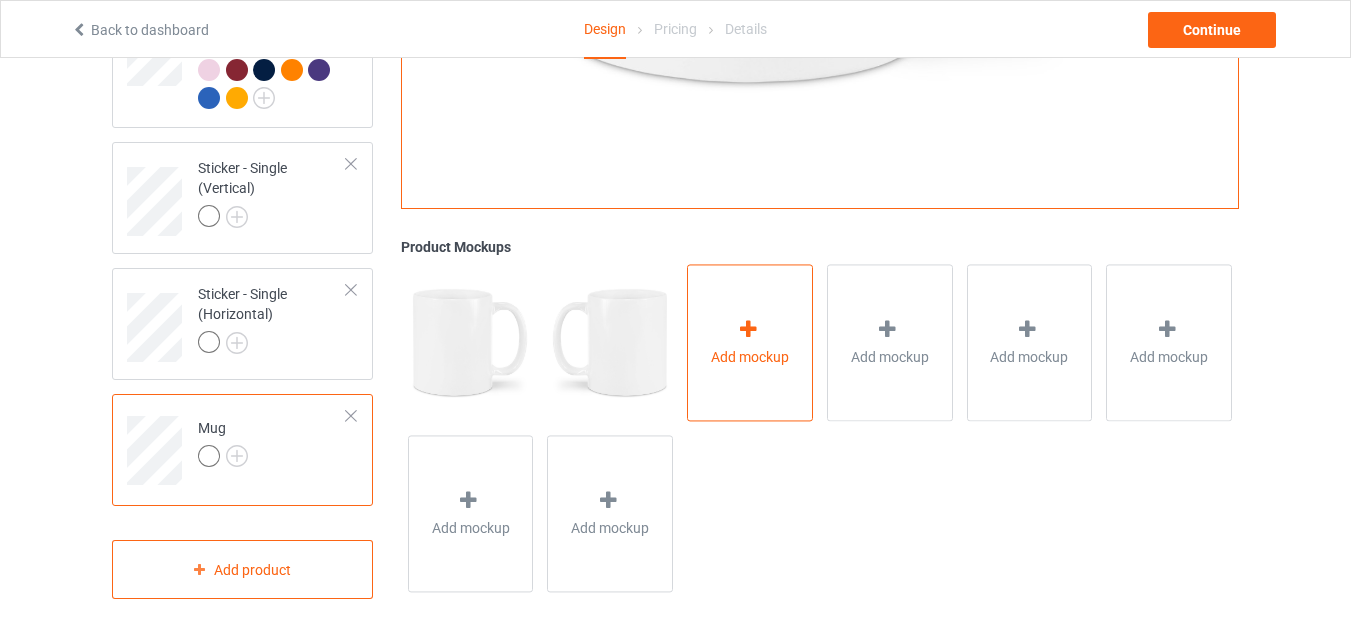 click on "Add mockup" at bounding box center [750, 342] 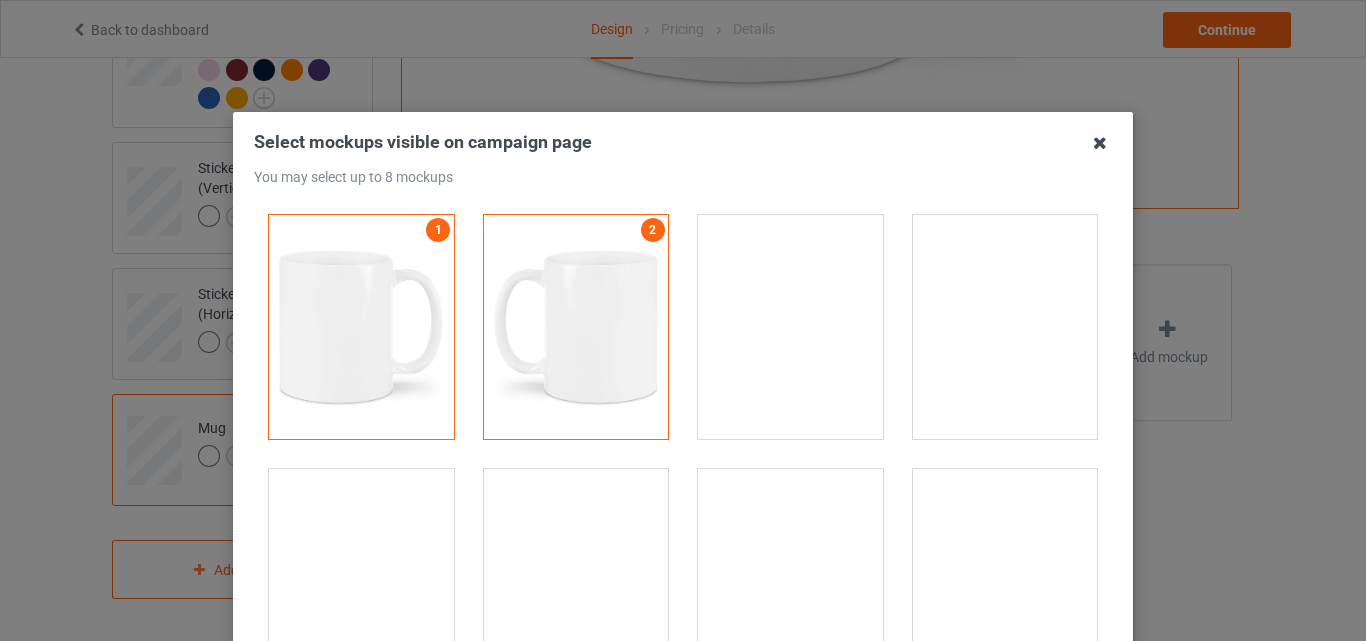 click at bounding box center [1100, 143] 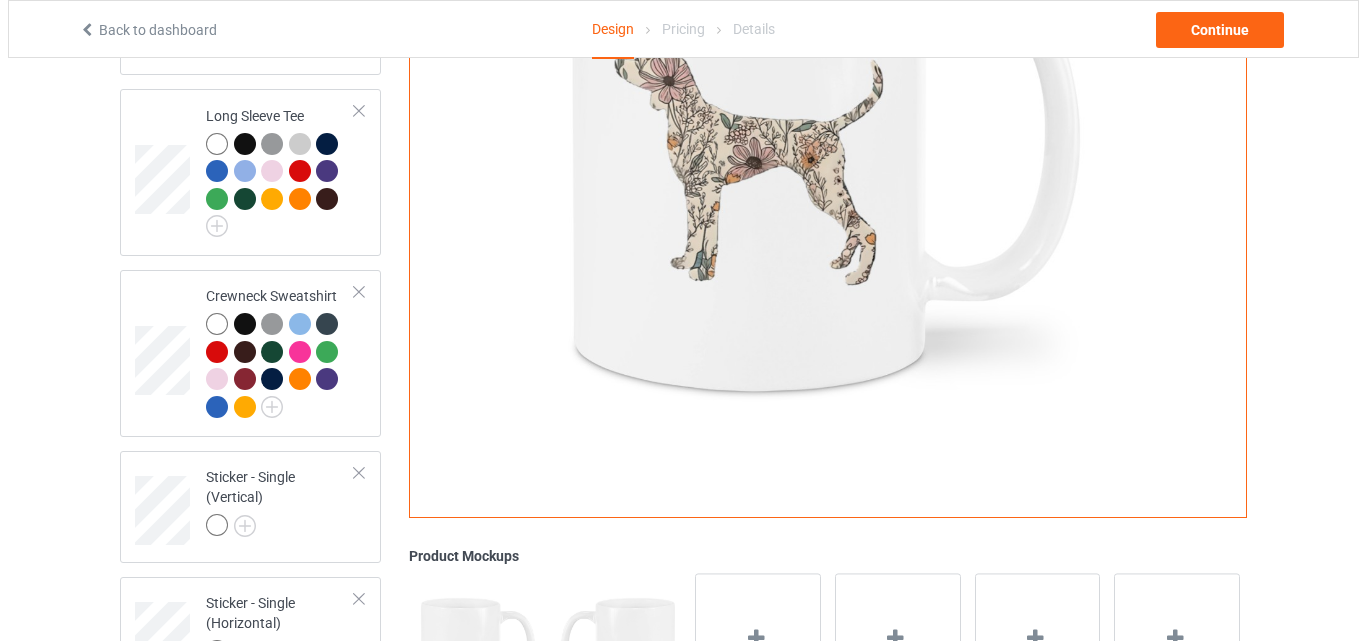 scroll, scrollTop: 818, scrollLeft: 0, axis: vertical 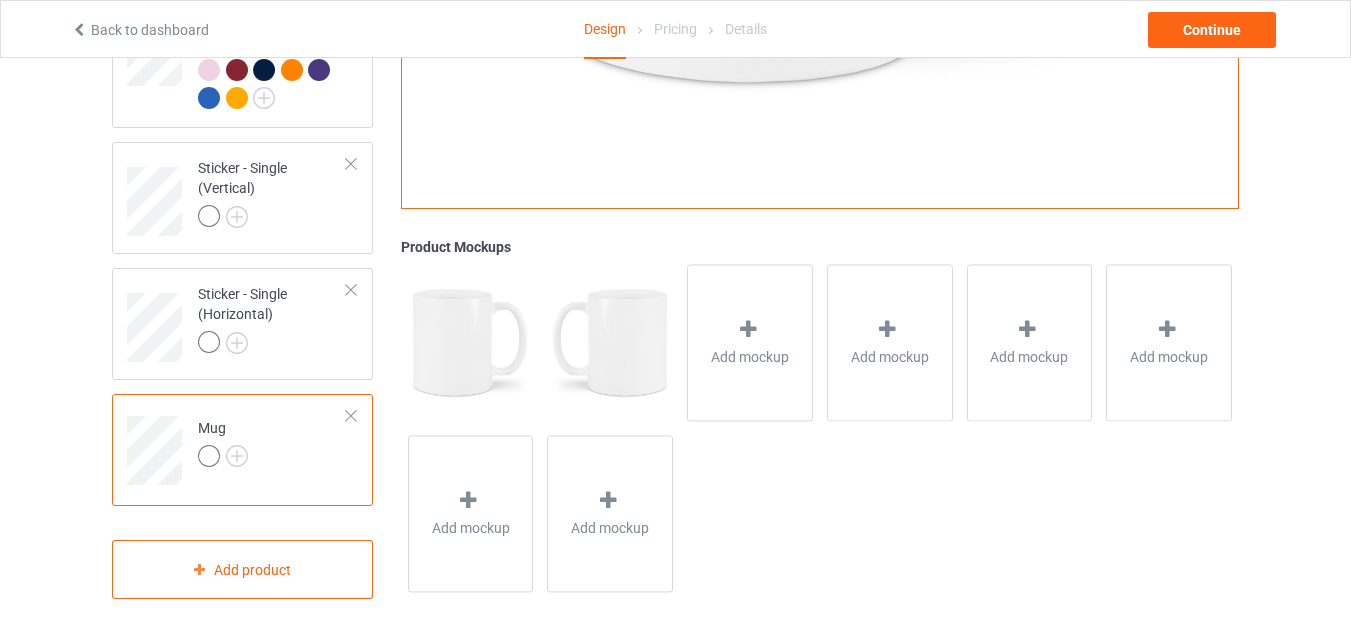 click on "Add mockup" at bounding box center (750, 342) 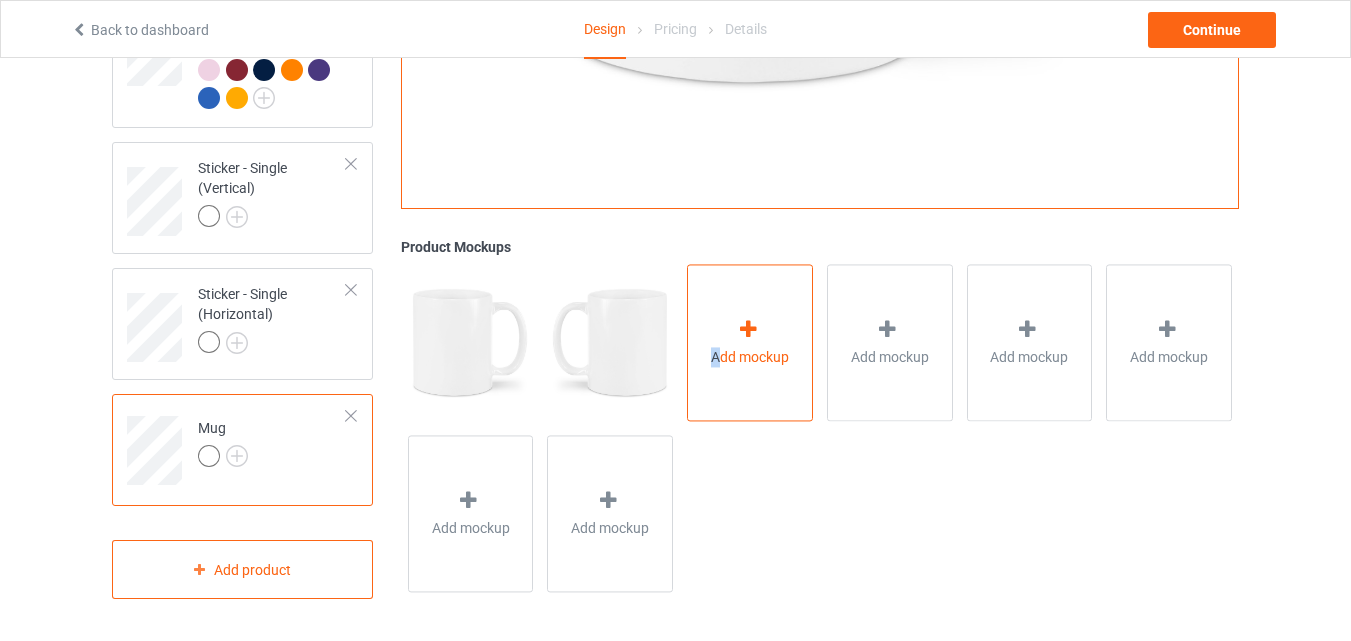 click on "Add mockup" at bounding box center [750, 342] 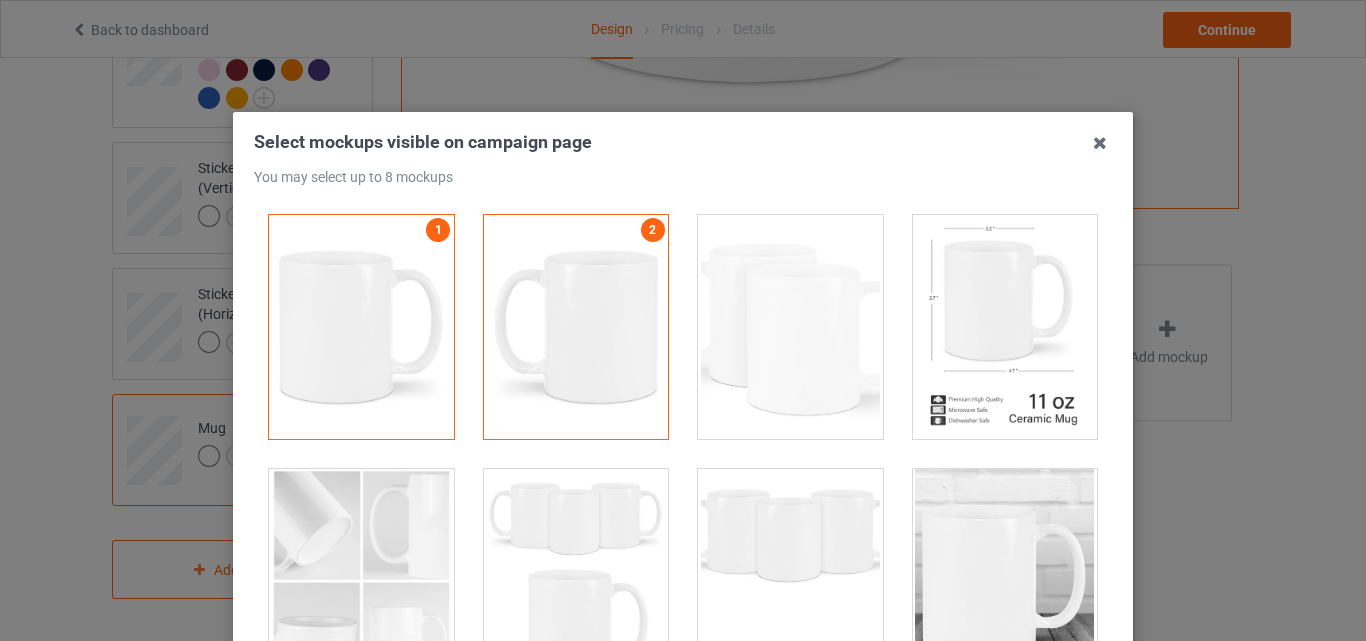 click at bounding box center [1005, 327] 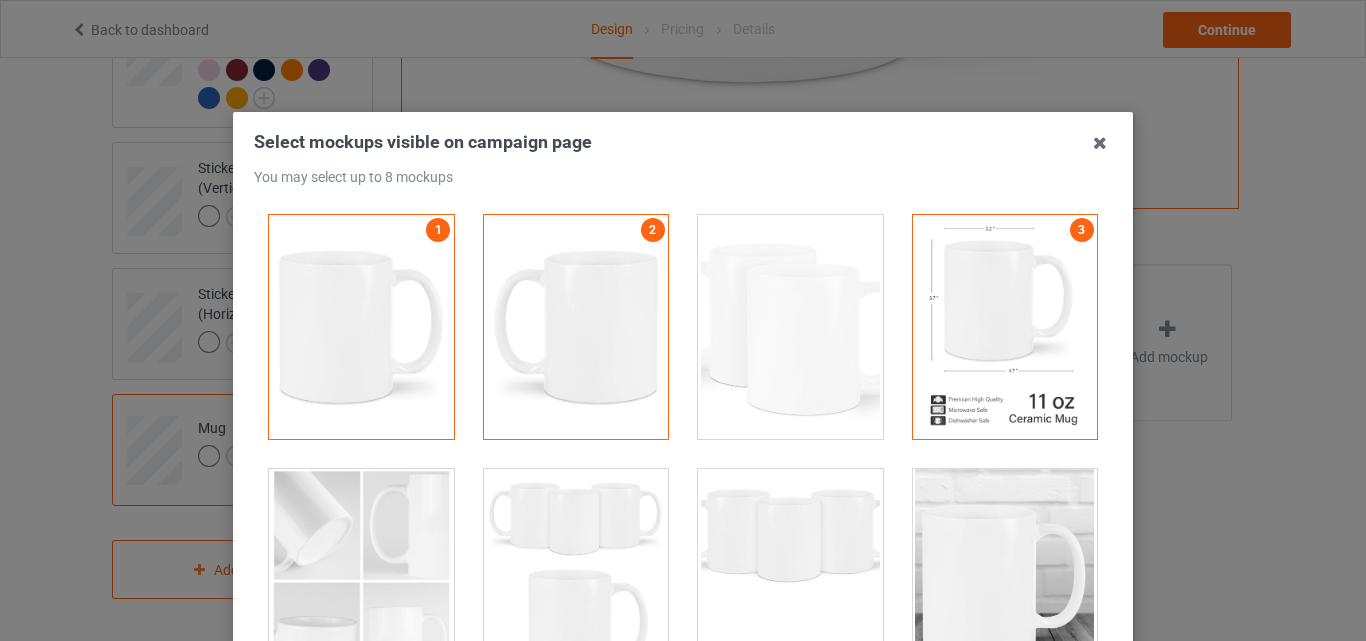scroll, scrollTop: 43, scrollLeft: 0, axis: vertical 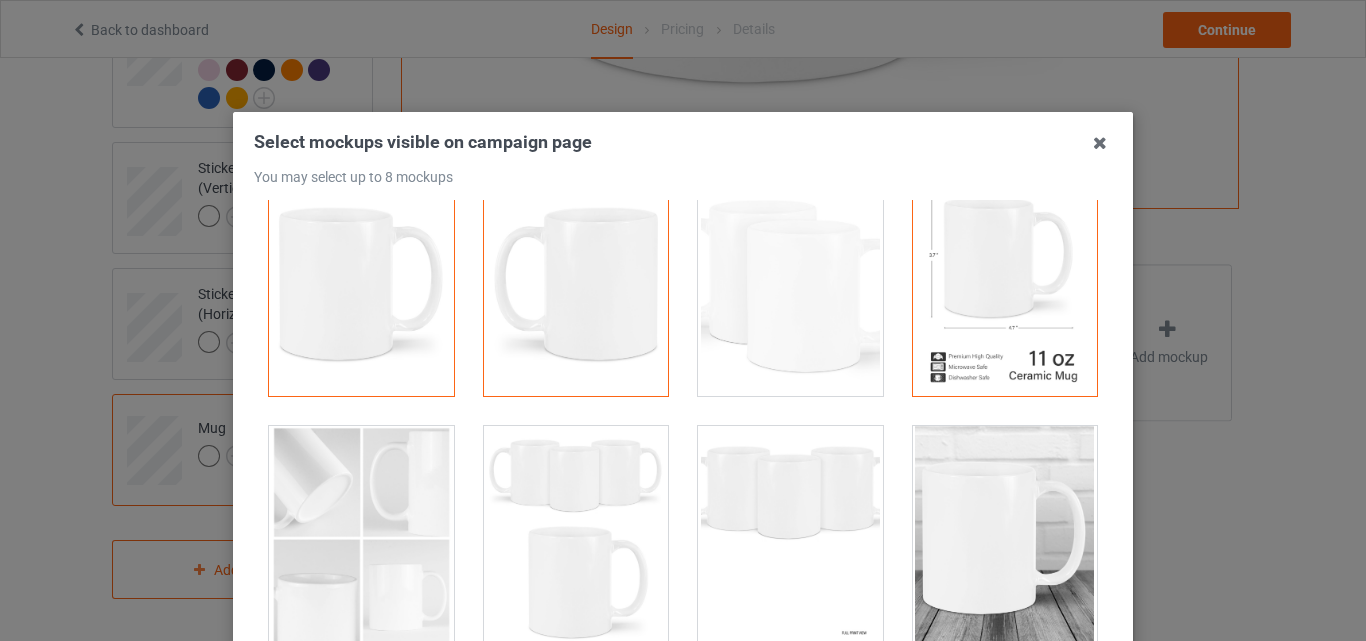 click at bounding box center (576, 284) 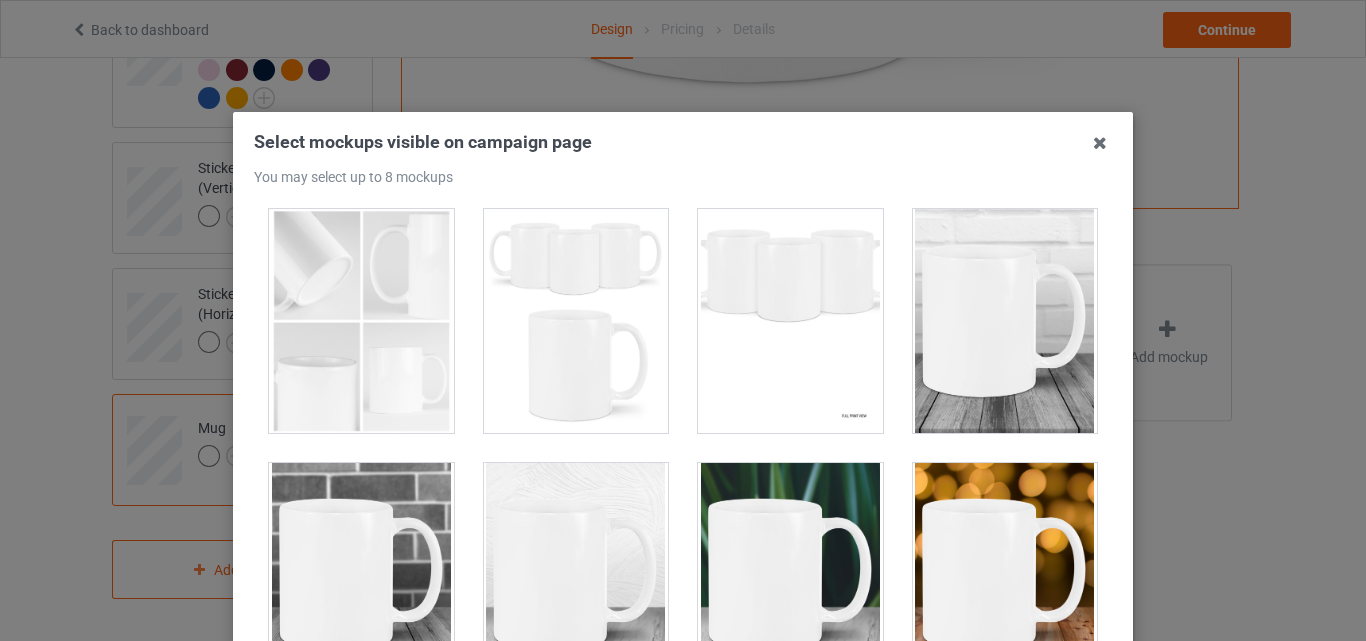 scroll, scrollTop: 187, scrollLeft: 0, axis: vertical 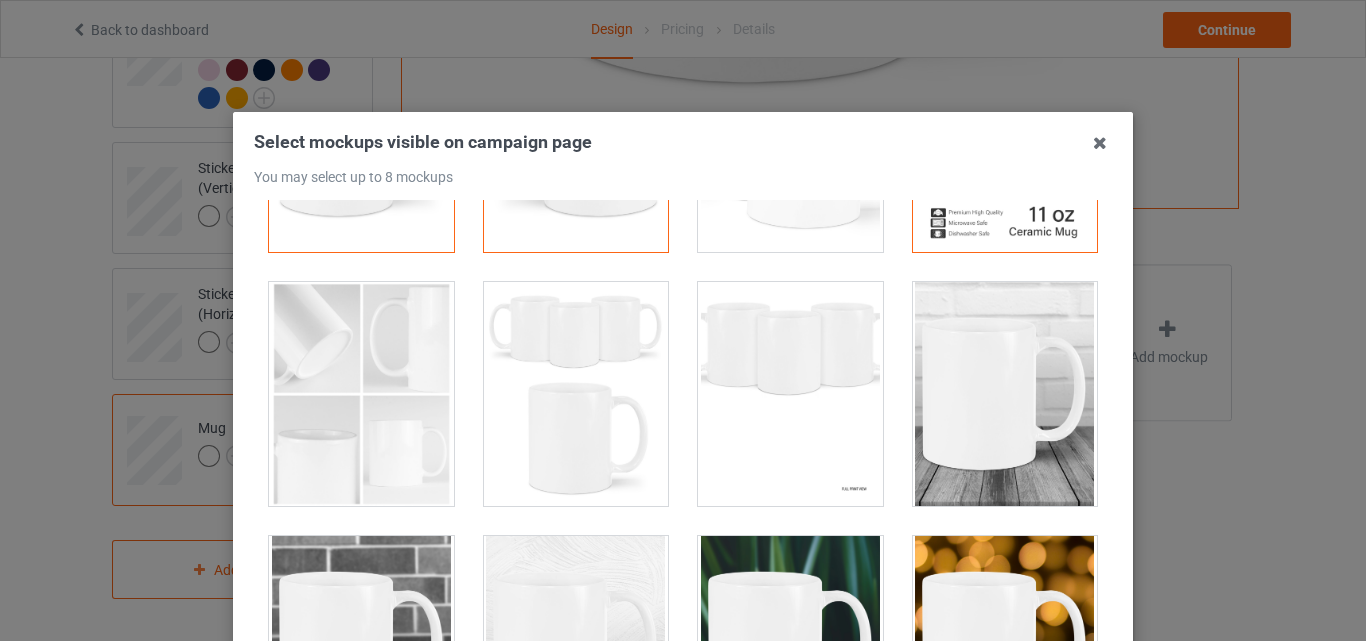 drag, startPoint x: 984, startPoint y: 385, endPoint x: 1015, endPoint y: 353, distance: 44.553337 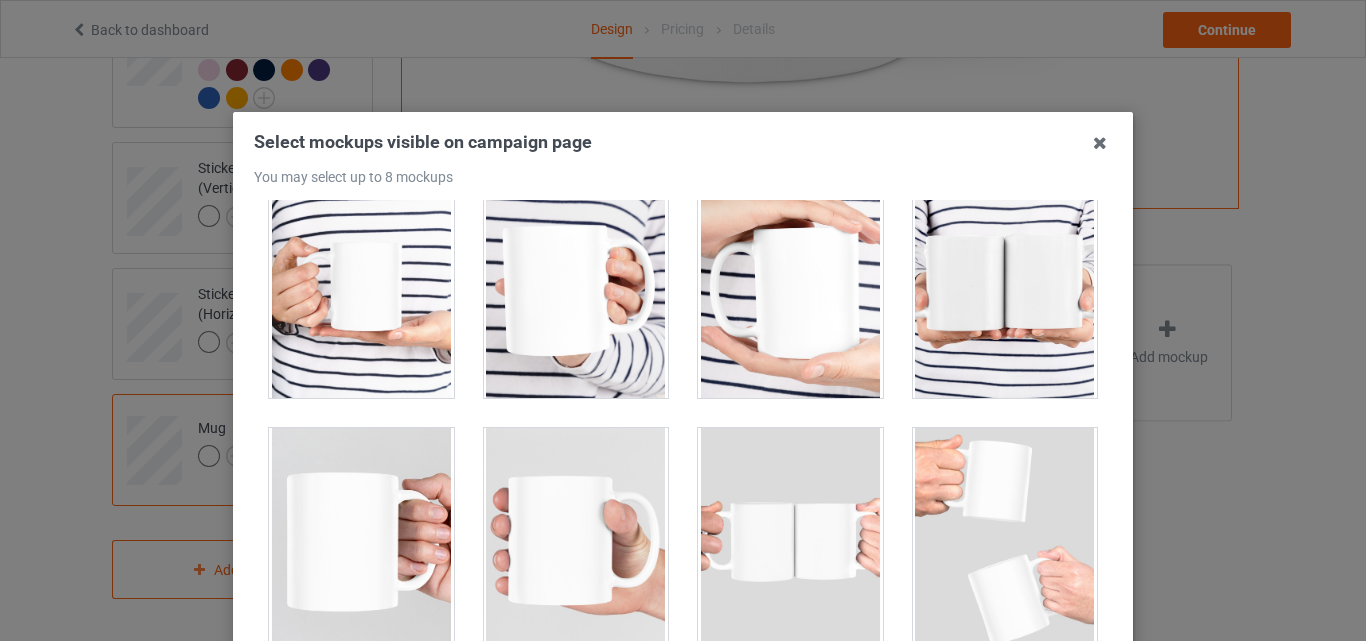 scroll, scrollTop: 2740, scrollLeft: 0, axis: vertical 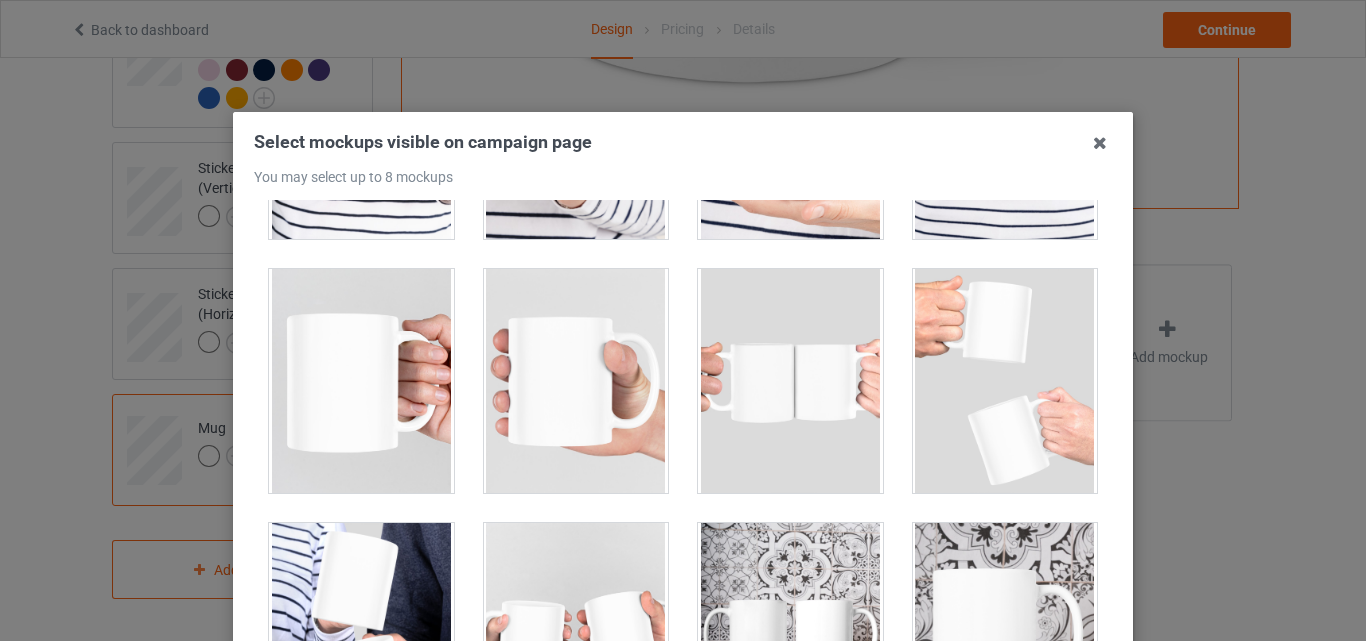 click at bounding box center [576, 381] 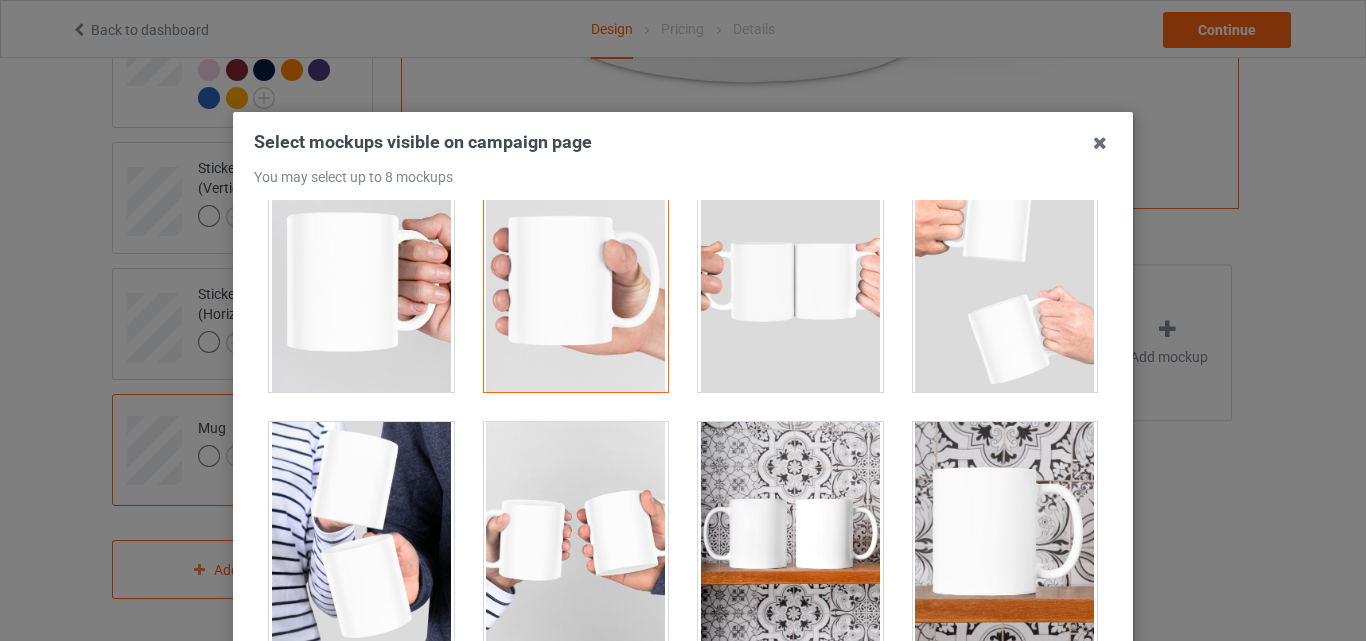 scroll, scrollTop: 3029, scrollLeft: 0, axis: vertical 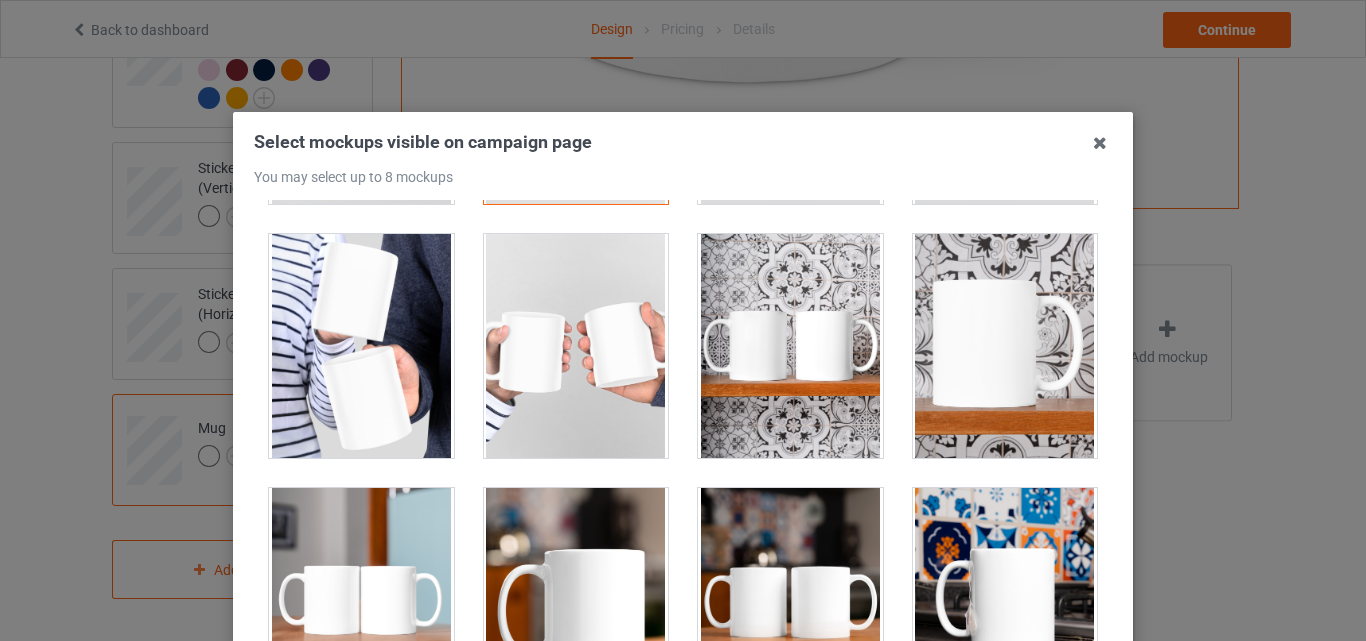 click at bounding box center [1005, 346] 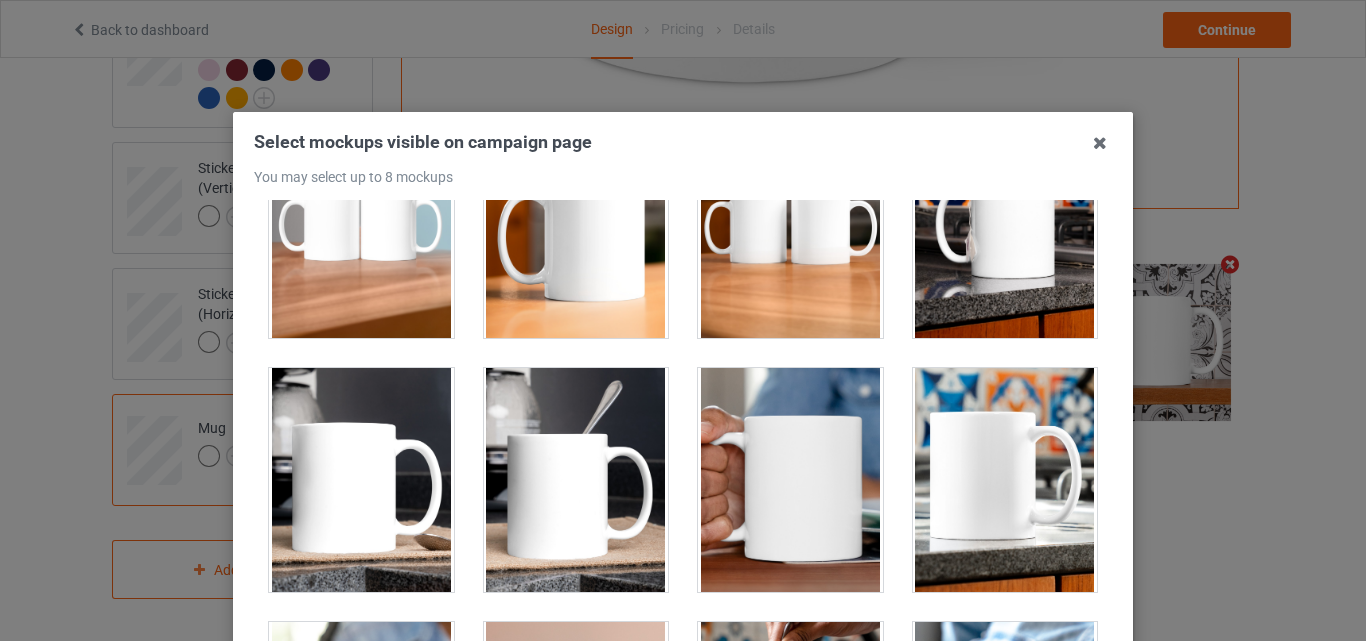 scroll, scrollTop: 3433, scrollLeft: 0, axis: vertical 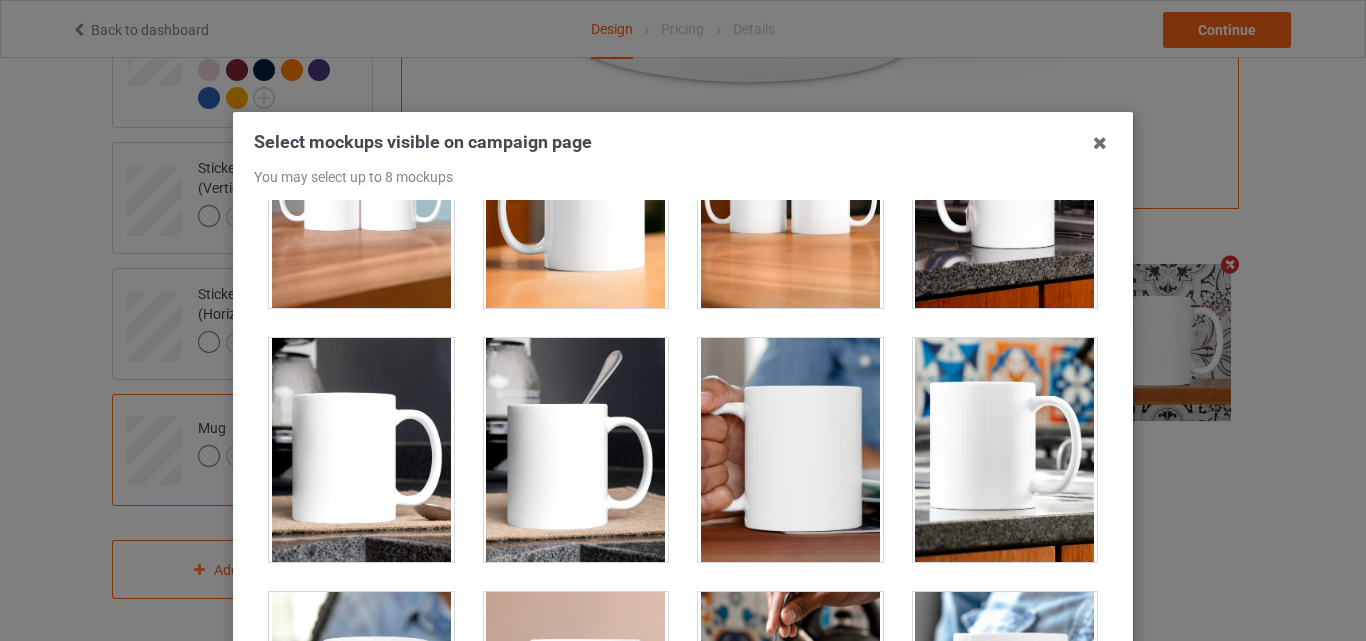 click at bounding box center [576, 450] 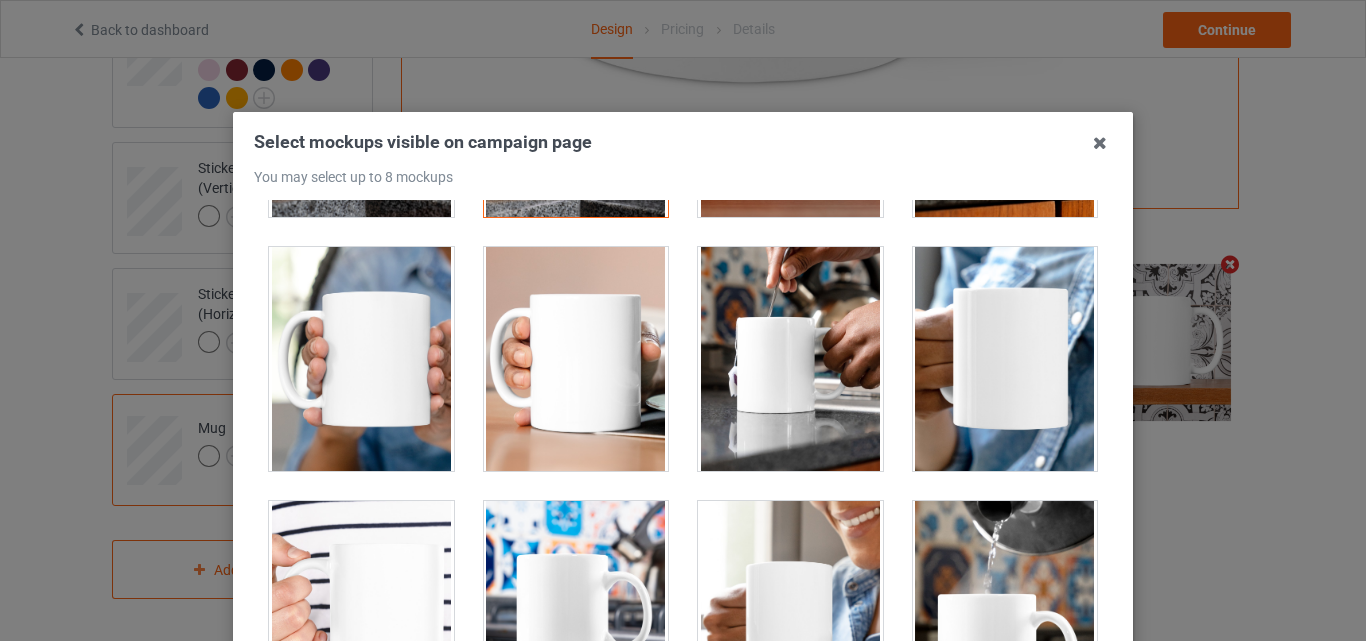scroll, scrollTop: 3836, scrollLeft: 0, axis: vertical 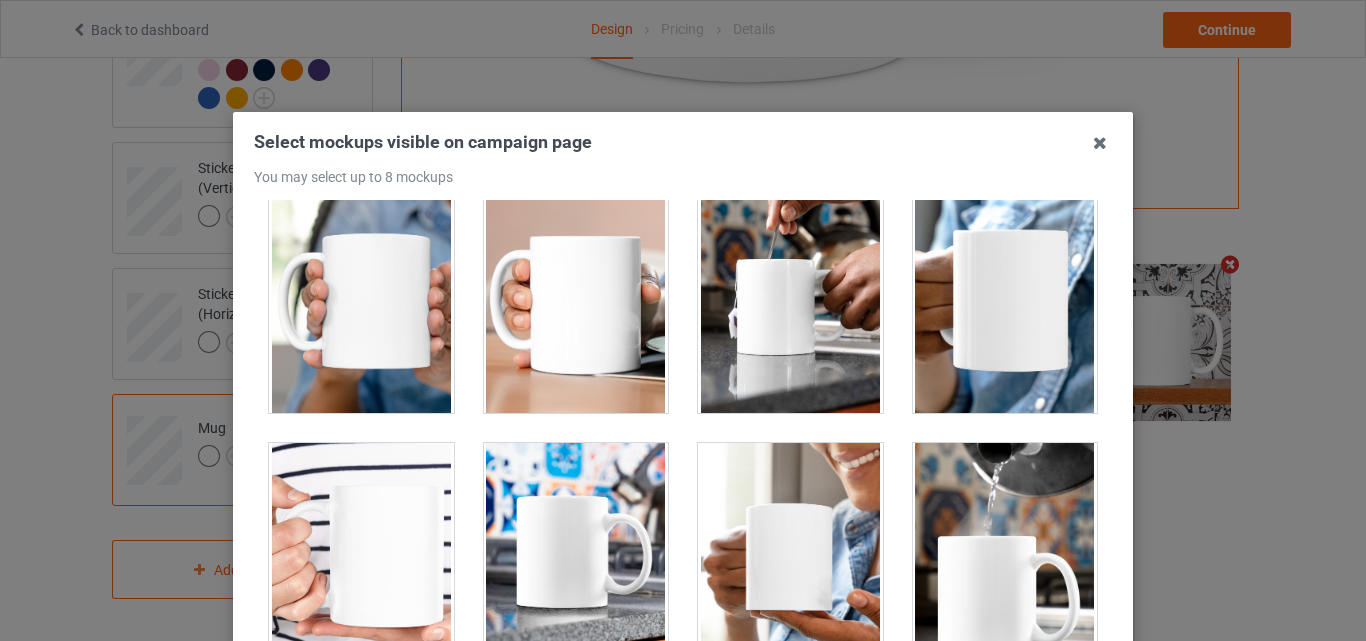 click at bounding box center [790, 301] 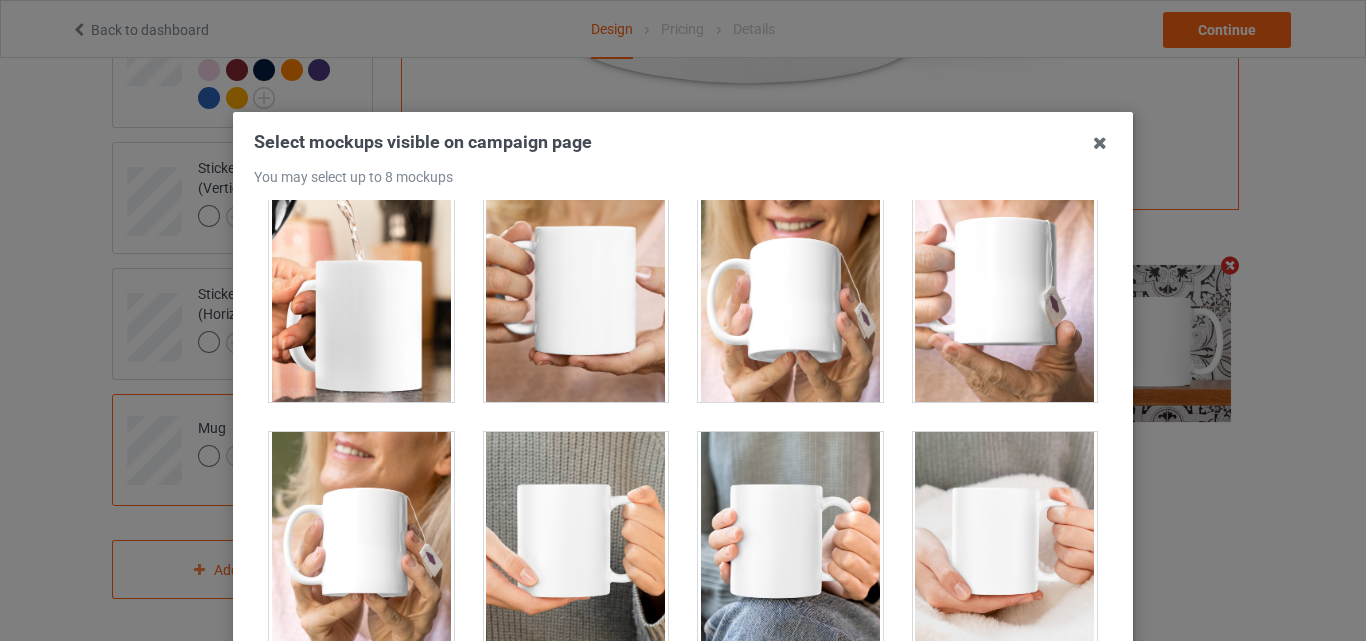 scroll, scrollTop: 4369, scrollLeft: 0, axis: vertical 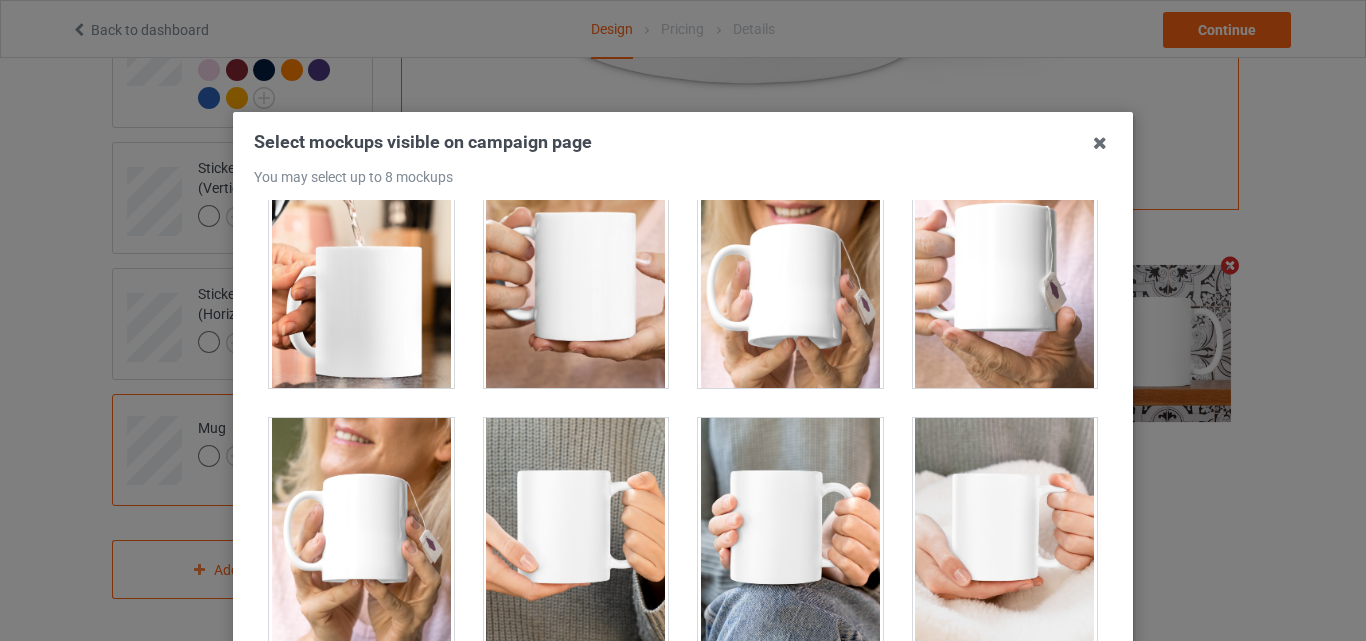 click at bounding box center [1005, 530] 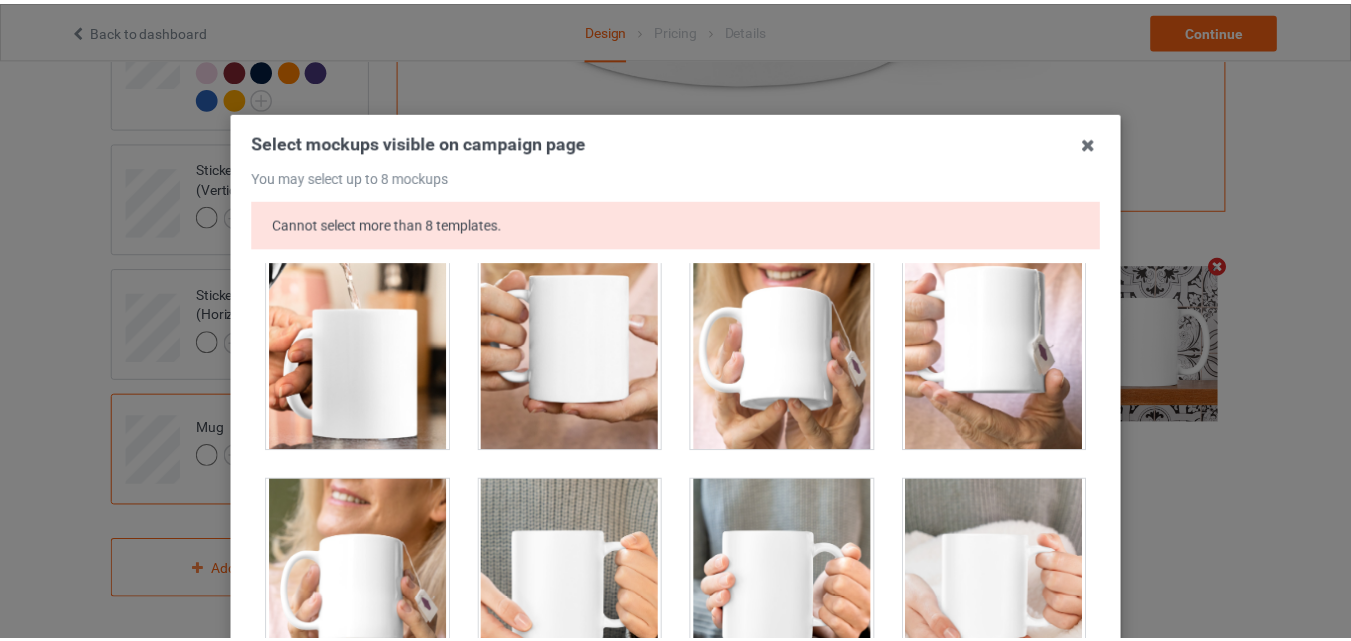 scroll, scrollTop: 191, scrollLeft: 0, axis: vertical 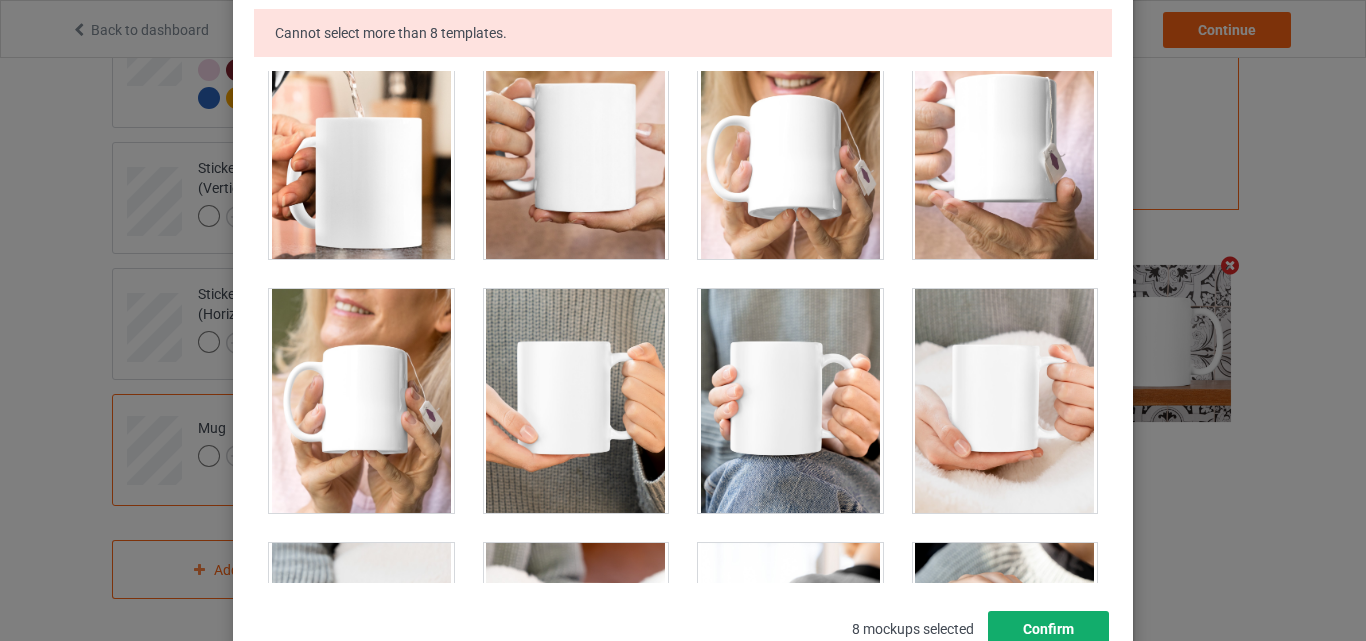 click on "Confirm" at bounding box center (1048, 629) 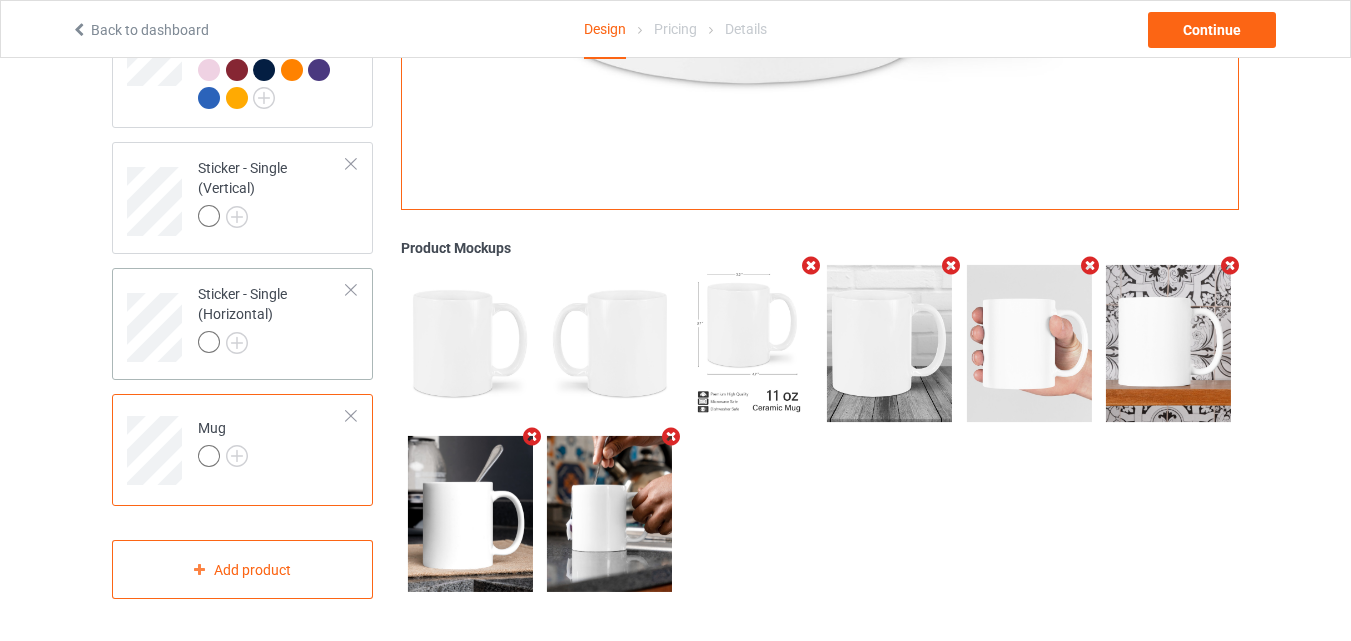 click at bounding box center (272, 345) 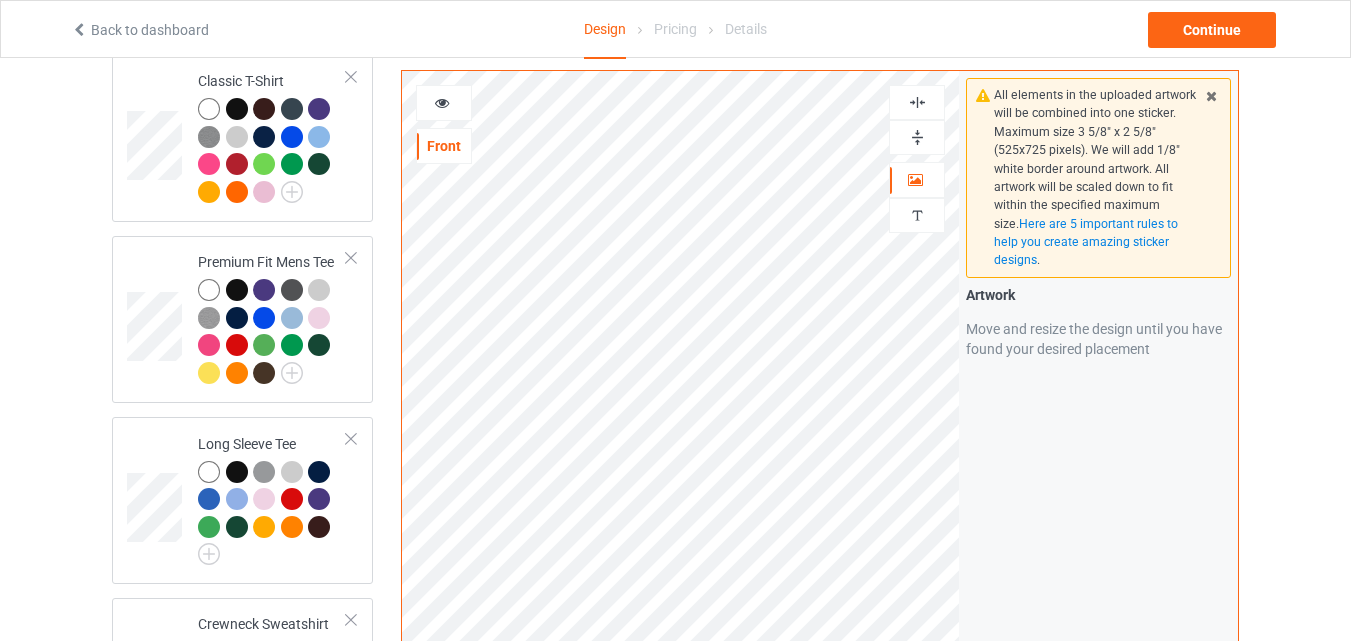 scroll, scrollTop: 159, scrollLeft: 0, axis: vertical 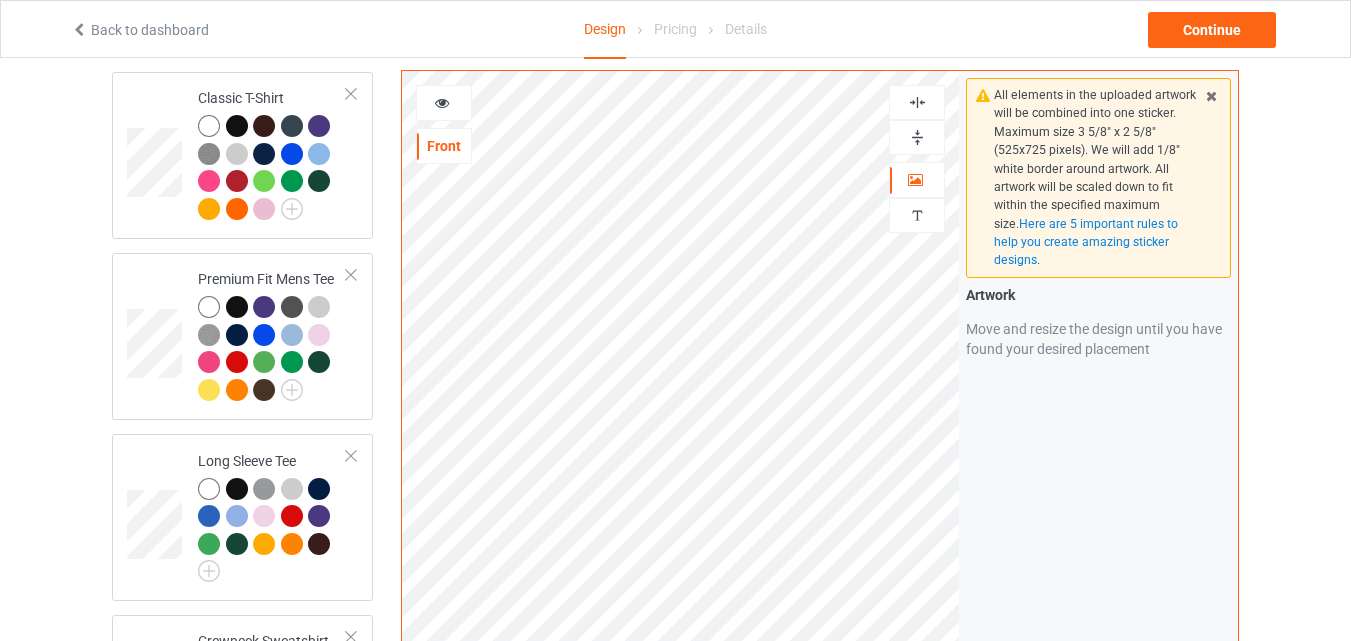 click at bounding box center [917, 102] 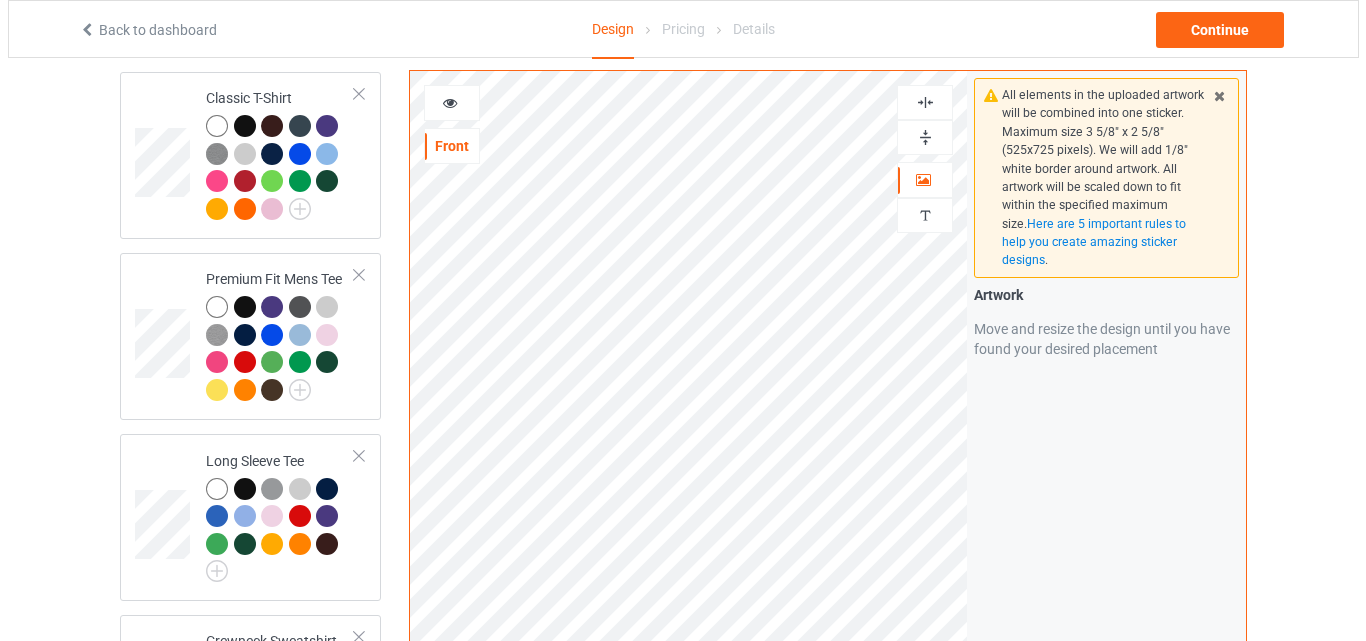 scroll, scrollTop: 680, scrollLeft: 0, axis: vertical 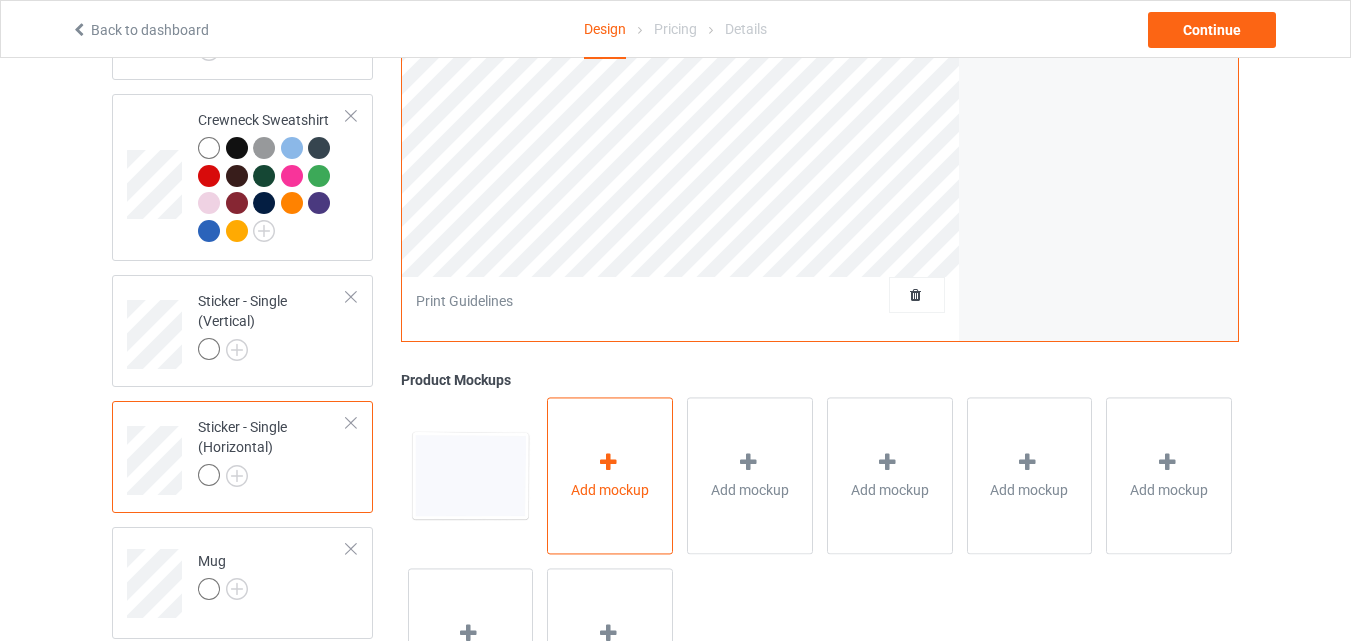 click at bounding box center [608, 462] 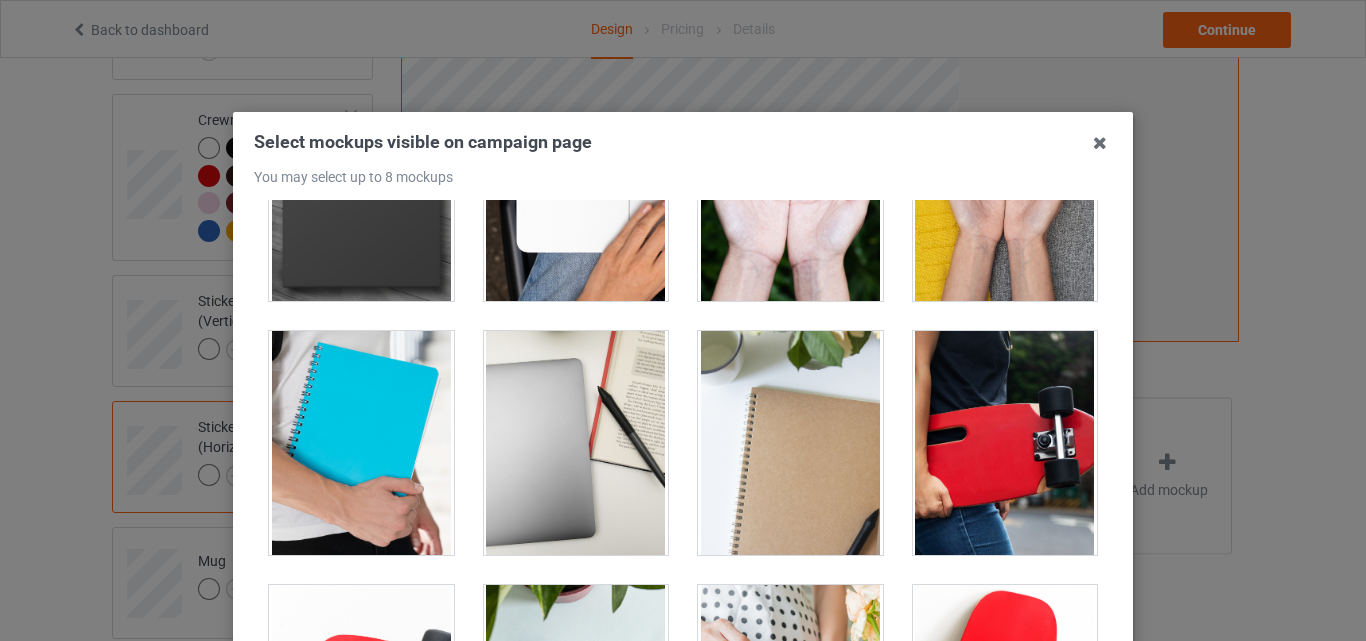 scroll, scrollTop: 0, scrollLeft: 0, axis: both 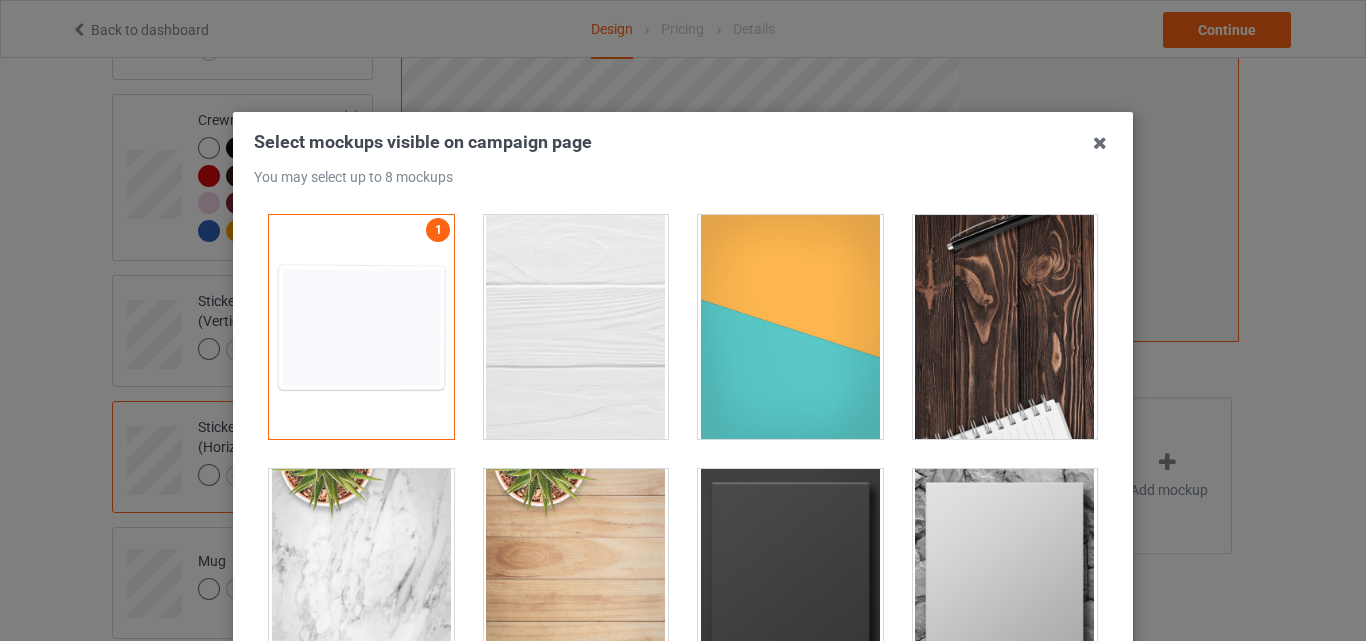 click at bounding box center [790, 581] 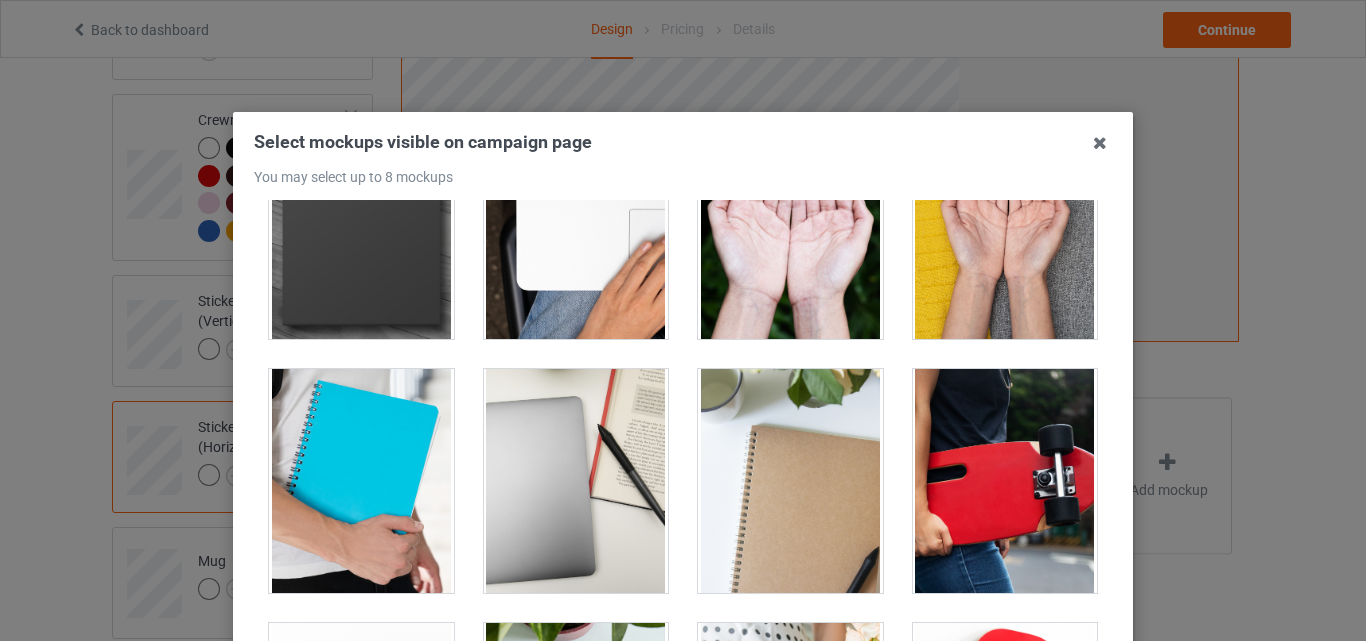 scroll, scrollTop: 411, scrollLeft: 0, axis: vertical 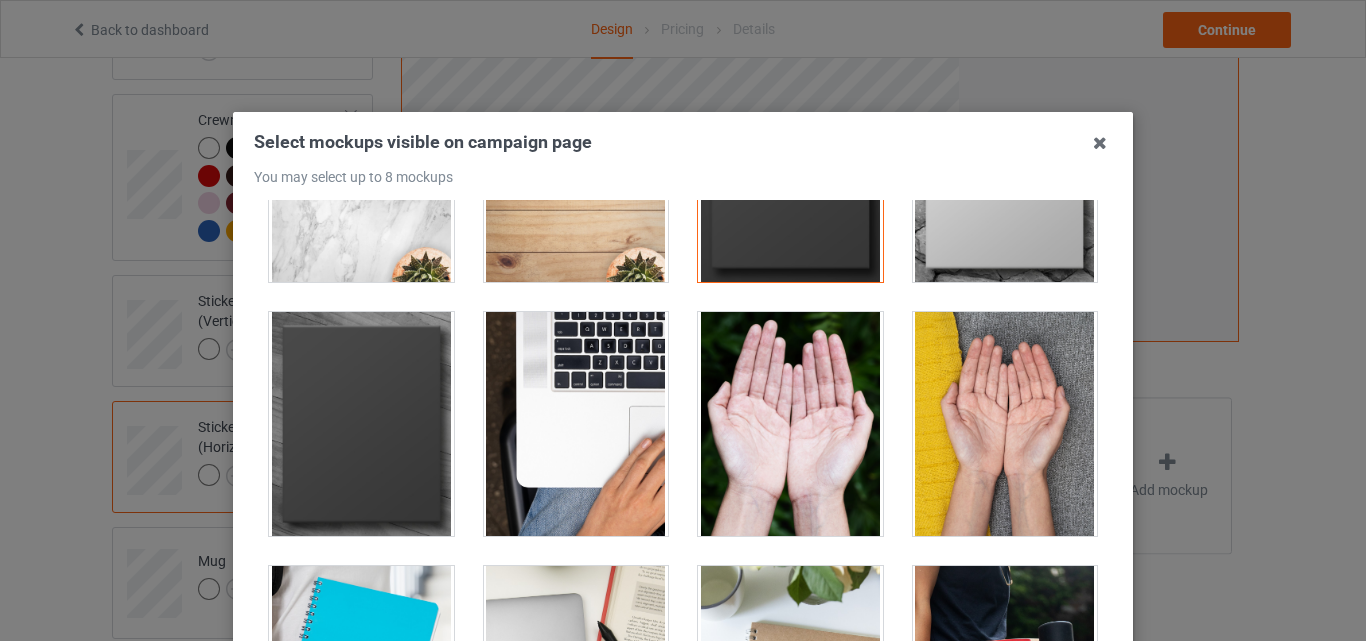 click at bounding box center [576, 424] 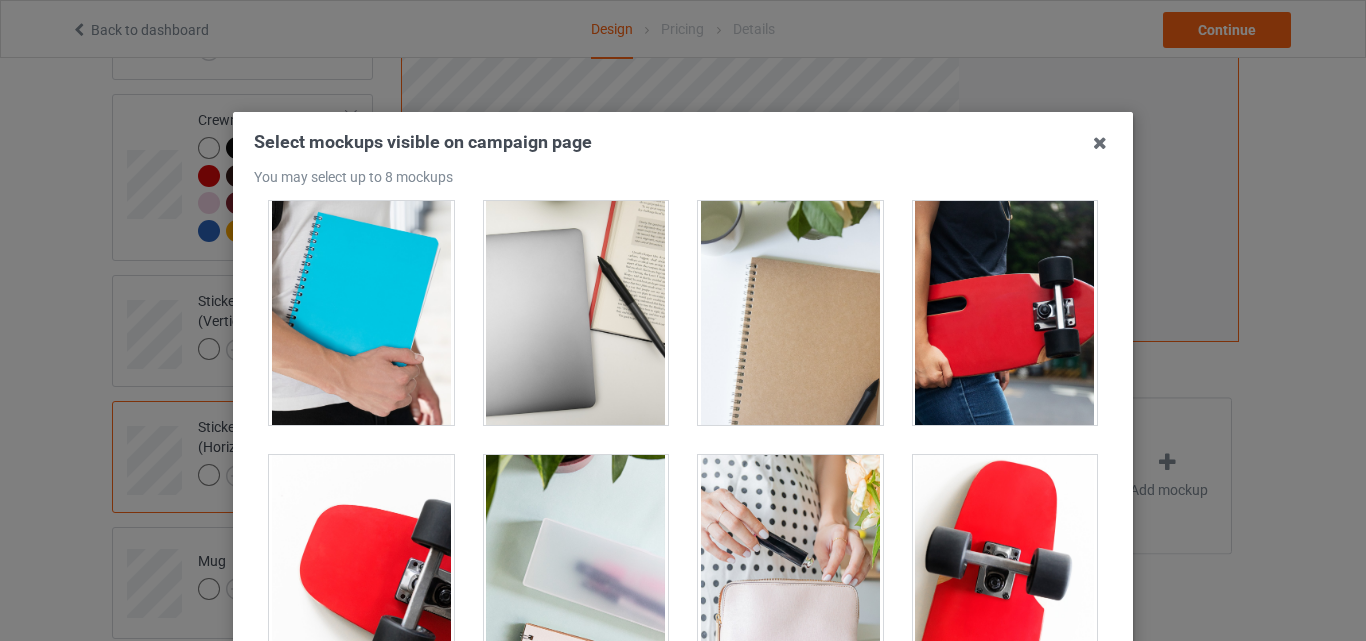 scroll, scrollTop: 780, scrollLeft: 0, axis: vertical 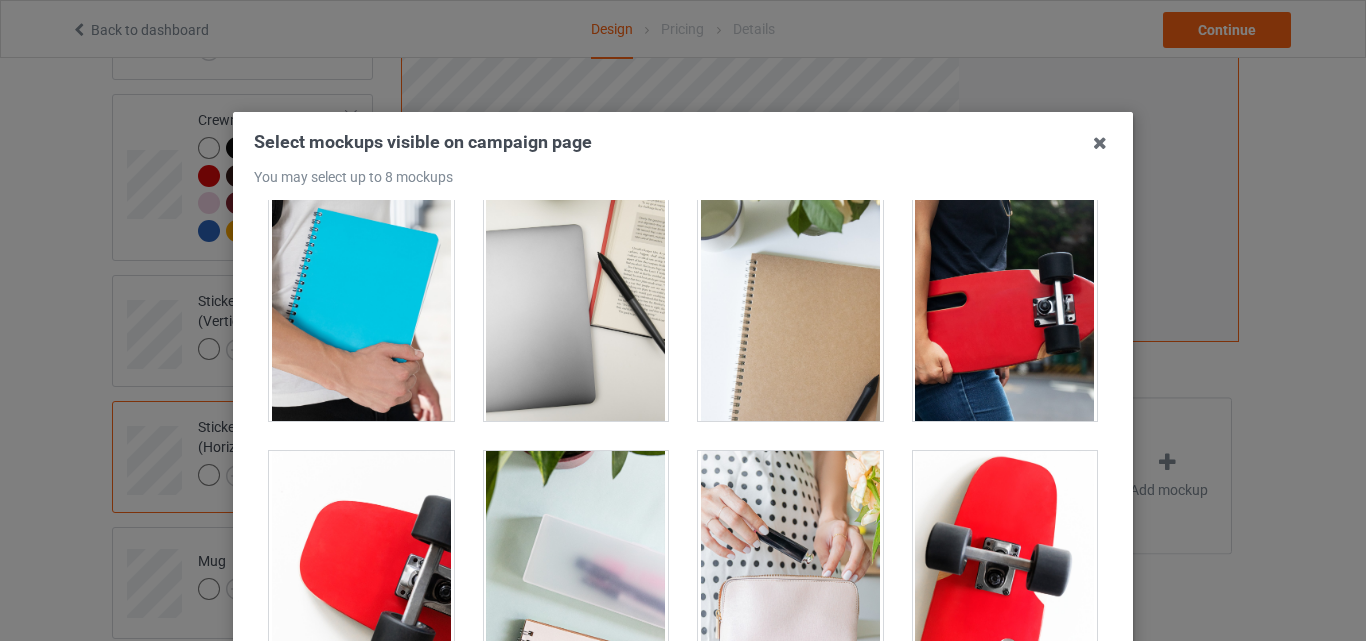 click at bounding box center (361, 309) 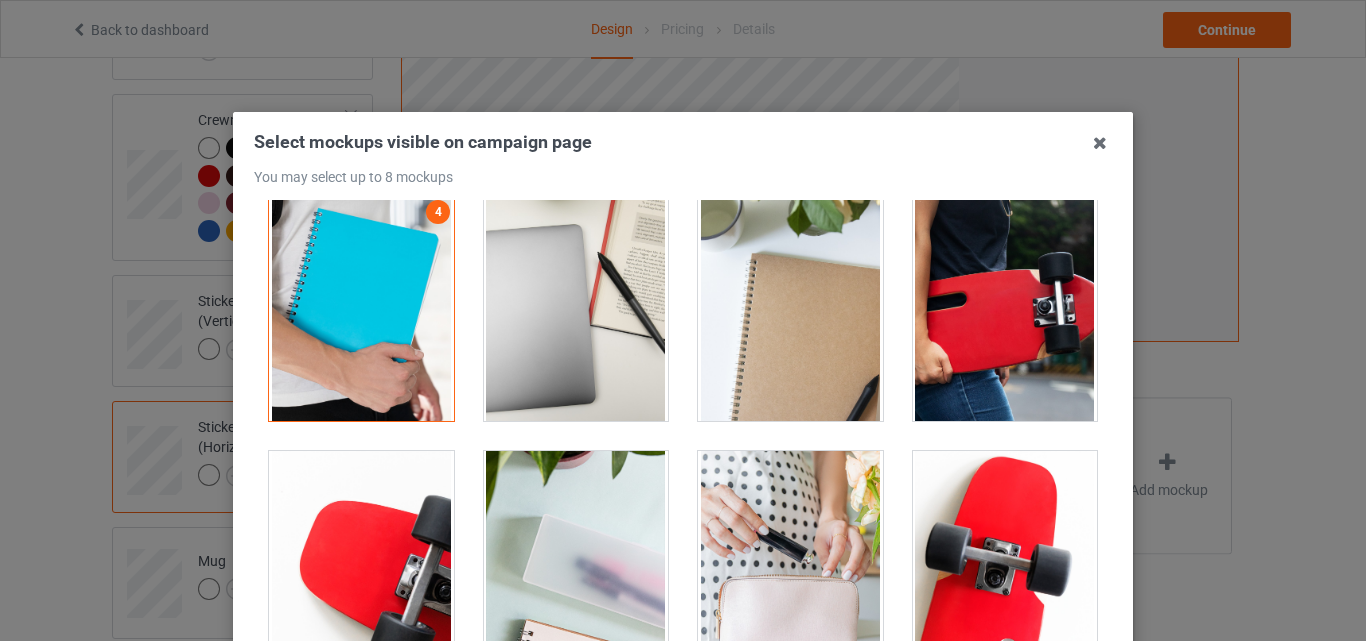 click at bounding box center [576, 309] 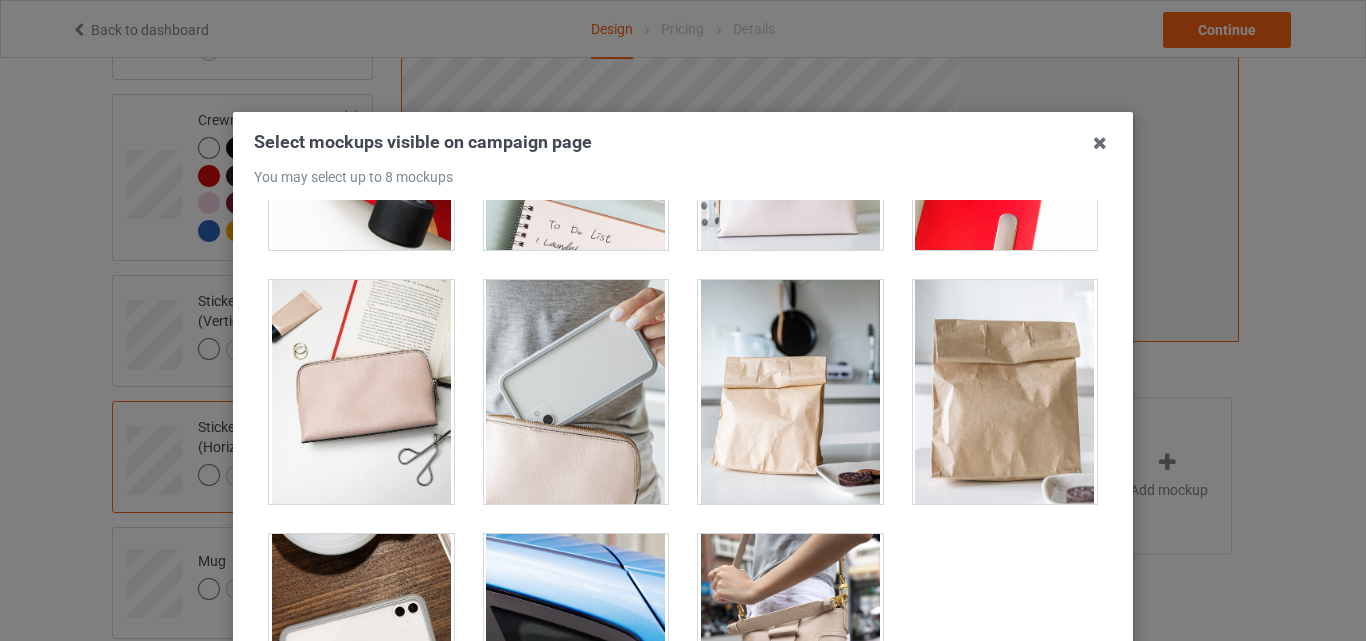 scroll, scrollTop: 1265, scrollLeft: 0, axis: vertical 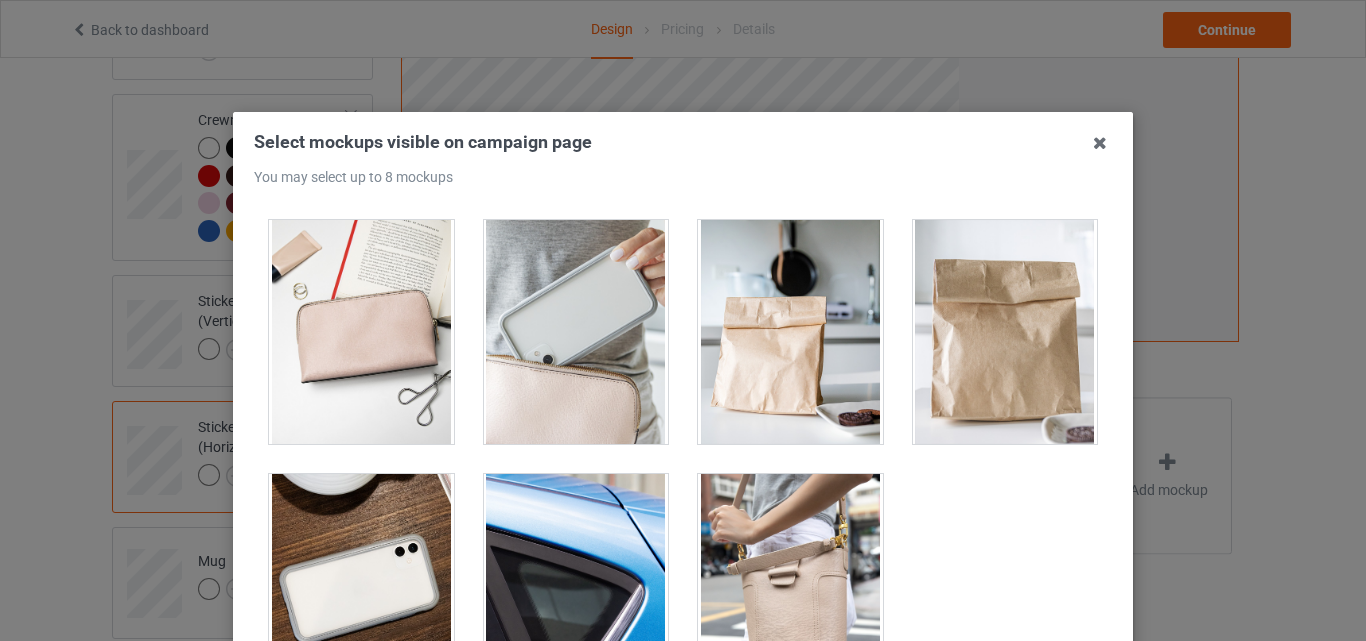 click at bounding box center [361, 586] 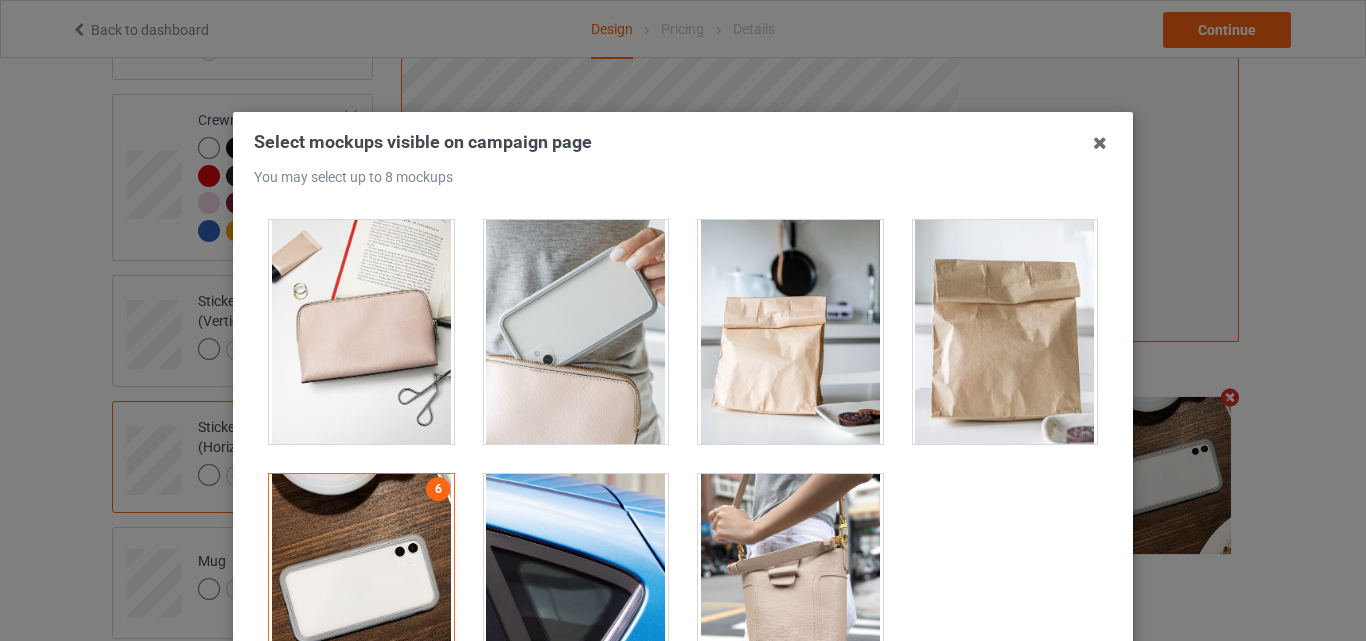 click at bounding box center (576, 586) 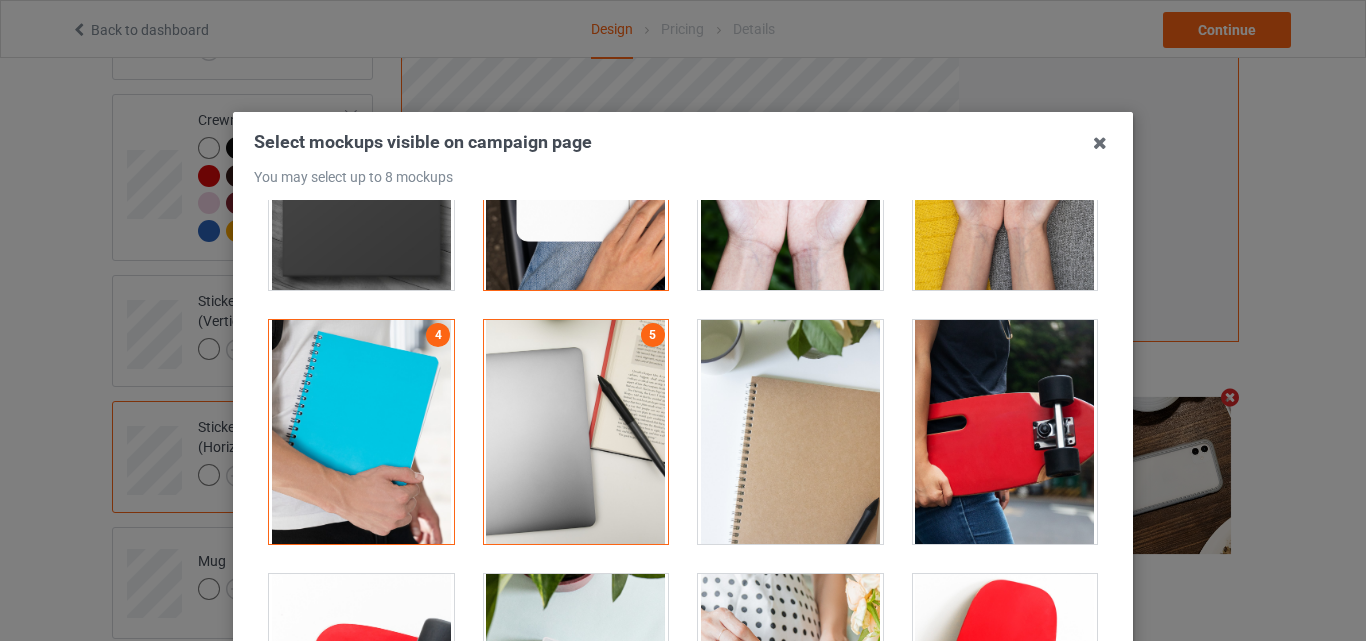 scroll, scrollTop: 661, scrollLeft: 0, axis: vertical 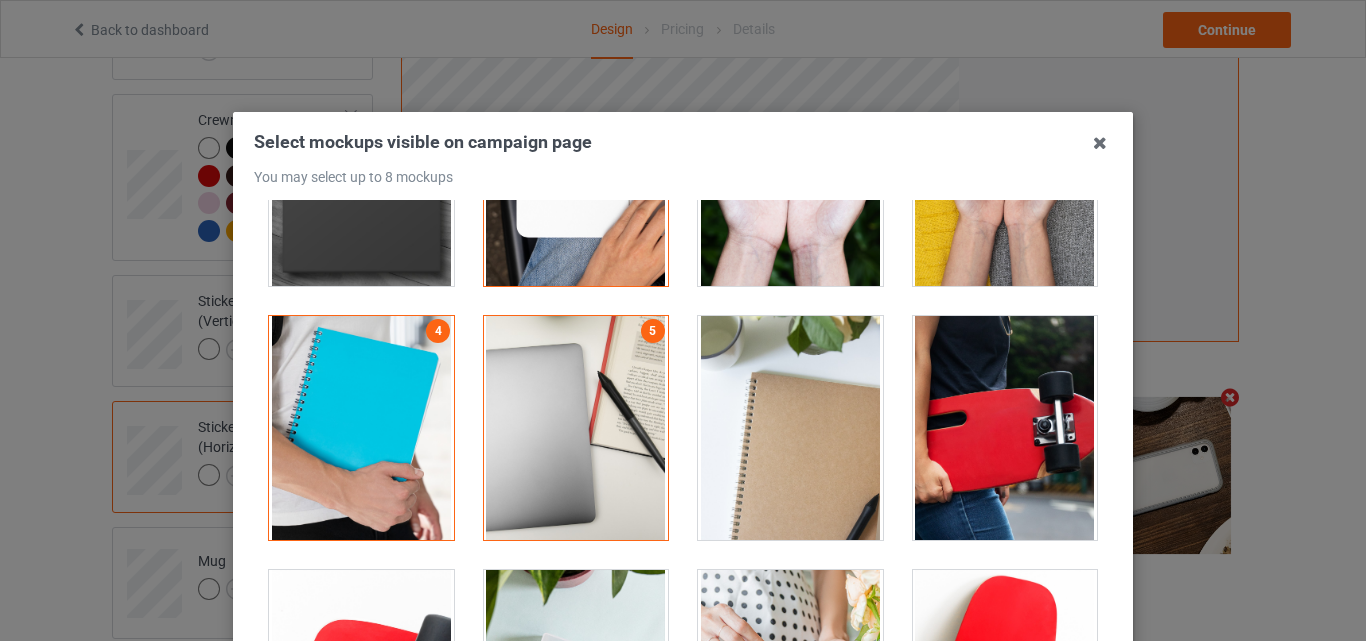 click at bounding box center [790, 428] 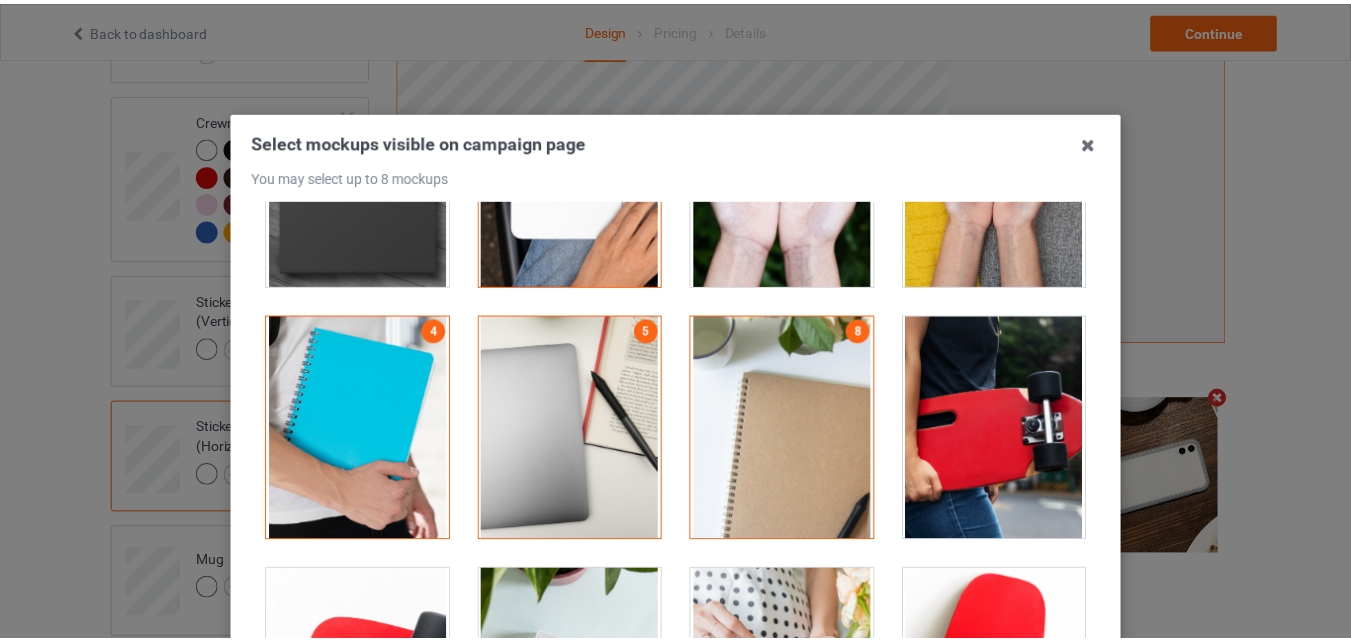 scroll, scrollTop: 275, scrollLeft: 0, axis: vertical 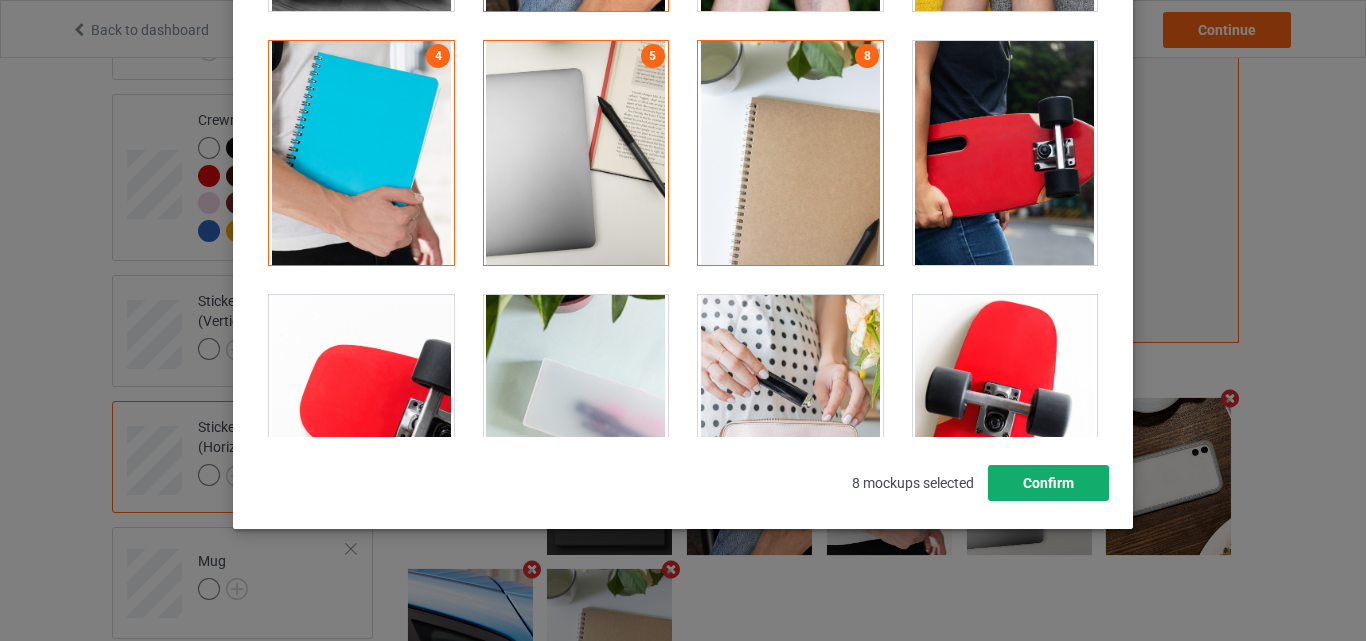 click on "Confirm" at bounding box center [1048, 483] 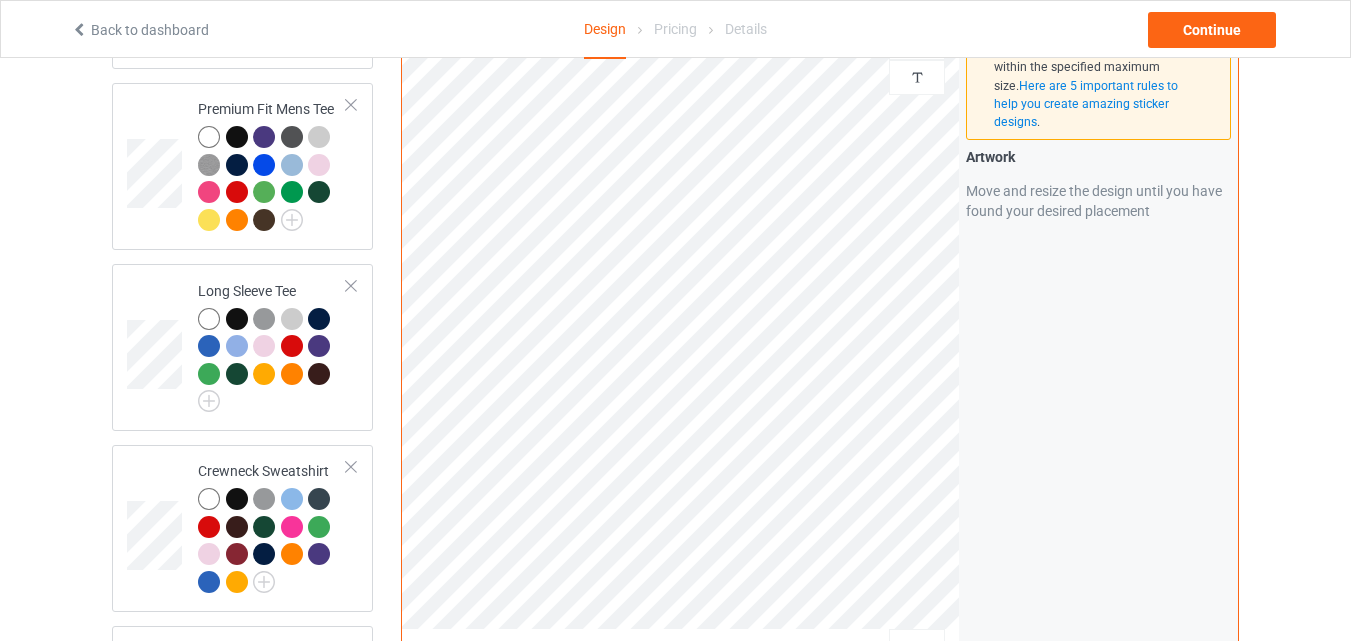 scroll, scrollTop: 0, scrollLeft: 0, axis: both 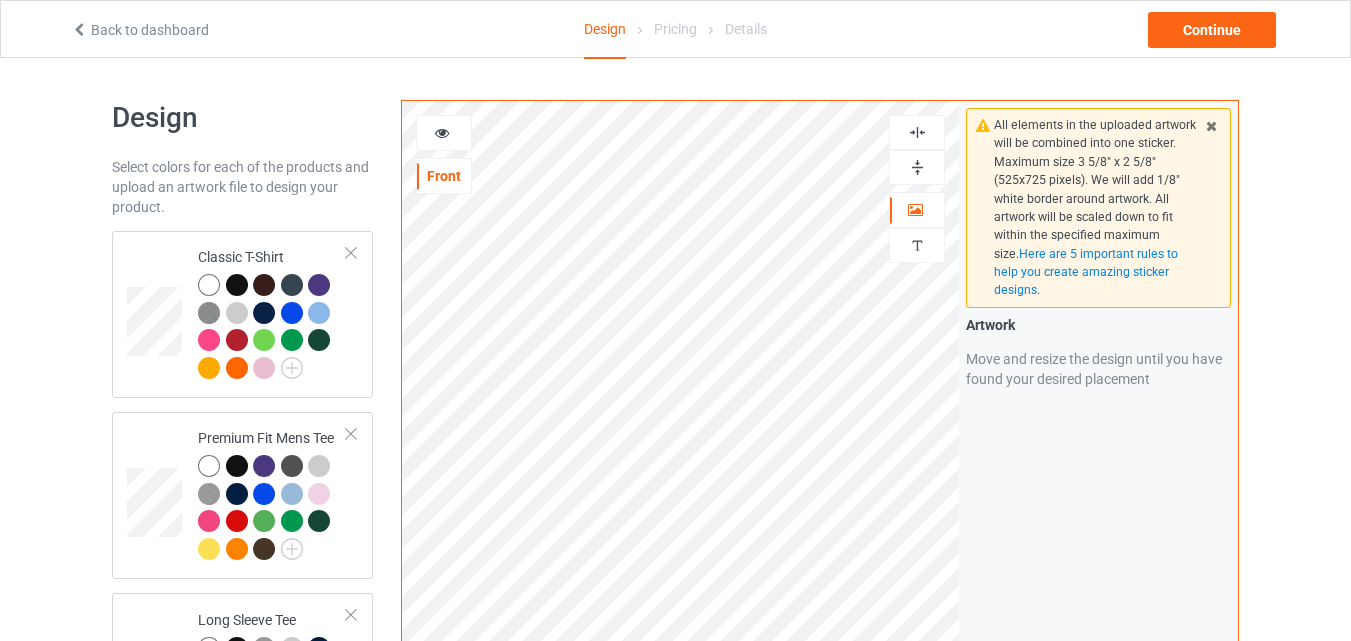 click at bounding box center (444, 133) 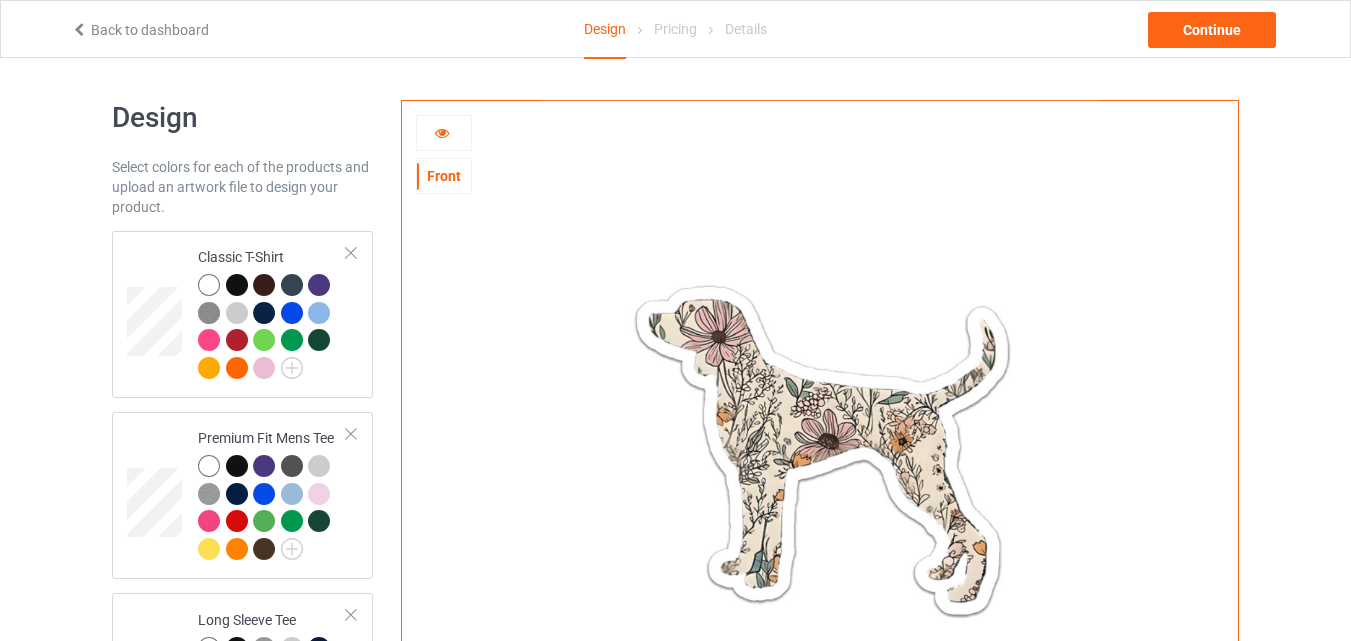 click at bounding box center [442, 130] 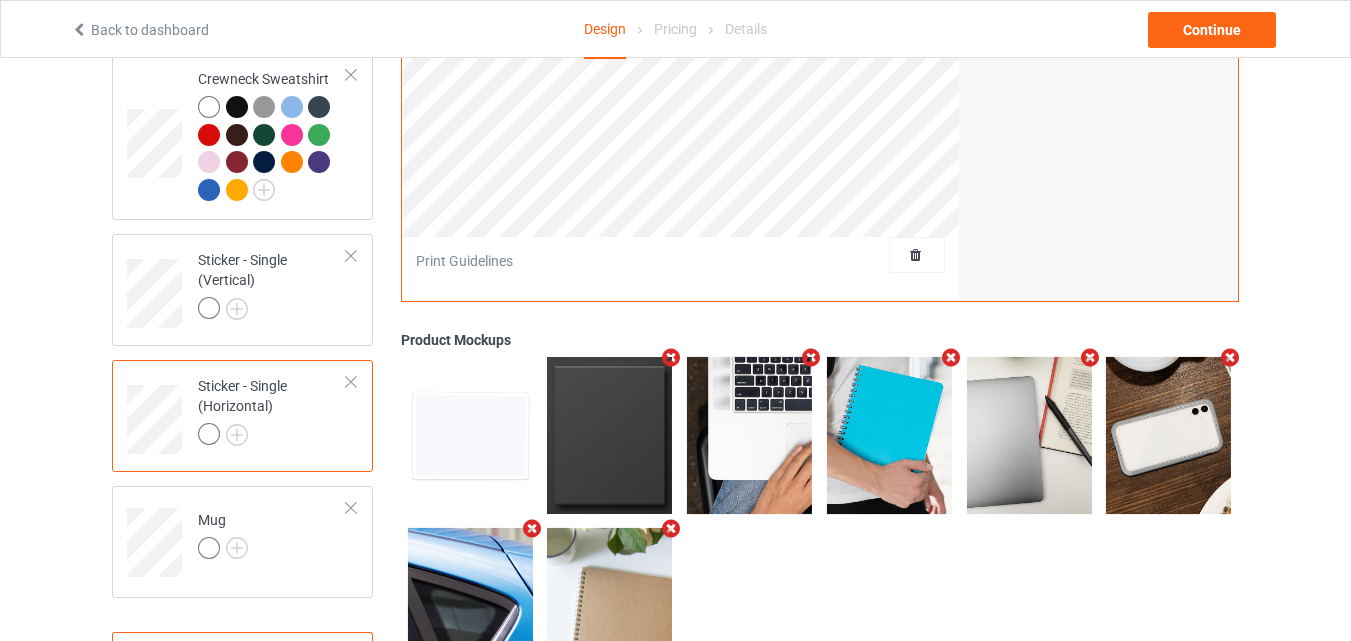 scroll, scrollTop: 726, scrollLeft: 0, axis: vertical 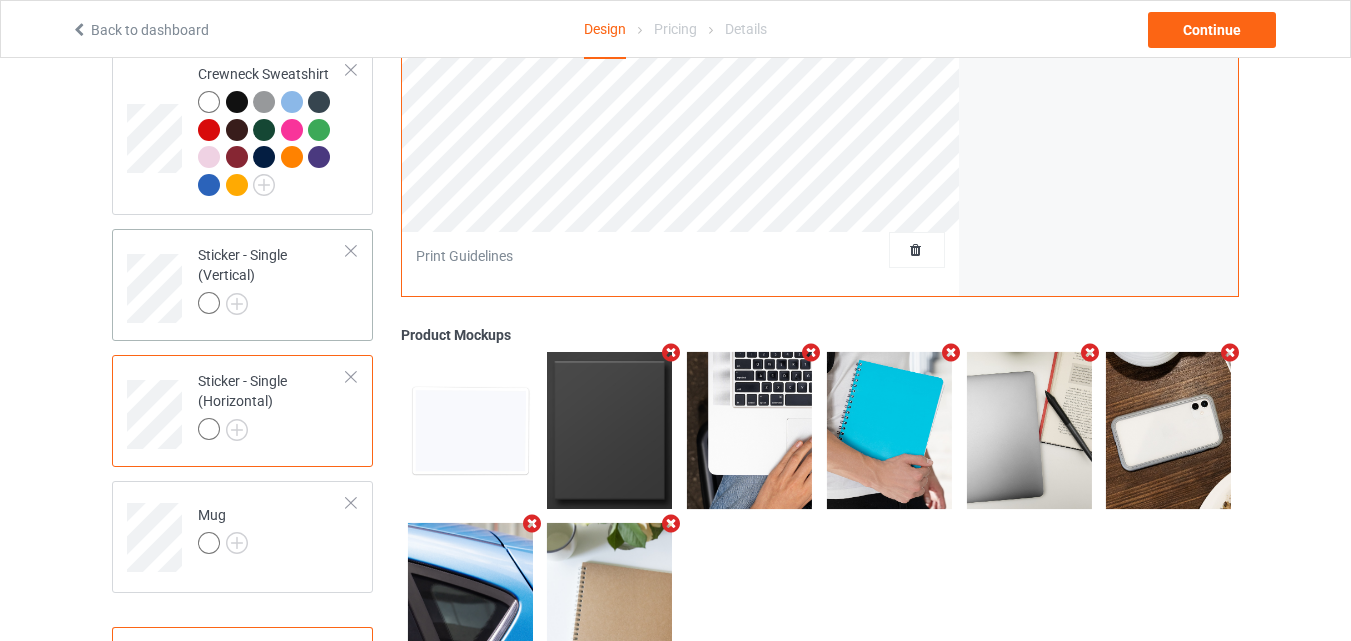 click at bounding box center [272, 306] 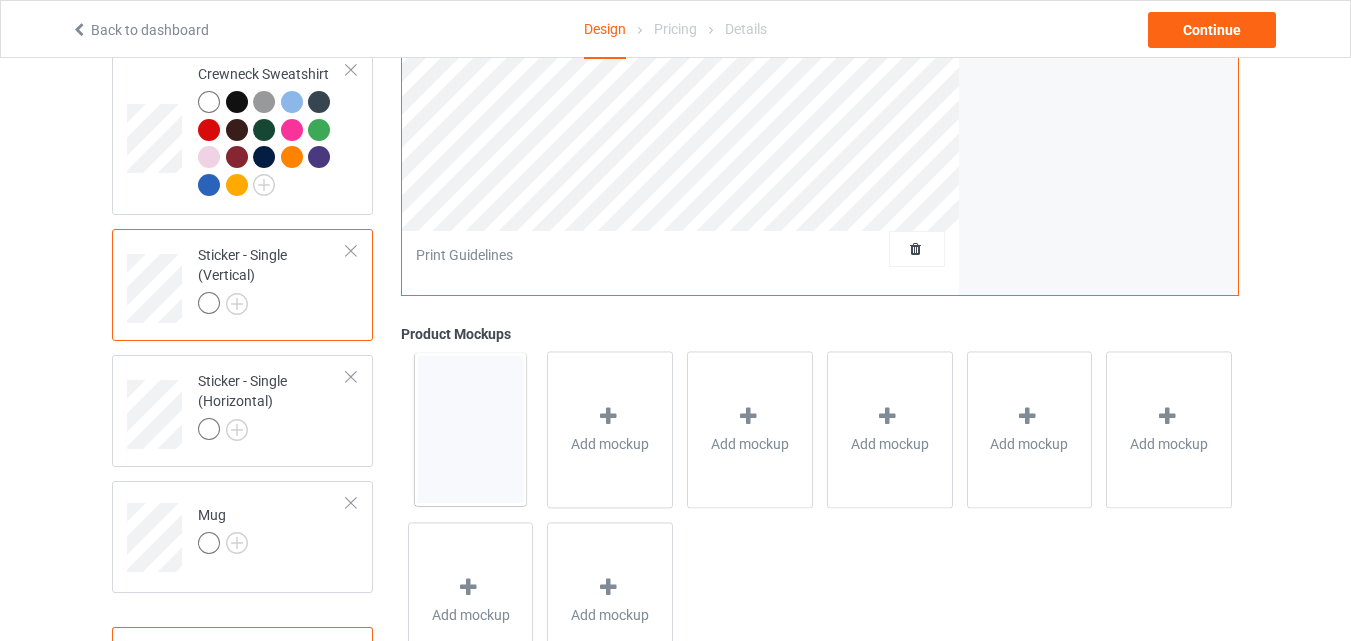 click at bounding box center [471, 429] 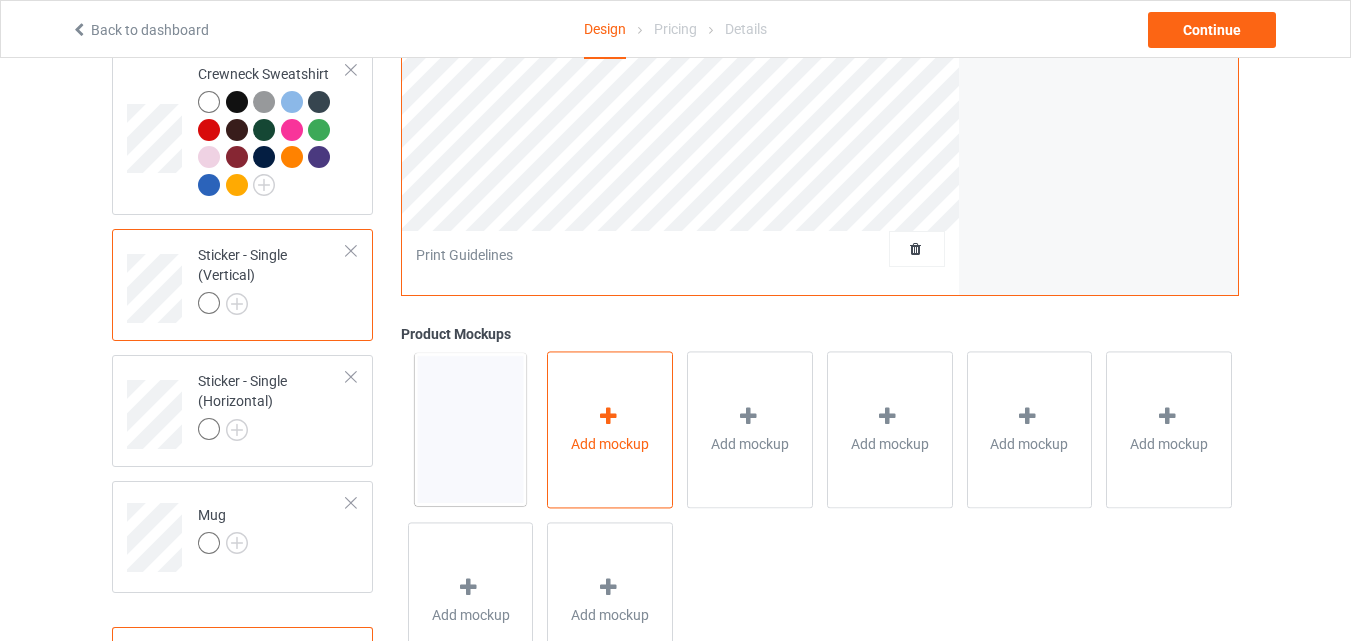 click on "Add mockup" at bounding box center [610, 429] 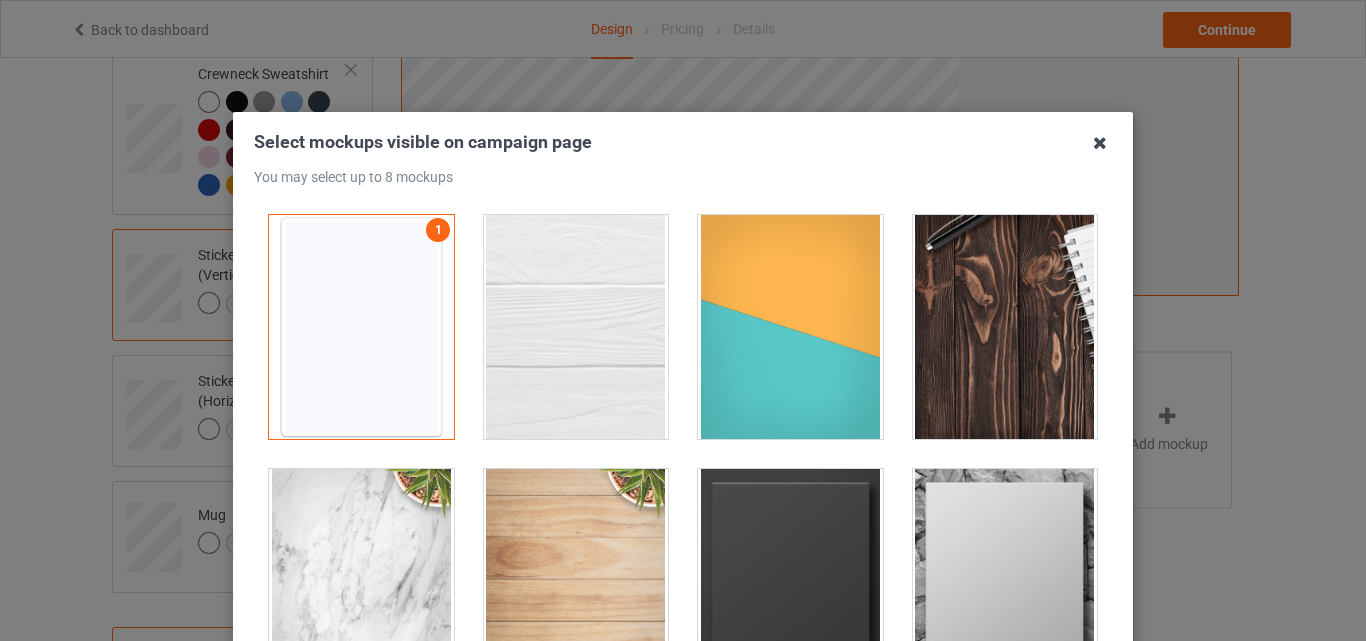 click at bounding box center [1100, 143] 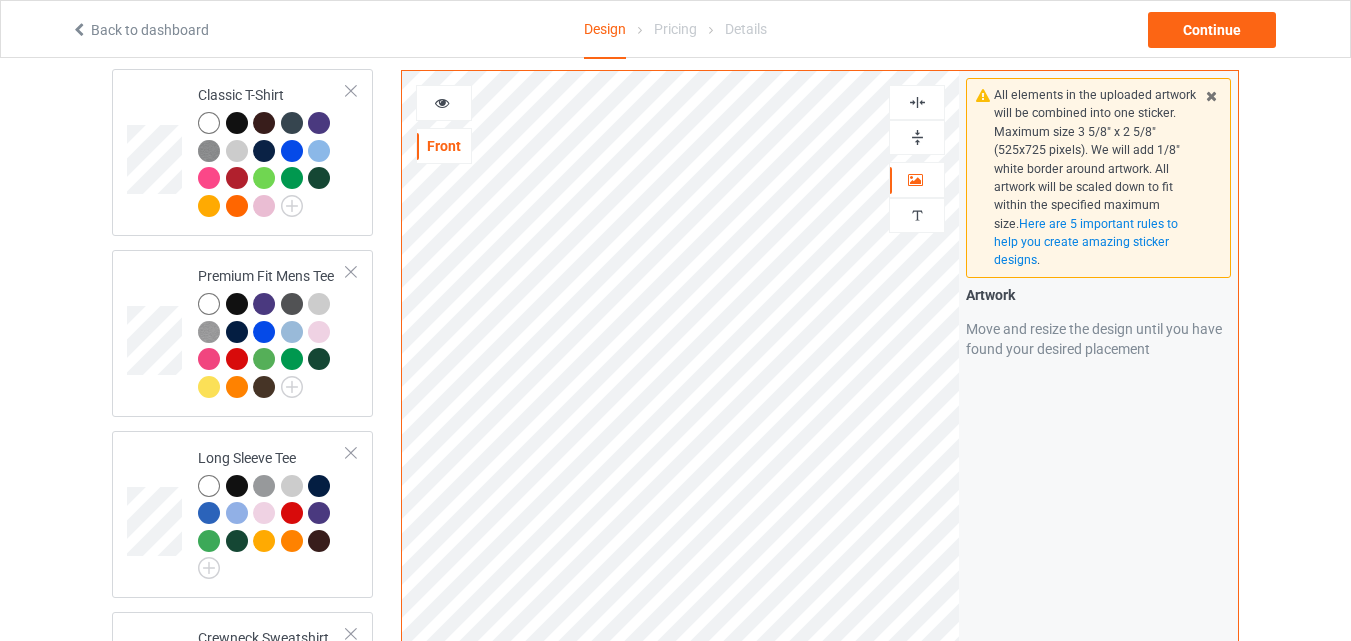 scroll, scrollTop: 97, scrollLeft: 0, axis: vertical 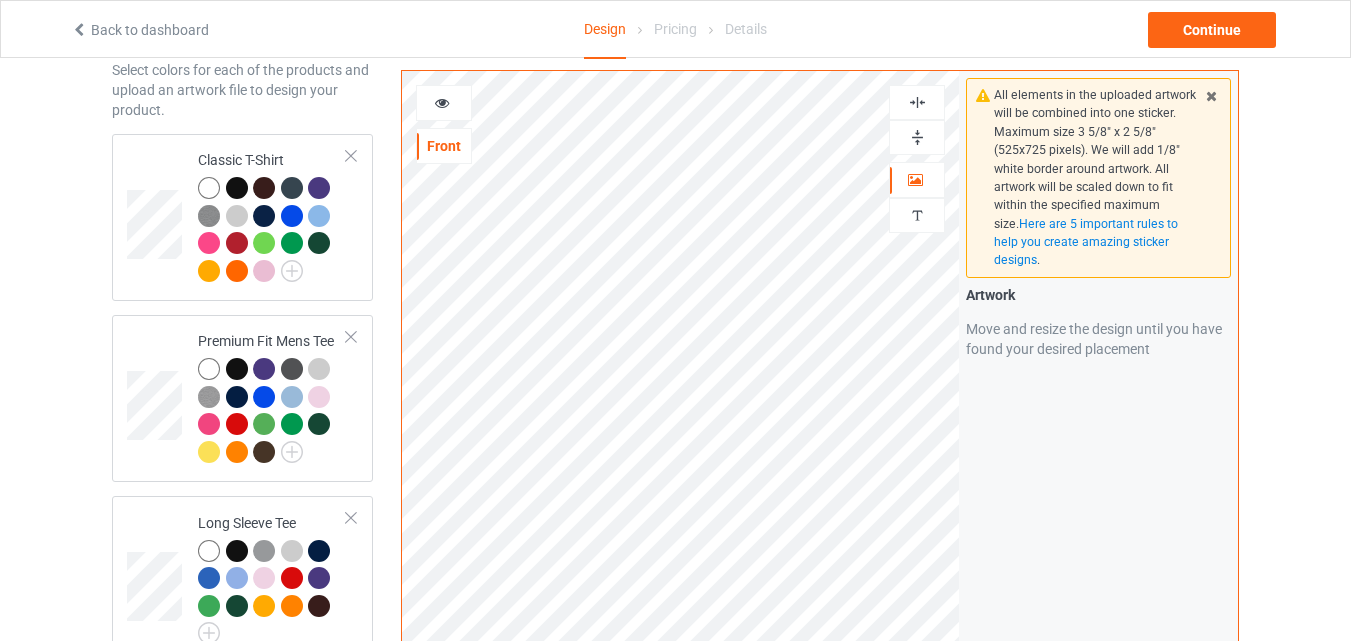 click at bounding box center (917, 102) 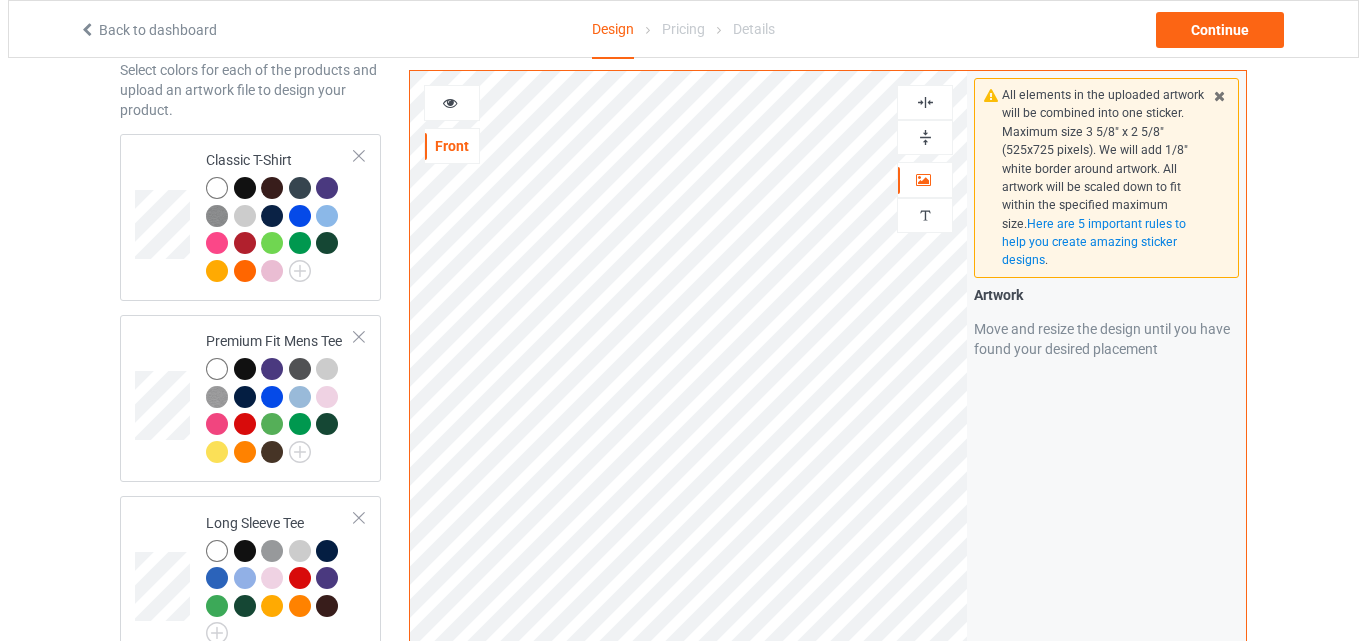 scroll, scrollTop: 763, scrollLeft: 0, axis: vertical 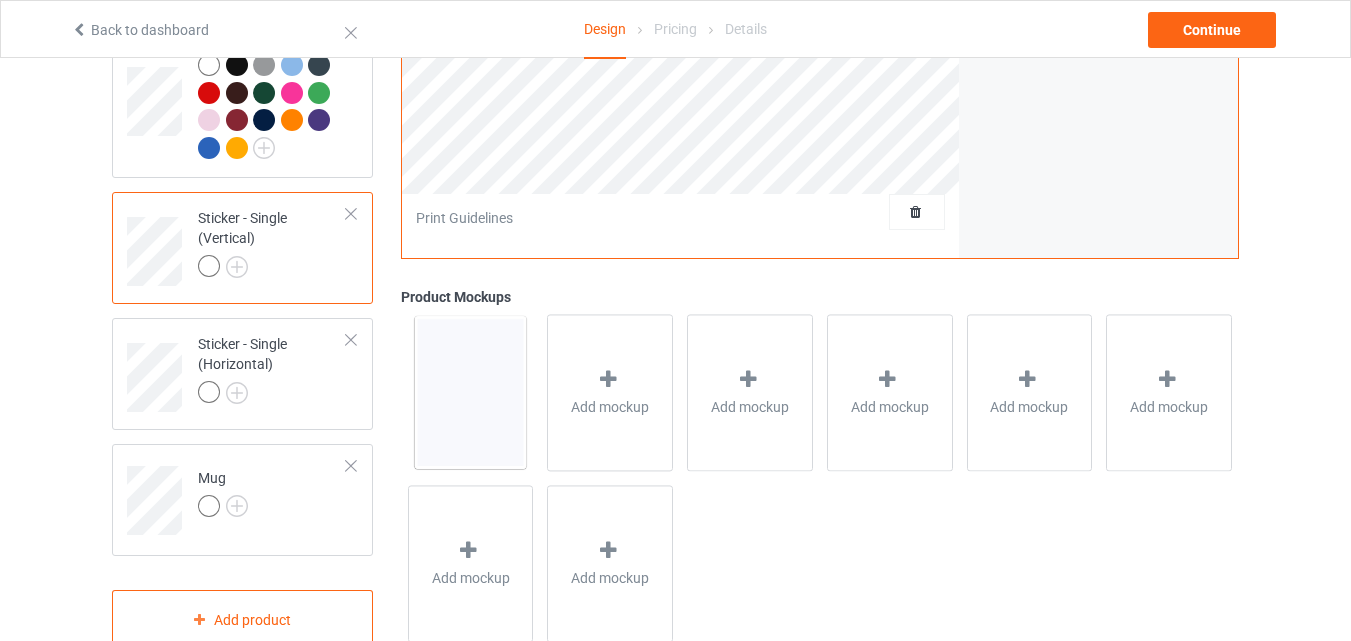 click at bounding box center [470, 392] 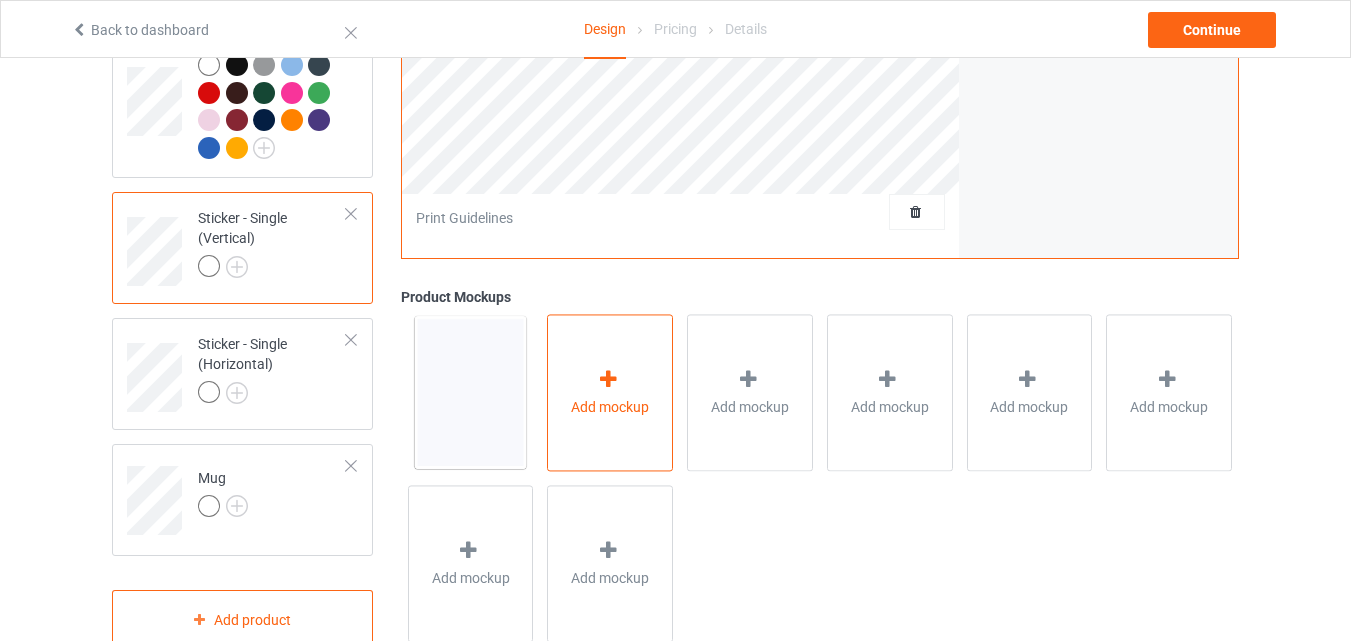 click on "Add mockup" at bounding box center (610, 407) 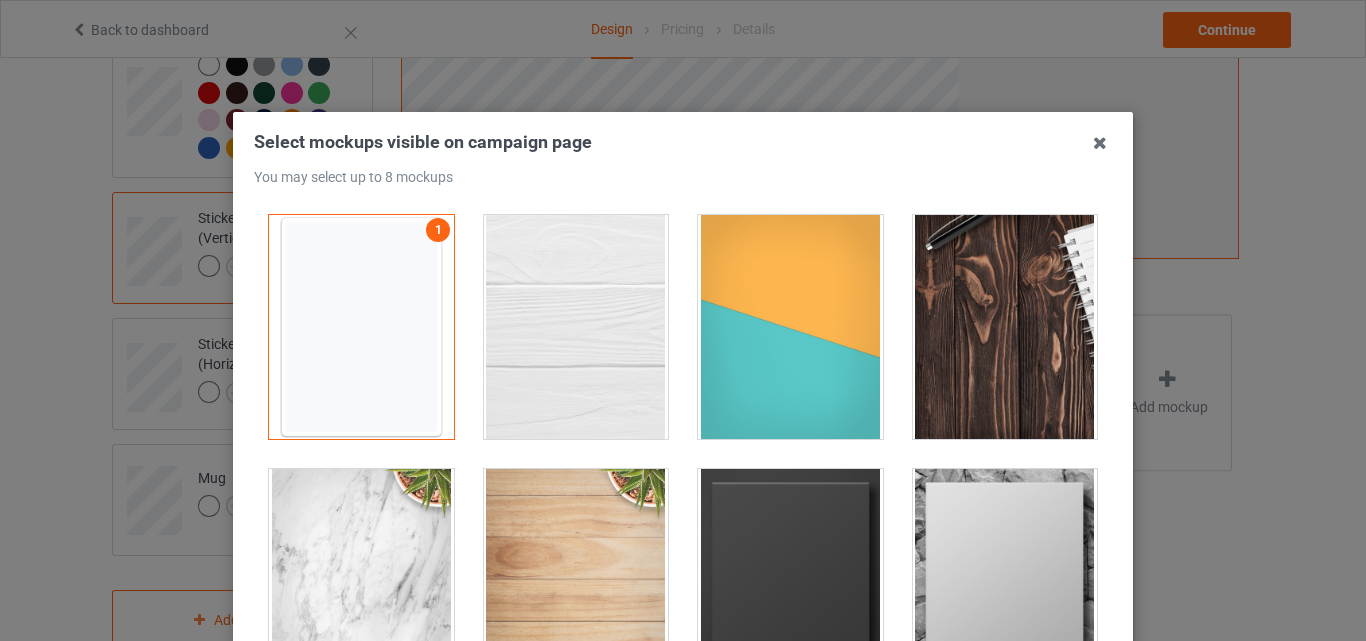 click at bounding box center [1005, 327] 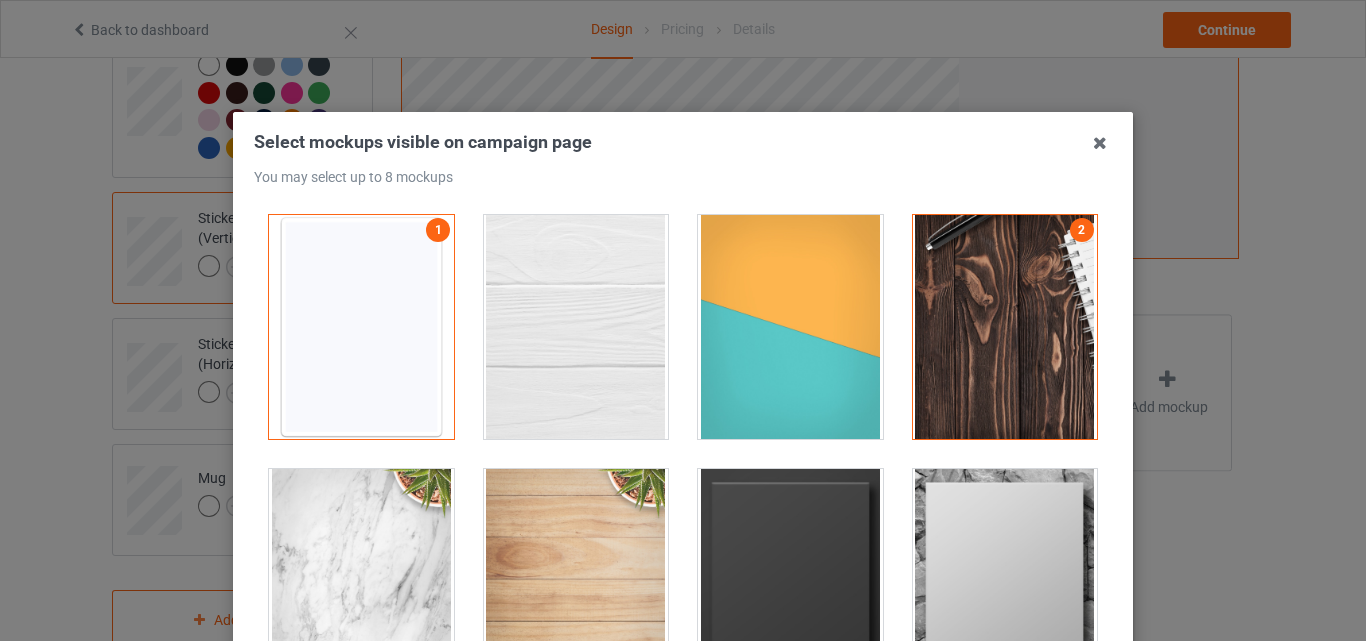 click at bounding box center (576, 327) 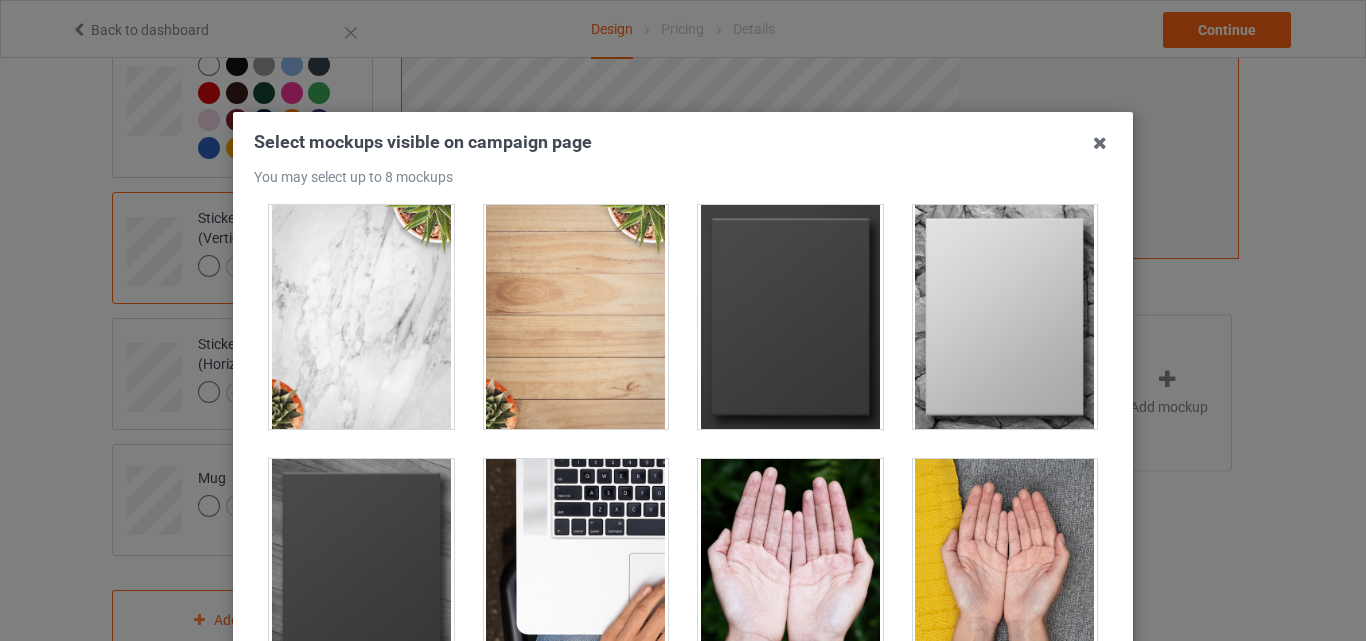scroll, scrollTop: 327, scrollLeft: 0, axis: vertical 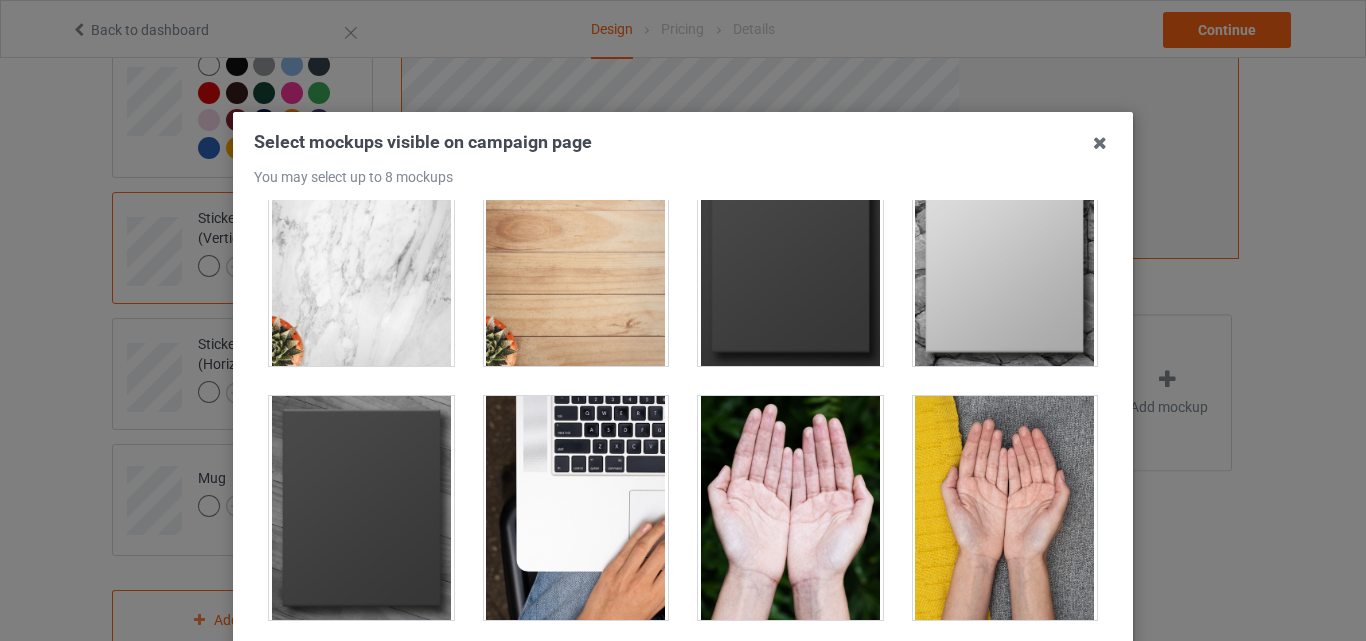 click at bounding box center [1005, 254] 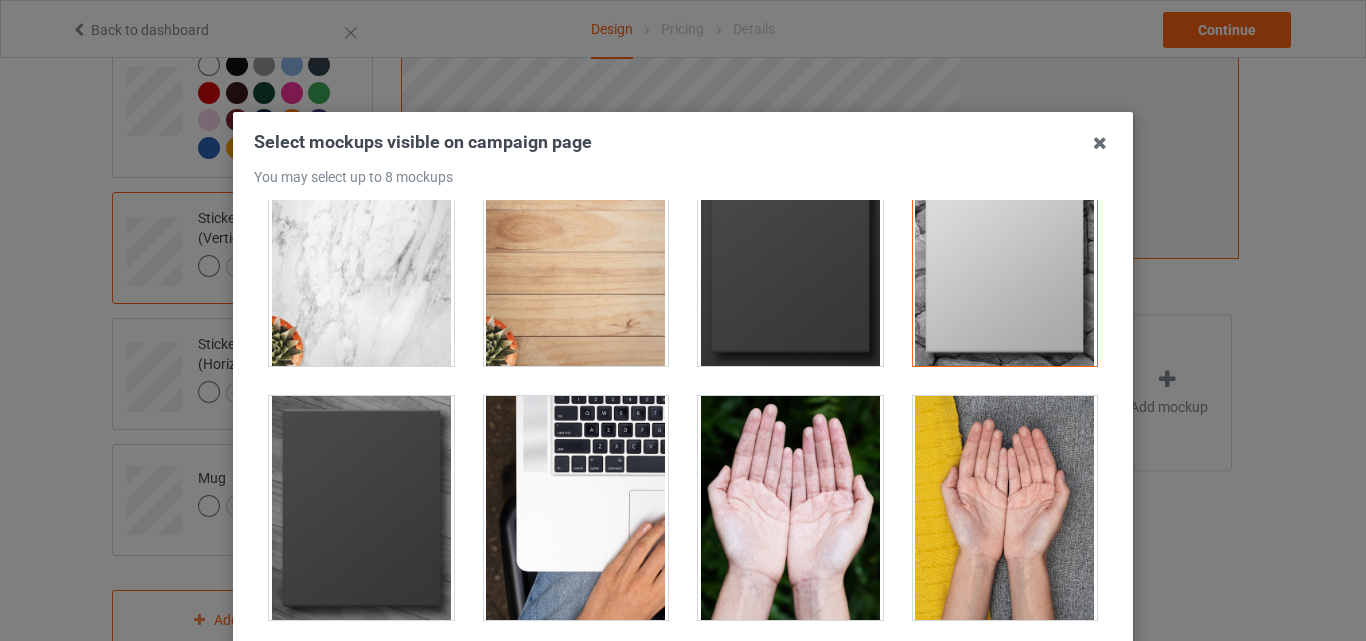 click at bounding box center [790, 254] 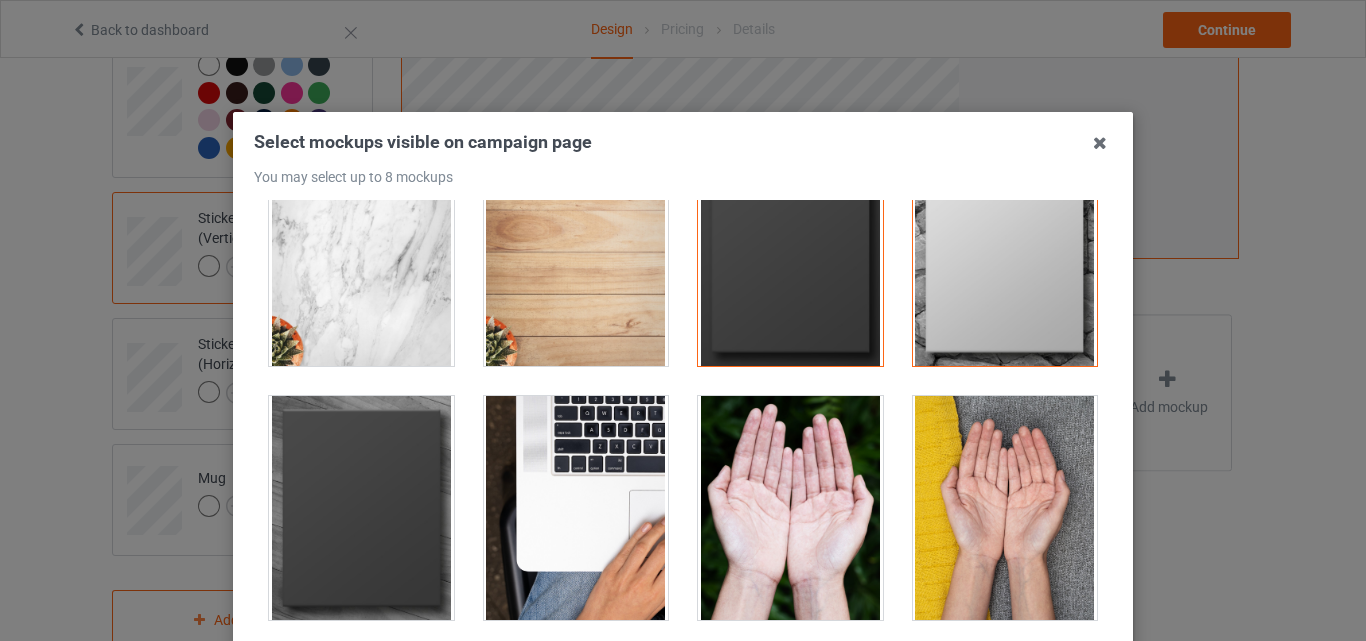 click at bounding box center [361, 254] 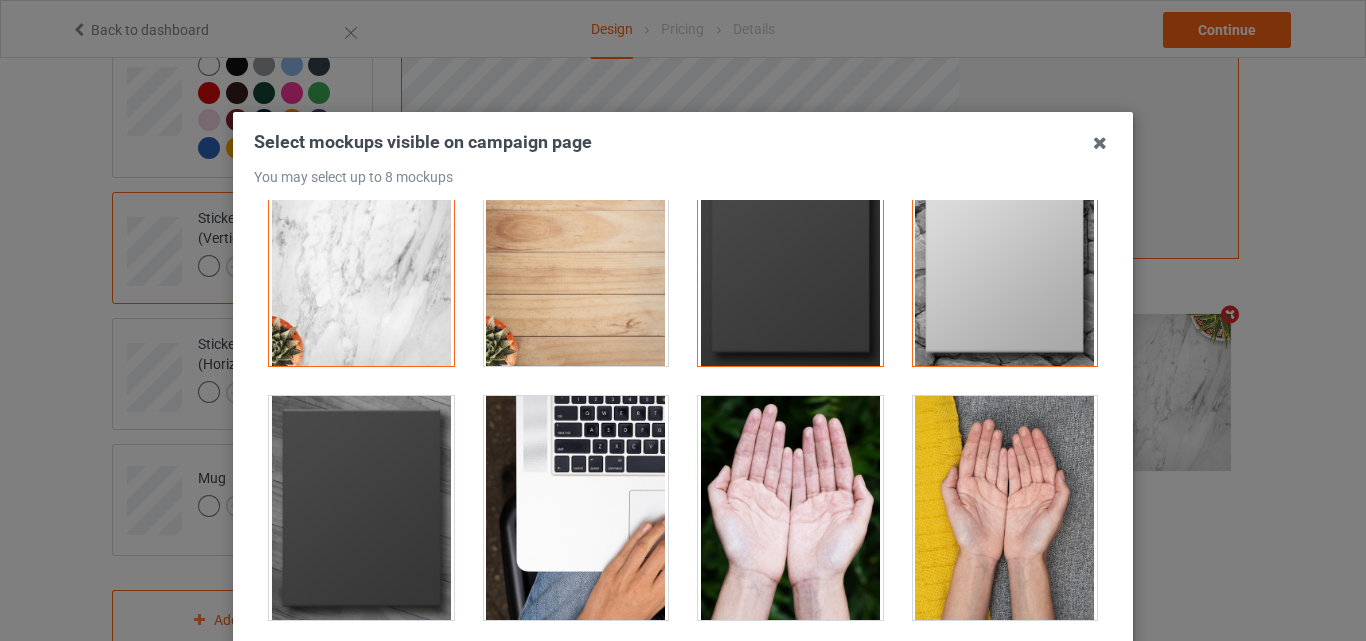click at bounding box center (576, 254) 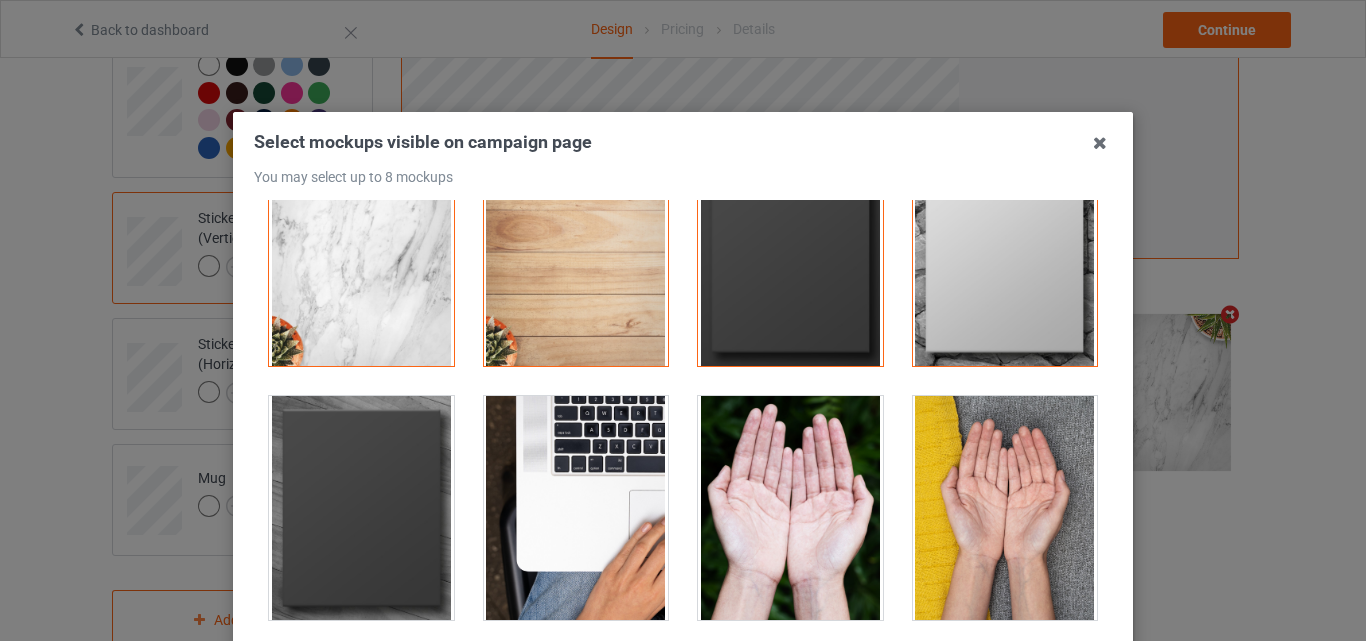 scroll, scrollTop: 96, scrollLeft: 0, axis: vertical 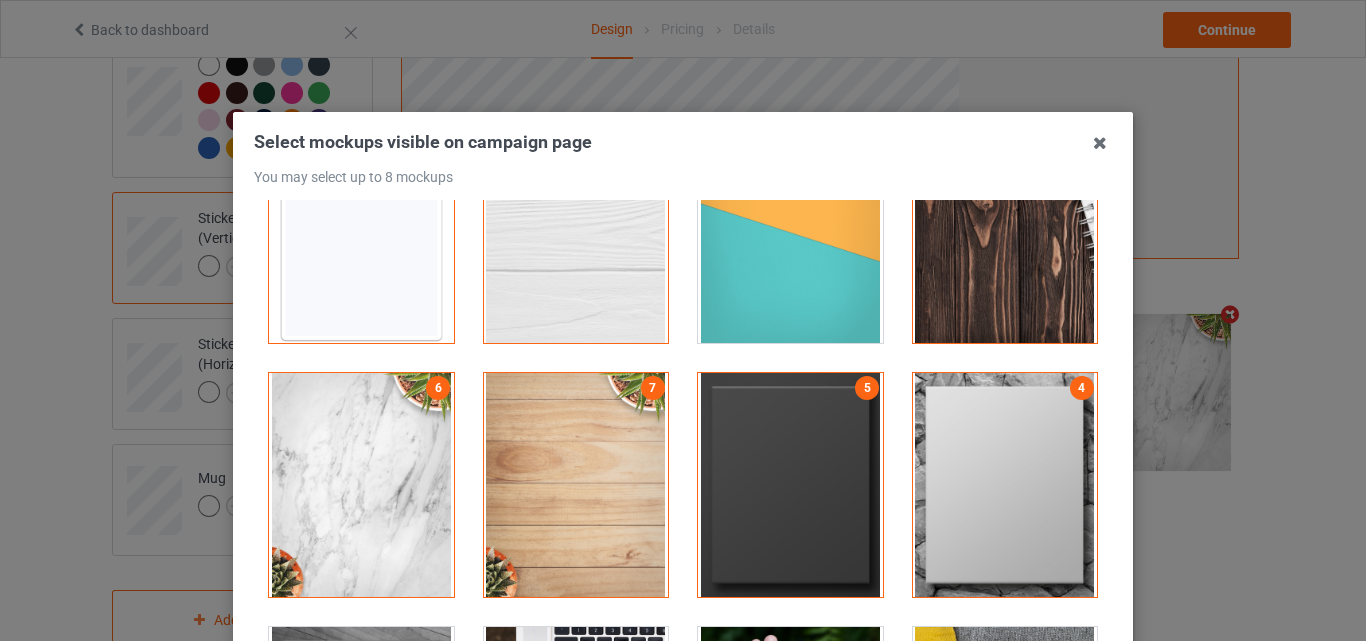 click at bounding box center [1005, 485] 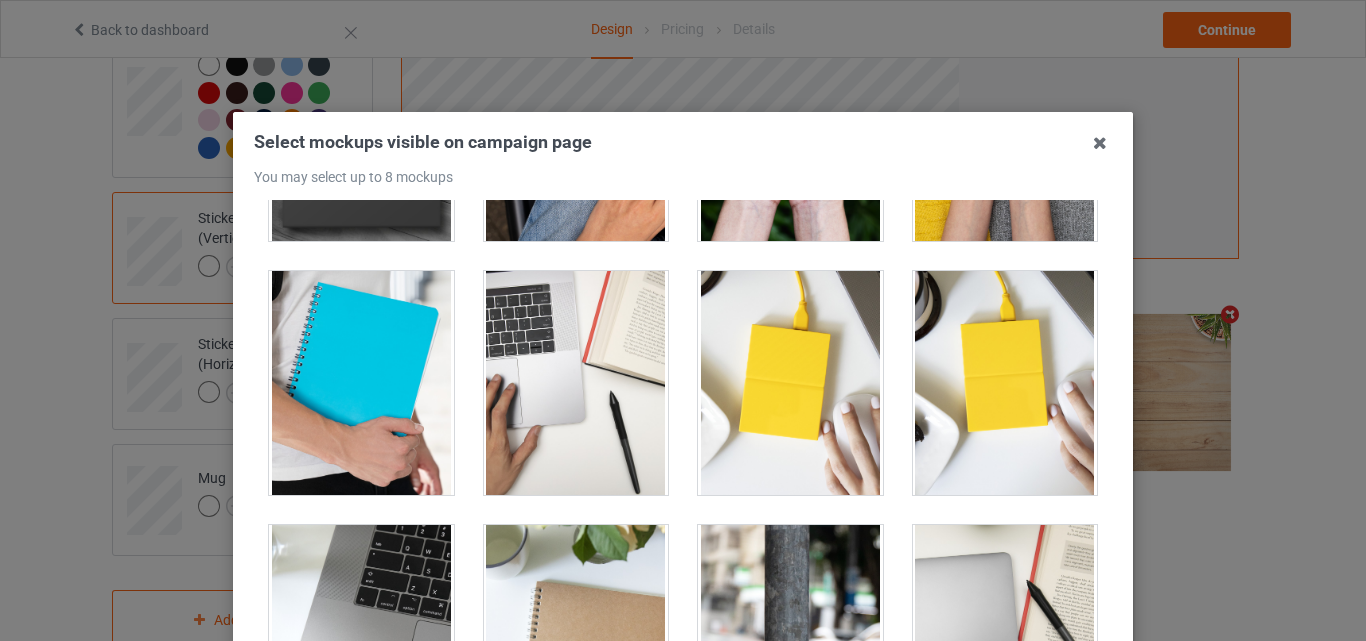 scroll, scrollTop: 712, scrollLeft: 0, axis: vertical 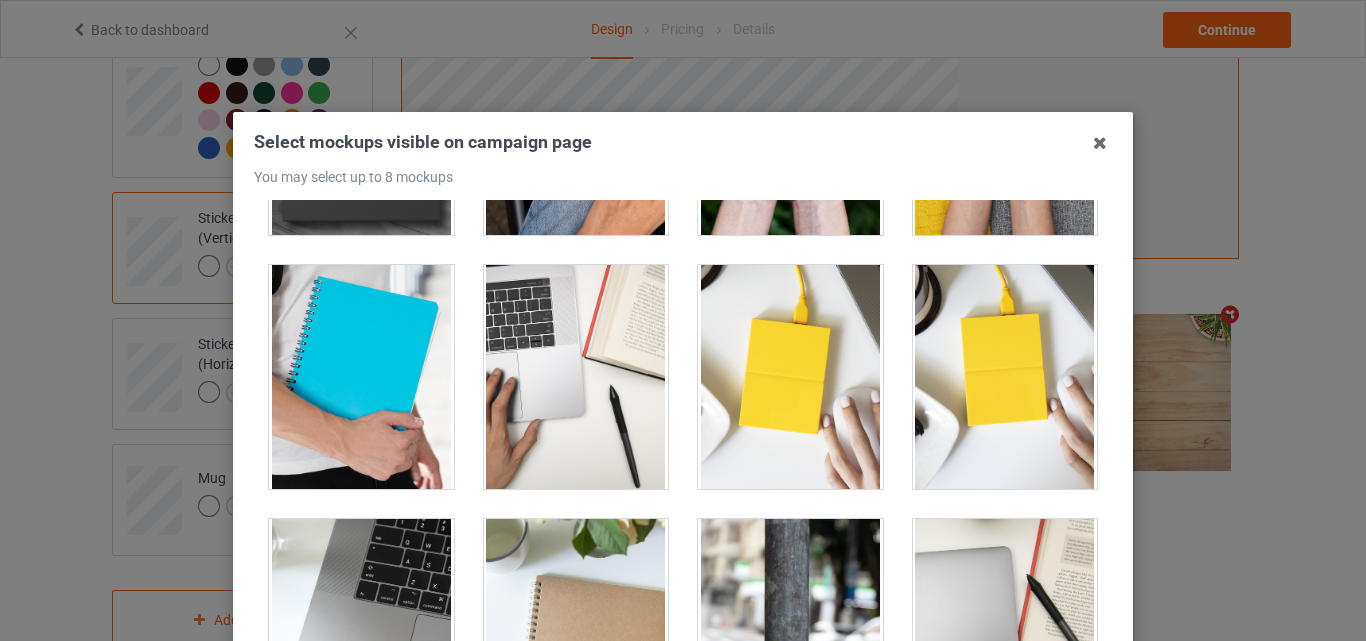 click at bounding box center (790, 377) 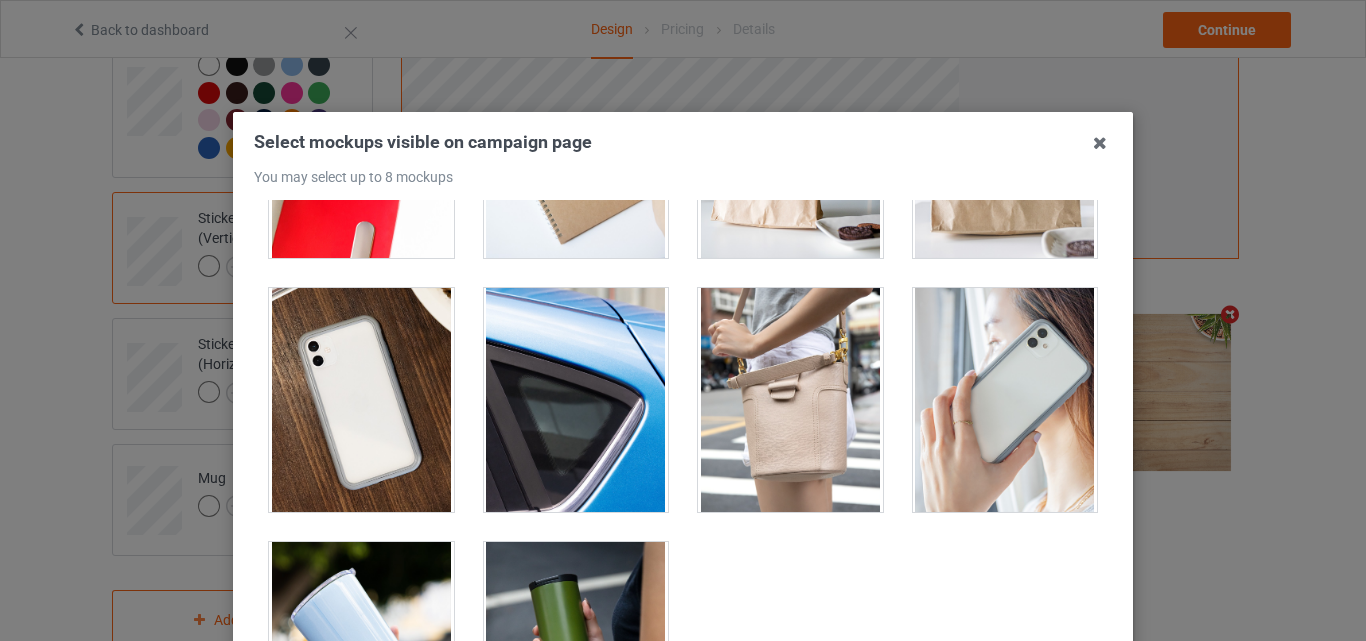 scroll, scrollTop: 1773, scrollLeft: 0, axis: vertical 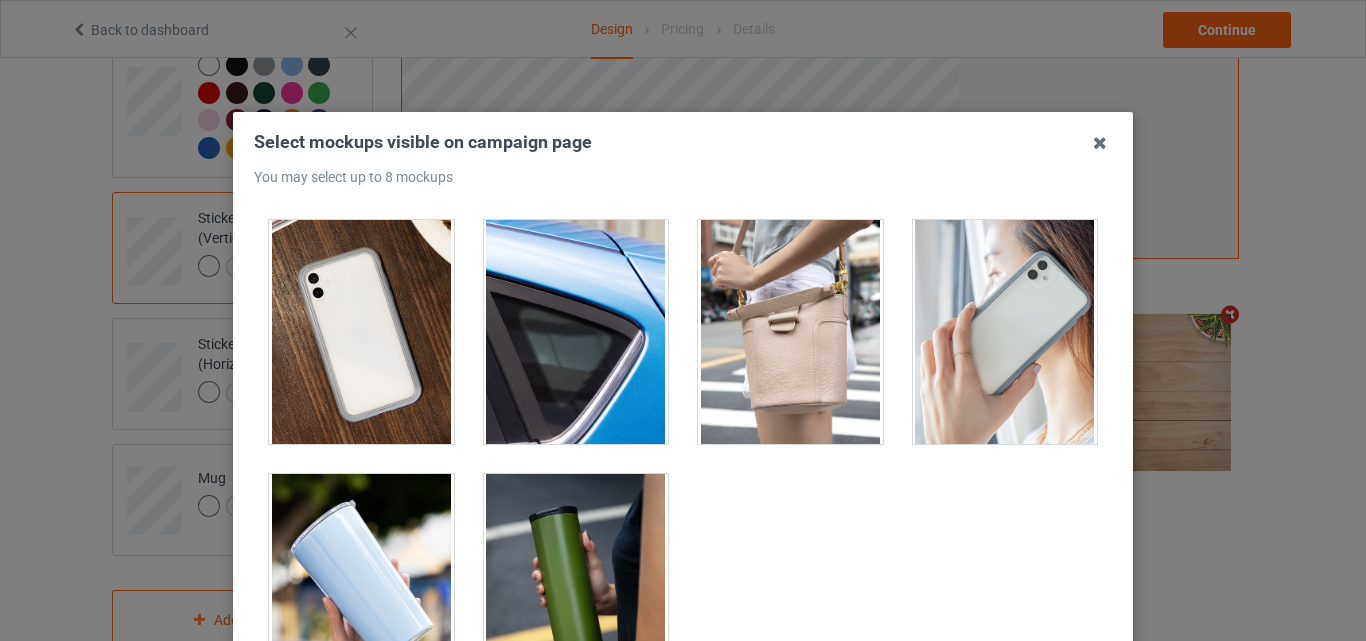 click at bounding box center (361, 586) 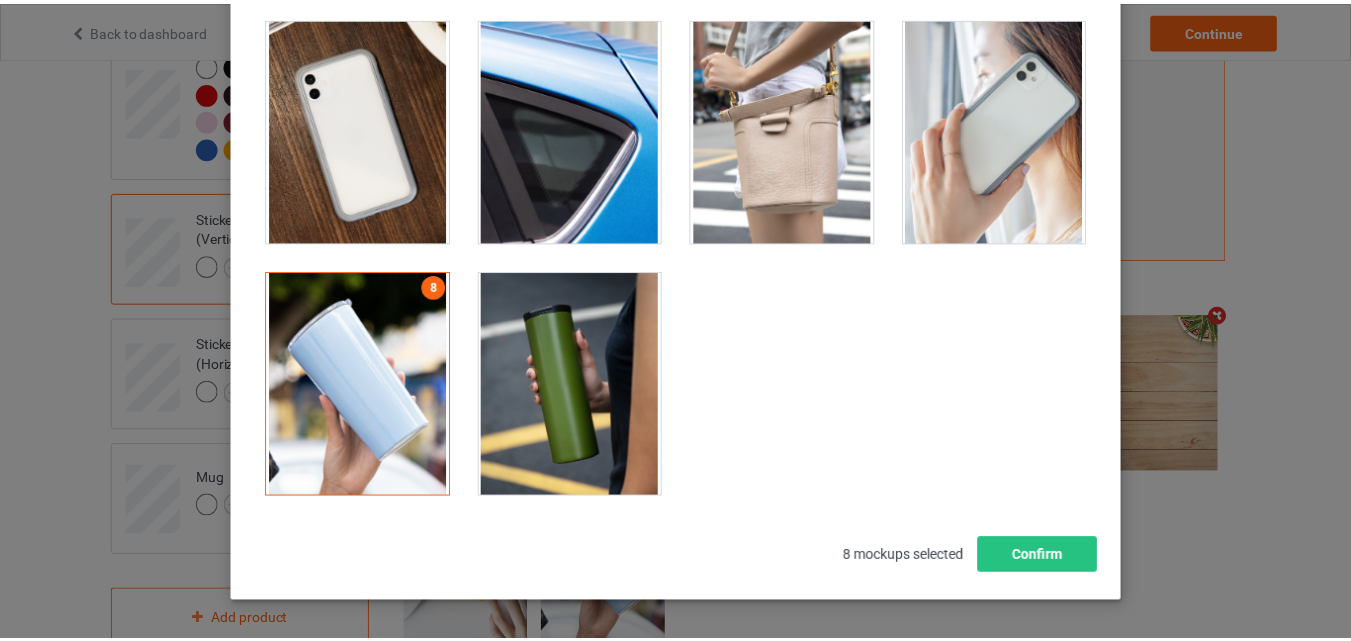 scroll, scrollTop: 204, scrollLeft: 0, axis: vertical 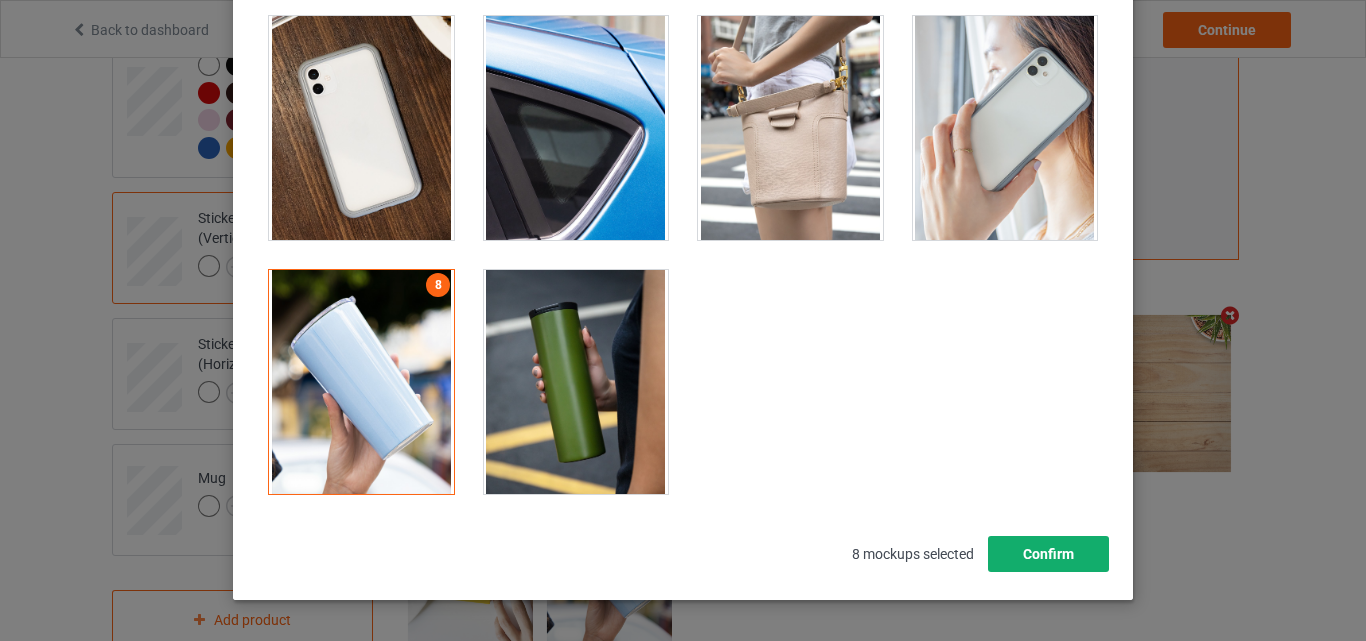 click on "Confirm" at bounding box center [1048, 554] 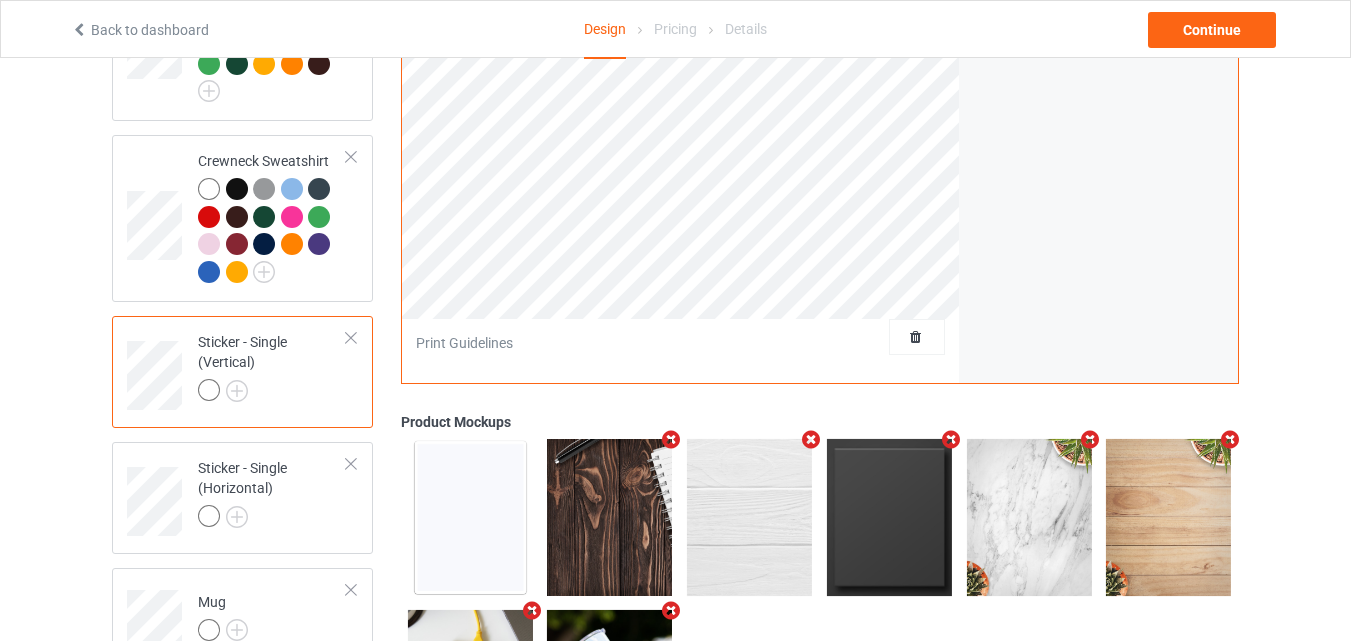 scroll, scrollTop: 644, scrollLeft: 0, axis: vertical 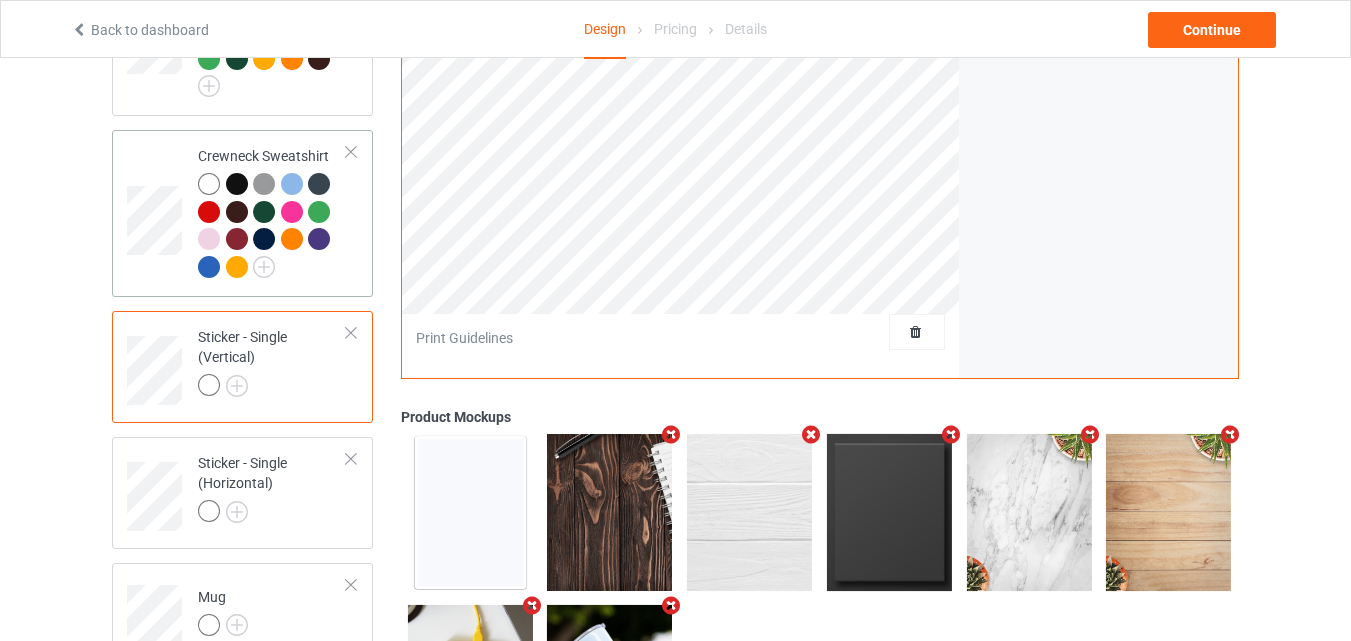 click at bounding box center (272, 228) 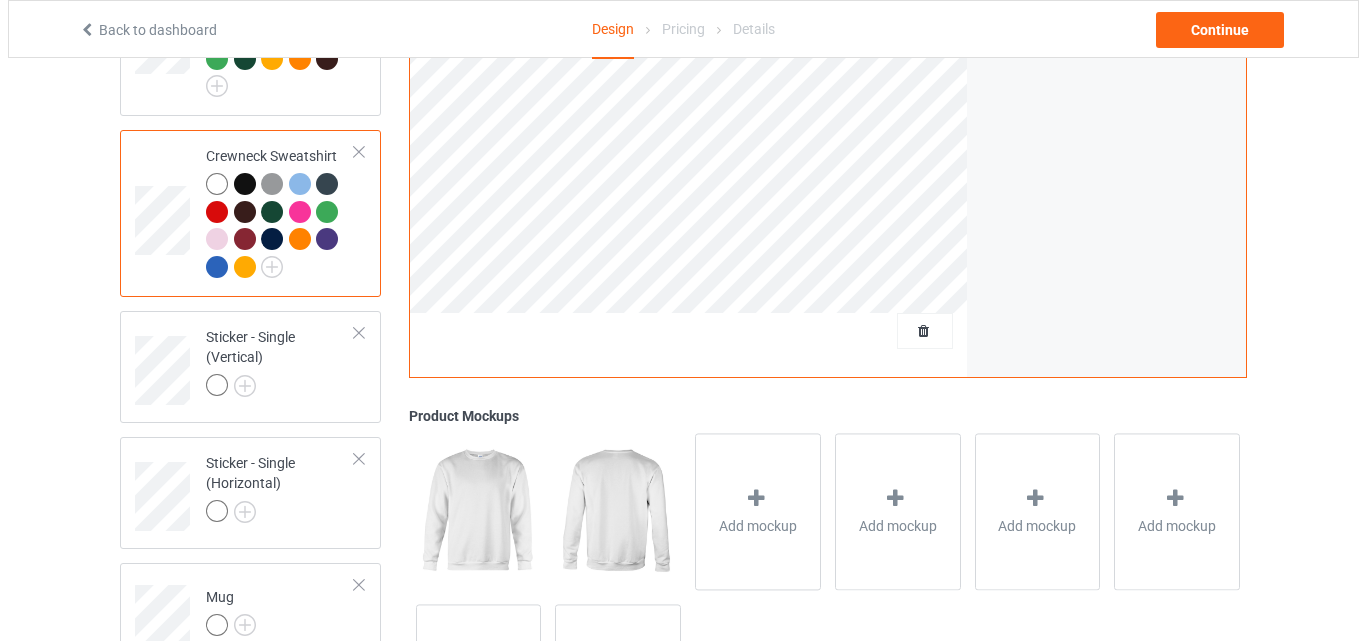 scroll, scrollTop: 818, scrollLeft: 0, axis: vertical 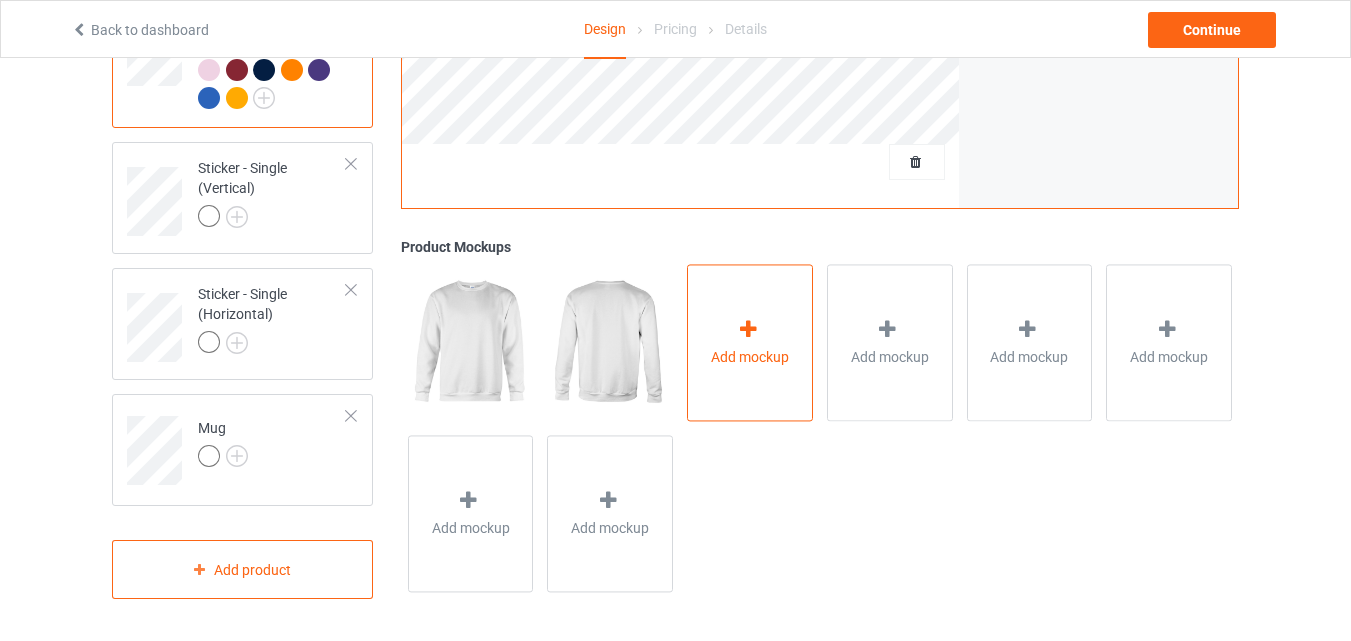 click on "Add mockup" at bounding box center (750, 342) 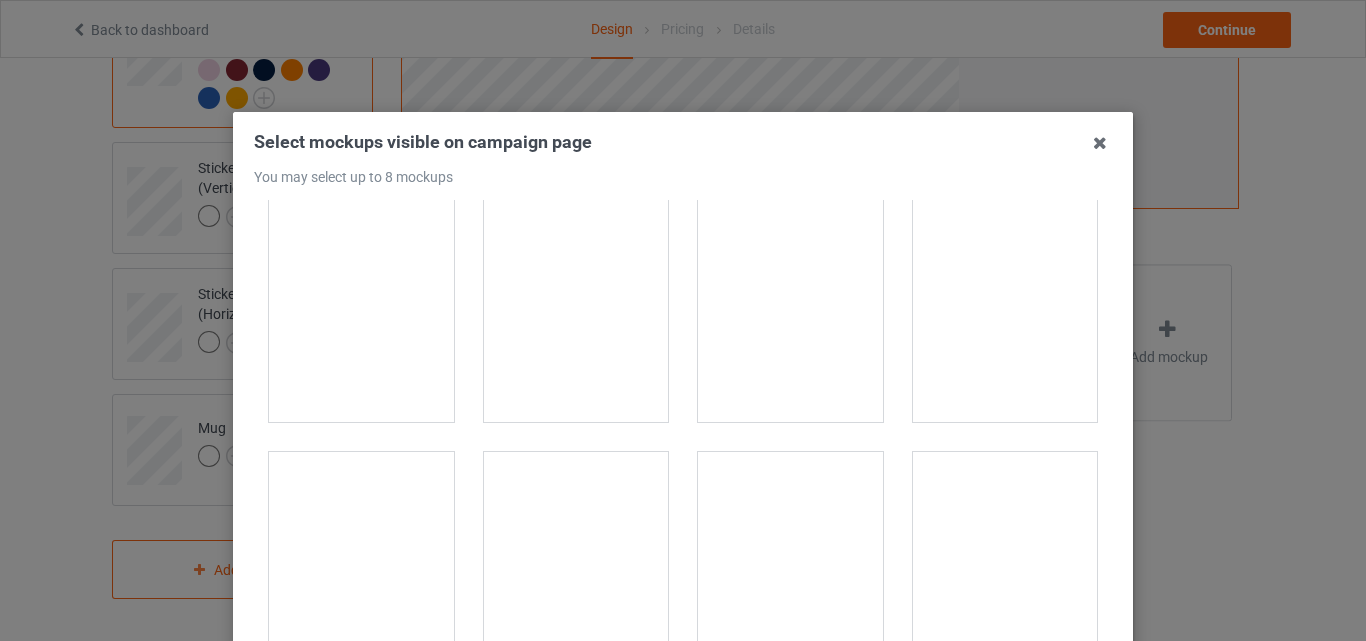 scroll, scrollTop: 0, scrollLeft: 0, axis: both 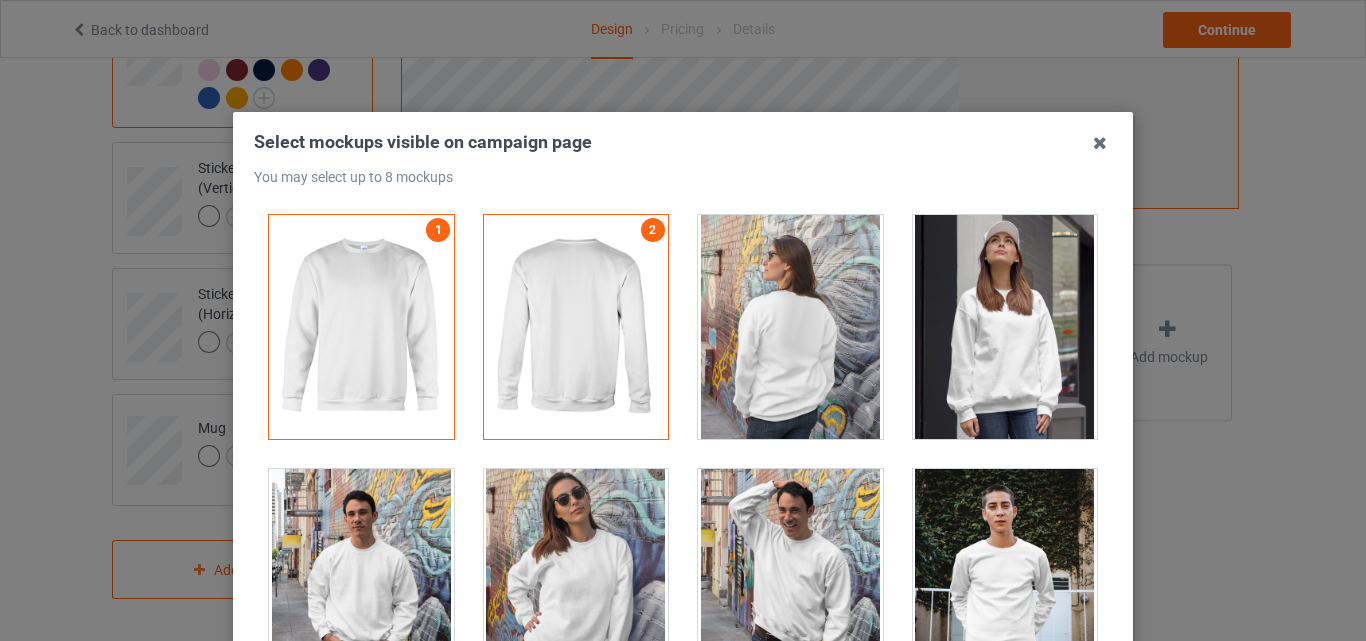 click at bounding box center [1005, 327] 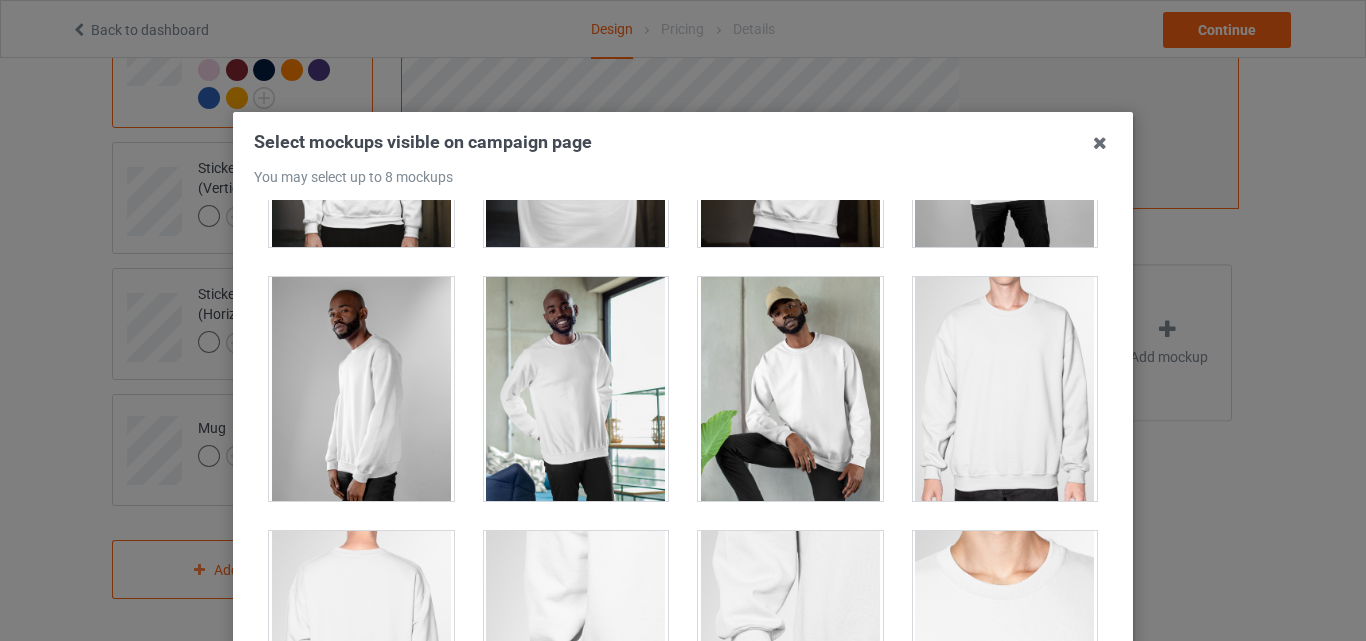scroll, scrollTop: 787, scrollLeft: 0, axis: vertical 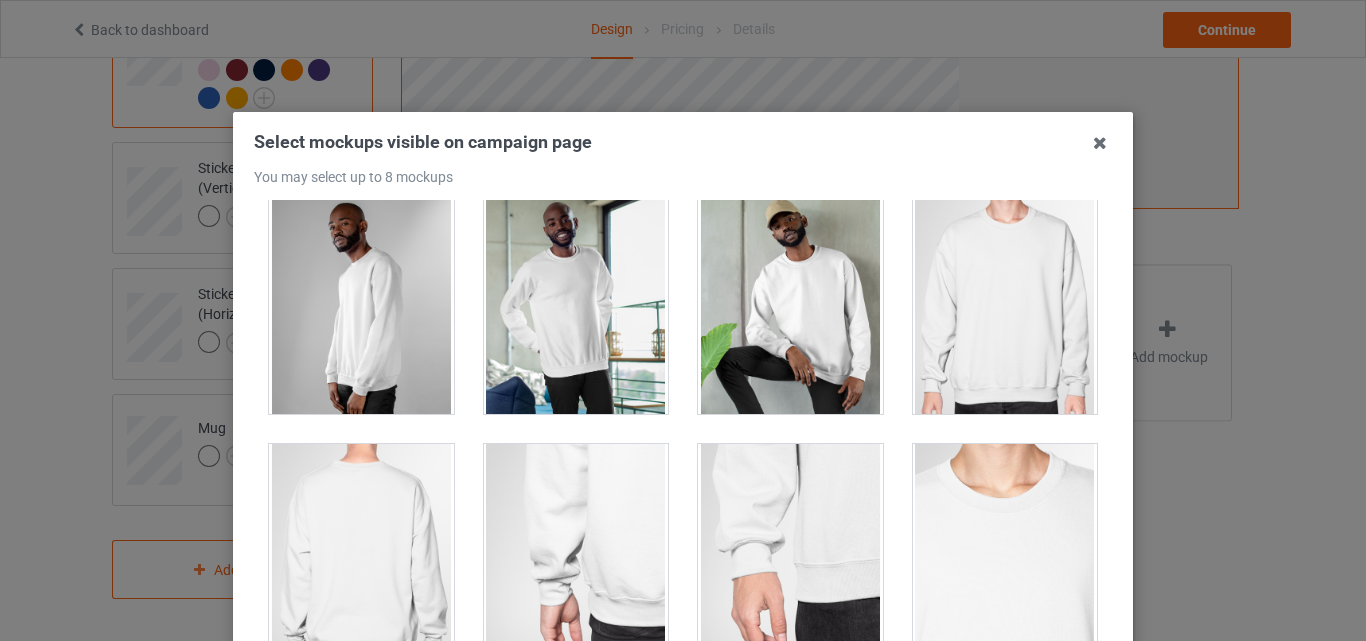 click at bounding box center (1005, 302) 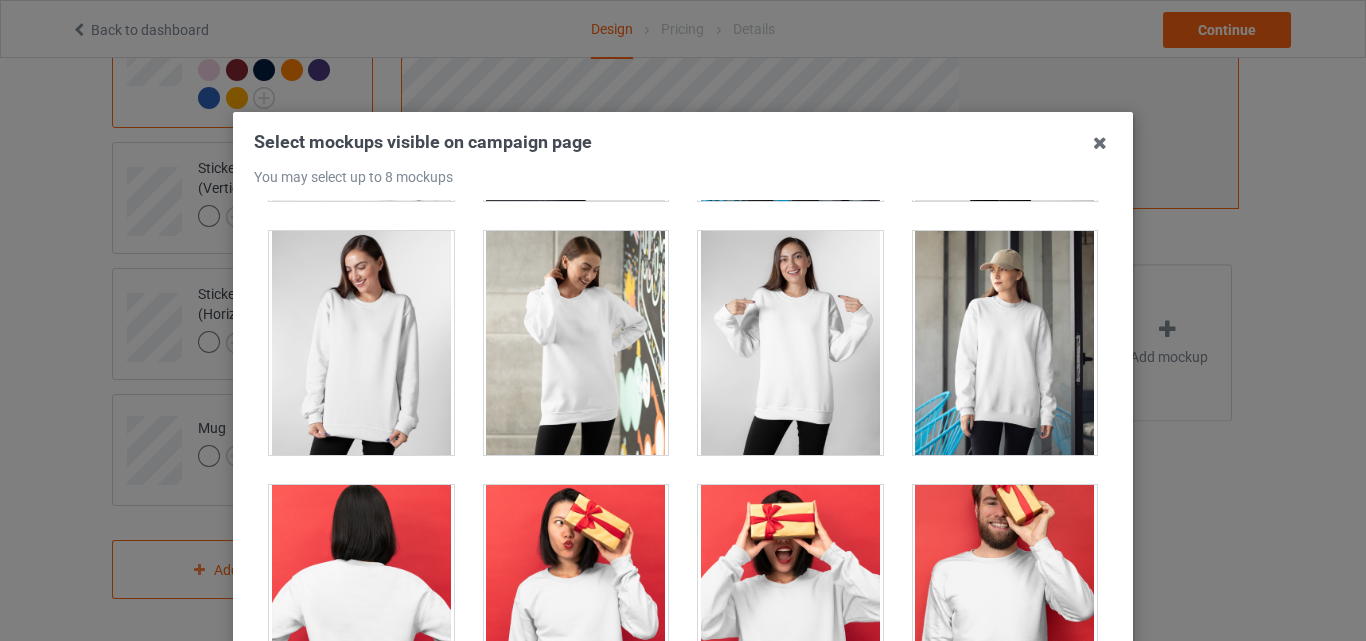 scroll, scrollTop: 1530, scrollLeft: 0, axis: vertical 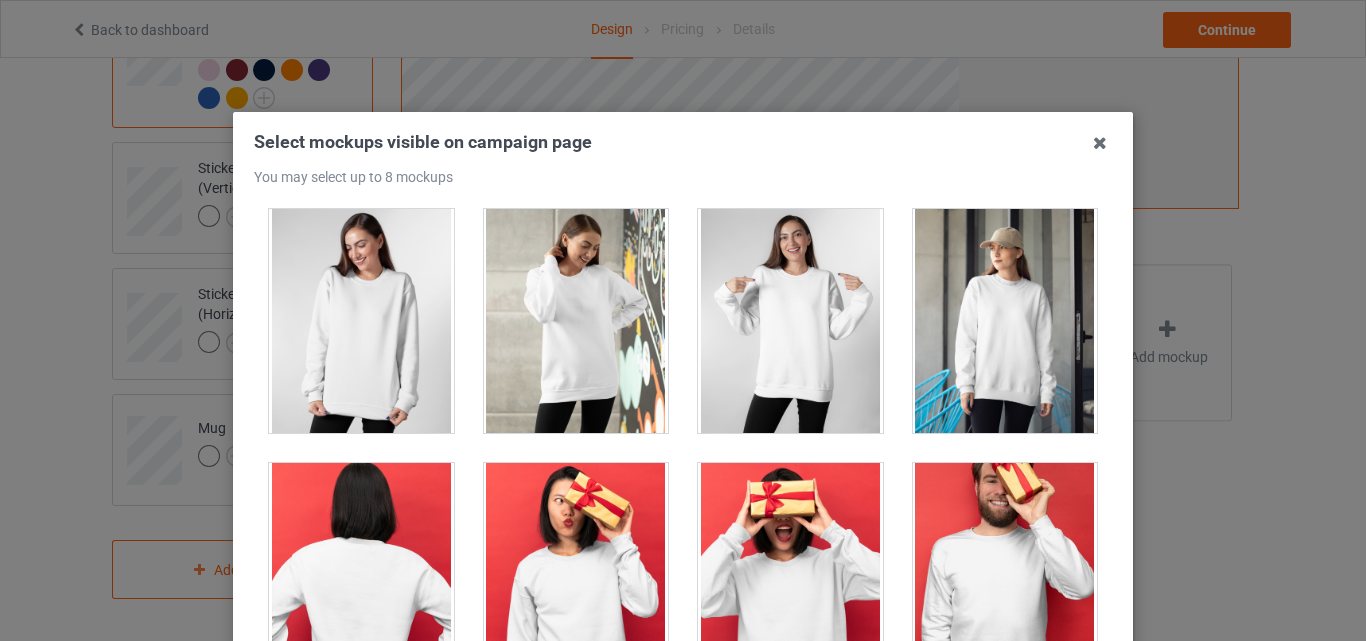 click at bounding box center [790, 321] 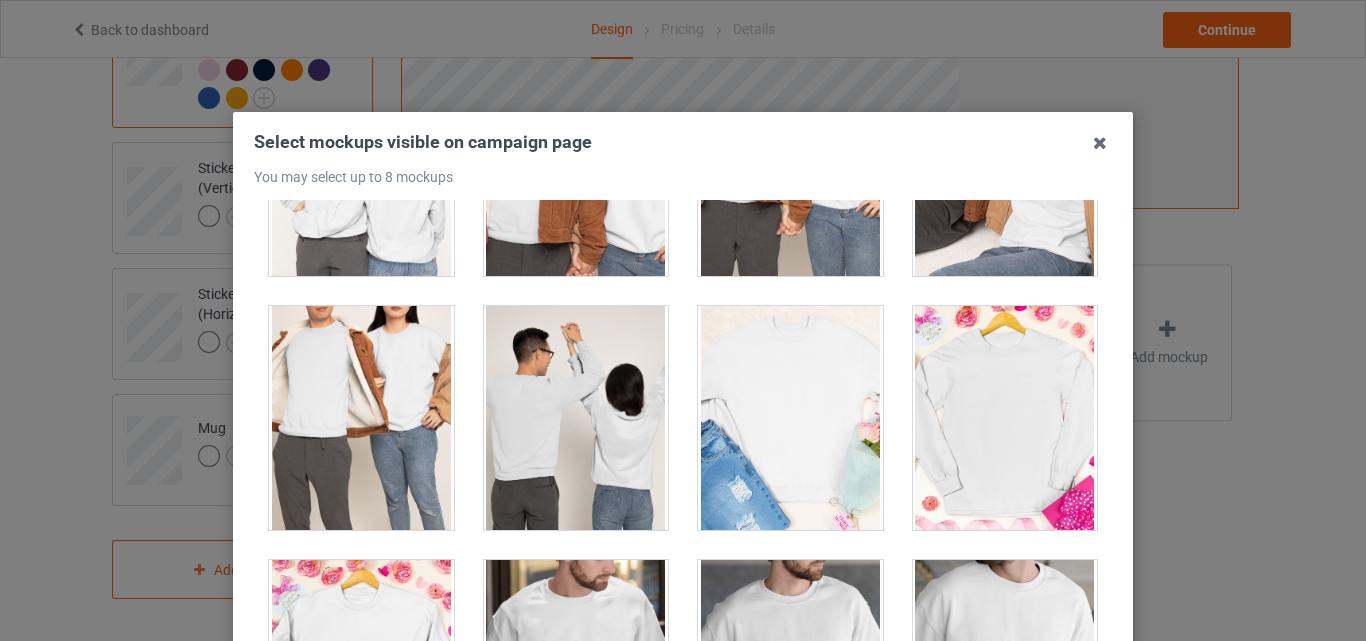 scroll, scrollTop: 4502, scrollLeft: 0, axis: vertical 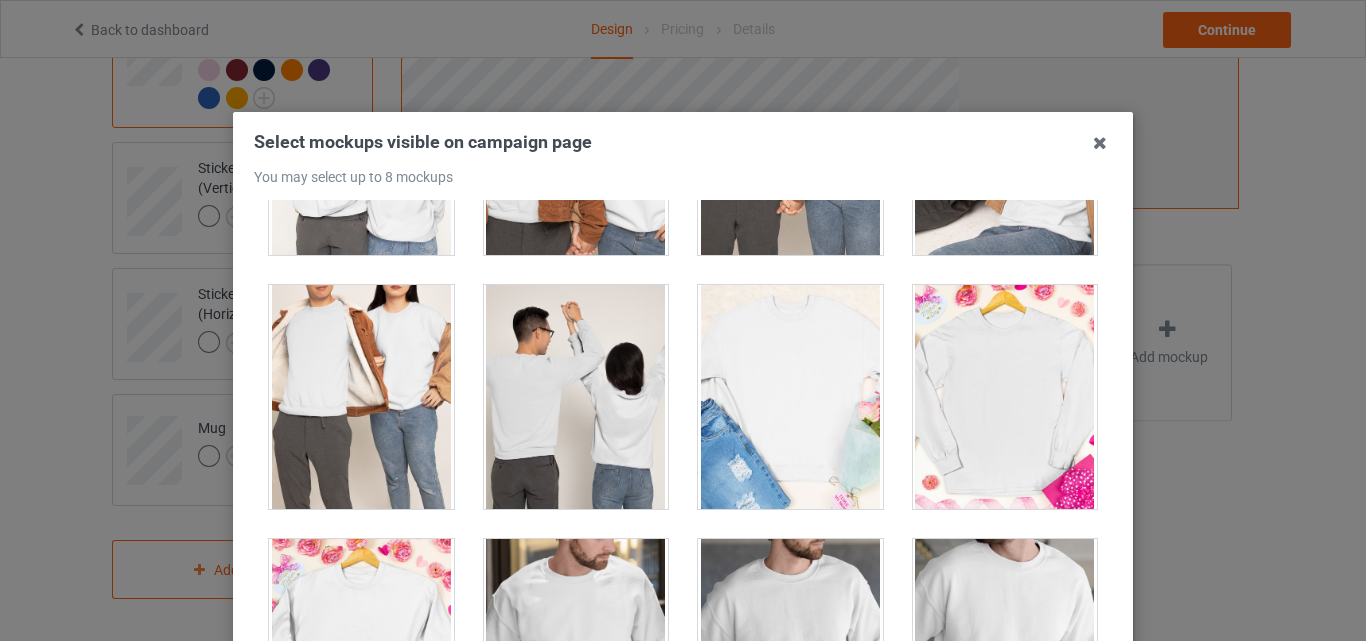 click at bounding box center (361, 397) 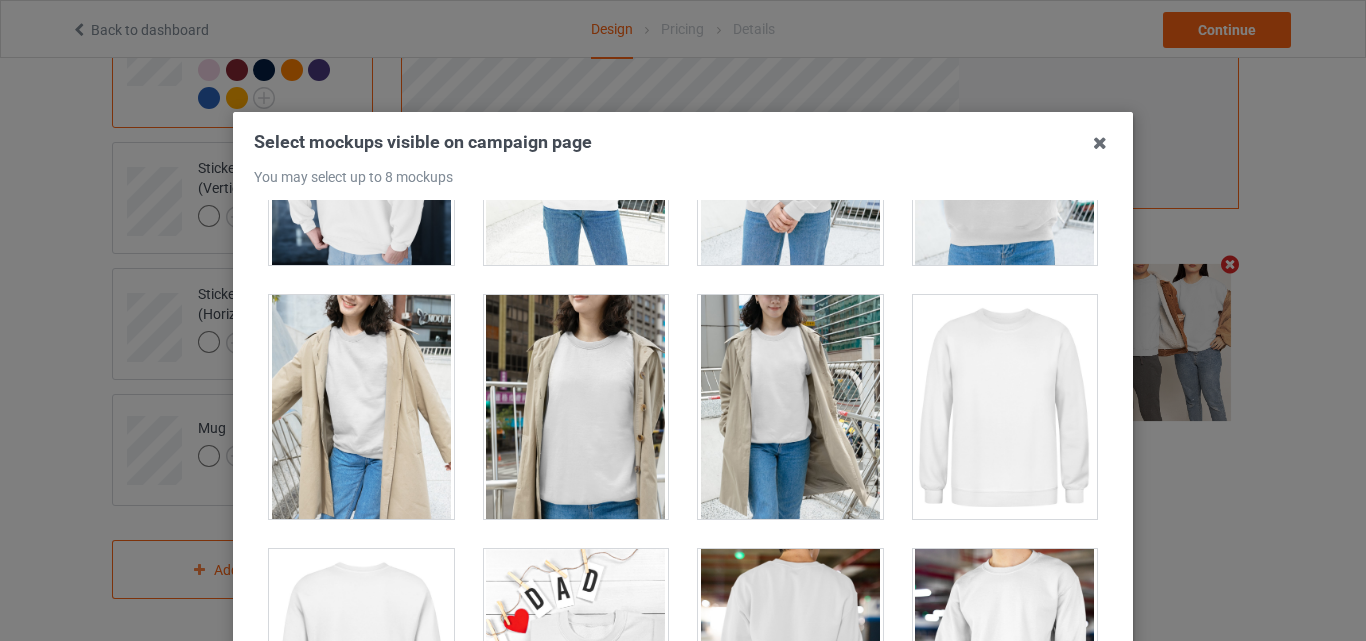scroll, scrollTop: 5486, scrollLeft: 0, axis: vertical 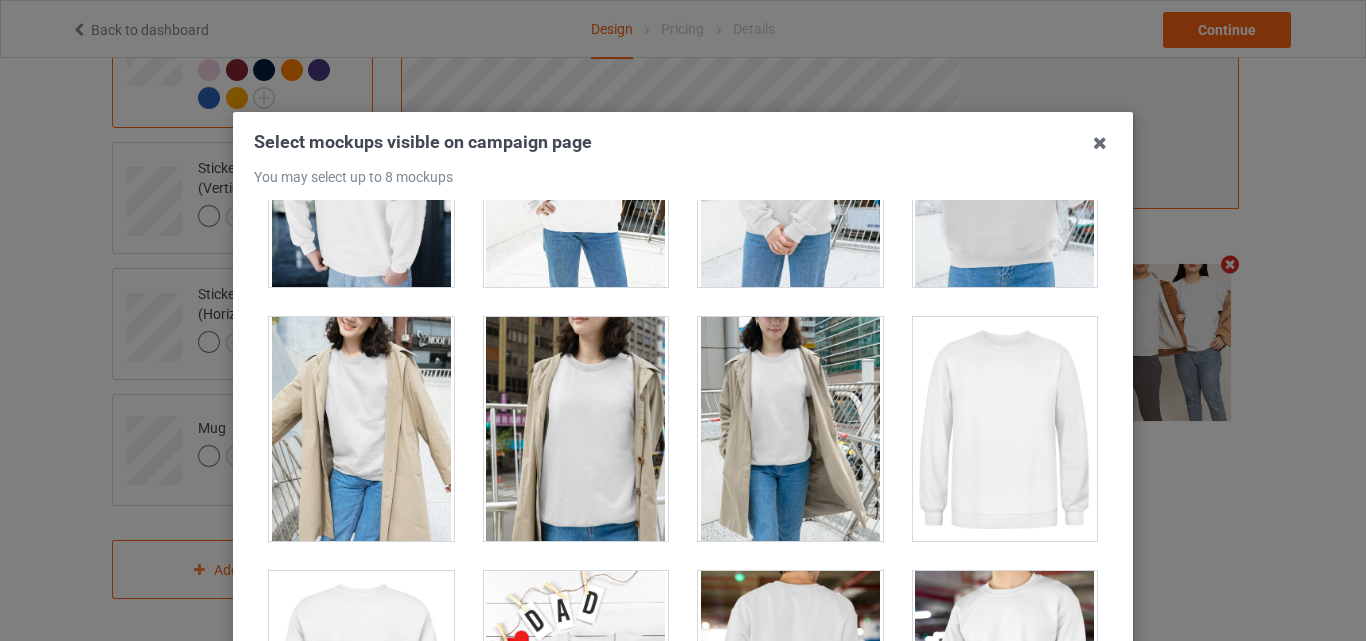click at bounding box center [1005, 429] 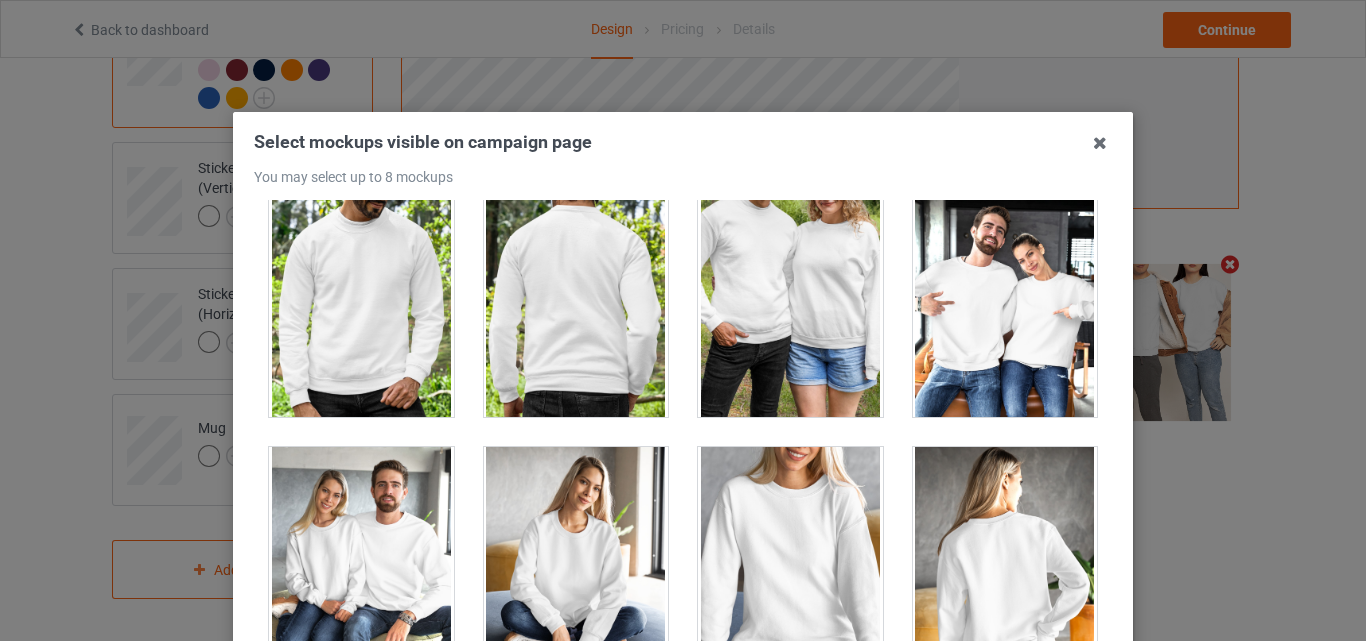 scroll, scrollTop: 9573, scrollLeft: 0, axis: vertical 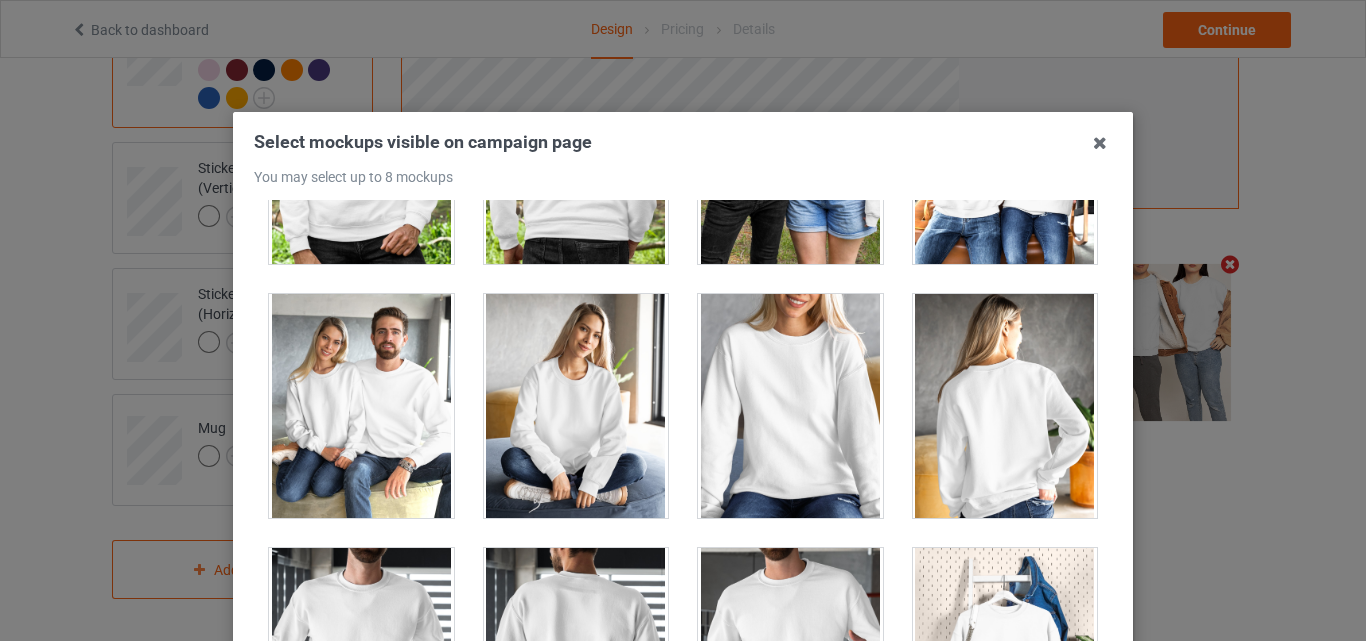 click at bounding box center (790, 406) 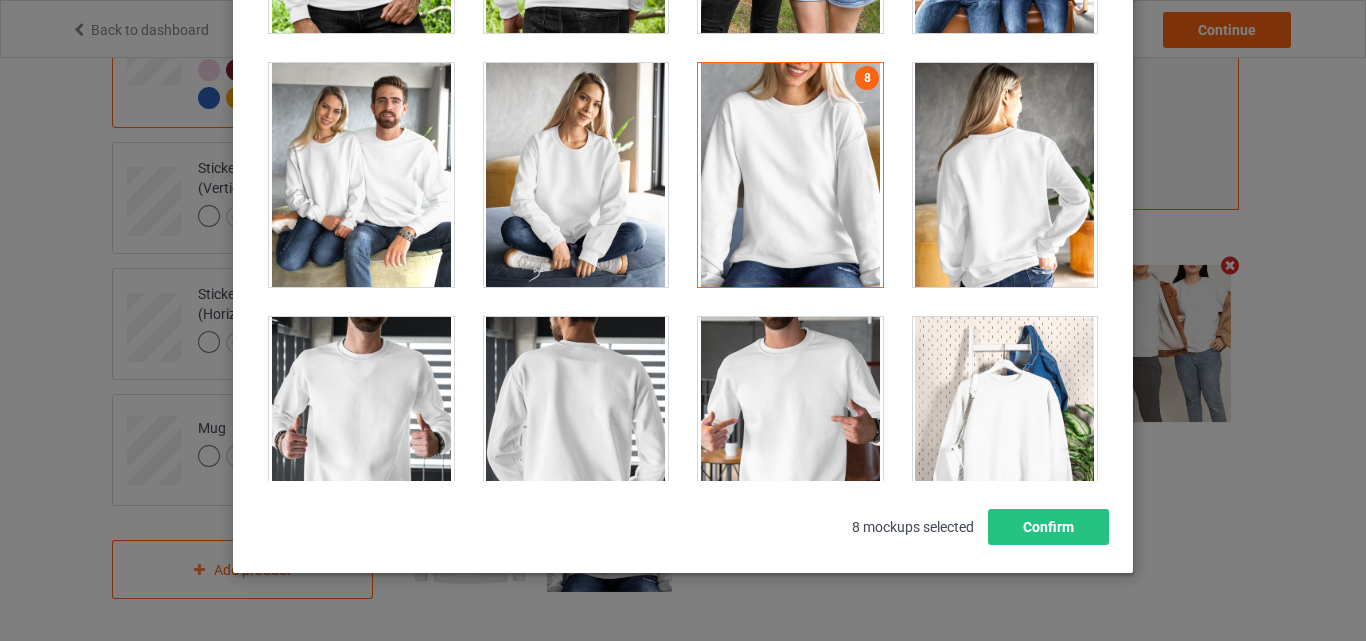 scroll, scrollTop: 275, scrollLeft: 0, axis: vertical 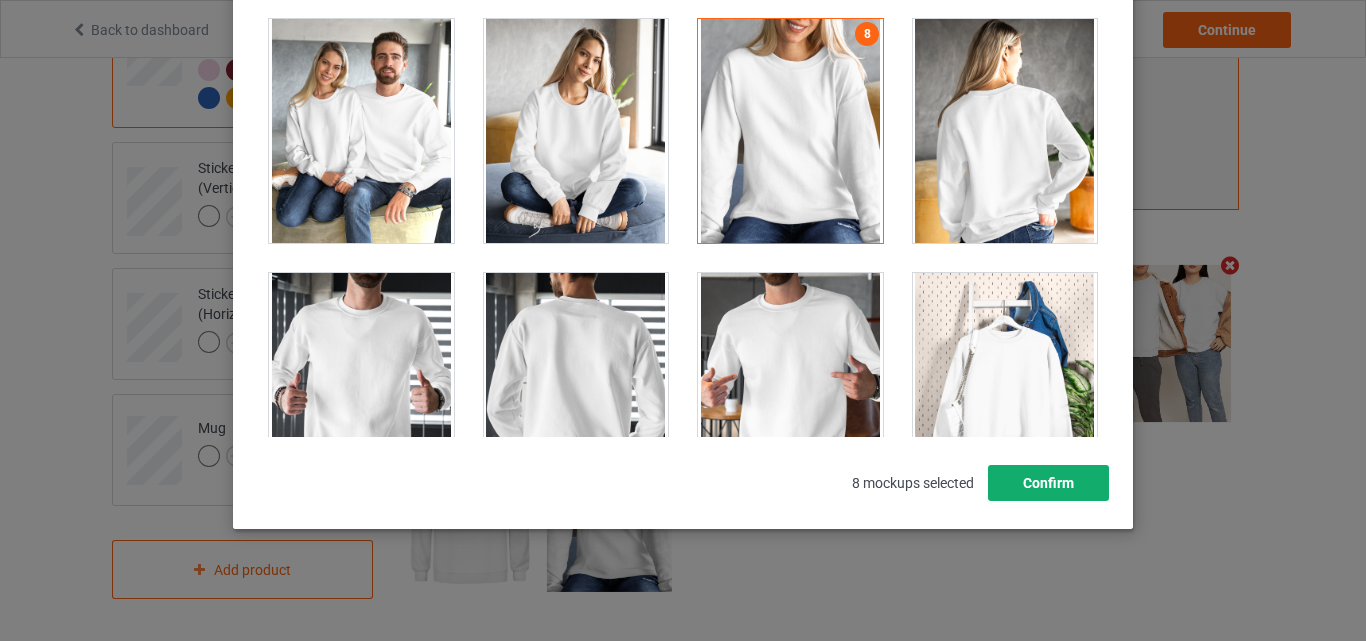 click on "Confirm" at bounding box center [1048, 483] 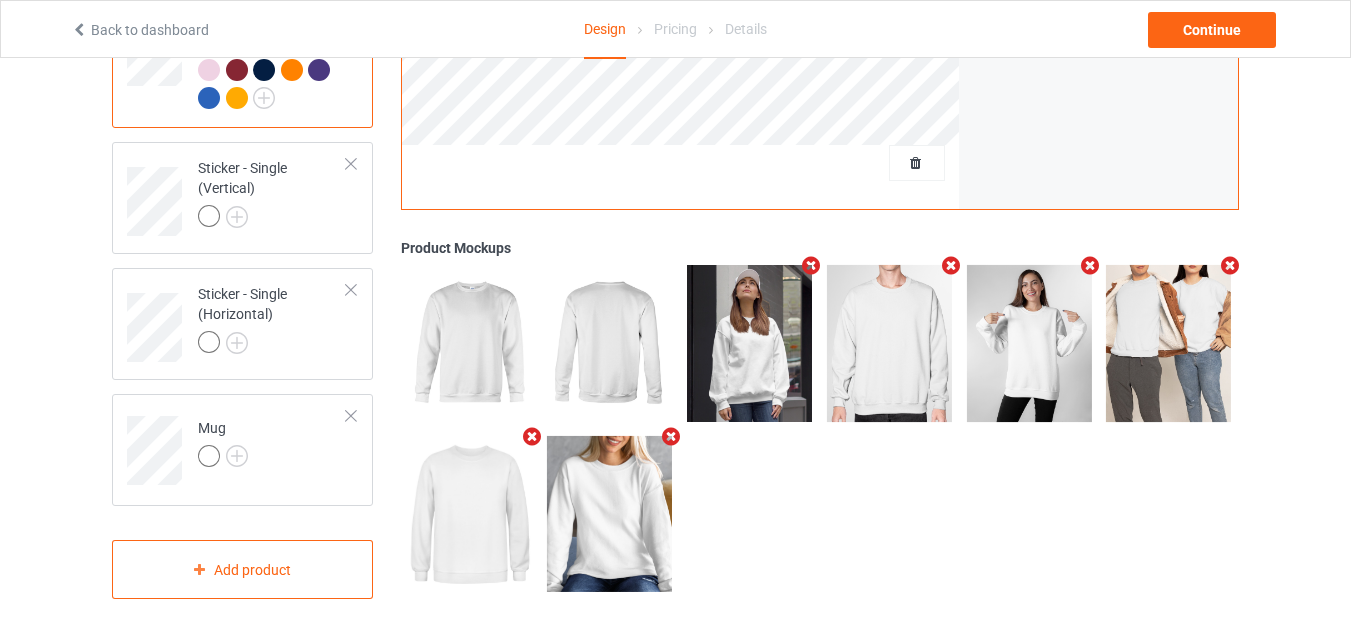 click at bounding box center [671, 436] 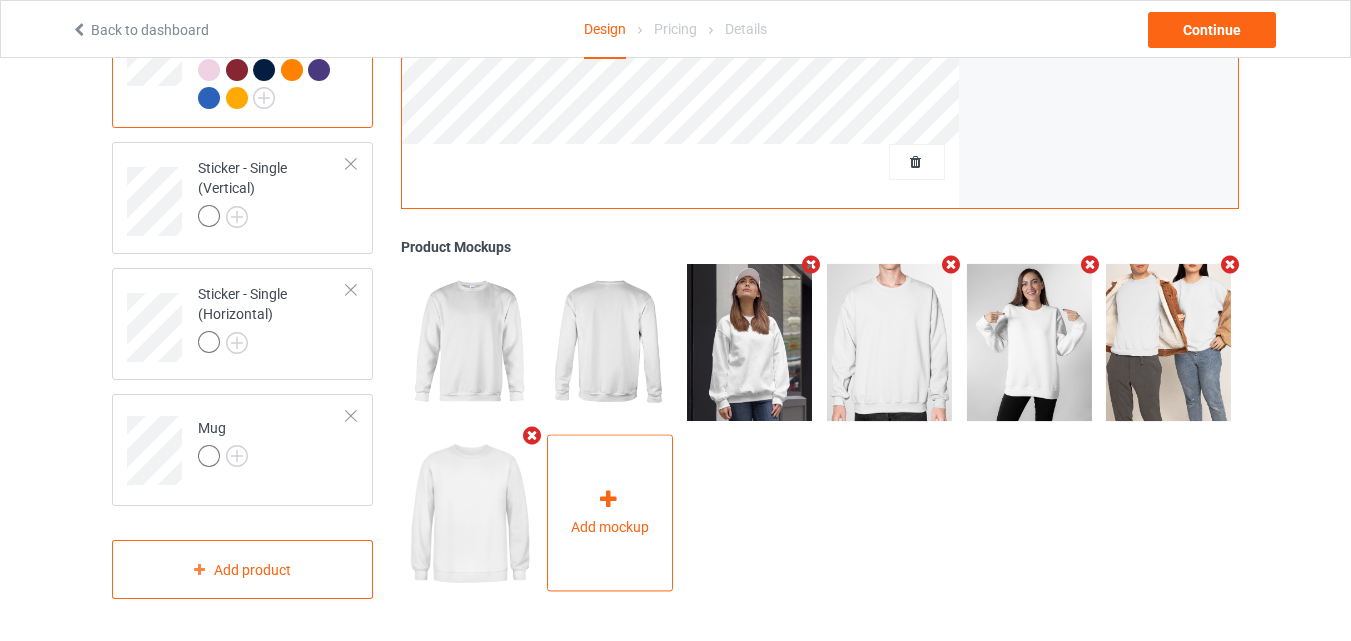 click on "Add mockup" at bounding box center [610, 528] 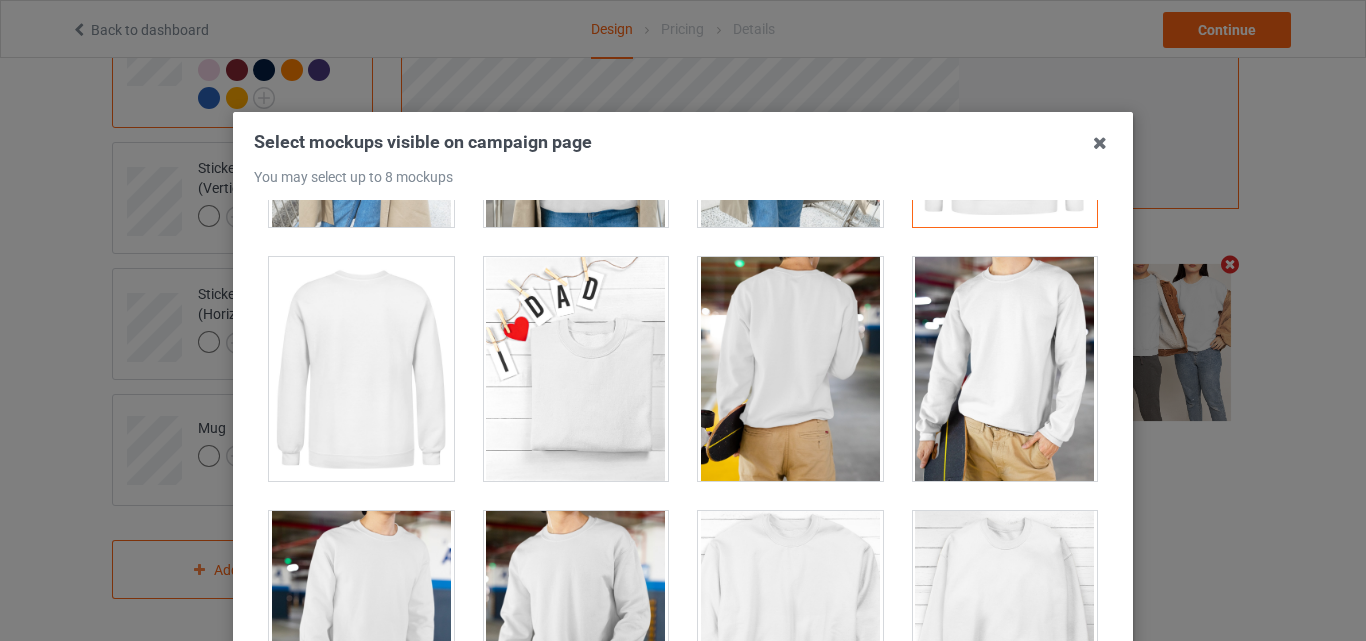 scroll, scrollTop: 9901, scrollLeft: 0, axis: vertical 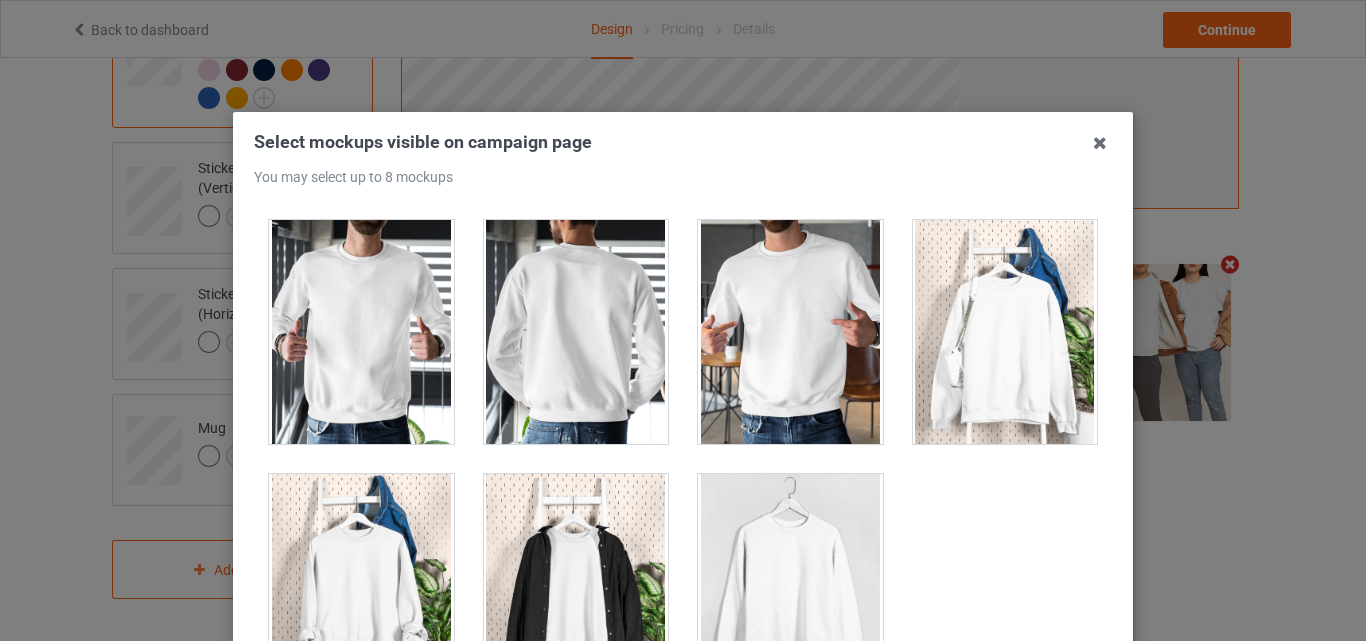 click at bounding box center [1005, 332] 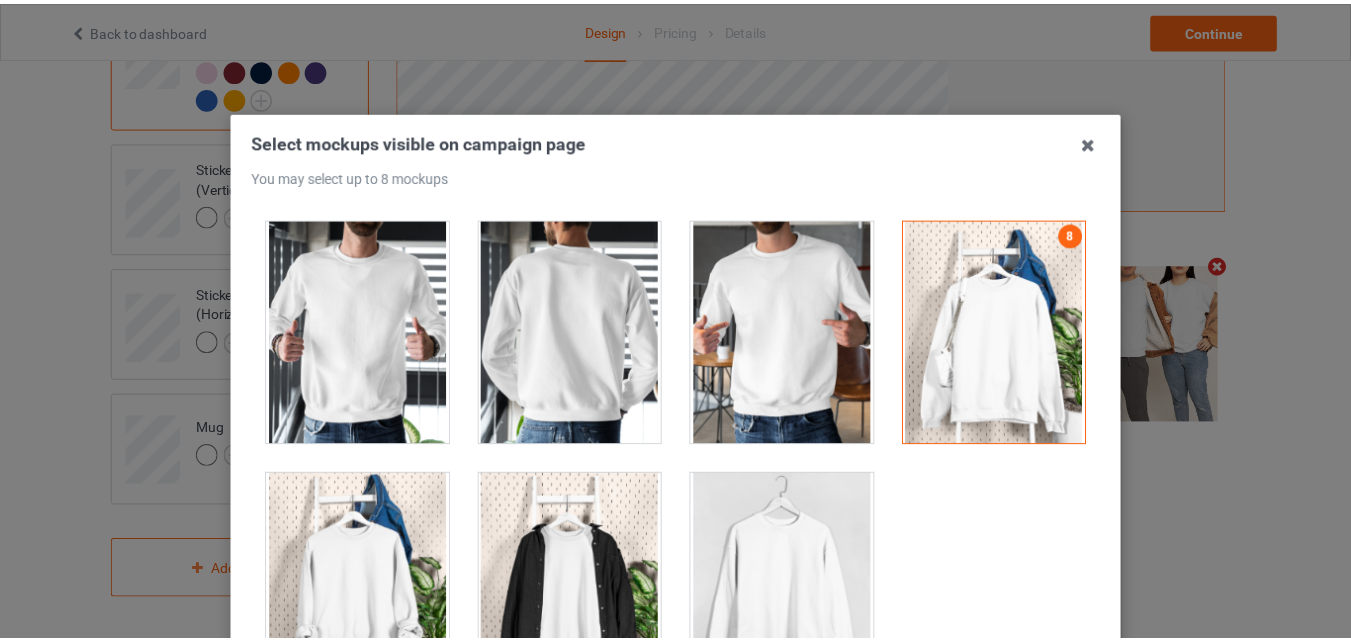 scroll, scrollTop: 275, scrollLeft: 0, axis: vertical 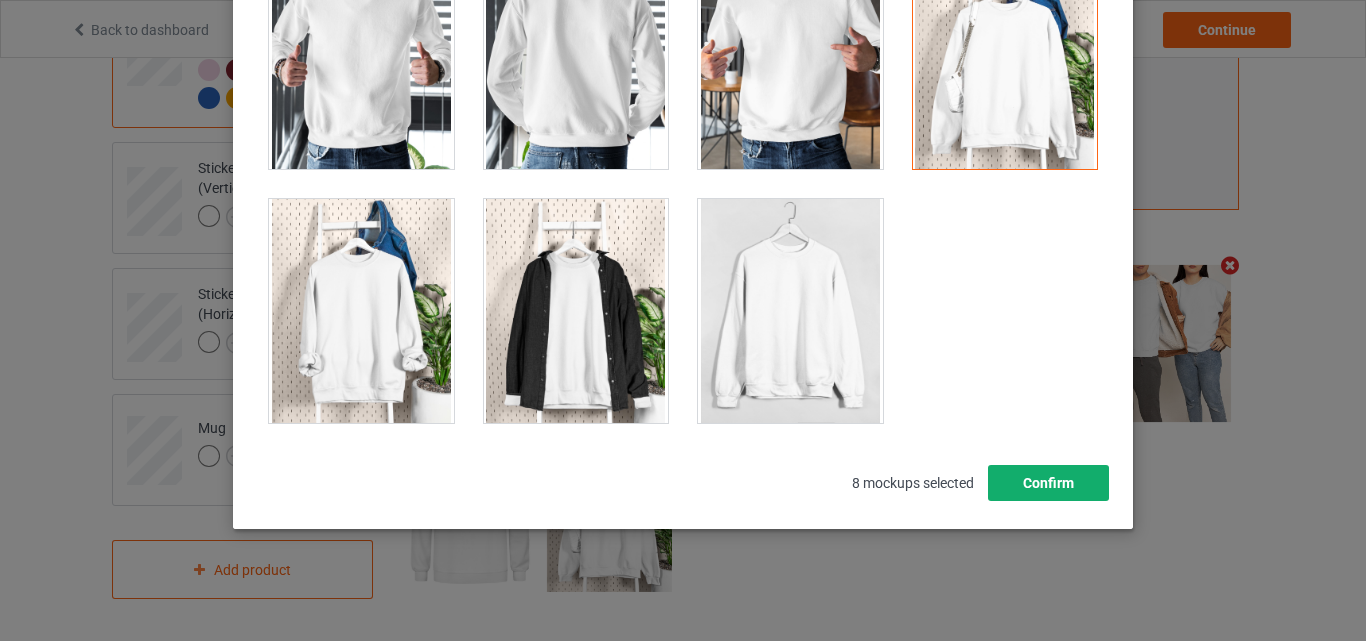 click on "Confirm" at bounding box center [1048, 483] 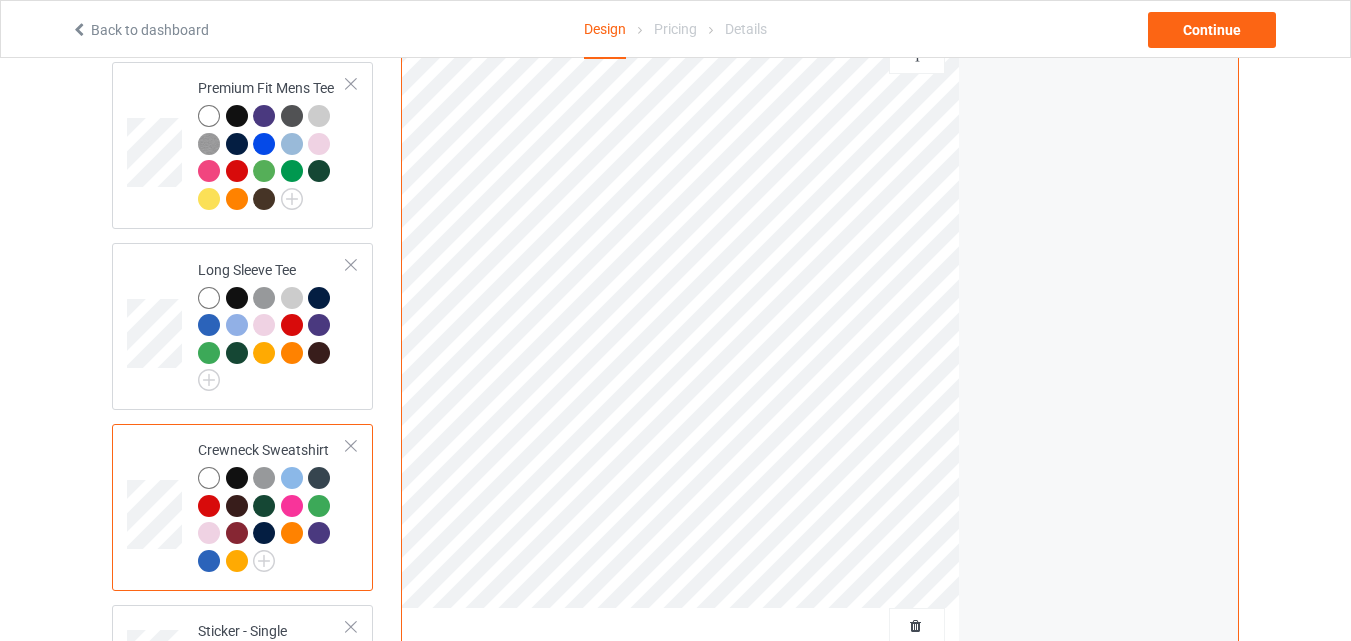 scroll, scrollTop: 0, scrollLeft: 0, axis: both 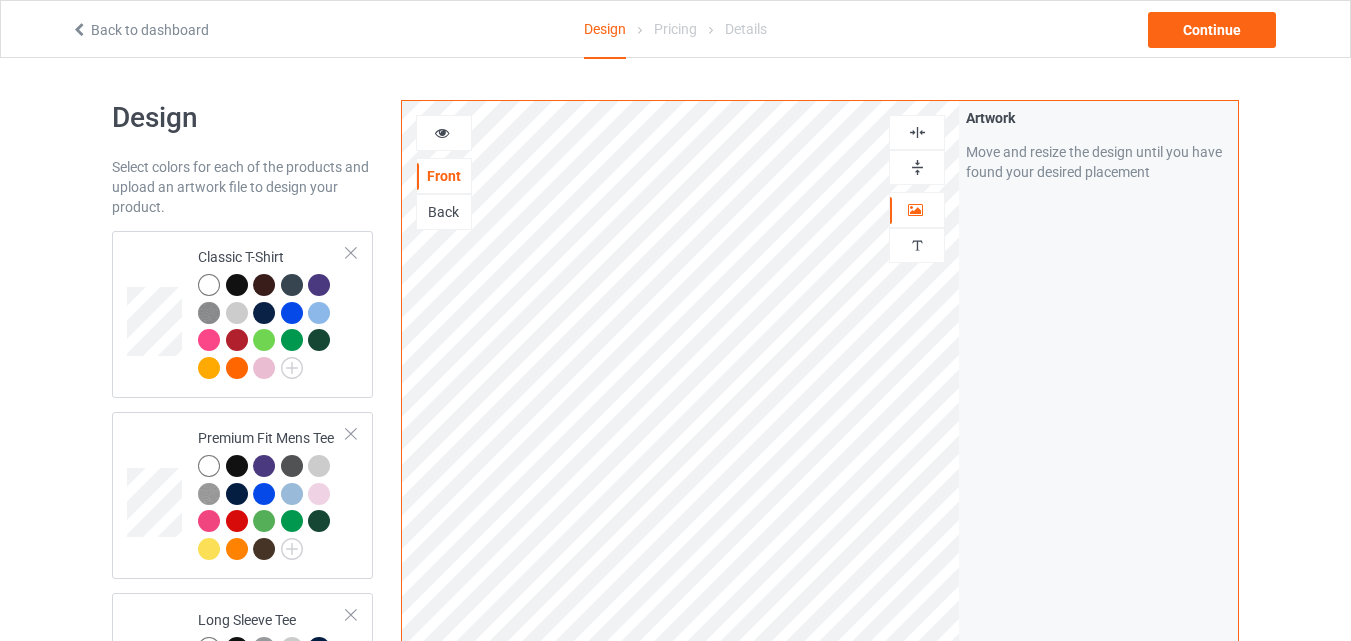 click at bounding box center (917, 167) 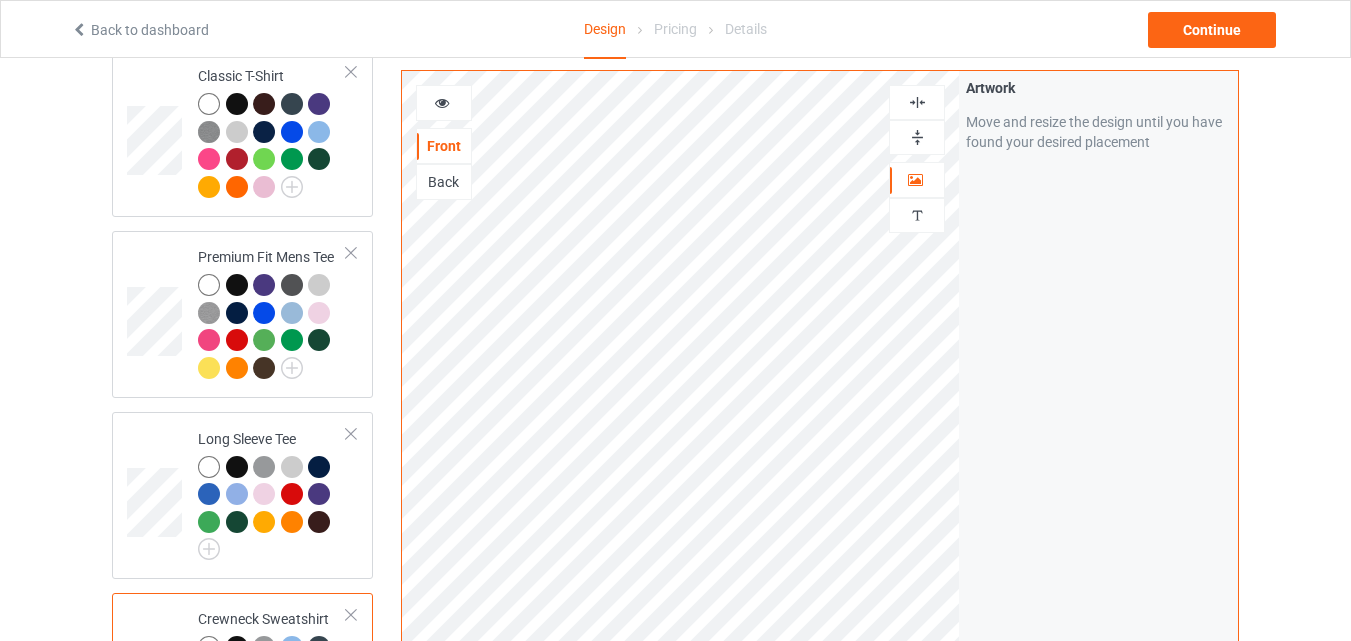 scroll, scrollTop: 302, scrollLeft: 0, axis: vertical 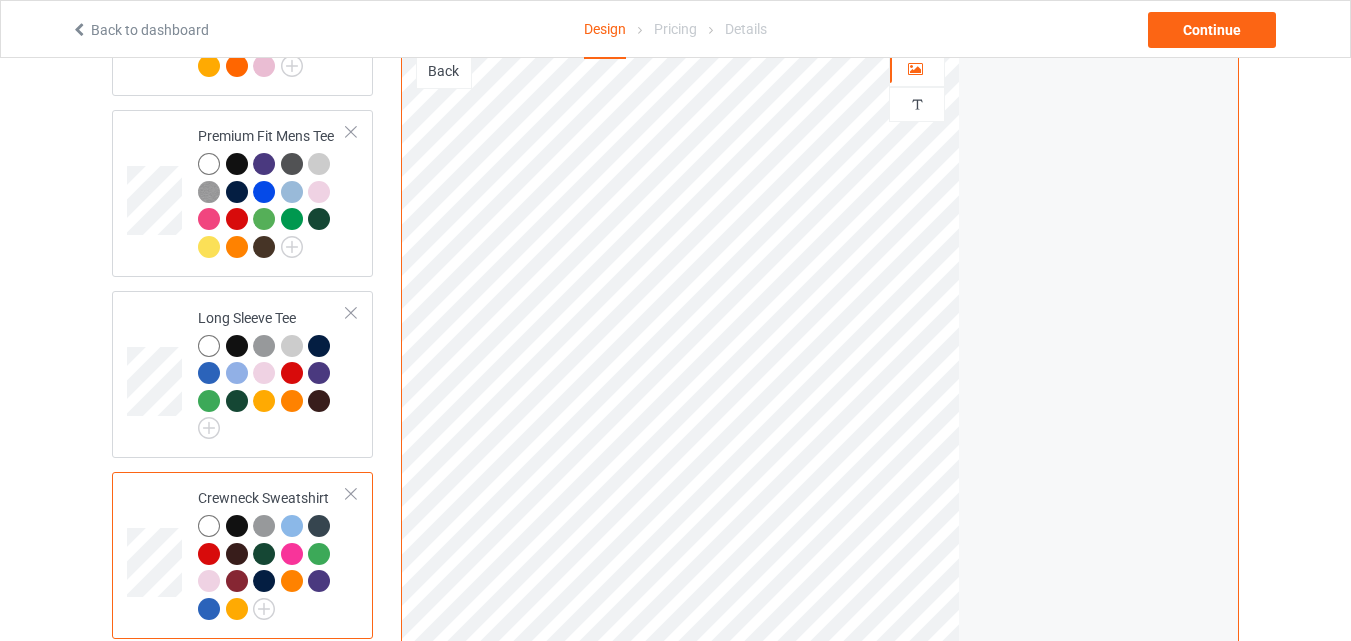 click on "Classic T-Shirt Premium Fit Mens Tee Long Sleeve Tee Crewneck Sweatshirt Sticker - Single (Vertical) Sticker - Single (Horizontal) Mug" at bounding box center (242, 473) 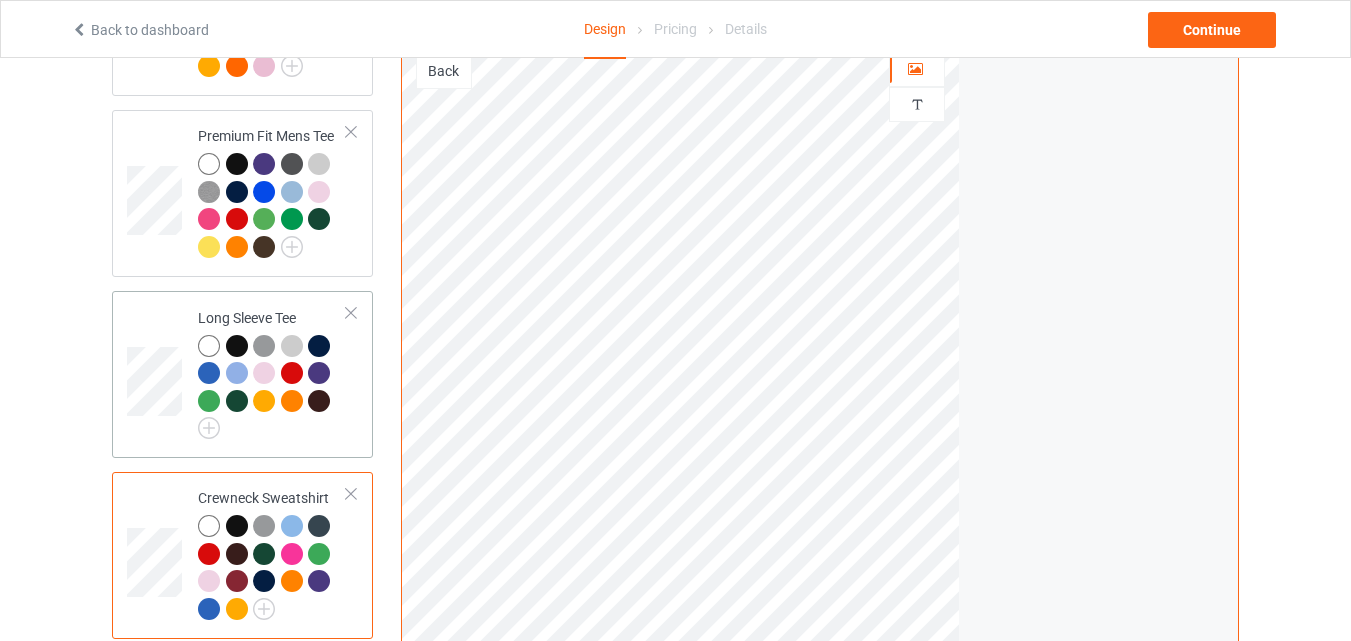 click at bounding box center (272, 387) 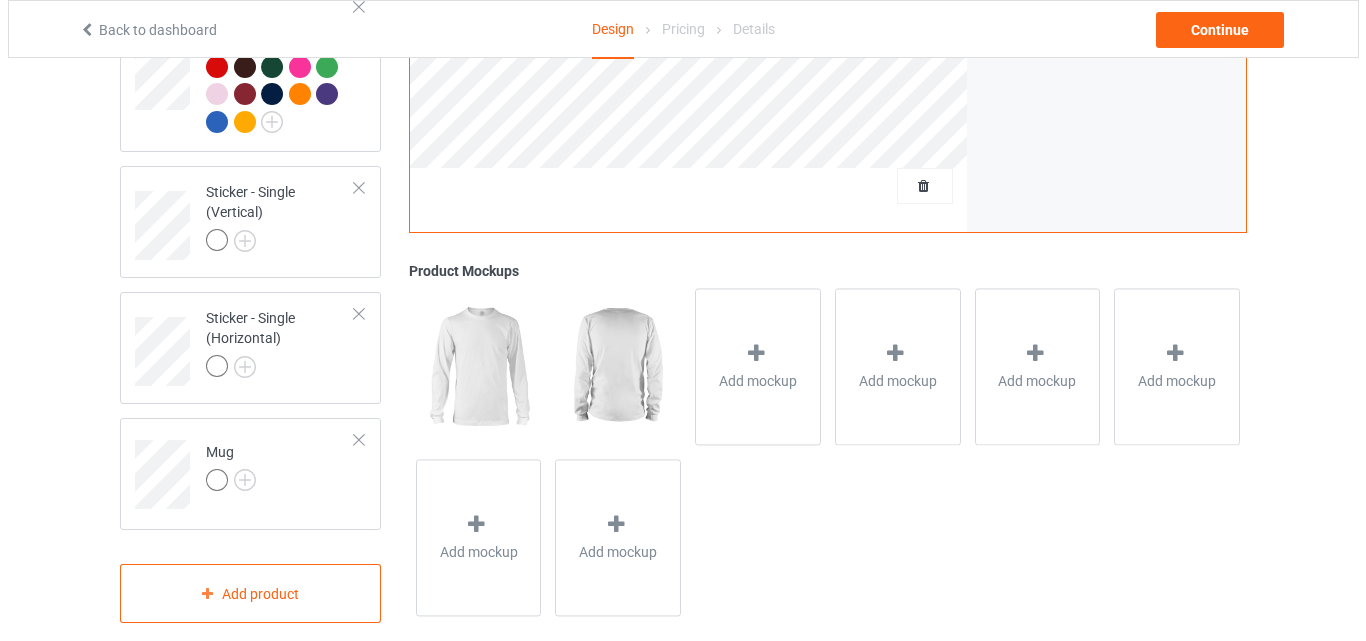 scroll, scrollTop: 818, scrollLeft: 0, axis: vertical 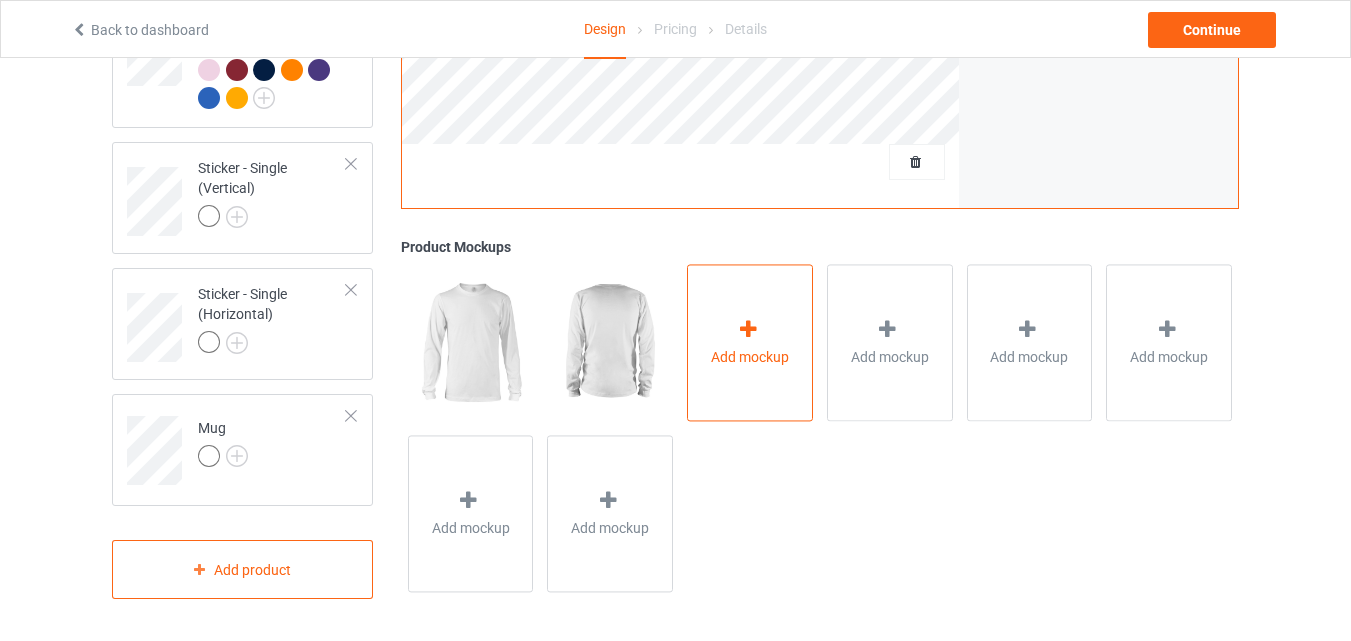 click on "Add mockup" at bounding box center [750, 342] 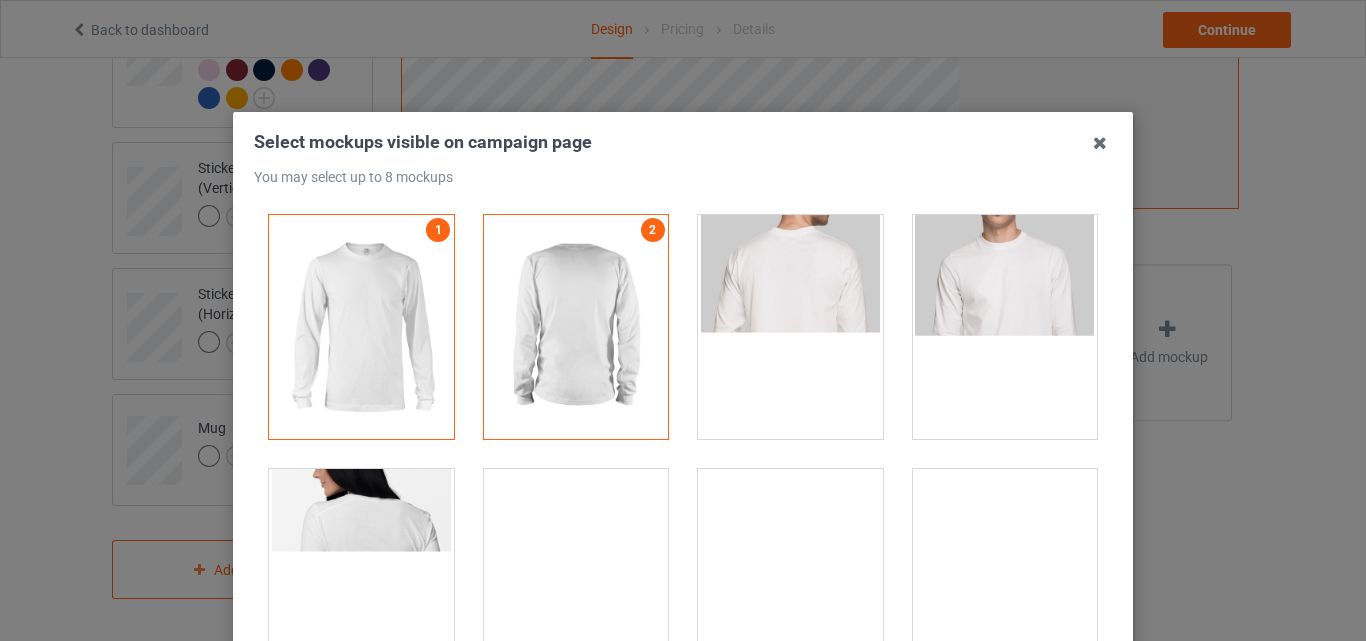 scroll, scrollTop: 77, scrollLeft: 0, axis: vertical 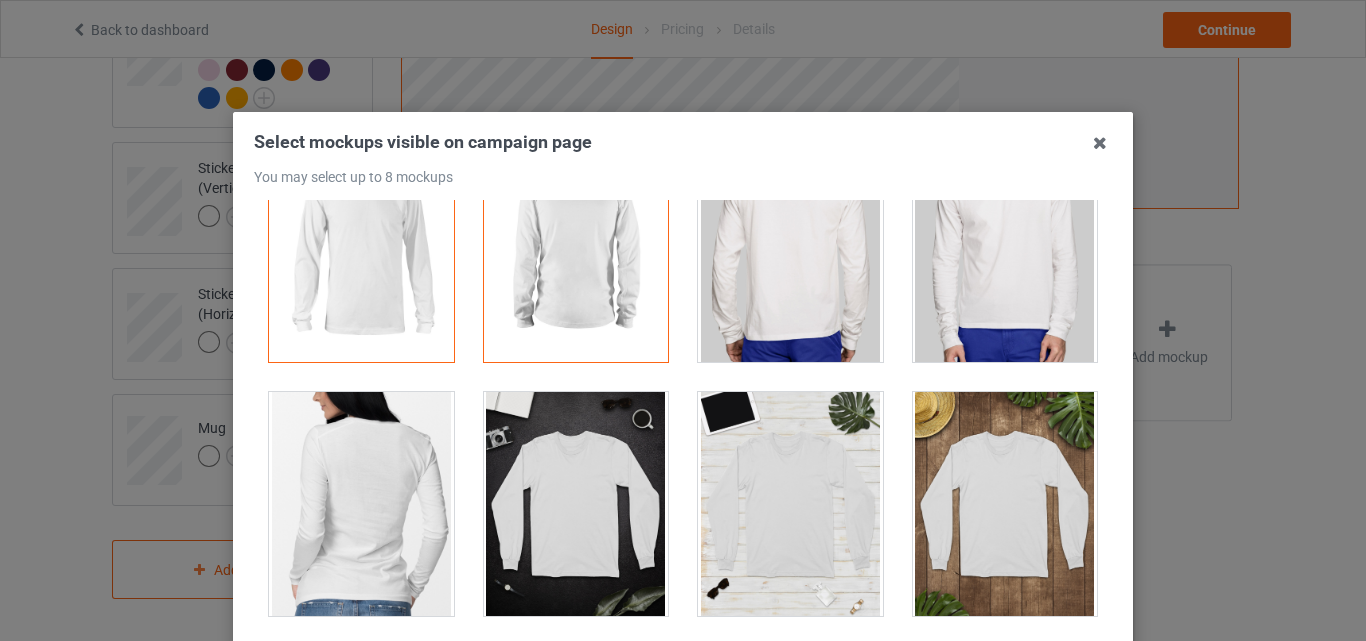 click at bounding box center [1005, 250] 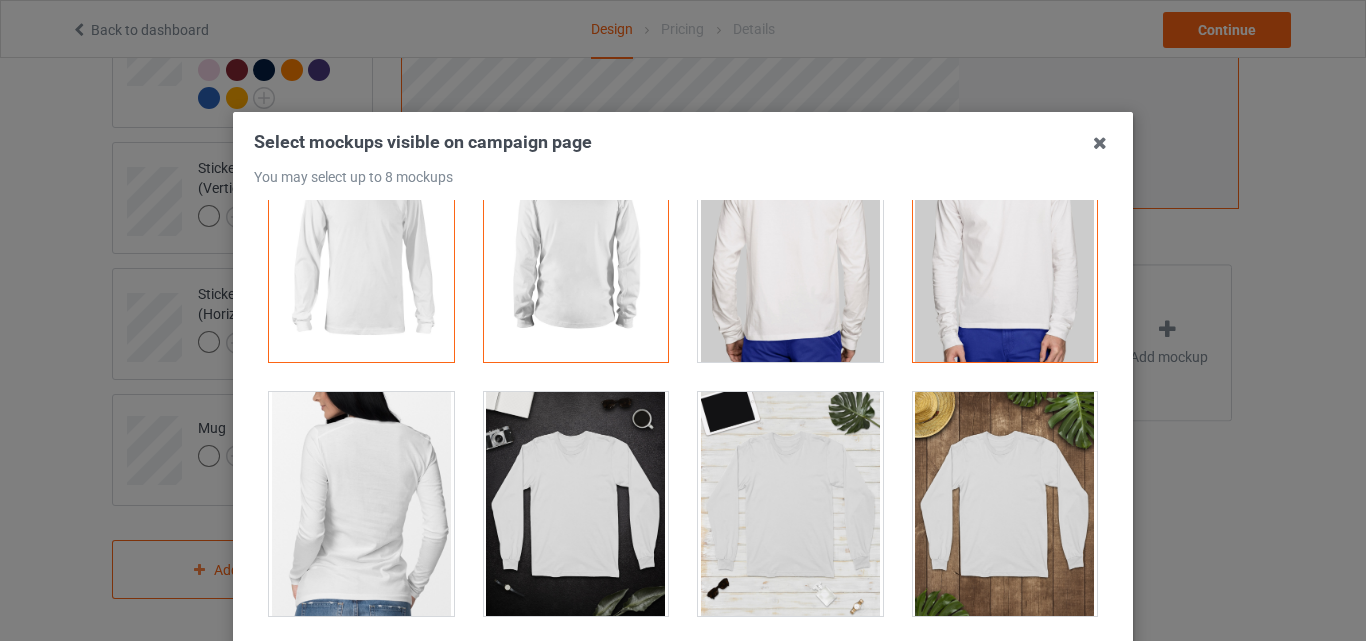 click at bounding box center [1005, 504] 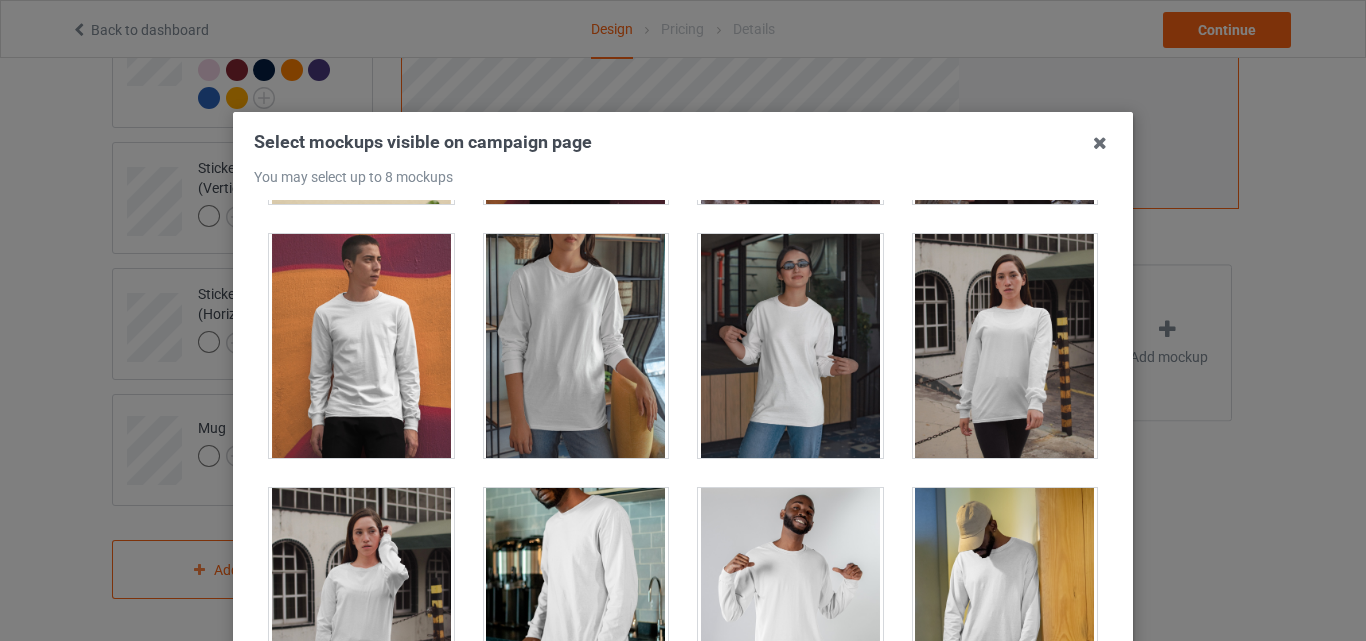 scroll, scrollTop: 768, scrollLeft: 0, axis: vertical 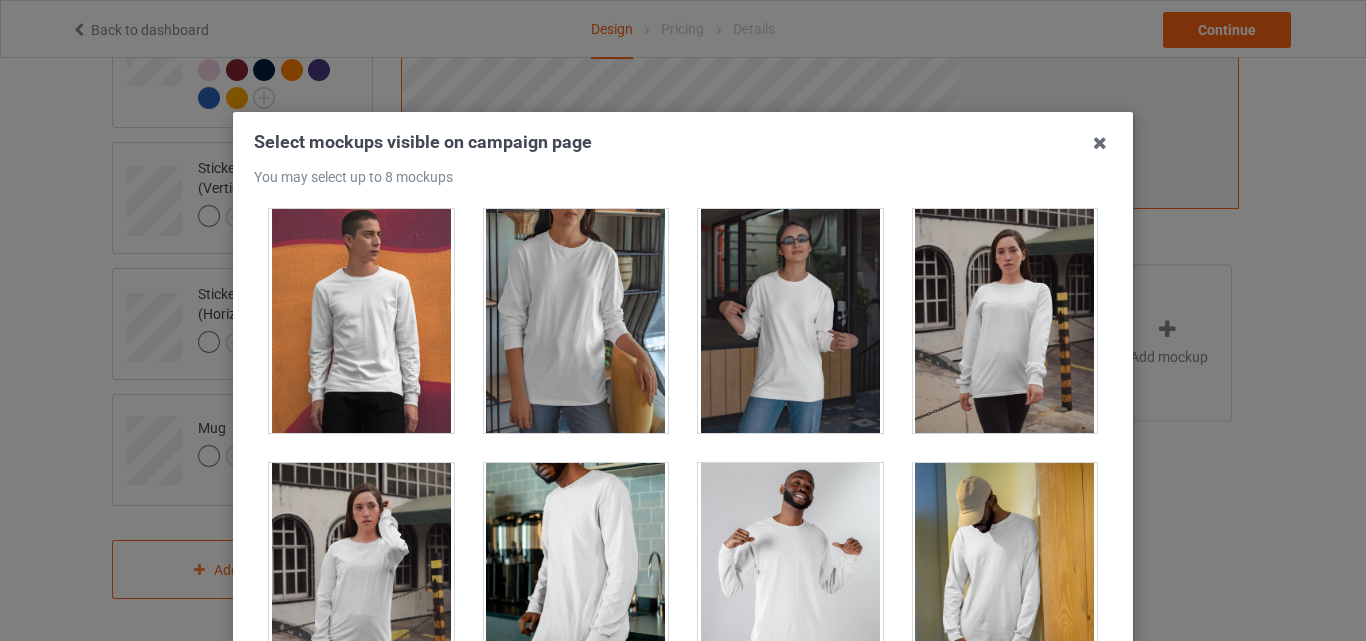 click at bounding box center [1005, 321] 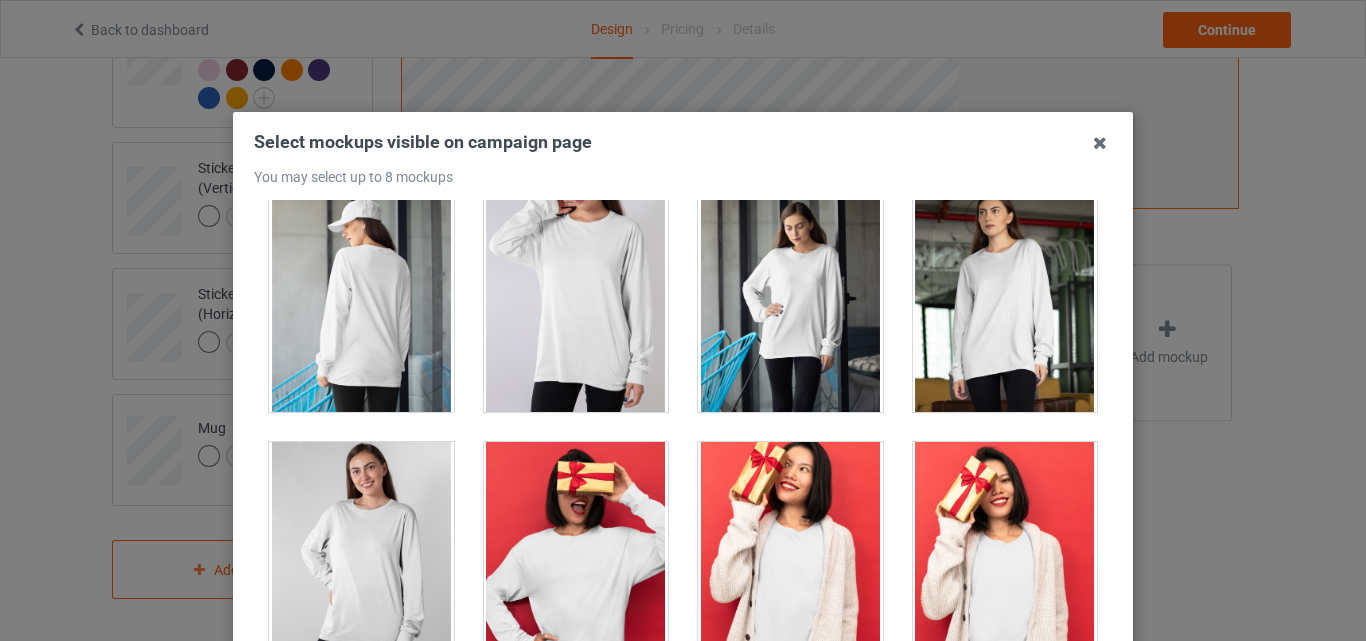 scroll, scrollTop: 2049, scrollLeft: 0, axis: vertical 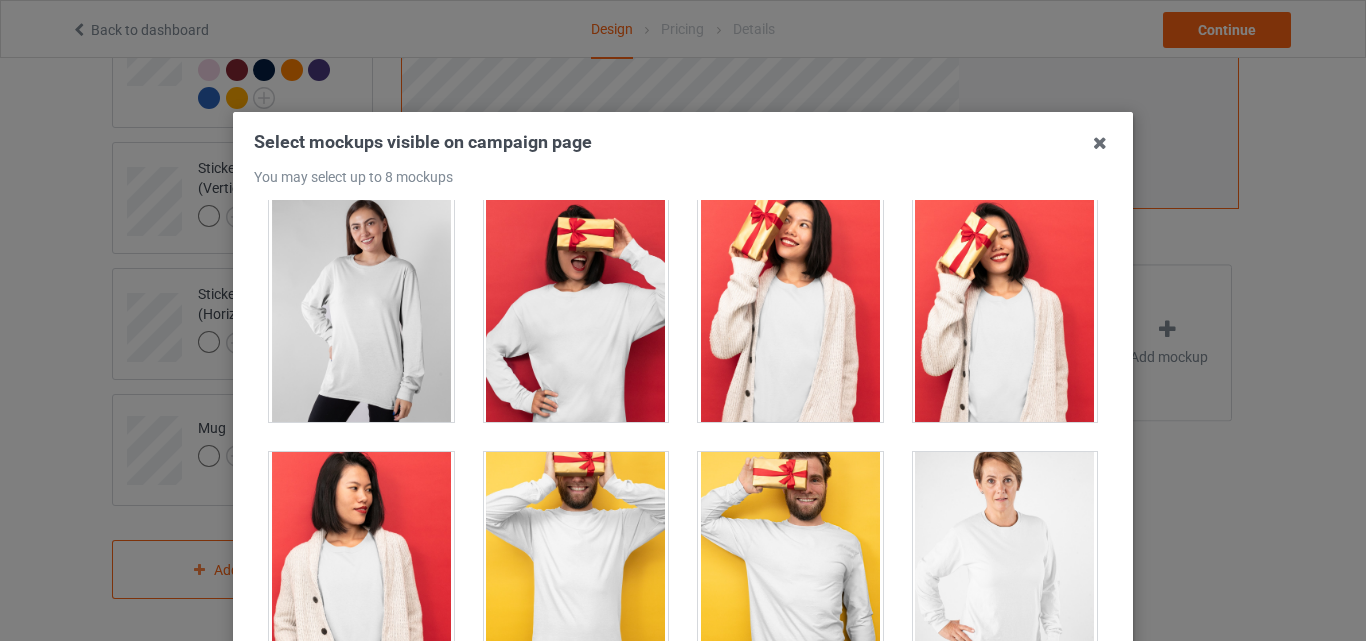 click at bounding box center [361, 310] 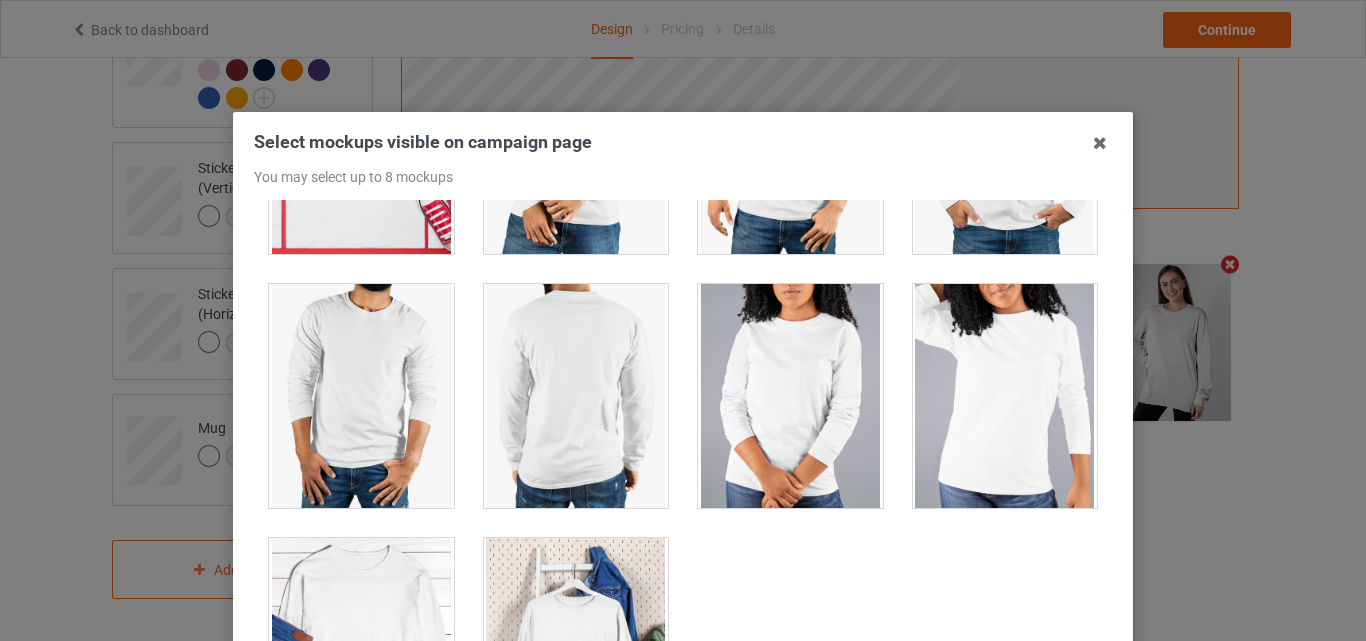 scroll, scrollTop: 5583, scrollLeft: 0, axis: vertical 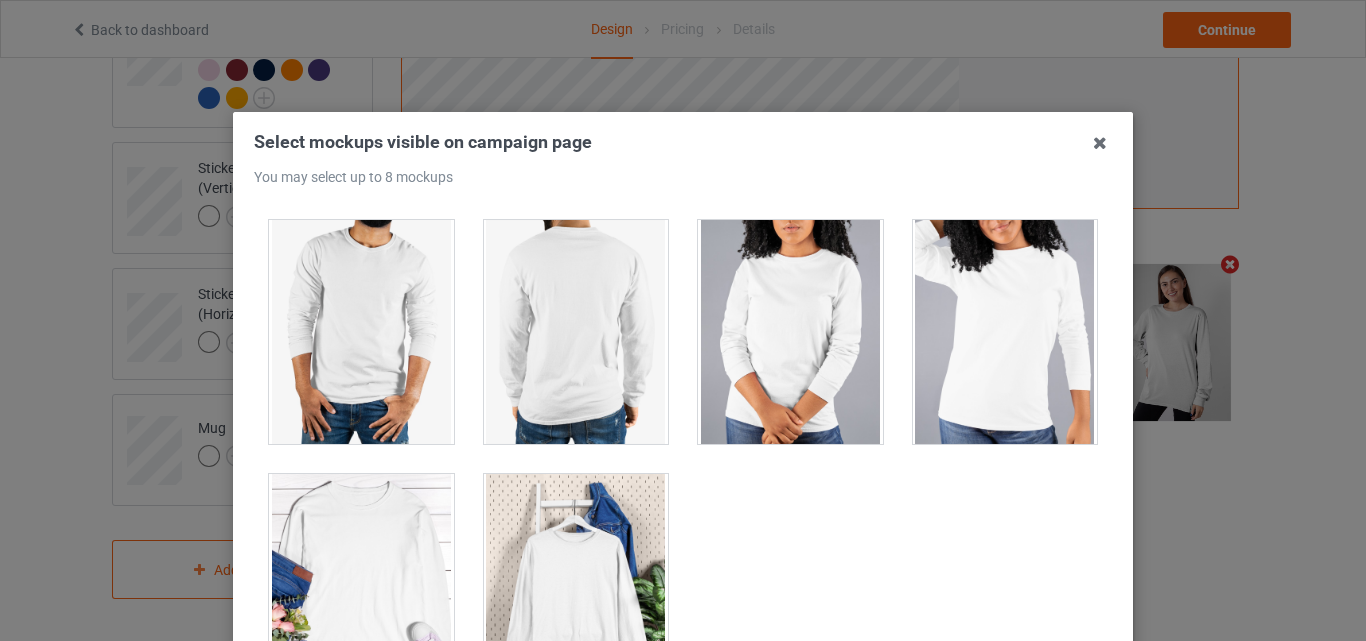 click at bounding box center [361, 586] 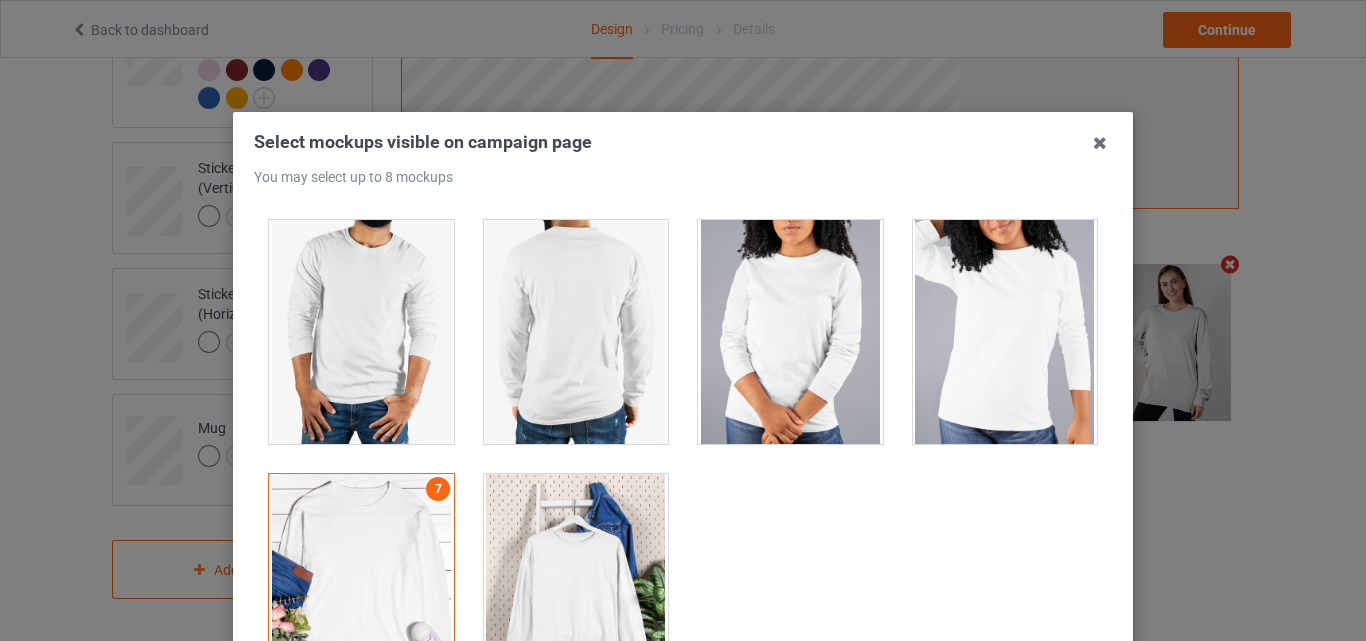 click at bounding box center [576, 586] 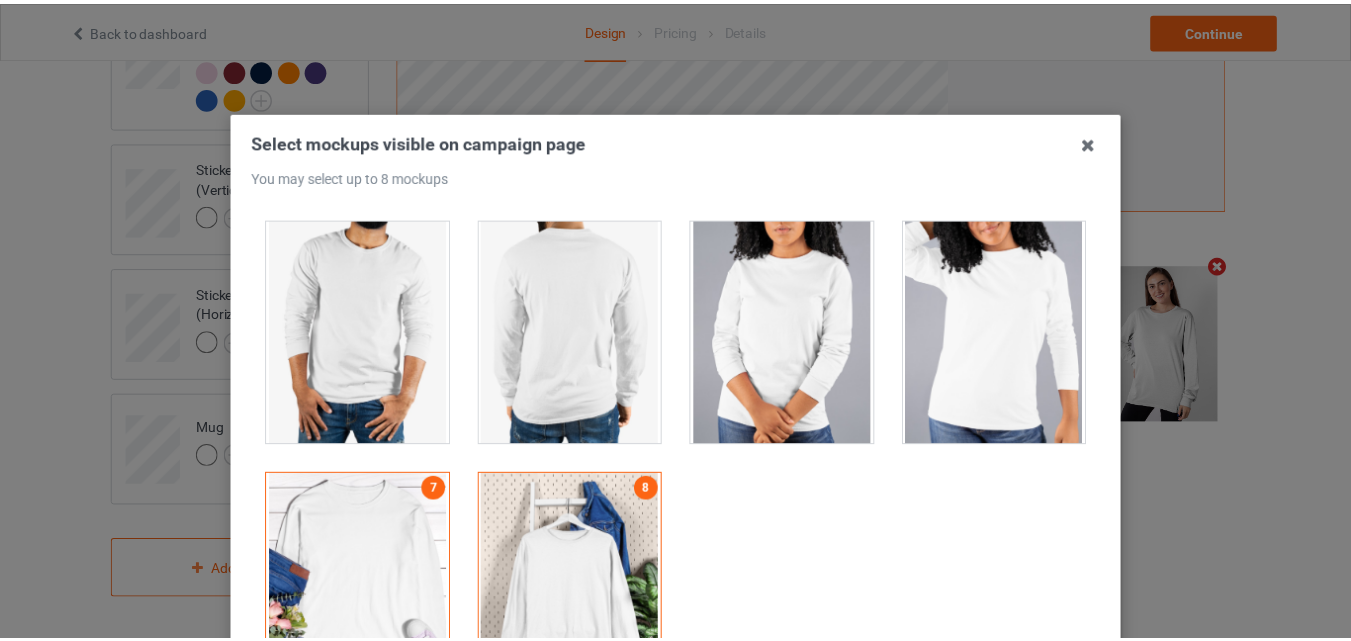 scroll, scrollTop: 275, scrollLeft: 0, axis: vertical 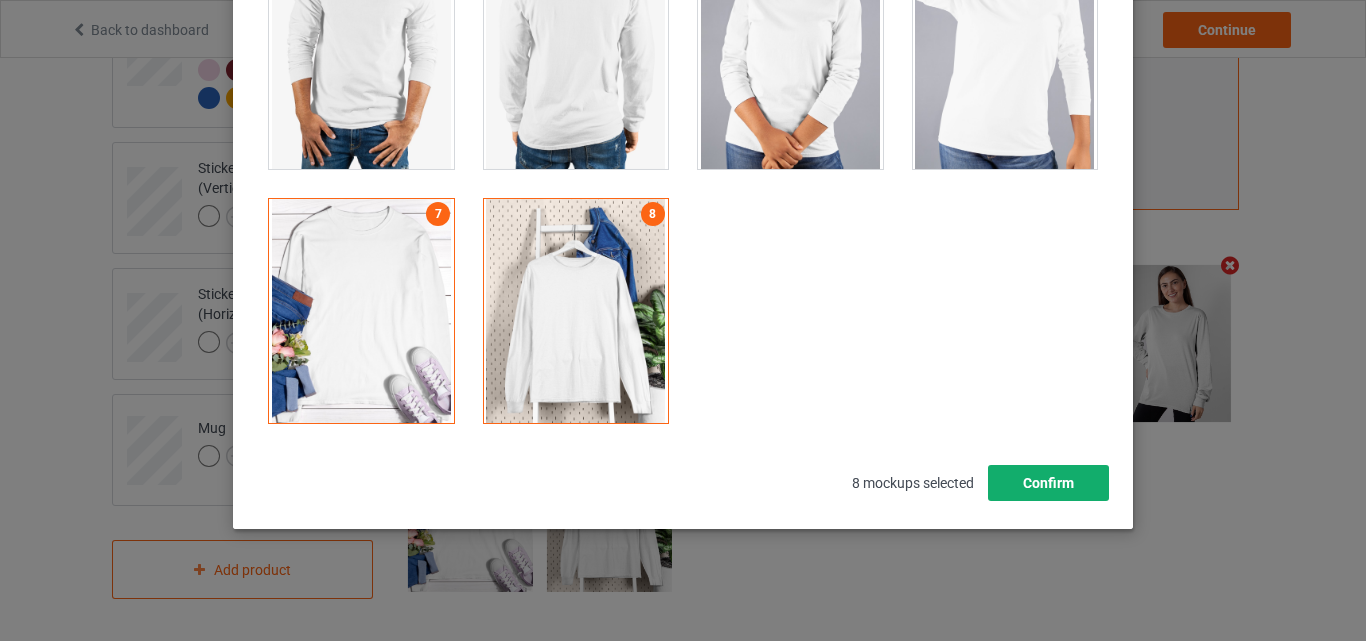click on "Confirm" at bounding box center (1048, 483) 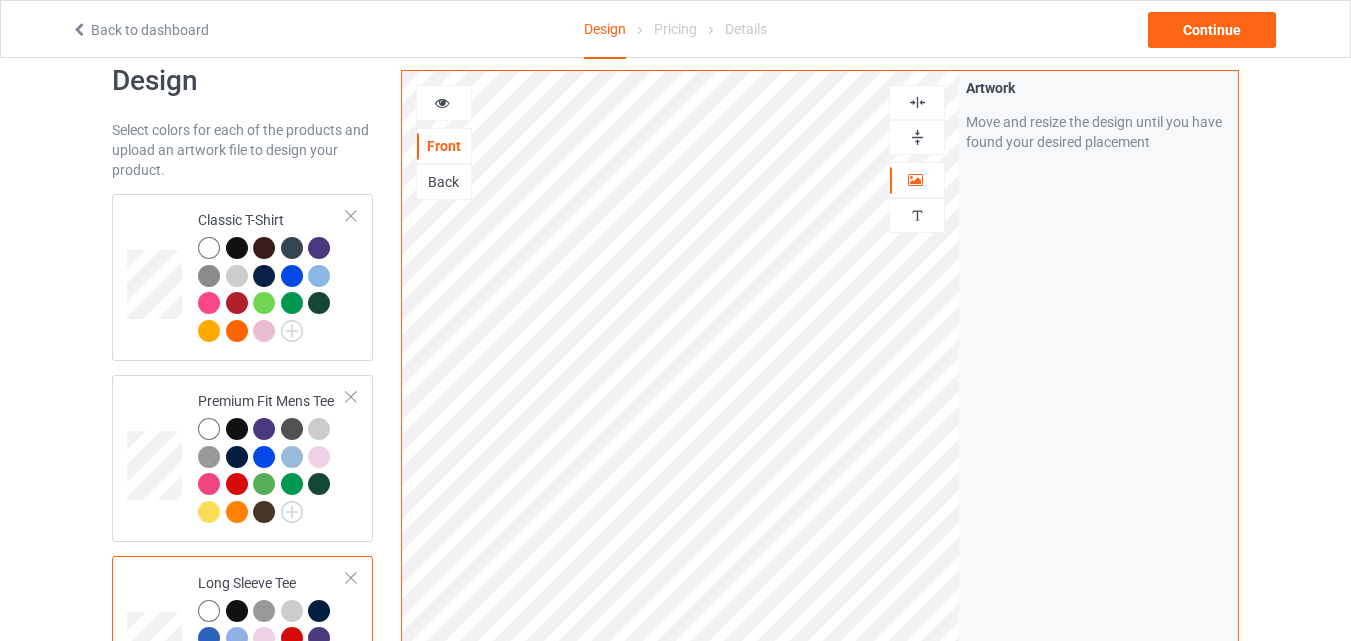 scroll, scrollTop: 0, scrollLeft: 0, axis: both 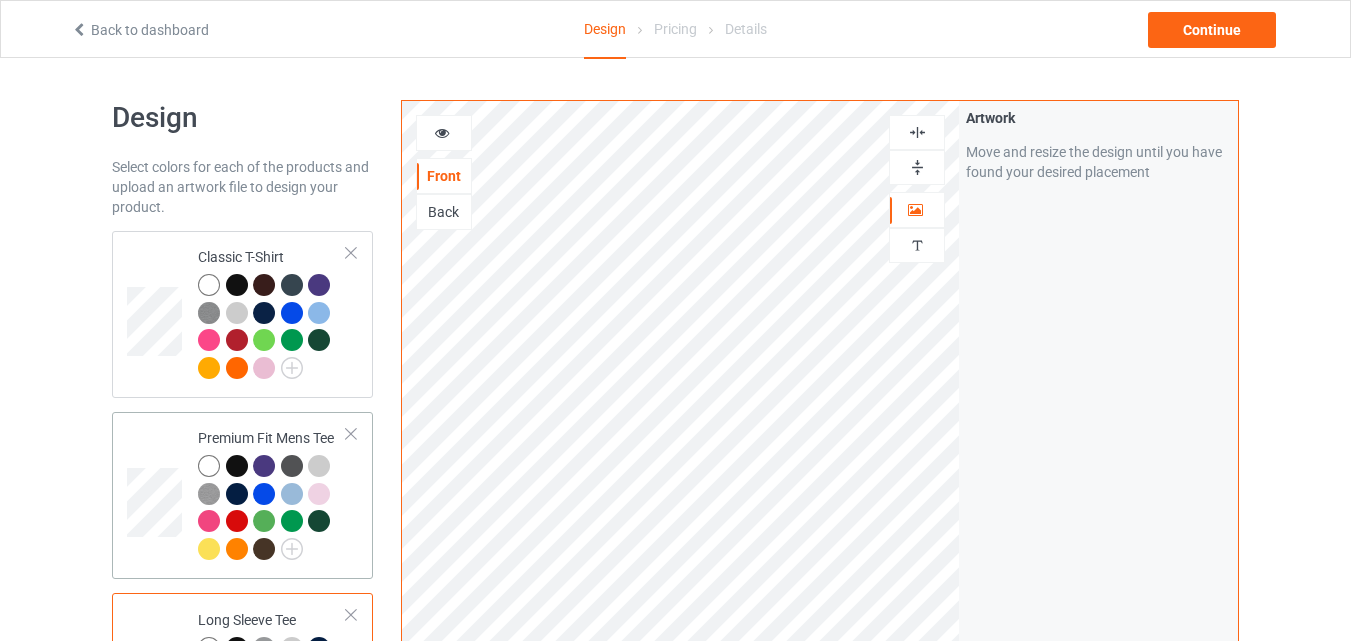 click at bounding box center [319, 521] 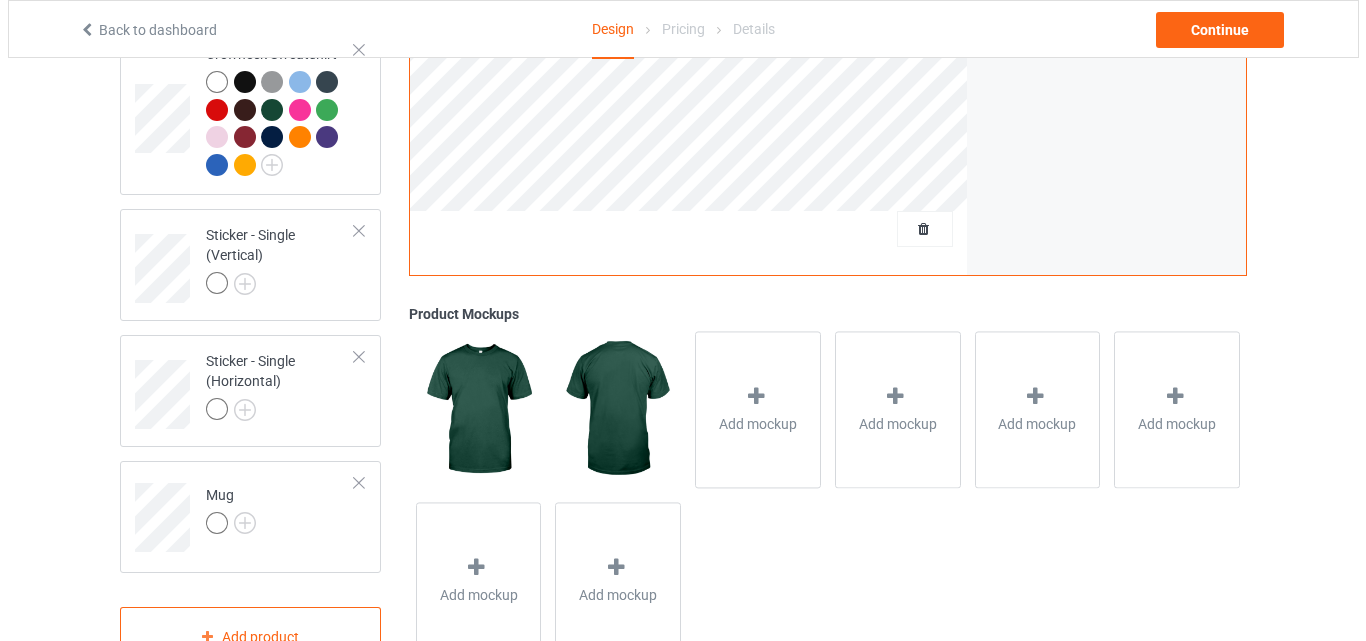 scroll, scrollTop: 782, scrollLeft: 0, axis: vertical 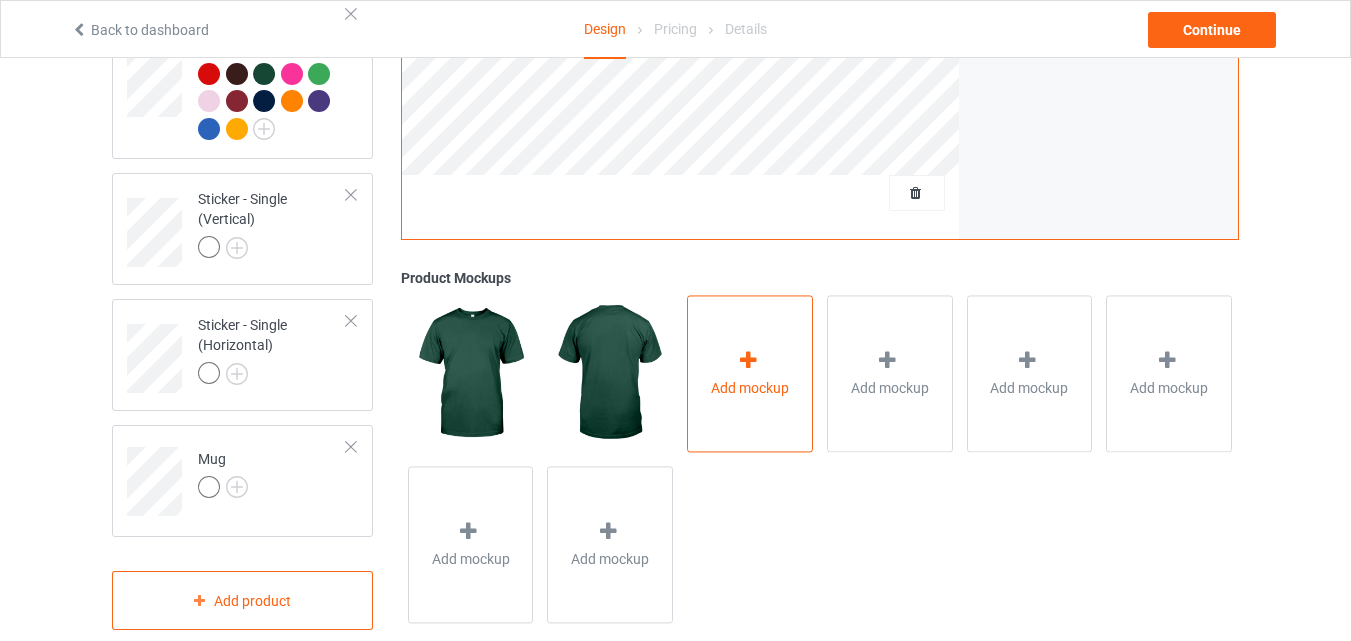 click on "Add mockup" at bounding box center [750, 373] 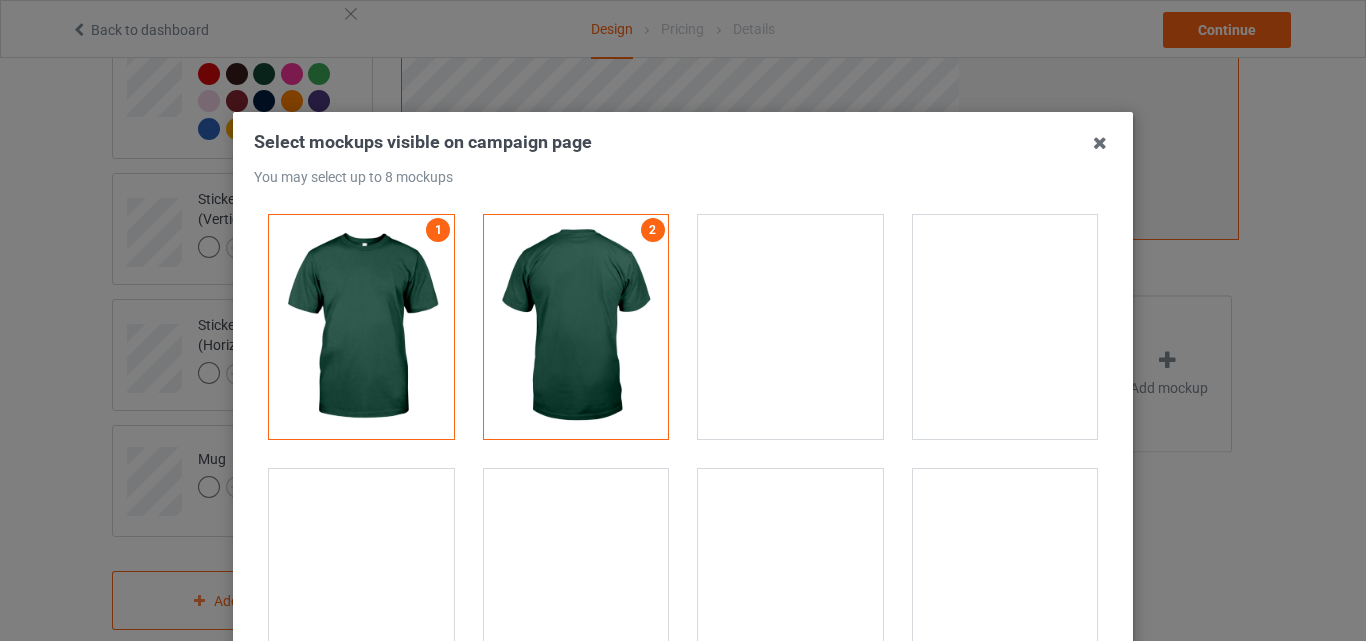 click at bounding box center [1005, 327] 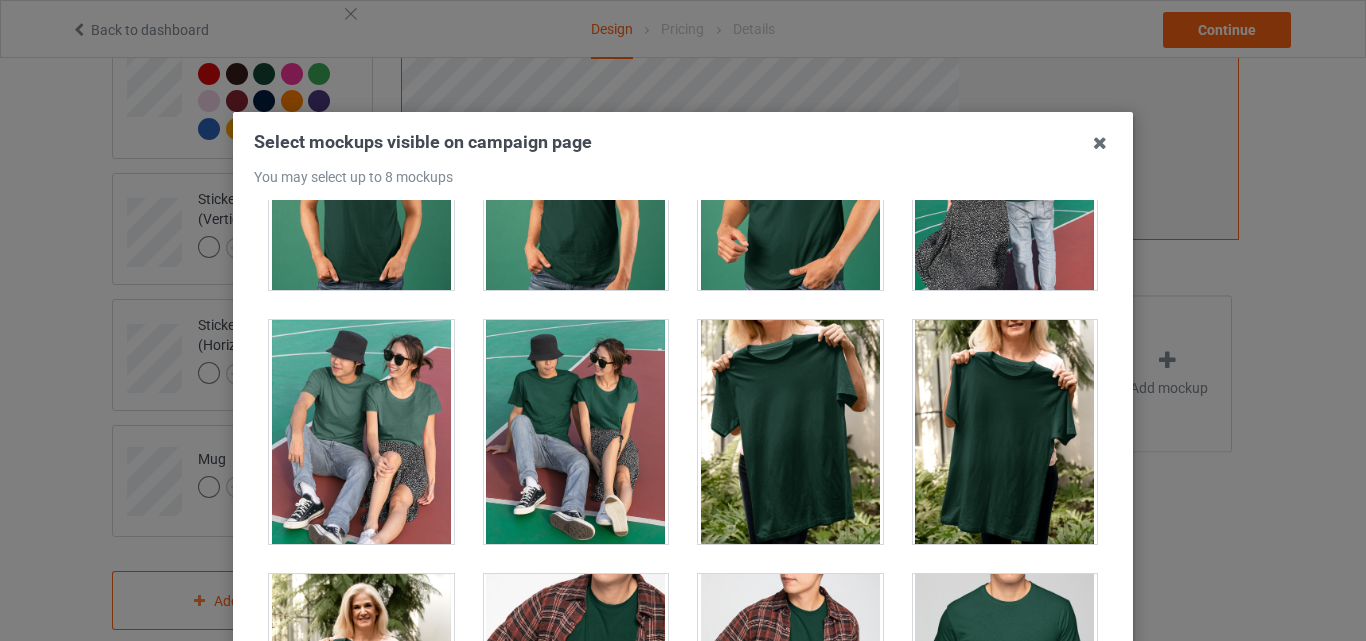 scroll, scrollTop: 1687, scrollLeft: 0, axis: vertical 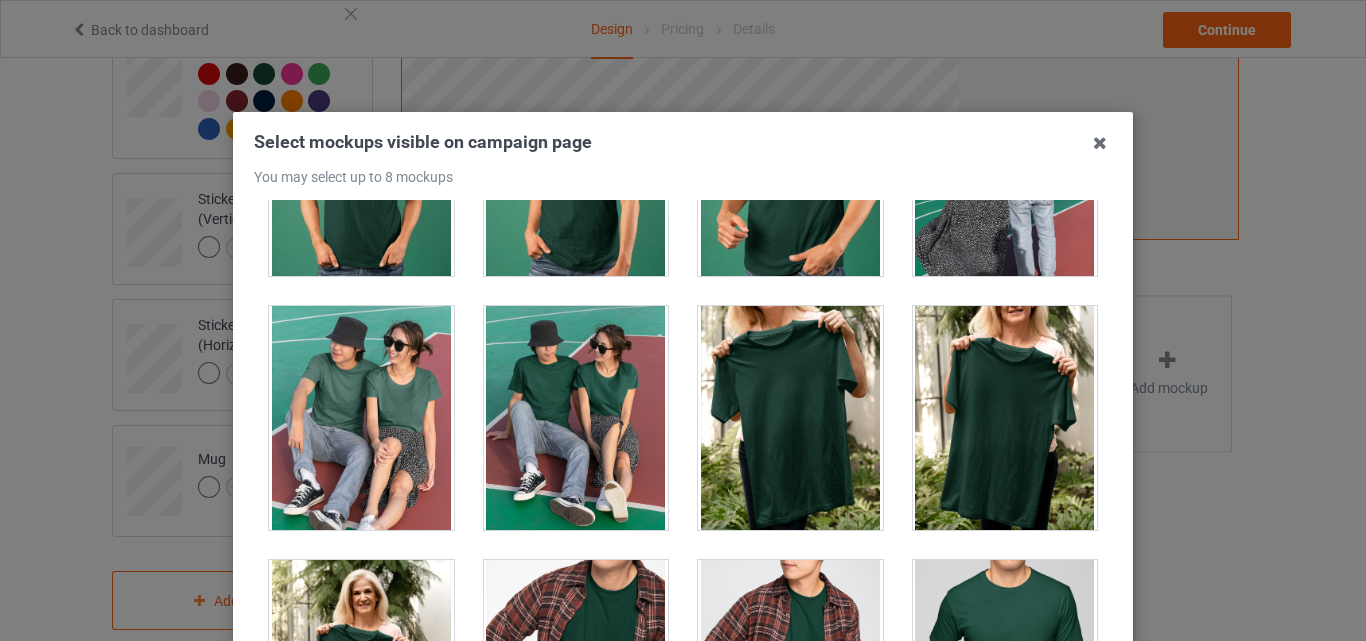 click at bounding box center (790, 418) 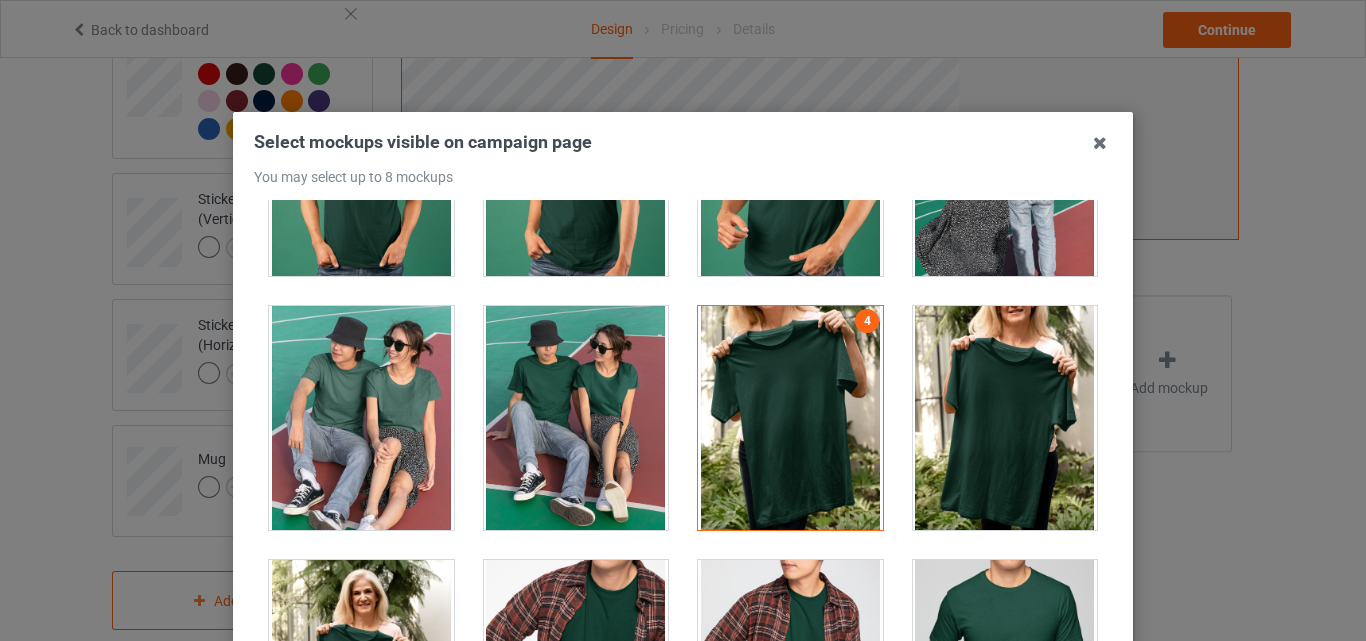 click at bounding box center (1005, 418) 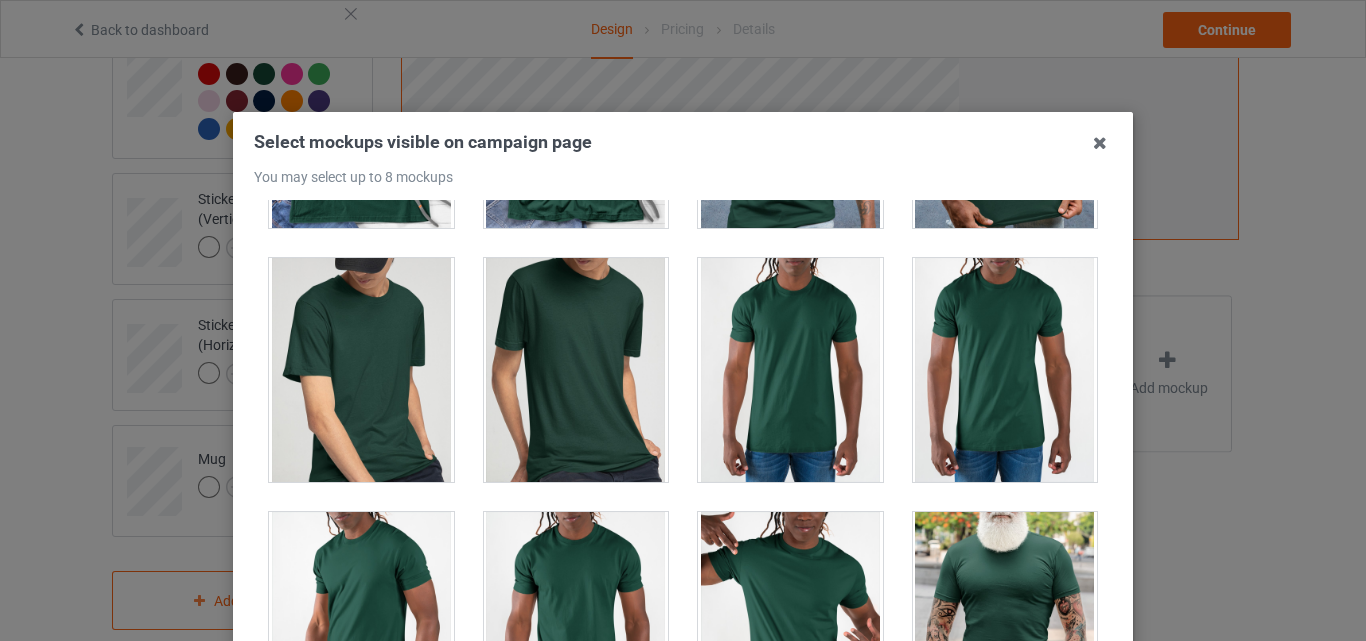 scroll, scrollTop: 3028, scrollLeft: 0, axis: vertical 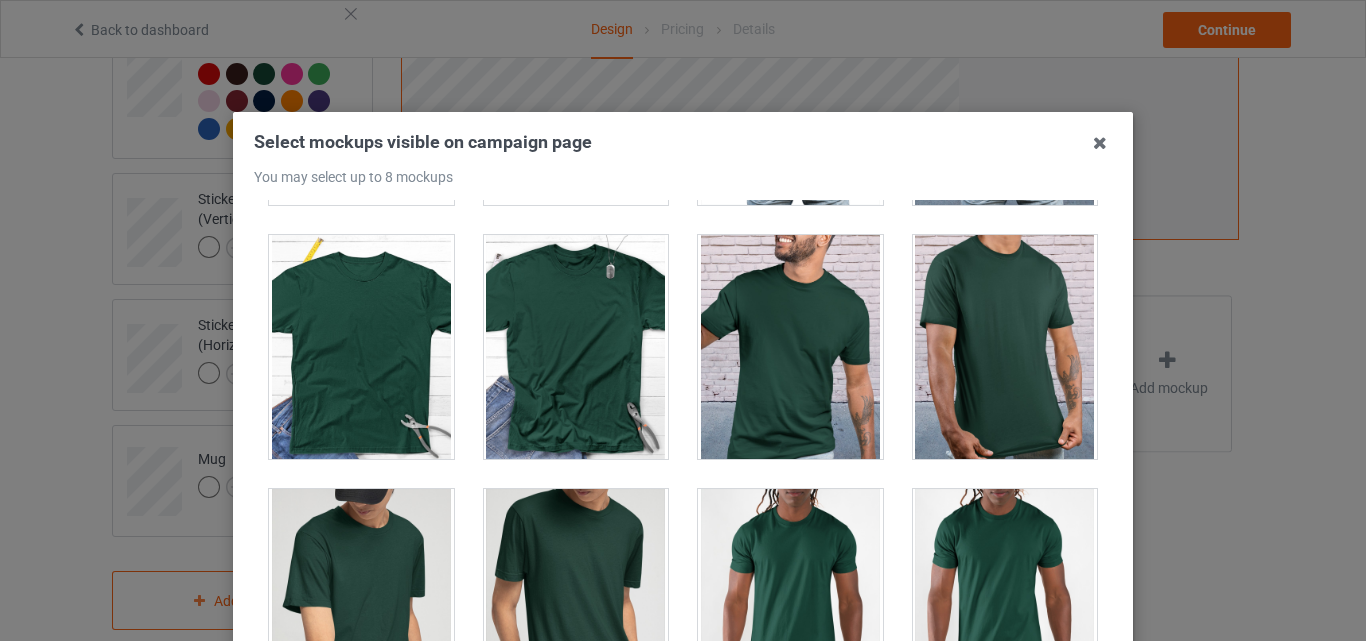 click at bounding box center (361, 347) 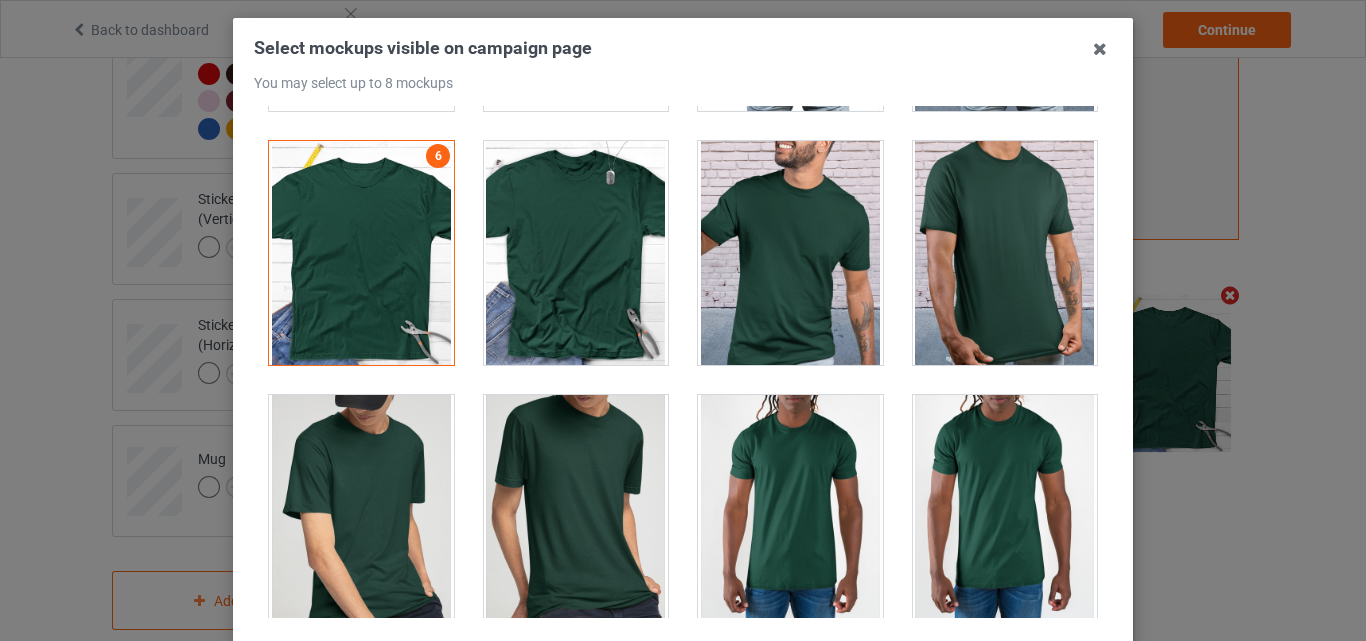 scroll, scrollTop: 101, scrollLeft: 0, axis: vertical 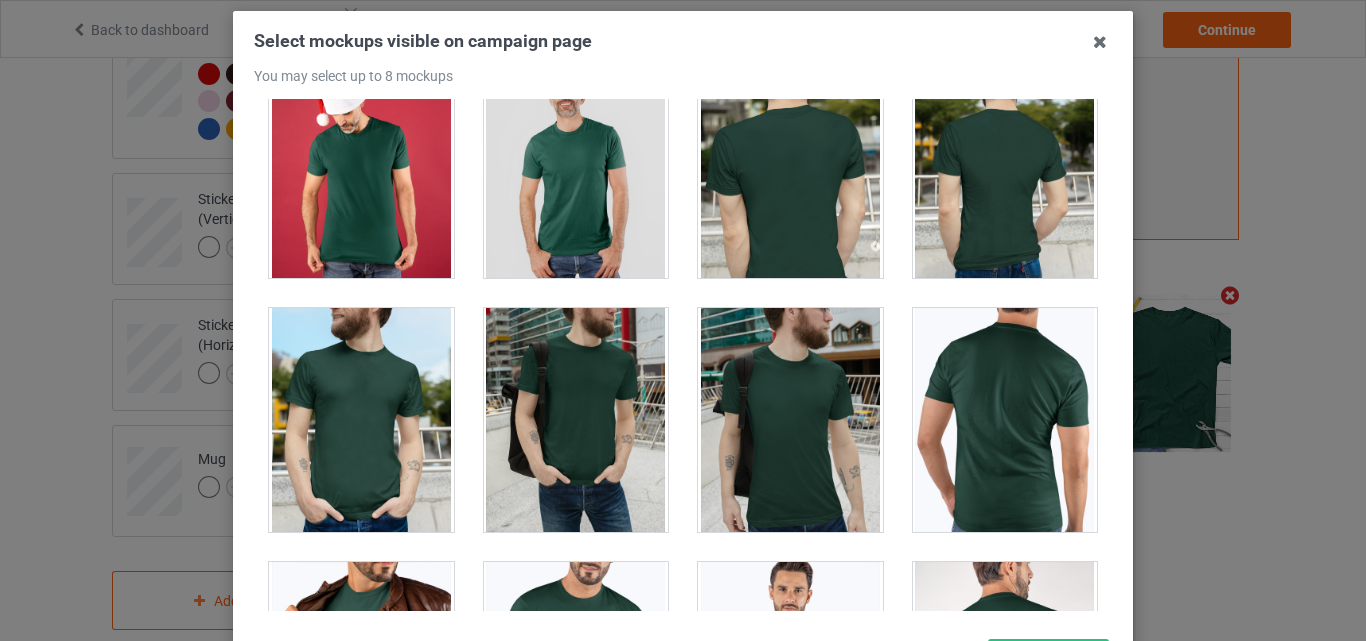 click at bounding box center [576, 420] 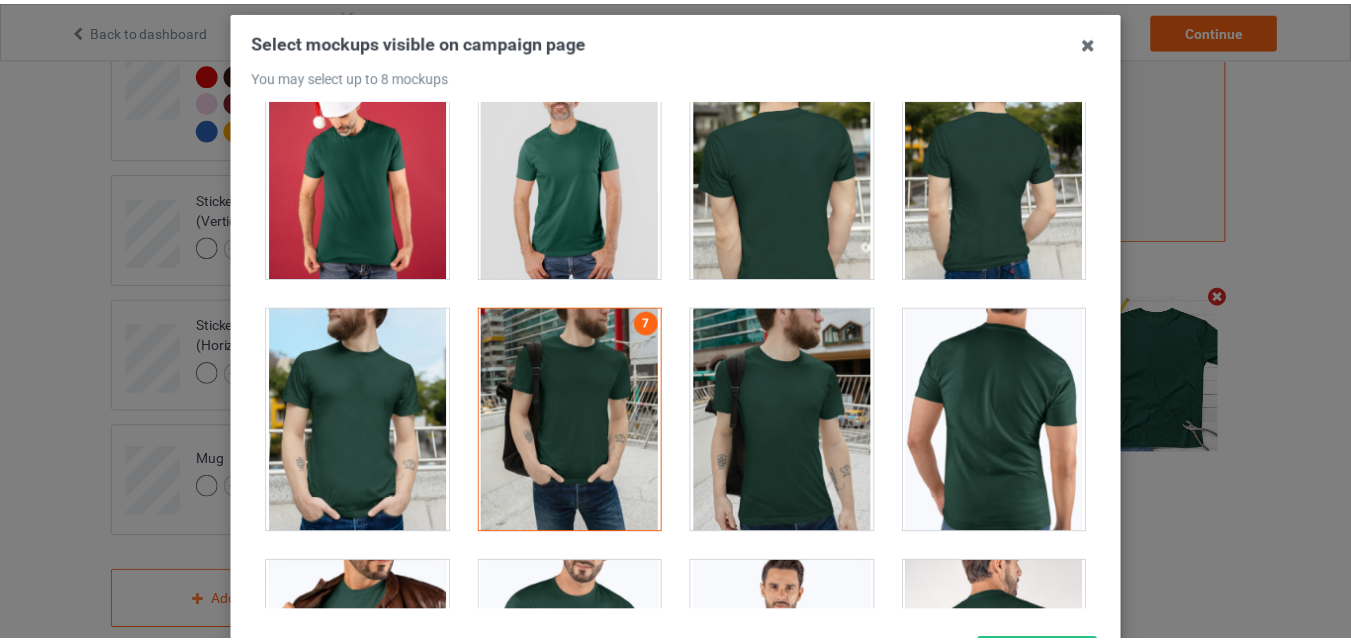 scroll, scrollTop: 275, scrollLeft: 0, axis: vertical 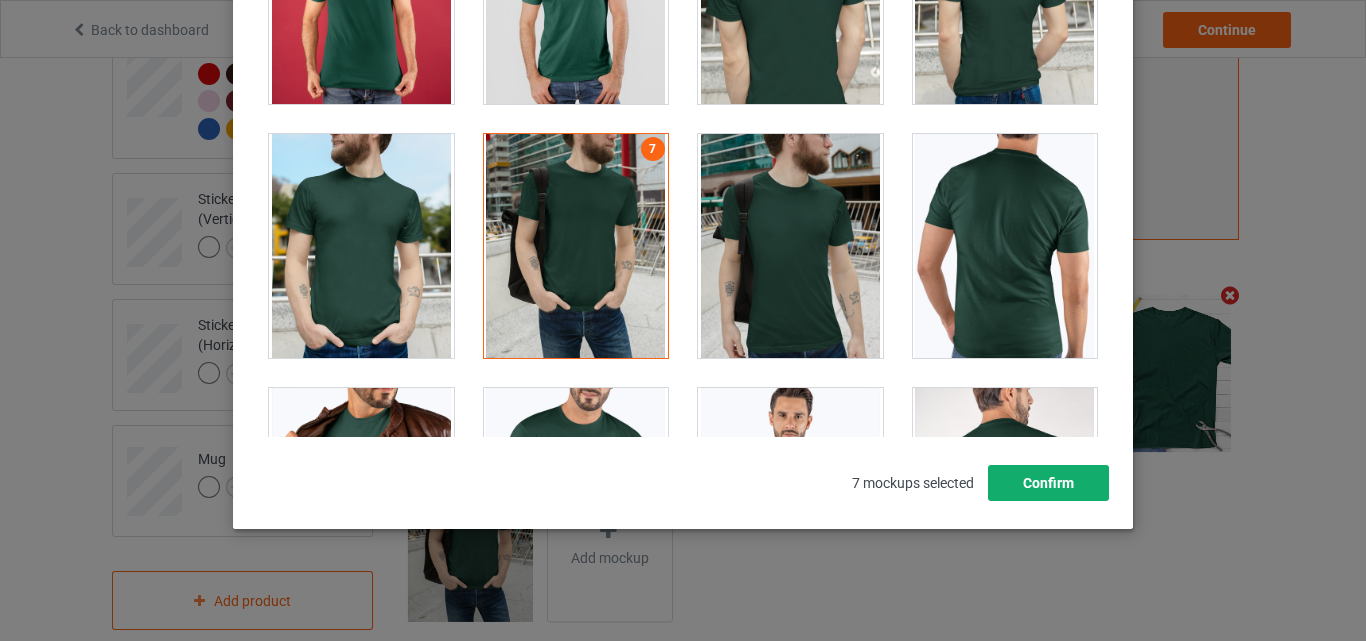 click on "Confirm" at bounding box center (1048, 483) 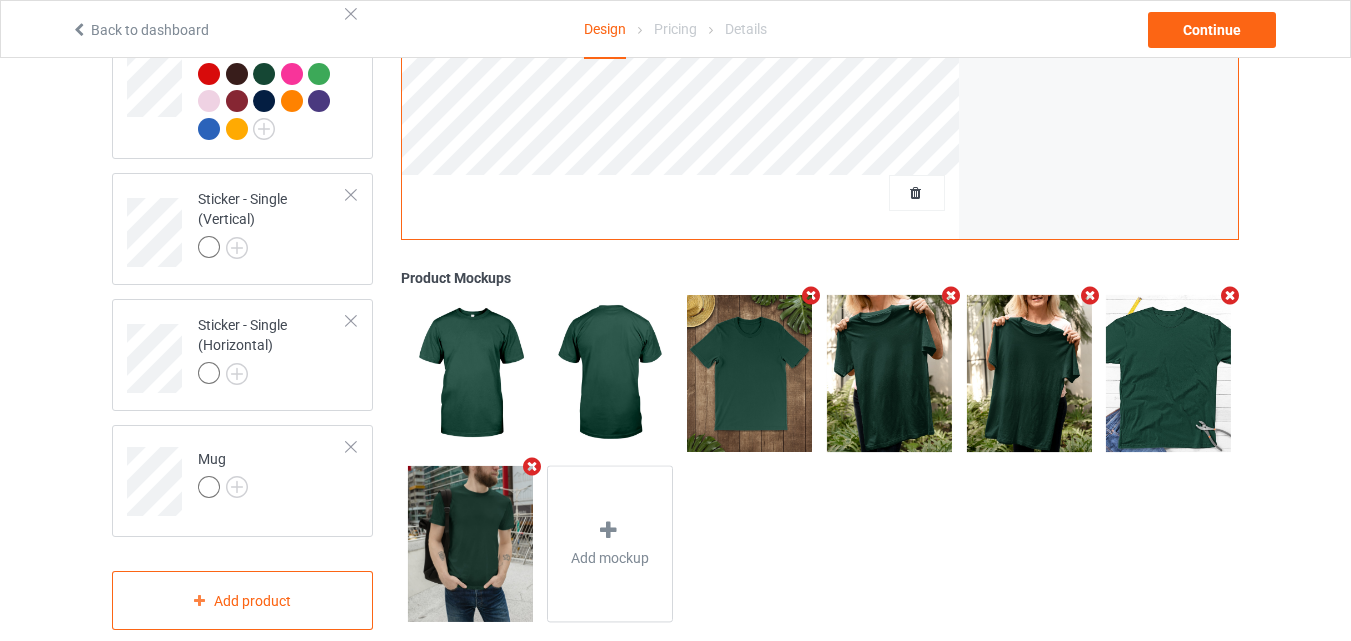 scroll, scrollTop: 0, scrollLeft: 0, axis: both 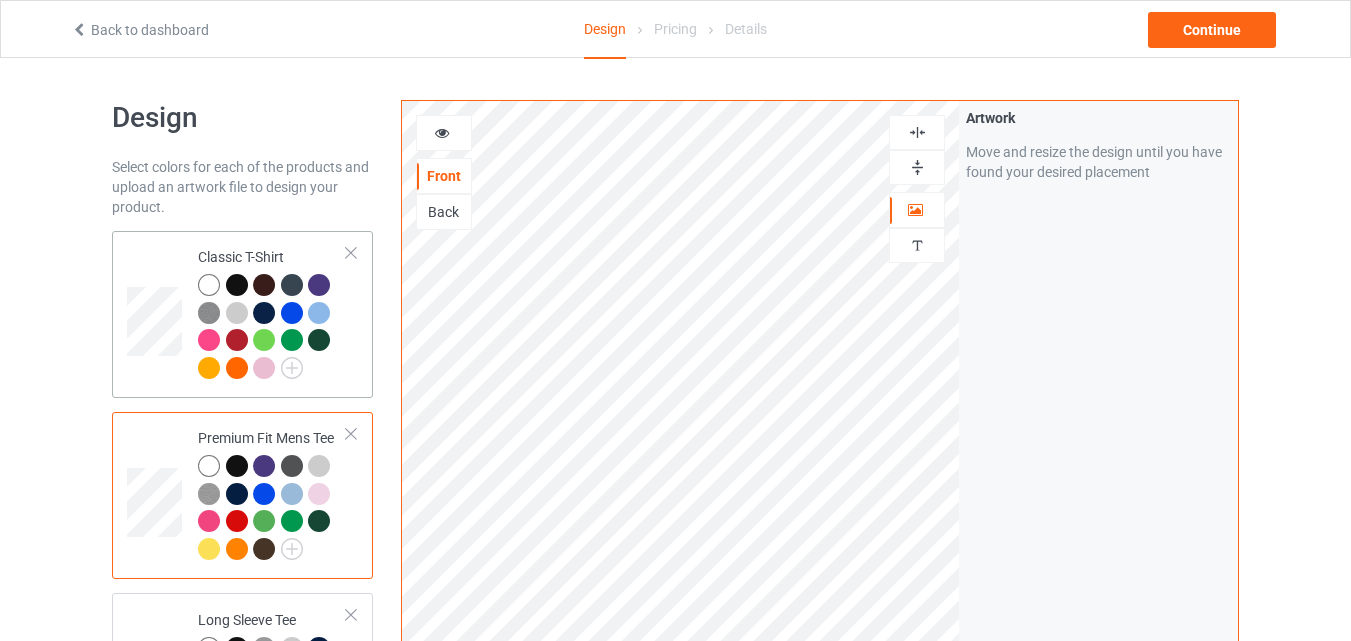 click on "Classic T-Shirt" at bounding box center [272, 314] 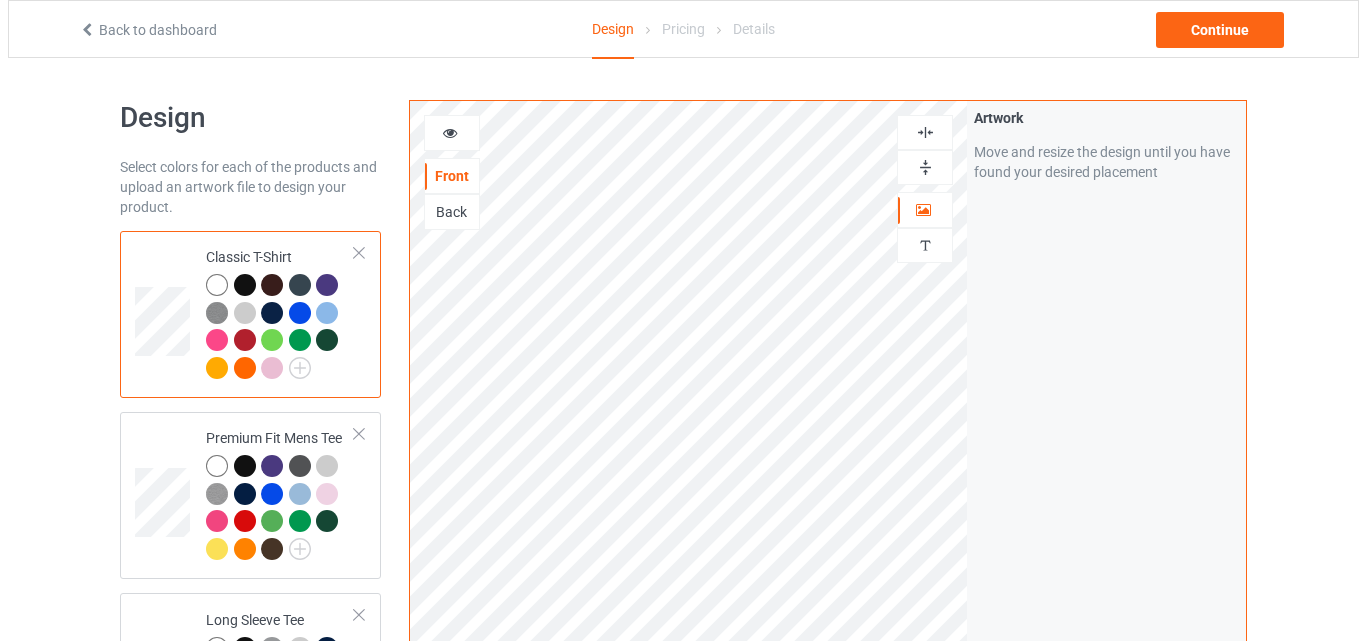 scroll, scrollTop: 818, scrollLeft: 0, axis: vertical 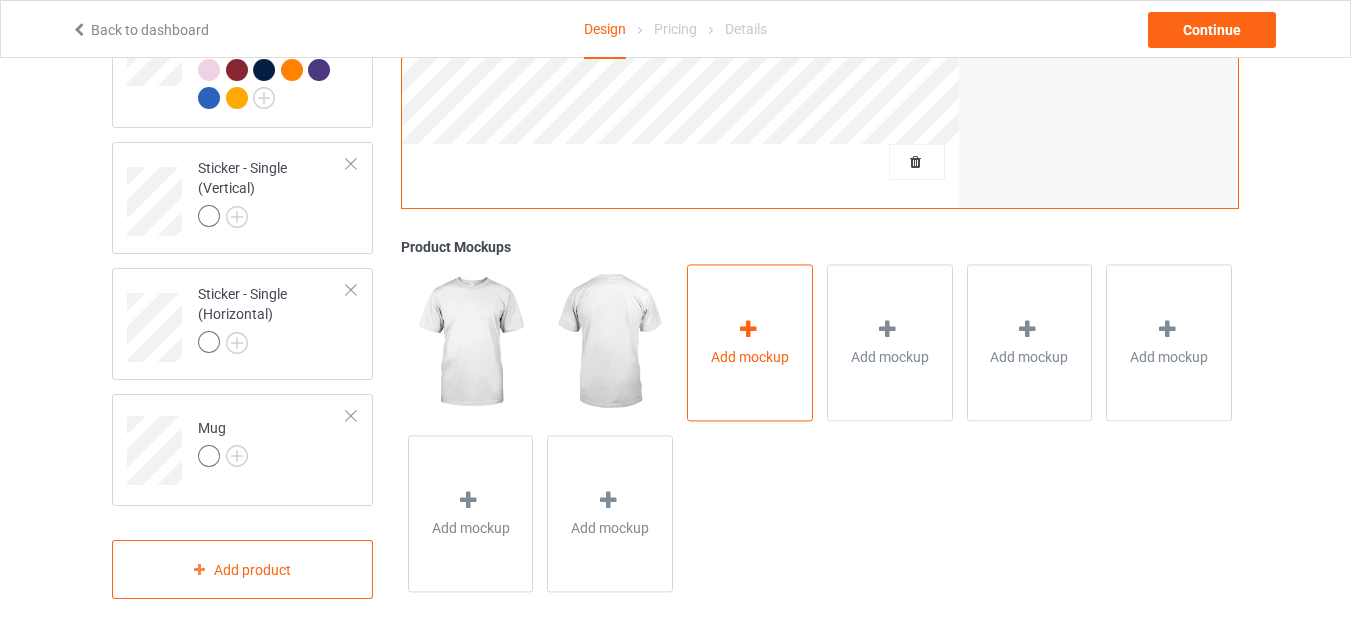 click on "Add mockup" at bounding box center [750, 342] 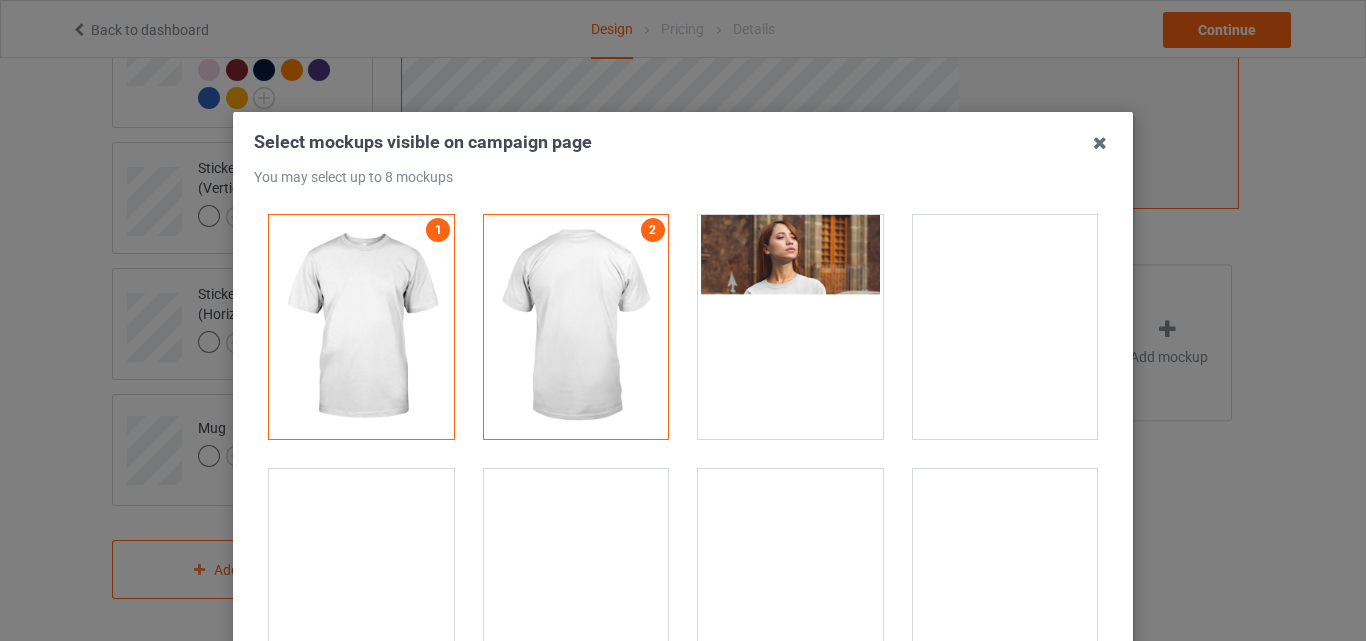 click at bounding box center [1005, 327] 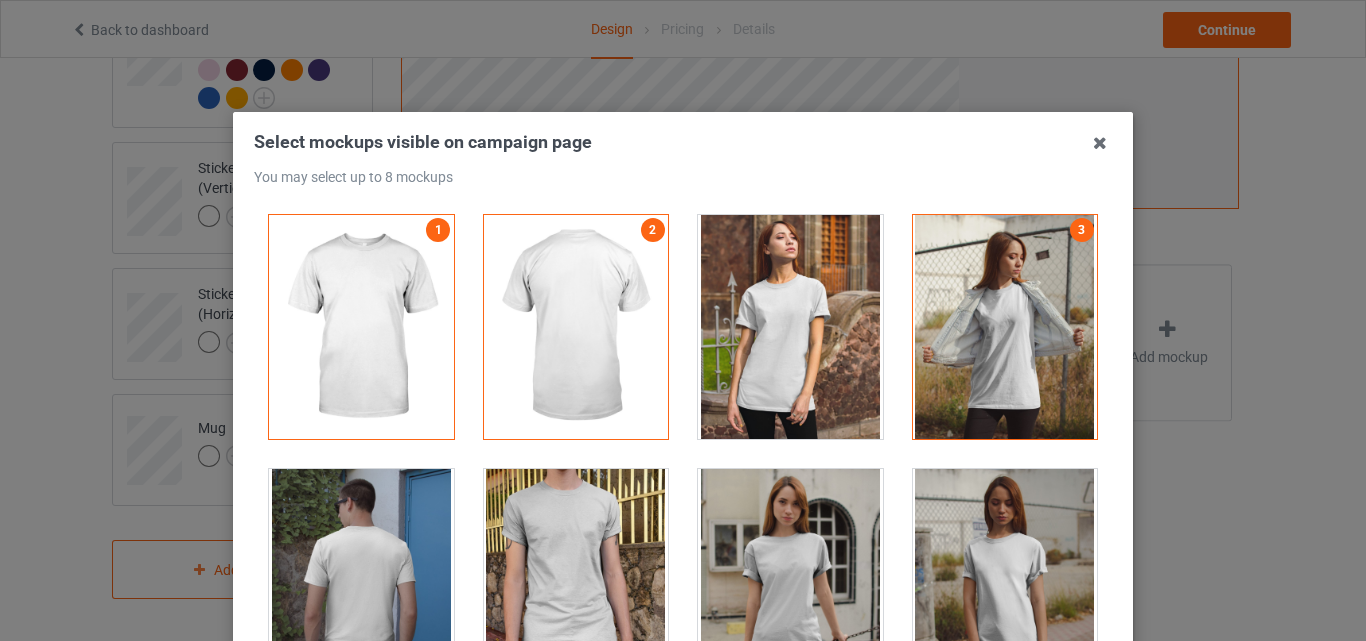 click at bounding box center [790, 327] 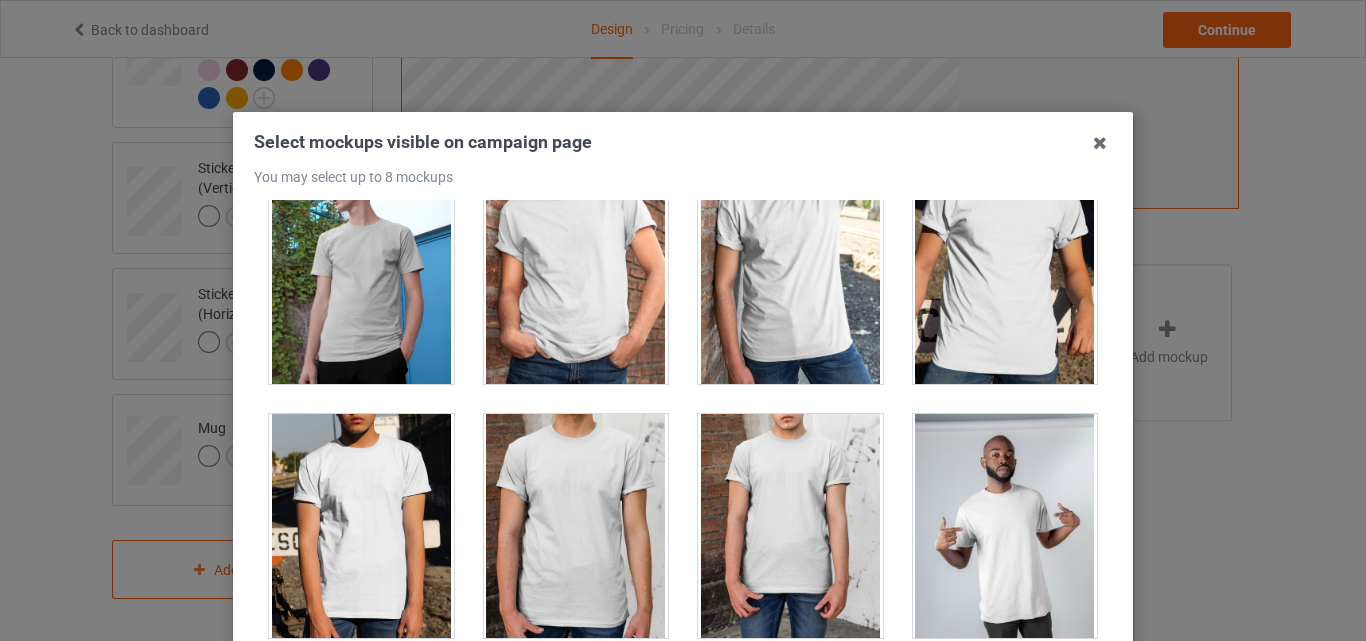 scroll, scrollTop: 0, scrollLeft: 0, axis: both 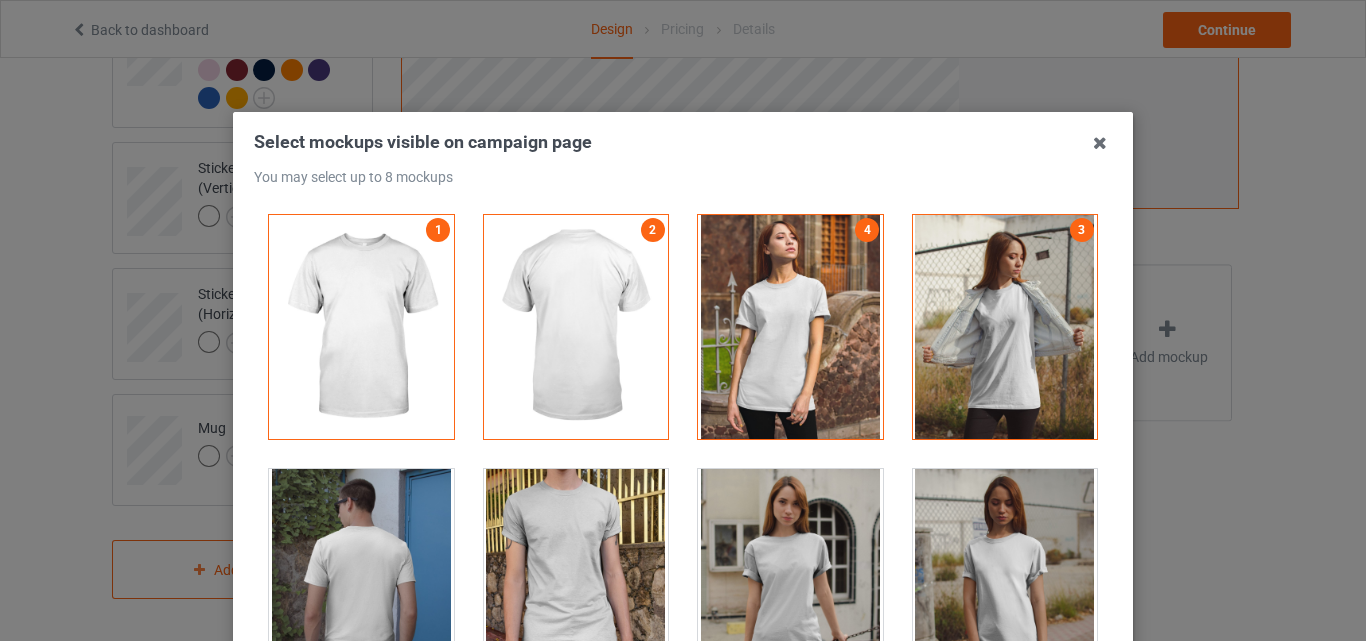 click at bounding box center [790, 581] 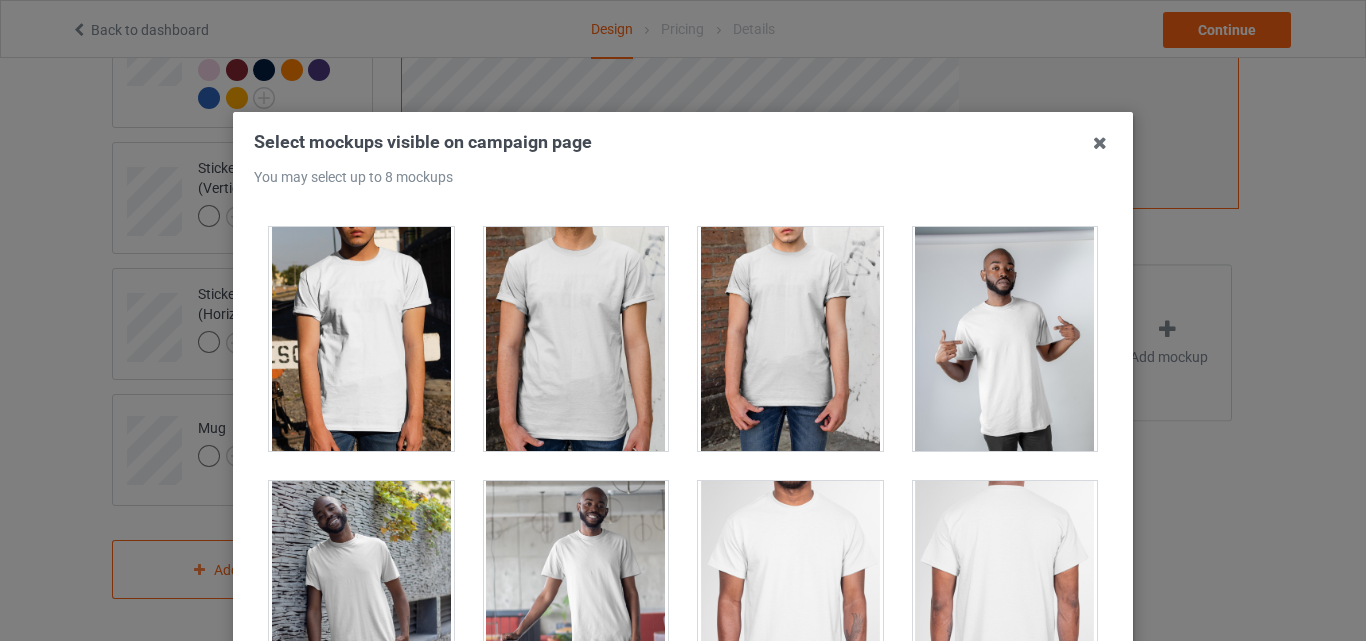 scroll, scrollTop: 813, scrollLeft: 0, axis: vertical 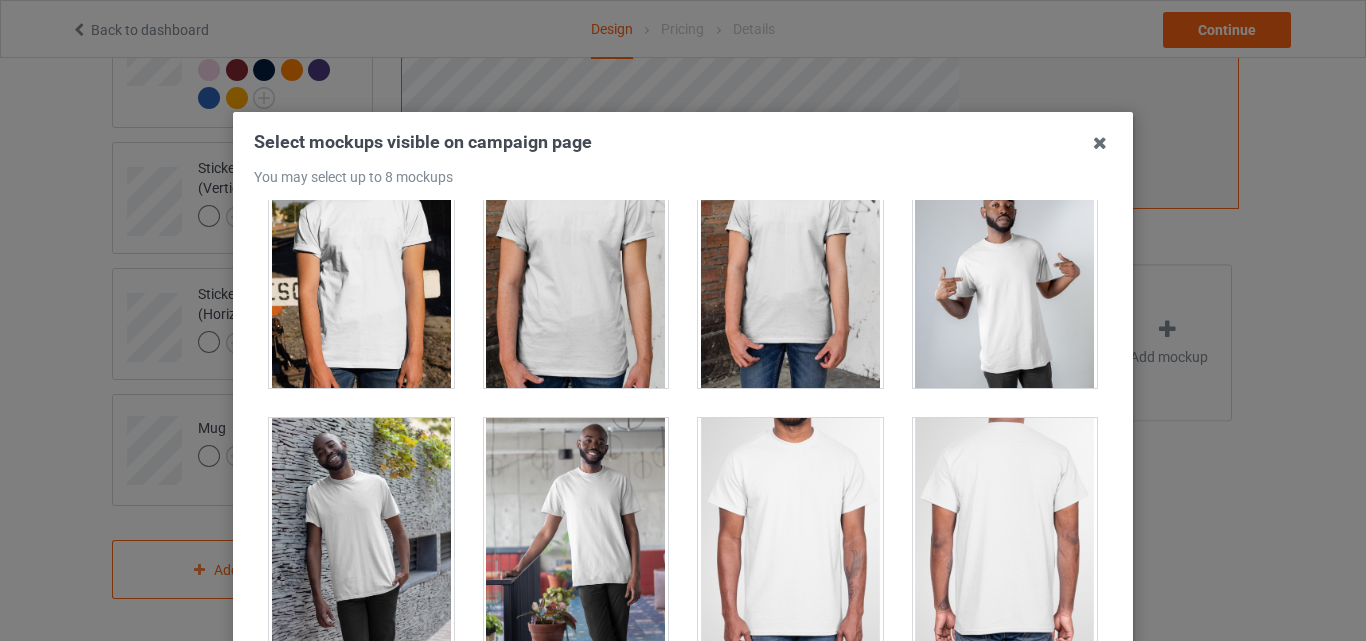 click at bounding box center (576, 276) 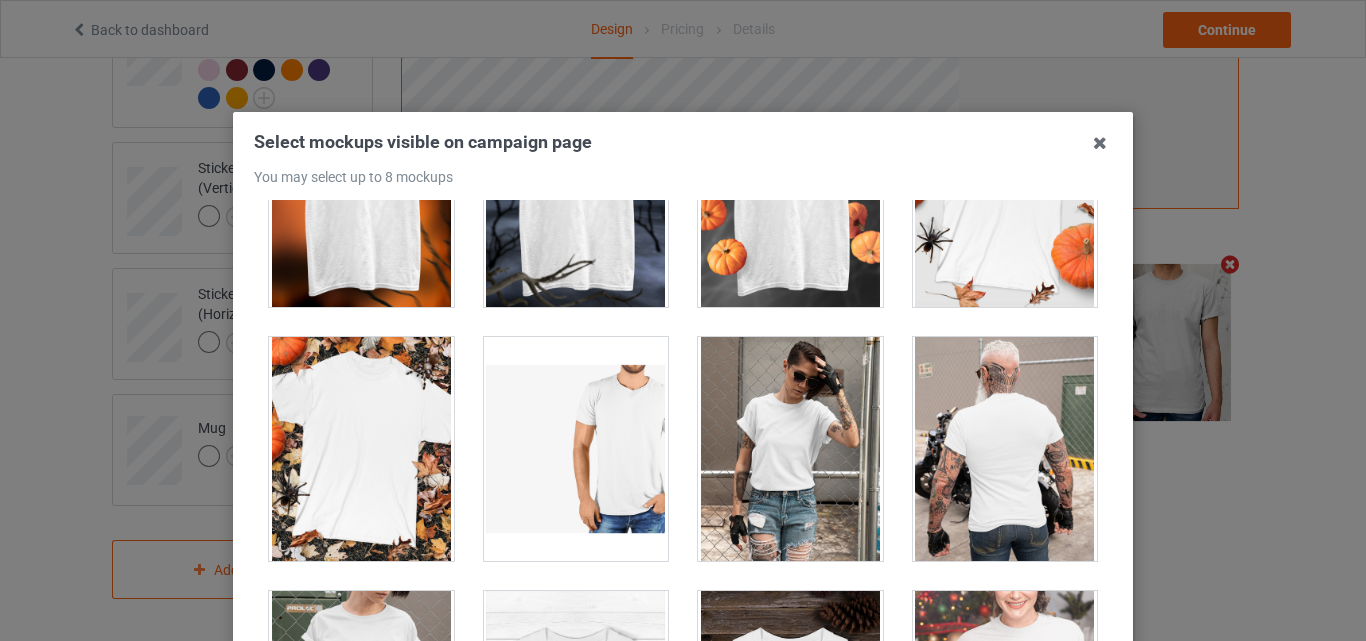 scroll, scrollTop: 19694, scrollLeft: 0, axis: vertical 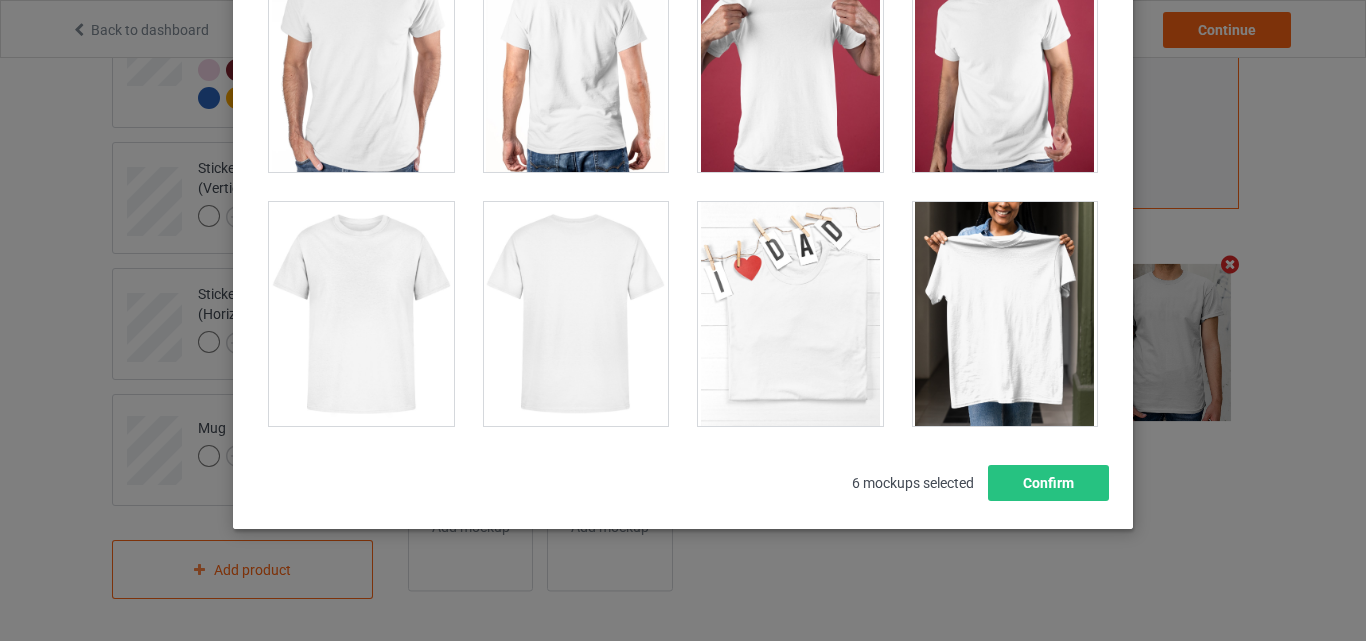 click at bounding box center [1005, 314] 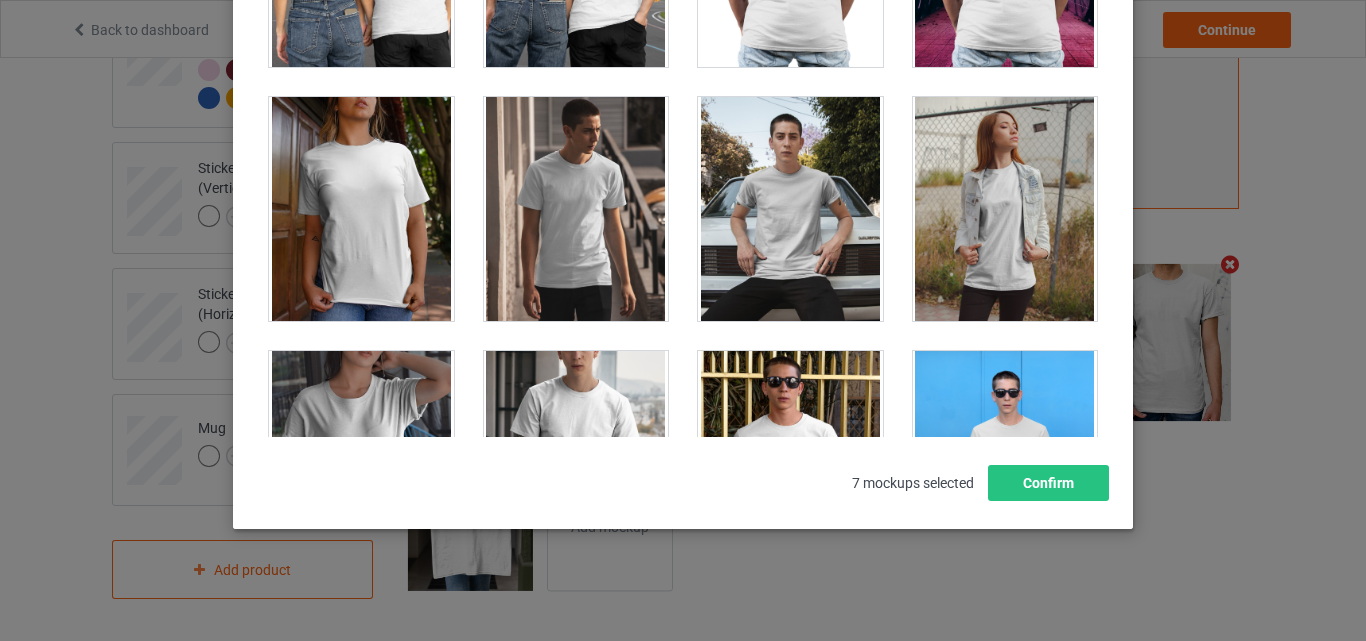 scroll, scrollTop: 10191, scrollLeft: 0, axis: vertical 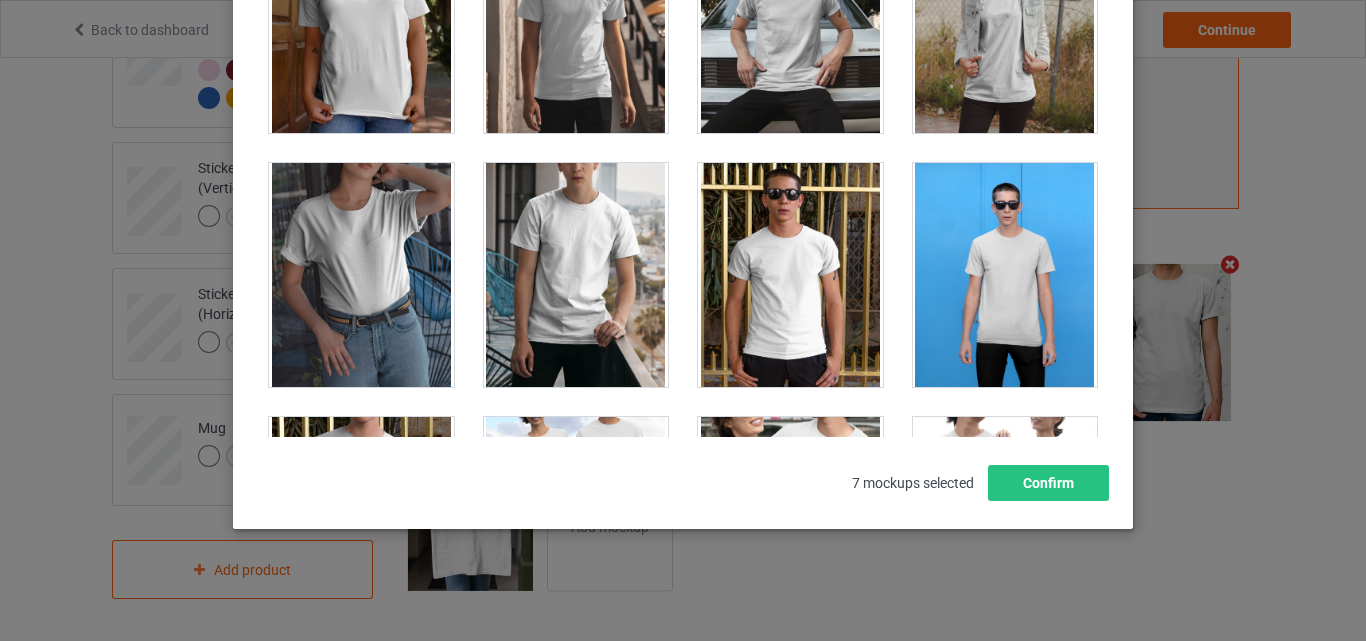 click at bounding box center (361, 275) 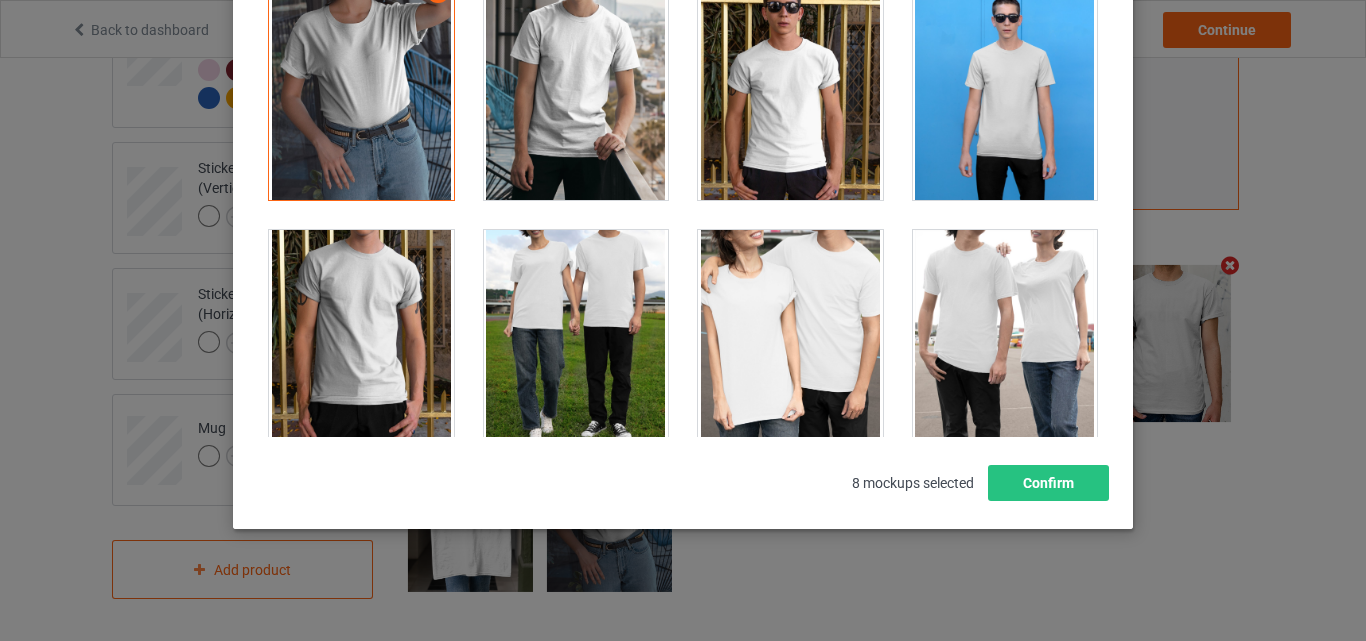 scroll, scrollTop: 10004, scrollLeft: 0, axis: vertical 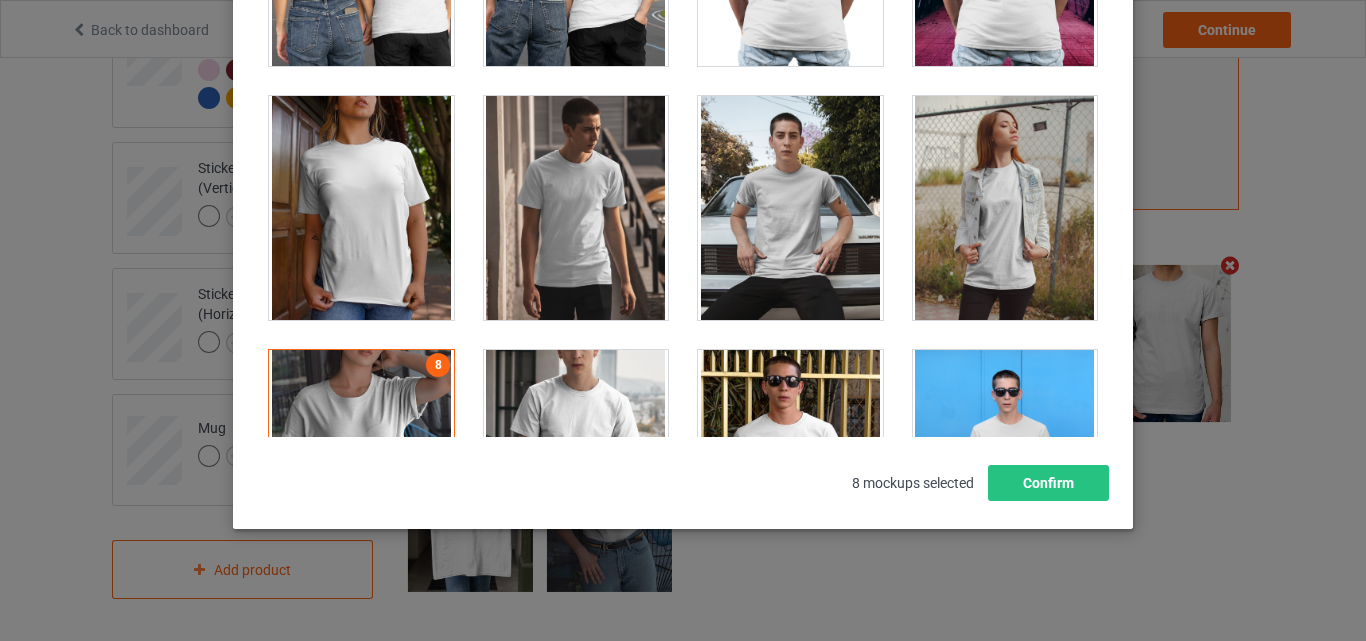 click at bounding box center [361, 208] 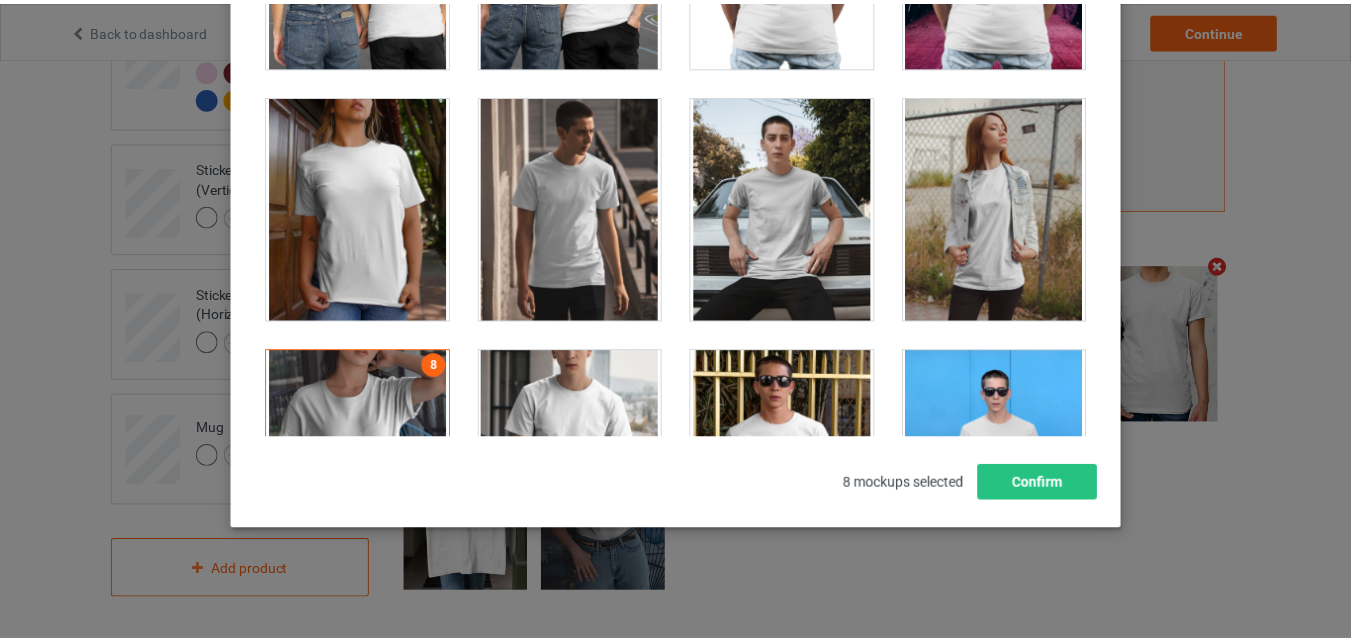 scroll, scrollTop: 337, scrollLeft: 0, axis: vertical 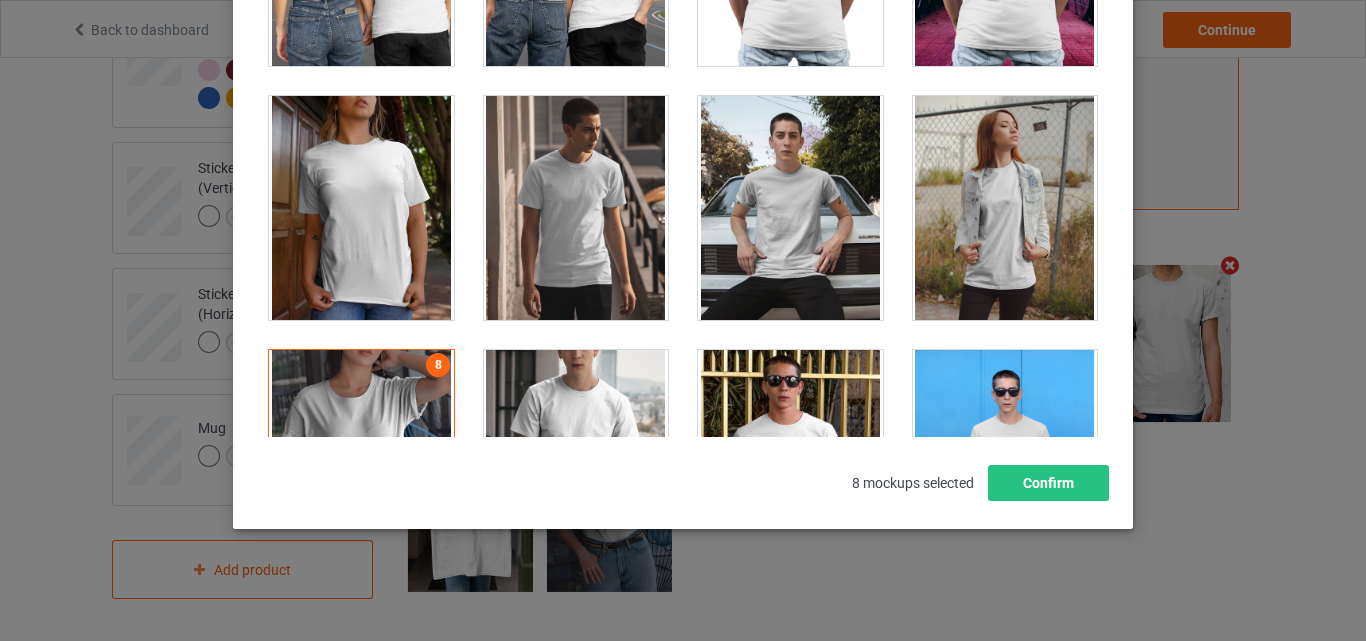 click at bounding box center [361, 208] 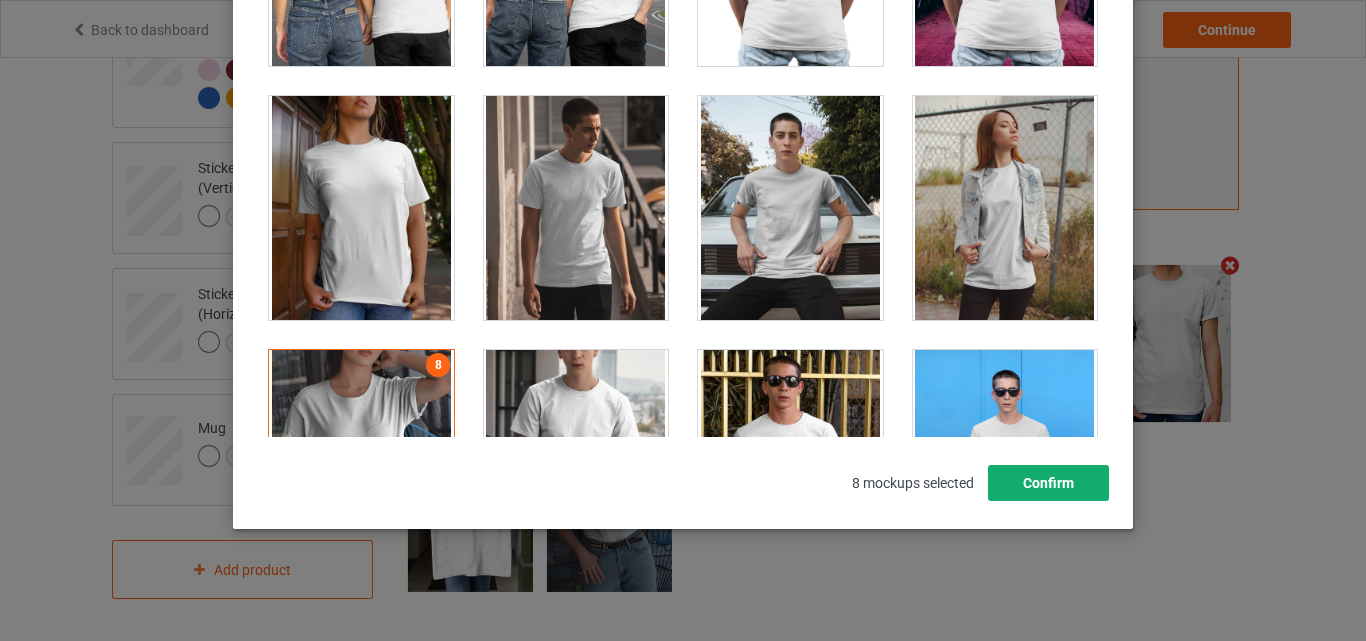 click on "Confirm" at bounding box center (1048, 483) 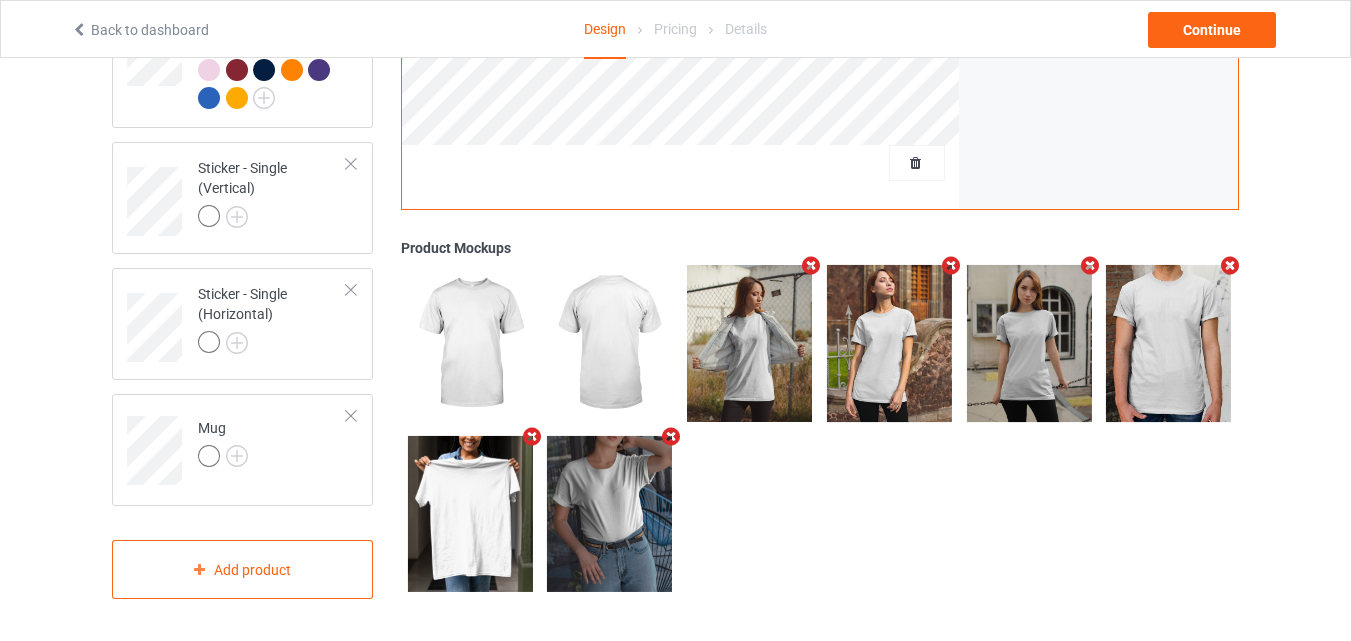 scroll, scrollTop: 0, scrollLeft: 0, axis: both 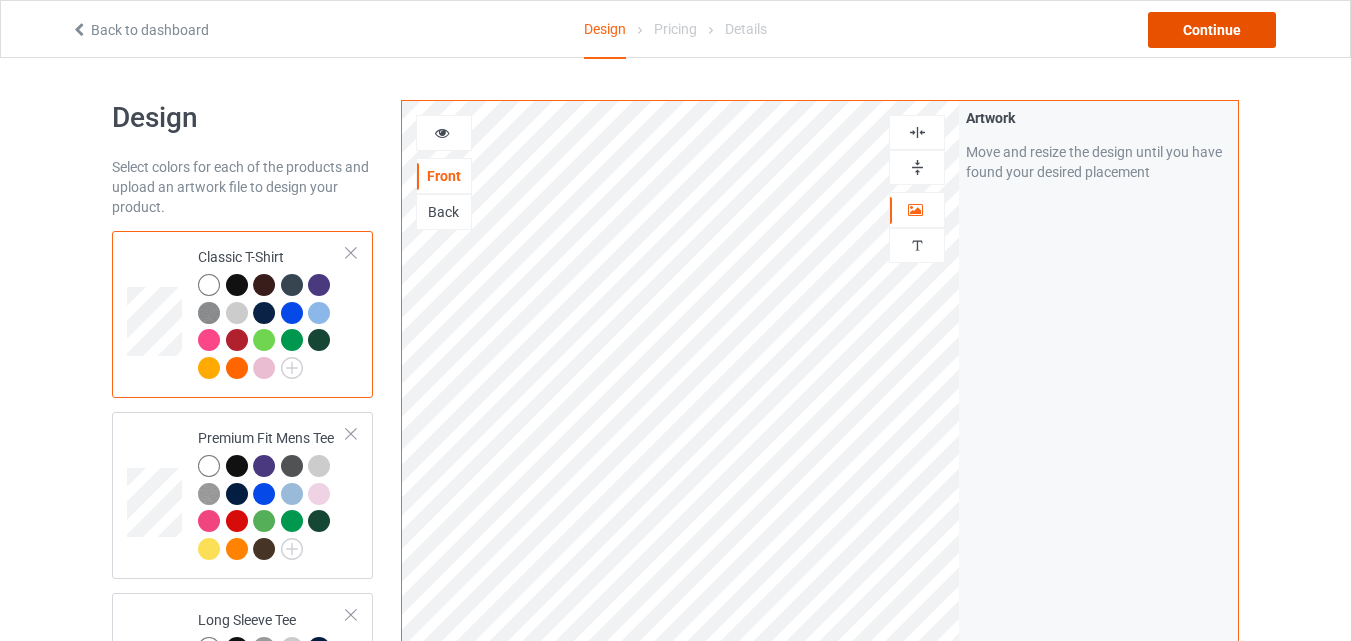 click on "Continue" at bounding box center (1212, 30) 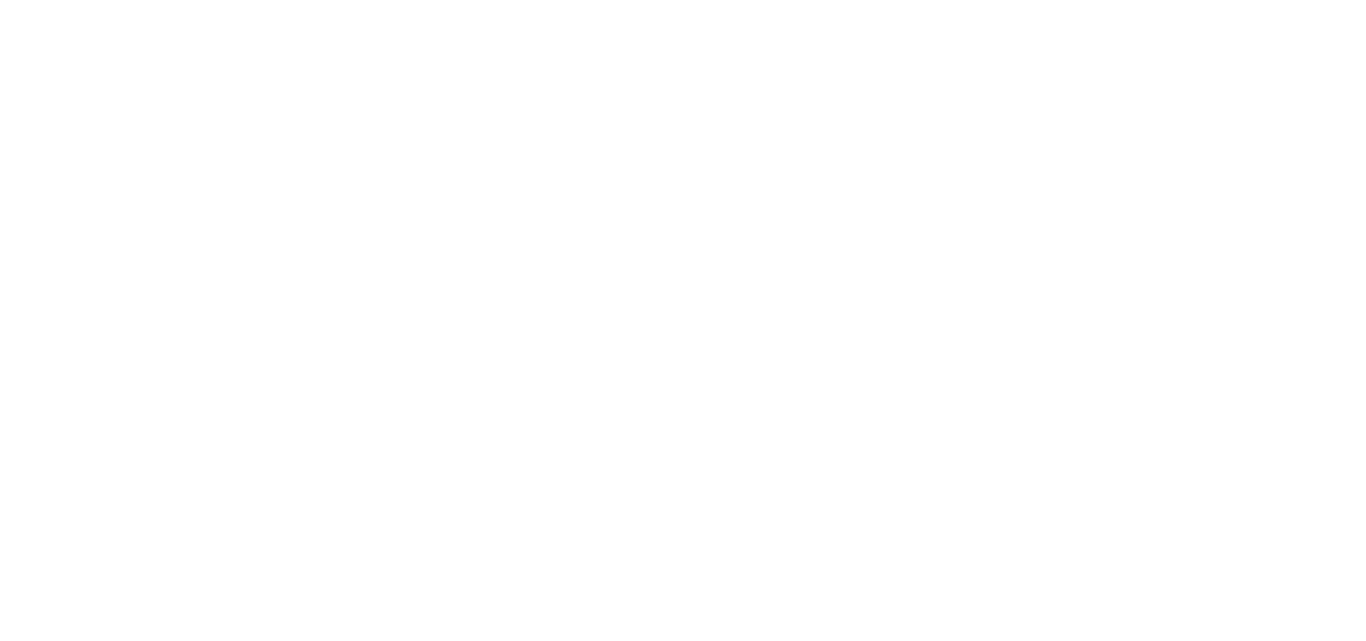 click at bounding box center (683, 320) 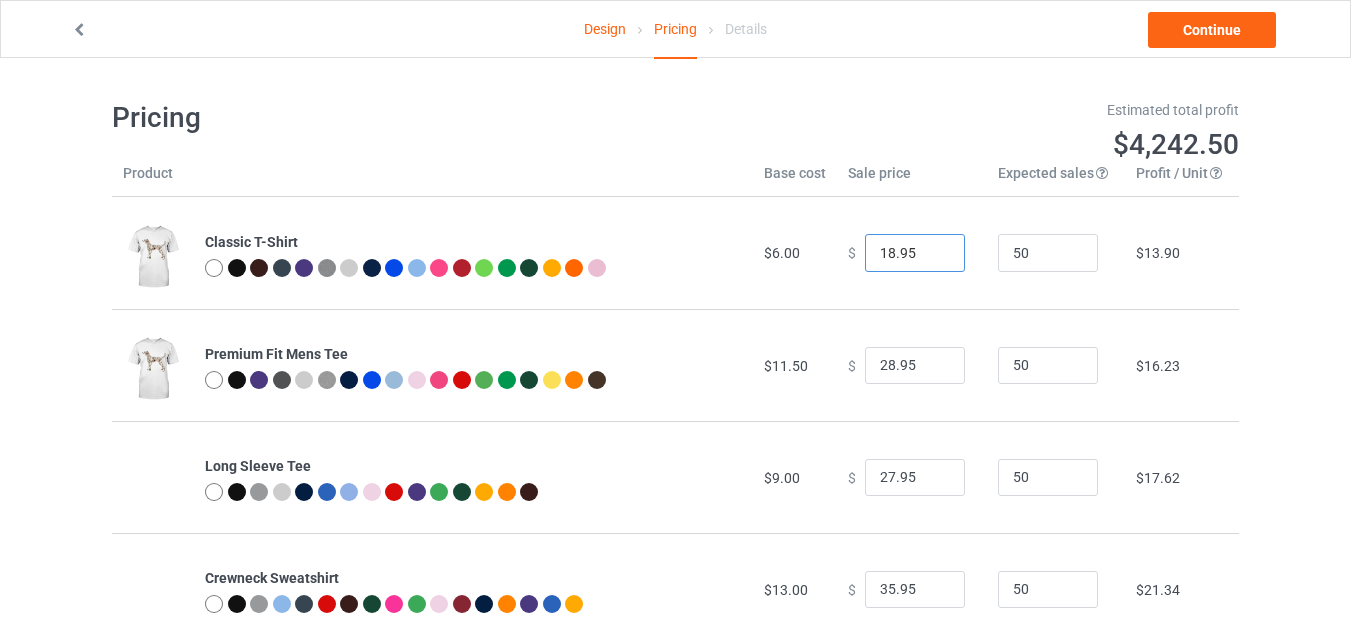 click on "18.95" at bounding box center [915, 253] 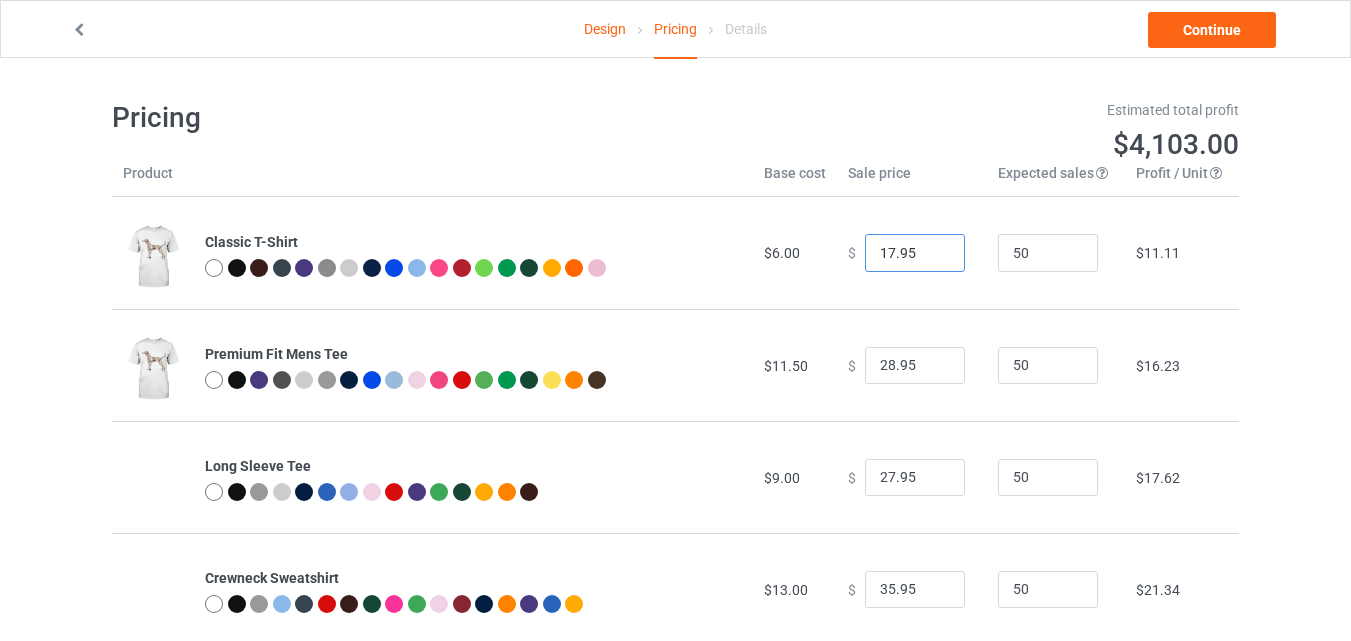 click on "17.95" at bounding box center (915, 253) 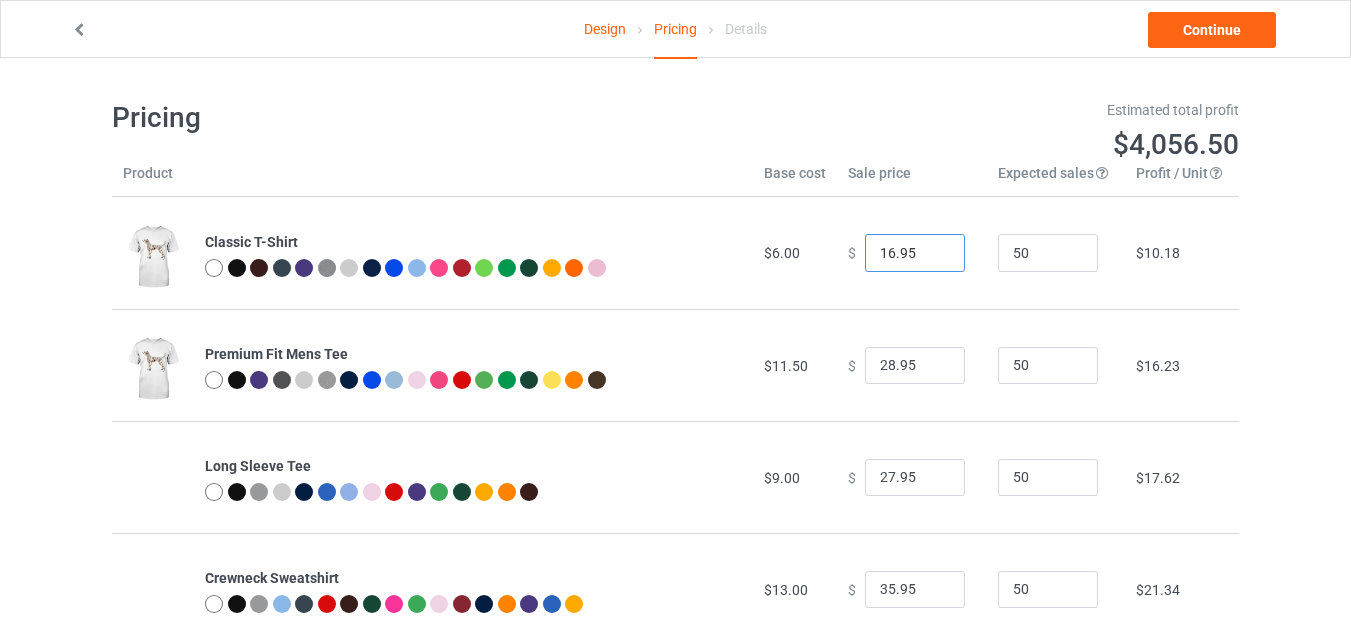 click on "16.95" at bounding box center (915, 253) 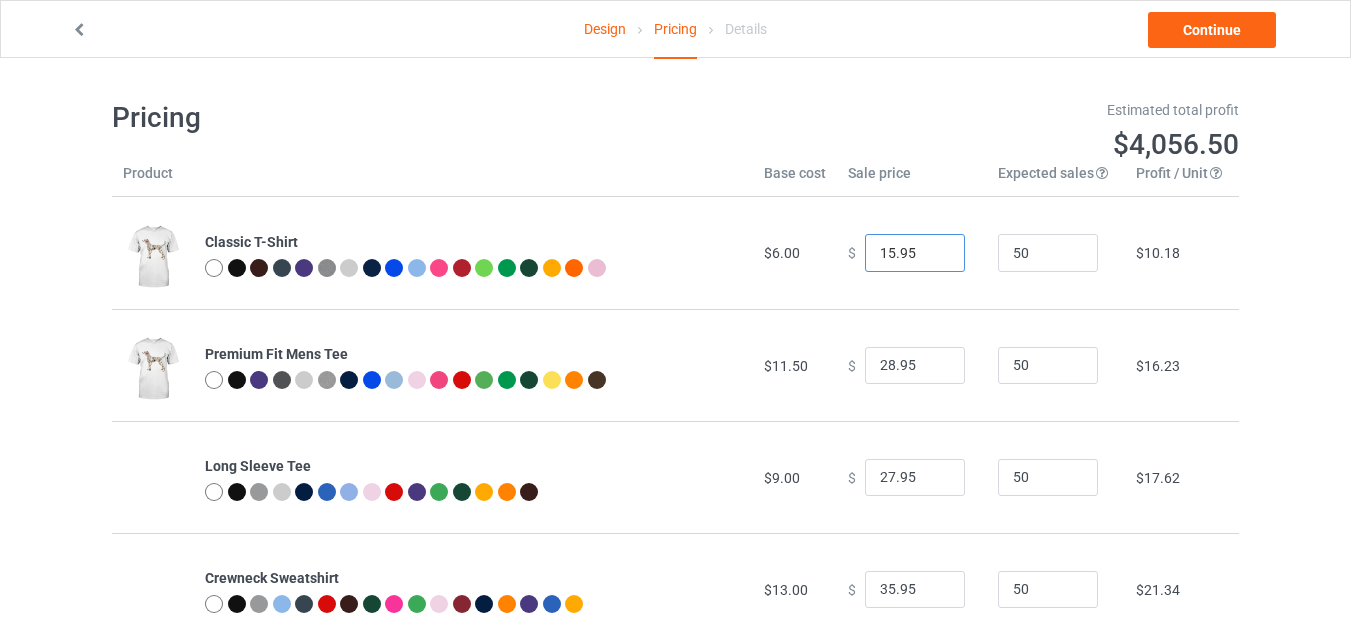 type on "15.95" 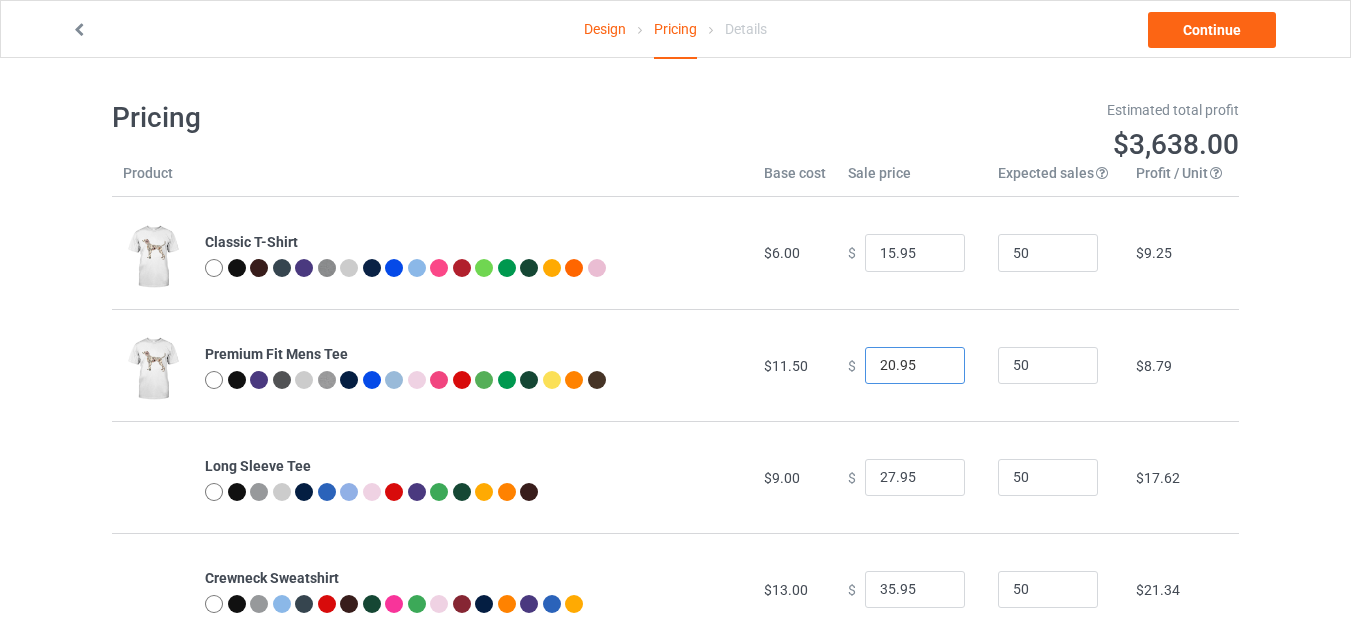 click on "20.95" at bounding box center [915, 366] 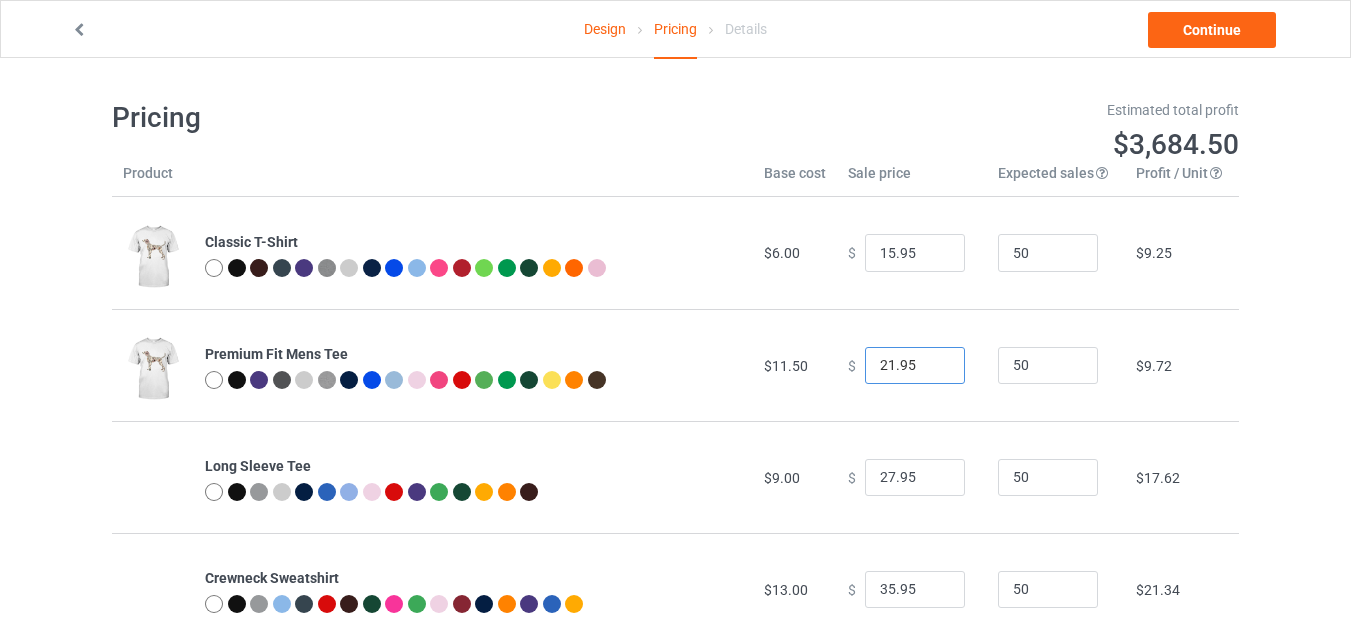 type on "21.95" 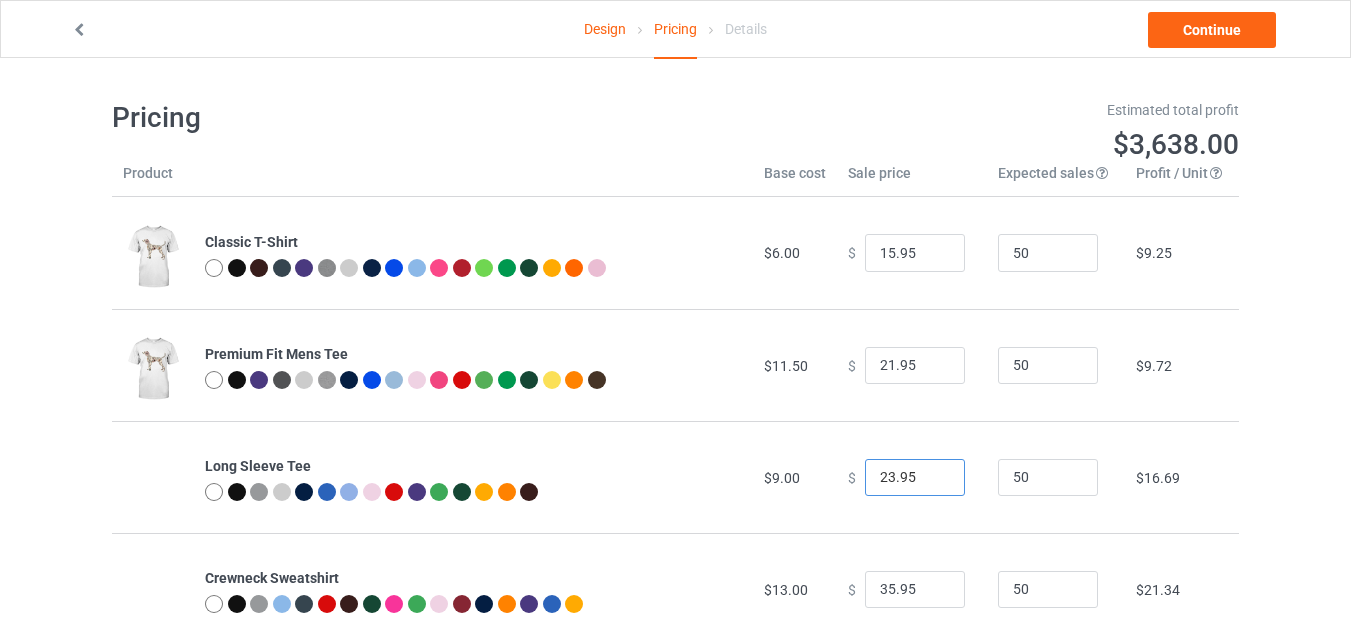 click on "23.95" at bounding box center [915, 478] 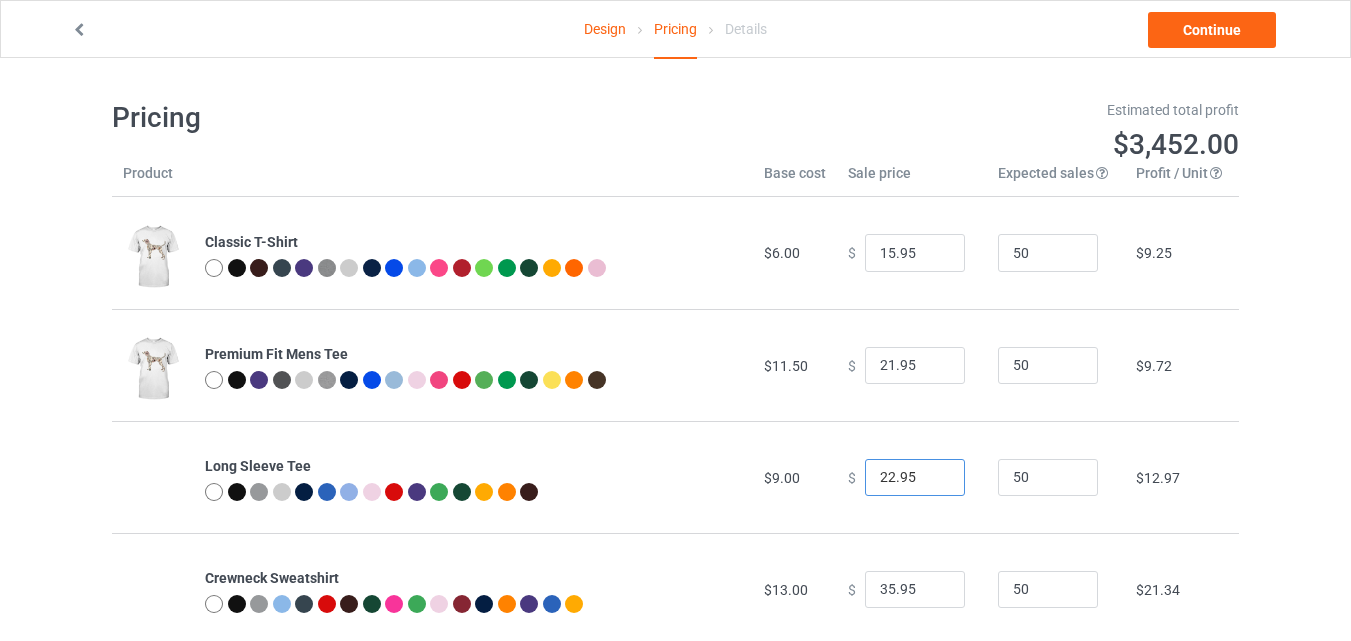 click on "22.95" at bounding box center (915, 478) 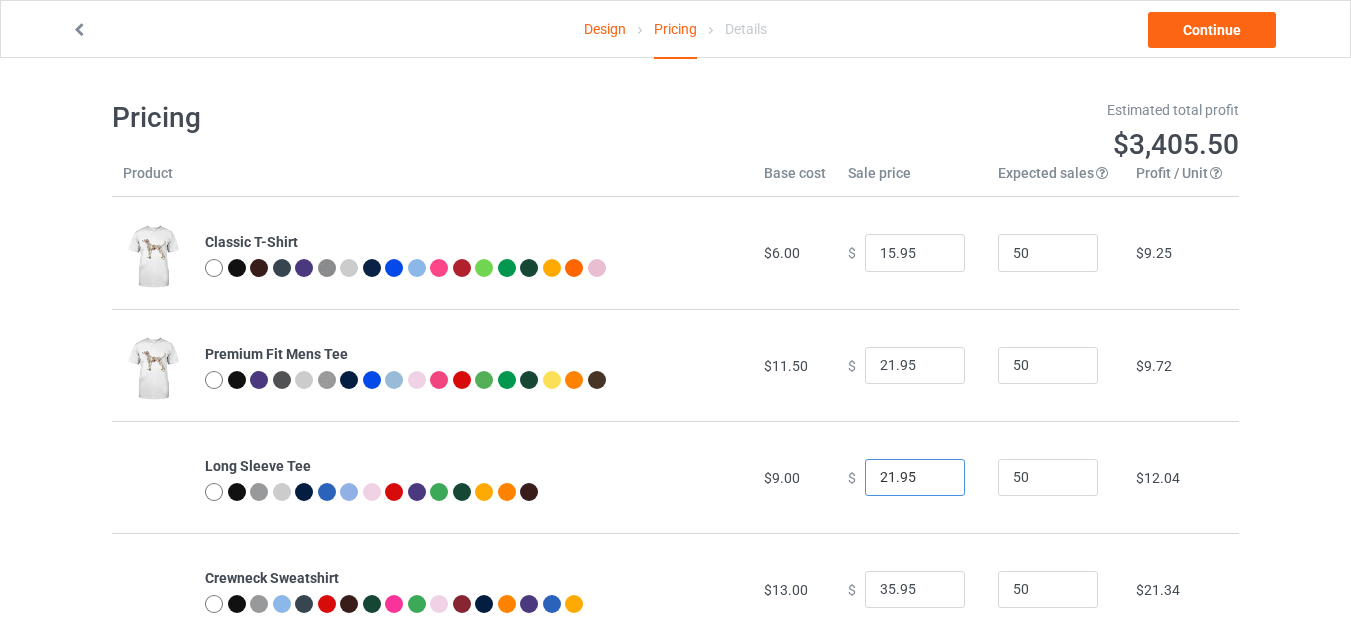 click on "21.95" at bounding box center [915, 478] 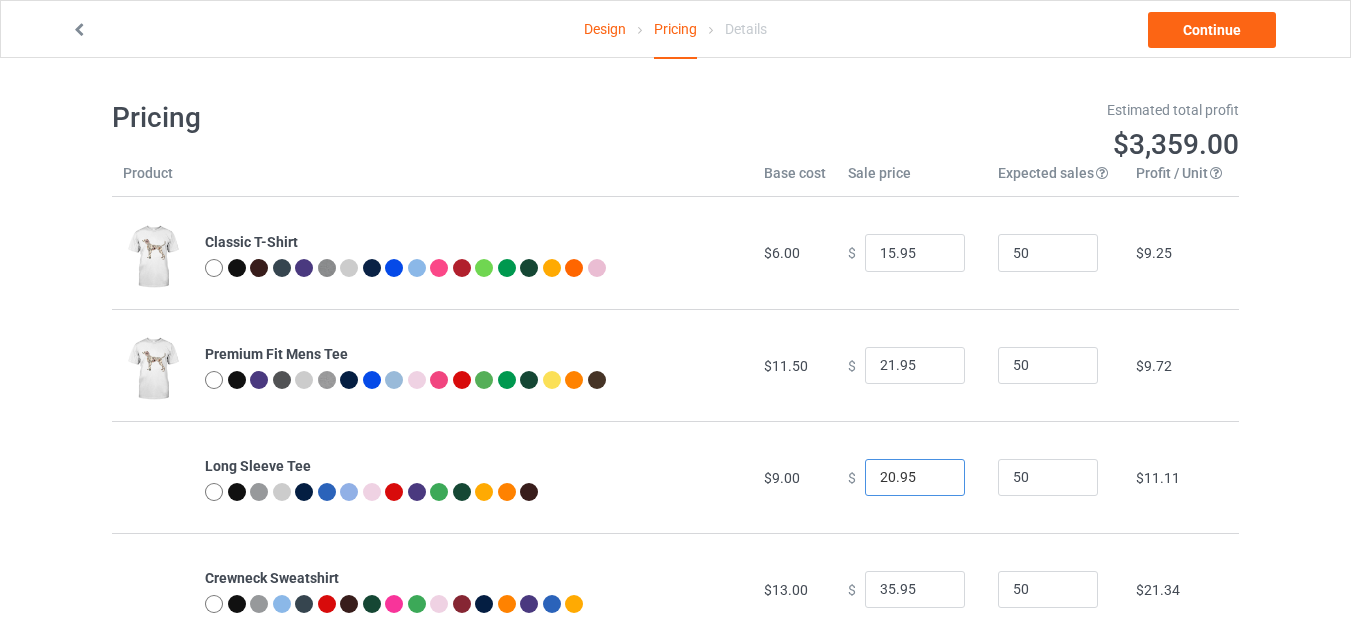 click on "20.95" at bounding box center [915, 478] 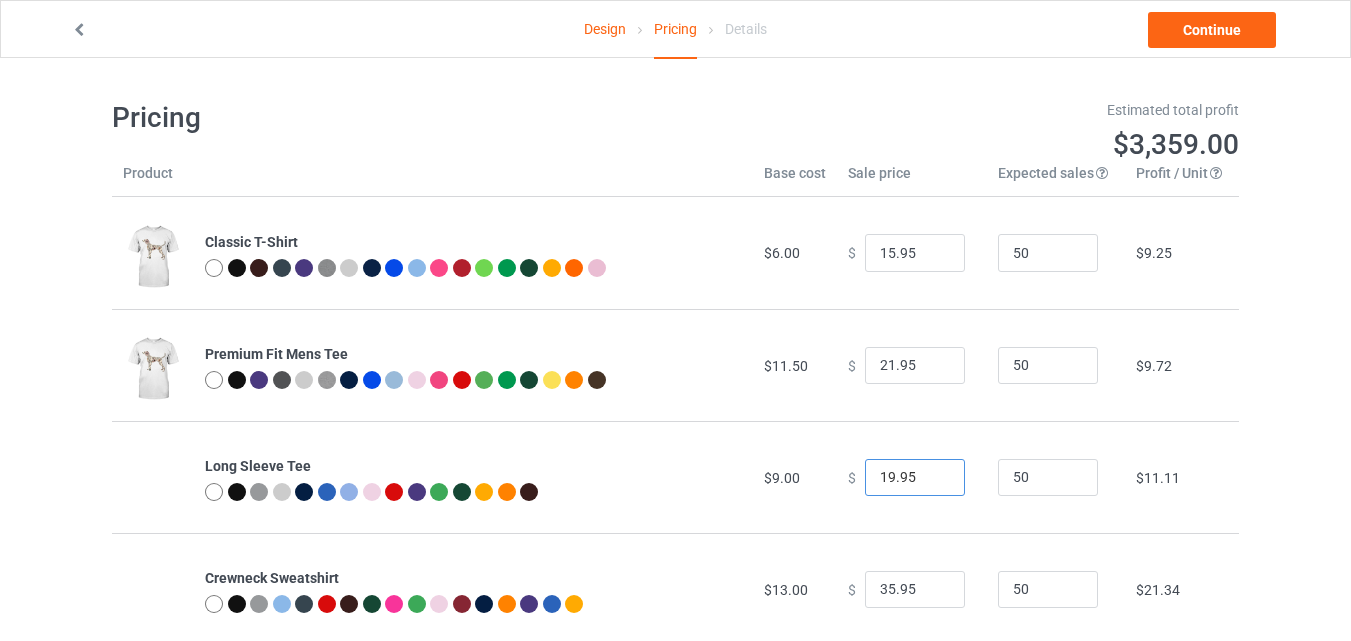 click on "19.95" at bounding box center (915, 478) 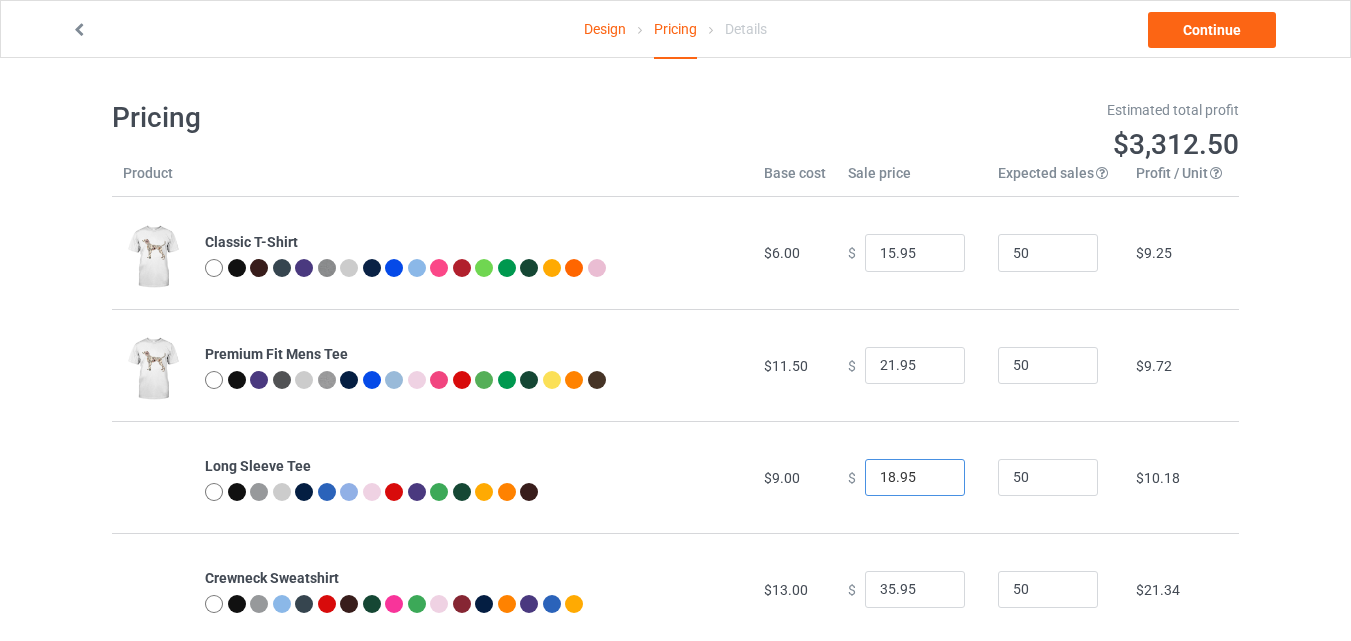 type on "18.95" 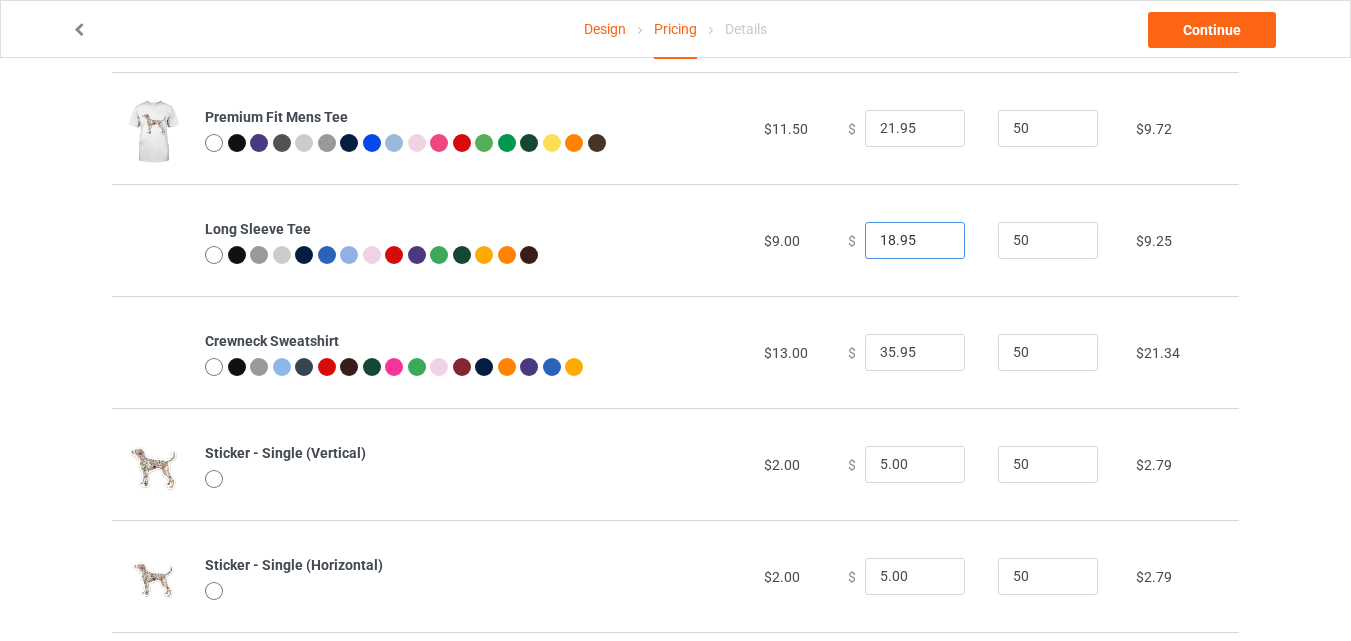 scroll, scrollTop: 241, scrollLeft: 0, axis: vertical 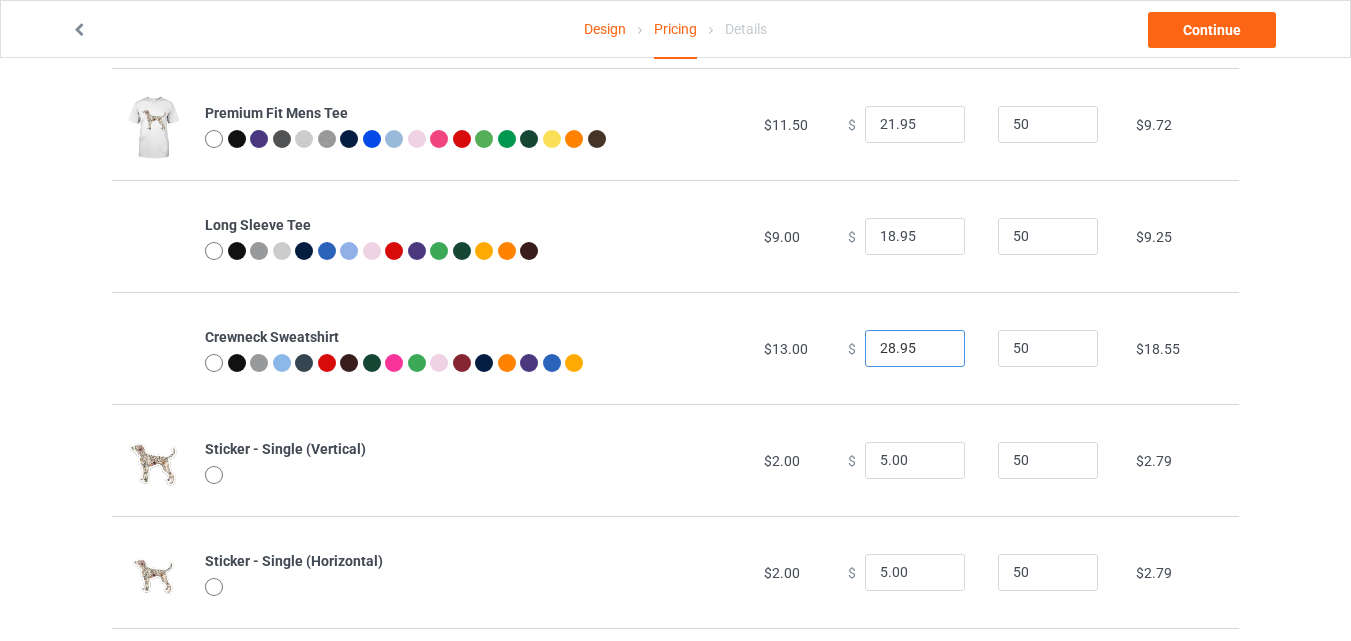 click on "28.95" at bounding box center [915, 349] 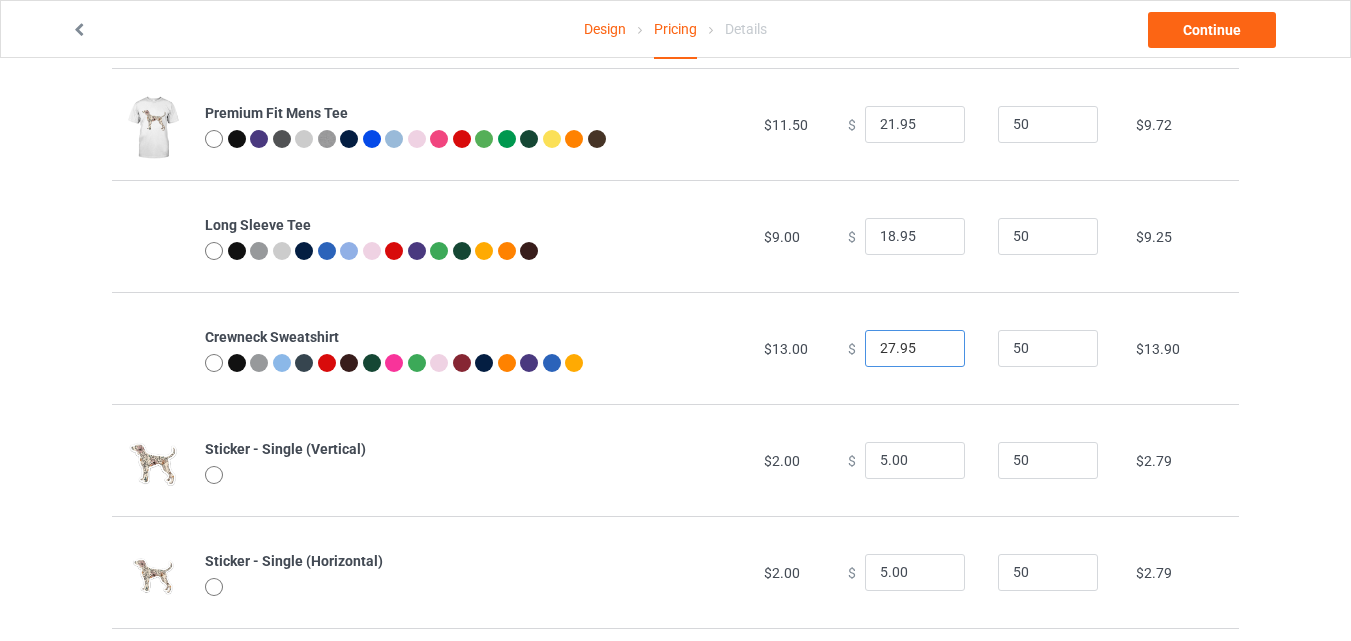 click on "27.95" at bounding box center (915, 349) 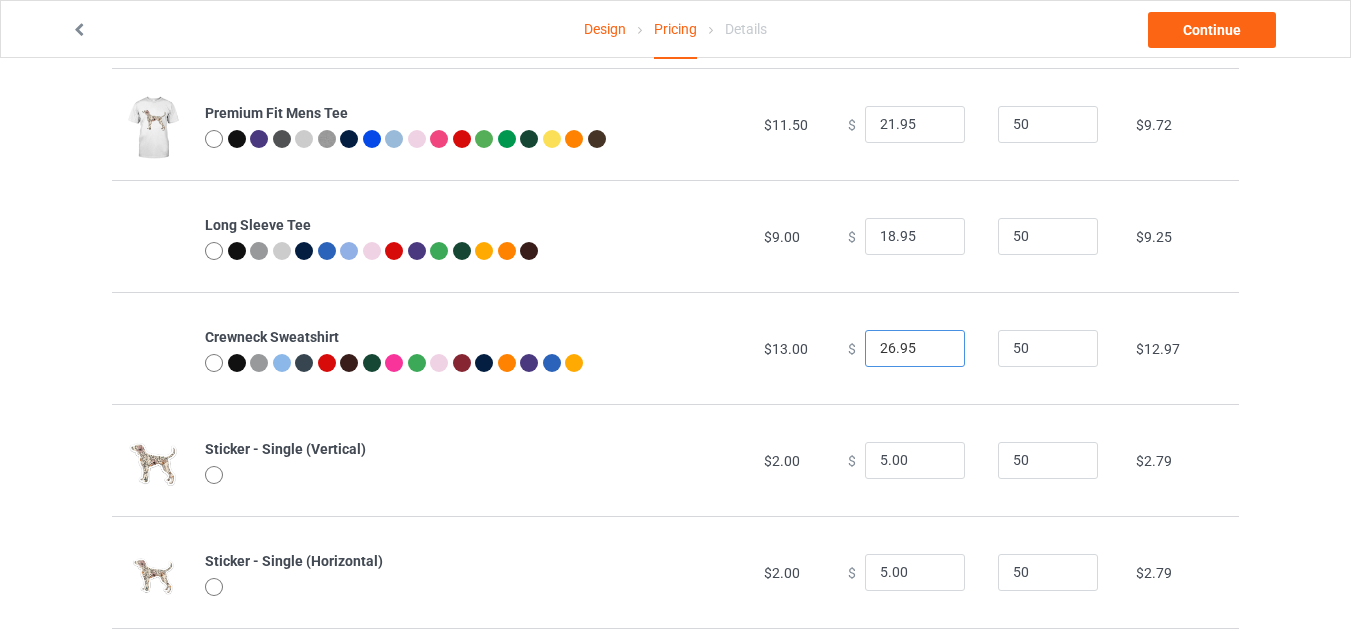 click on "26.95" at bounding box center (915, 349) 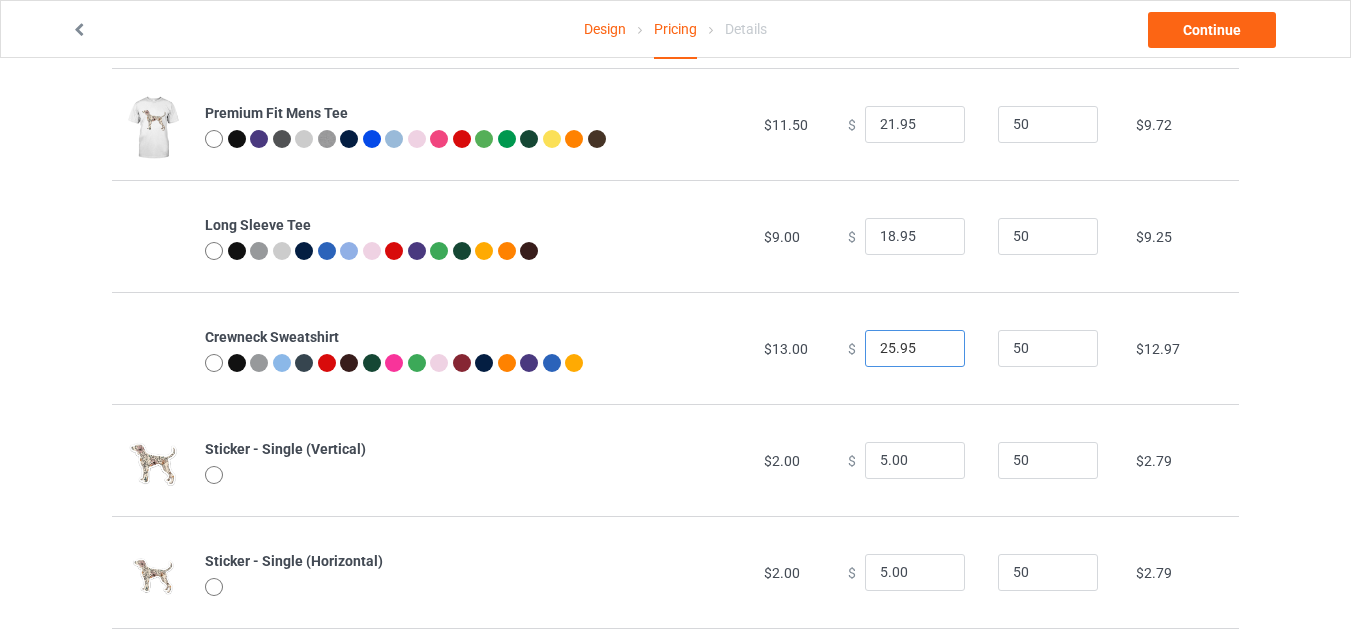 click on "25.95" at bounding box center (915, 349) 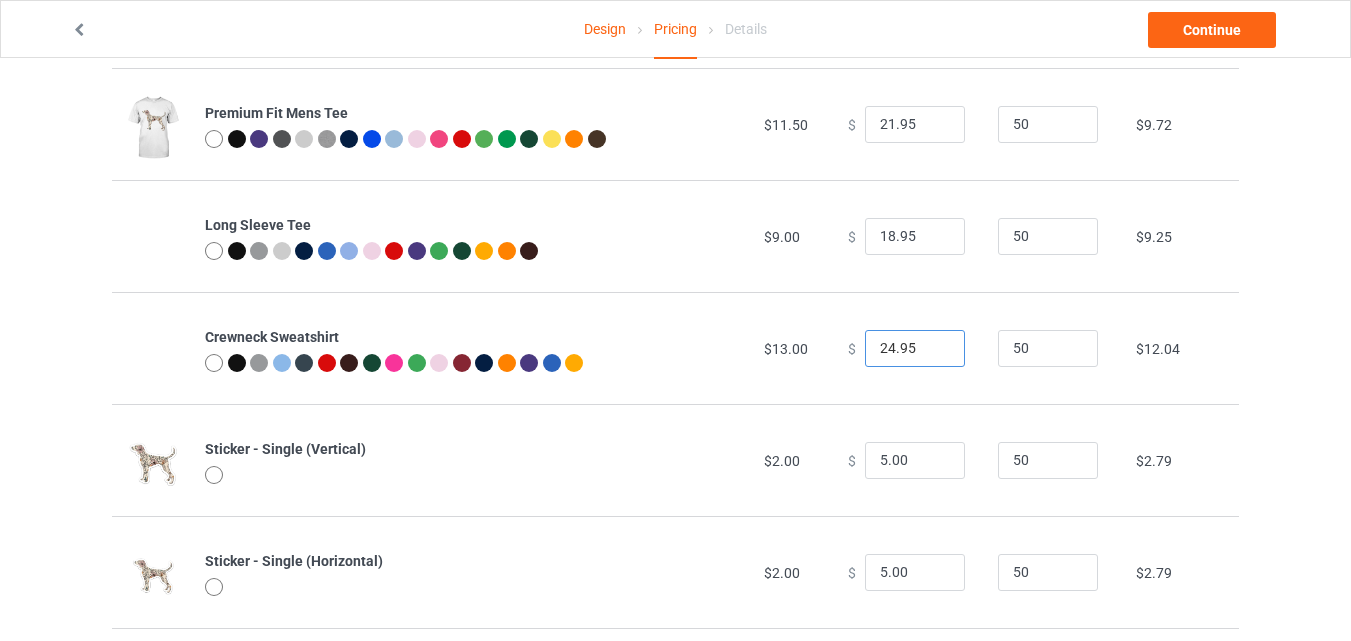 click on "24.95" at bounding box center (915, 349) 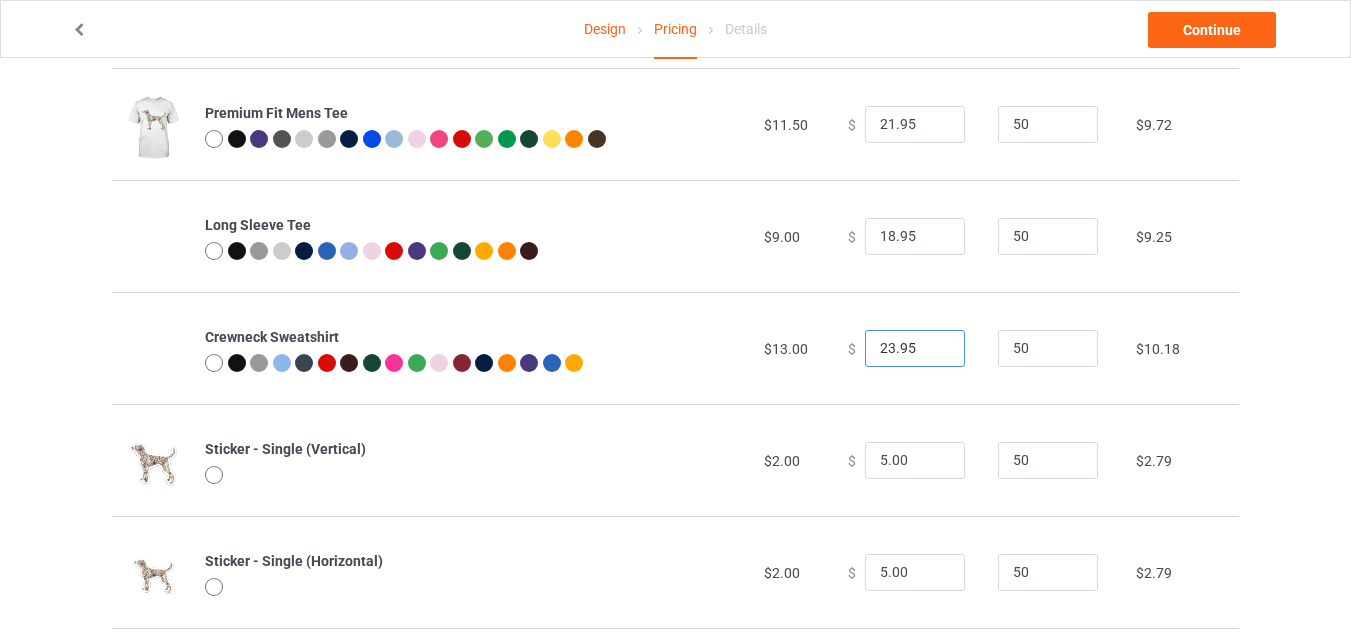 type on "23.95" 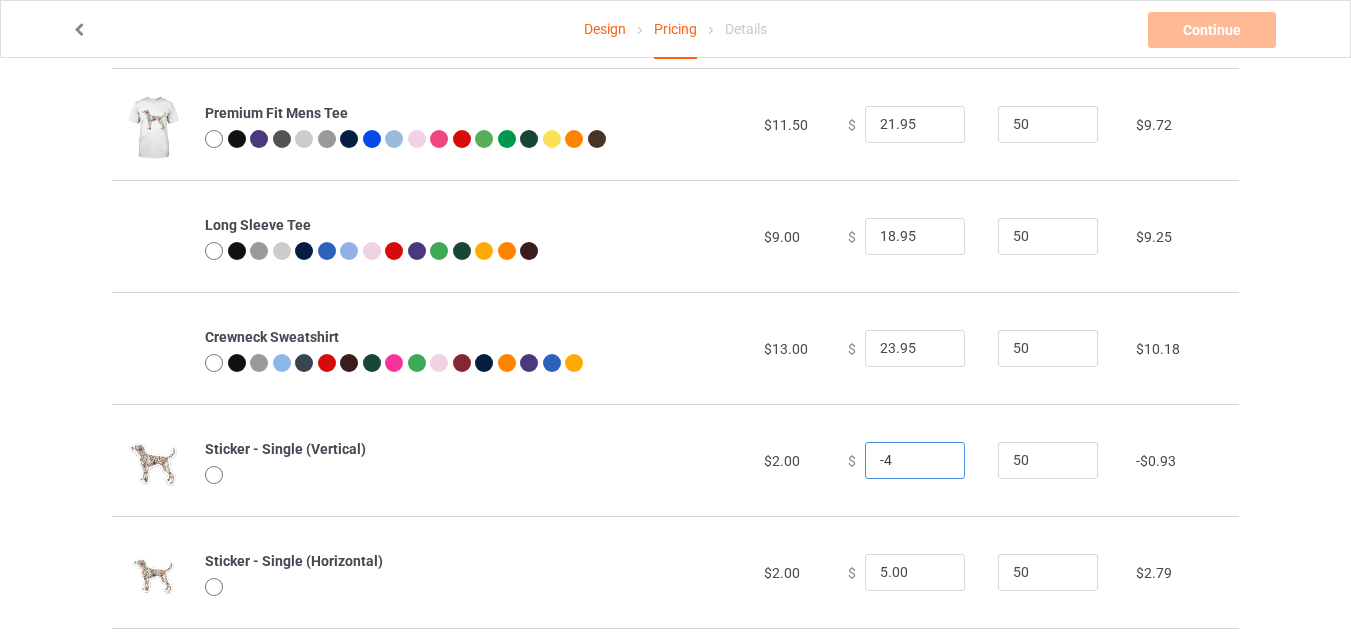 click on "-4" at bounding box center [915, 461] 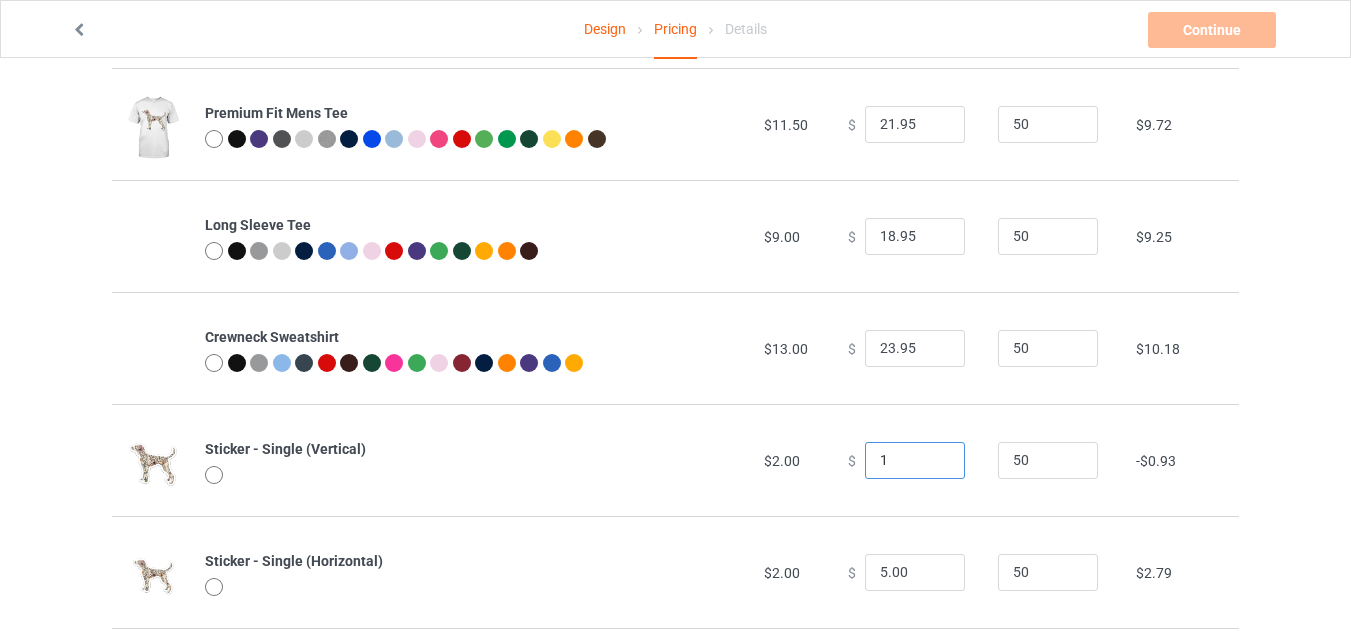 click on "1" at bounding box center [915, 461] 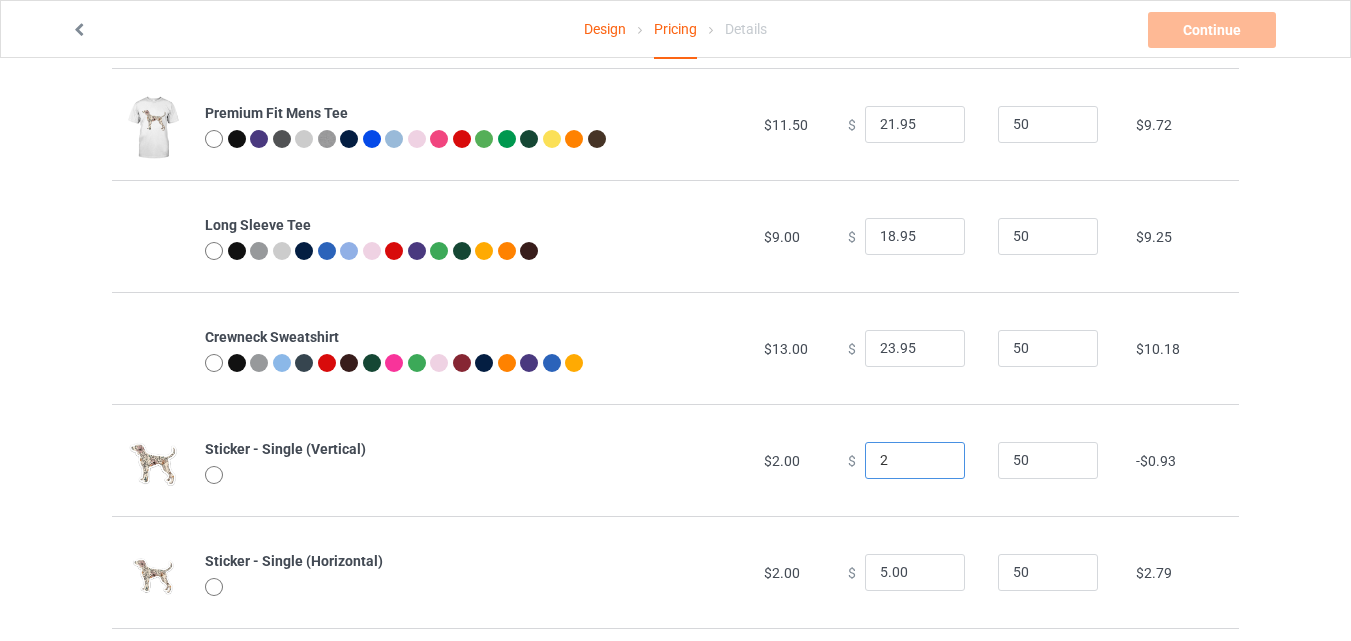 click on "2" at bounding box center [915, 461] 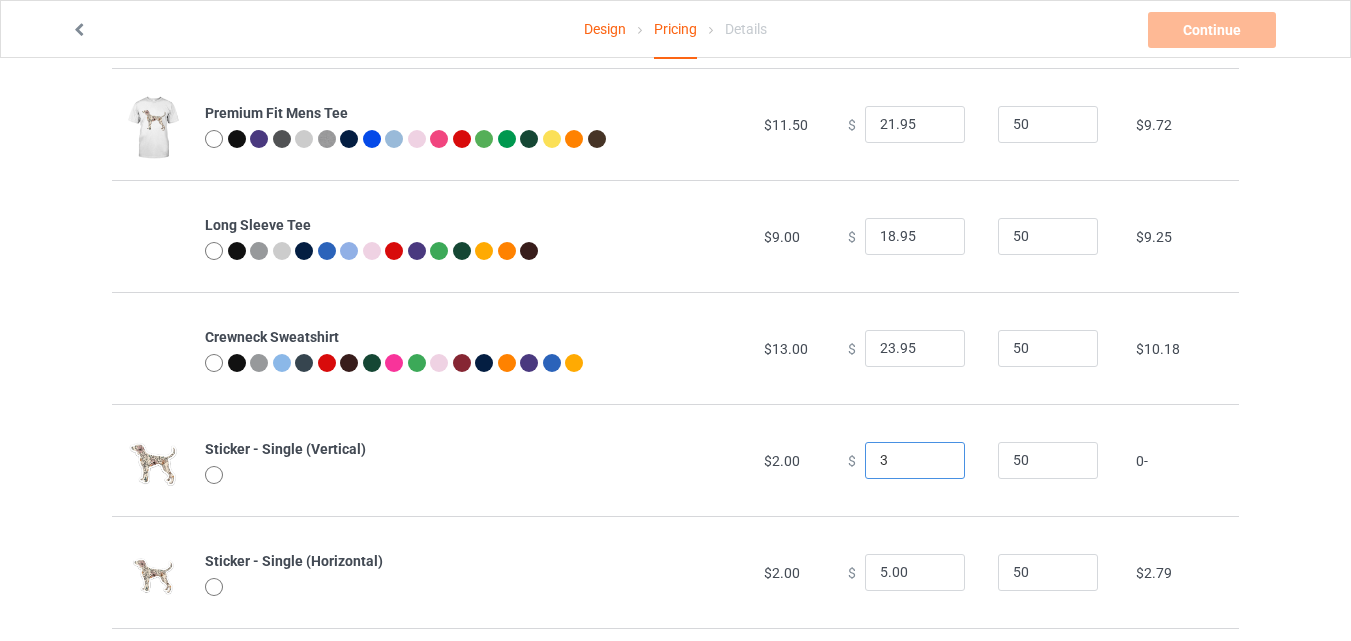 click on "3" at bounding box center (915, 461) 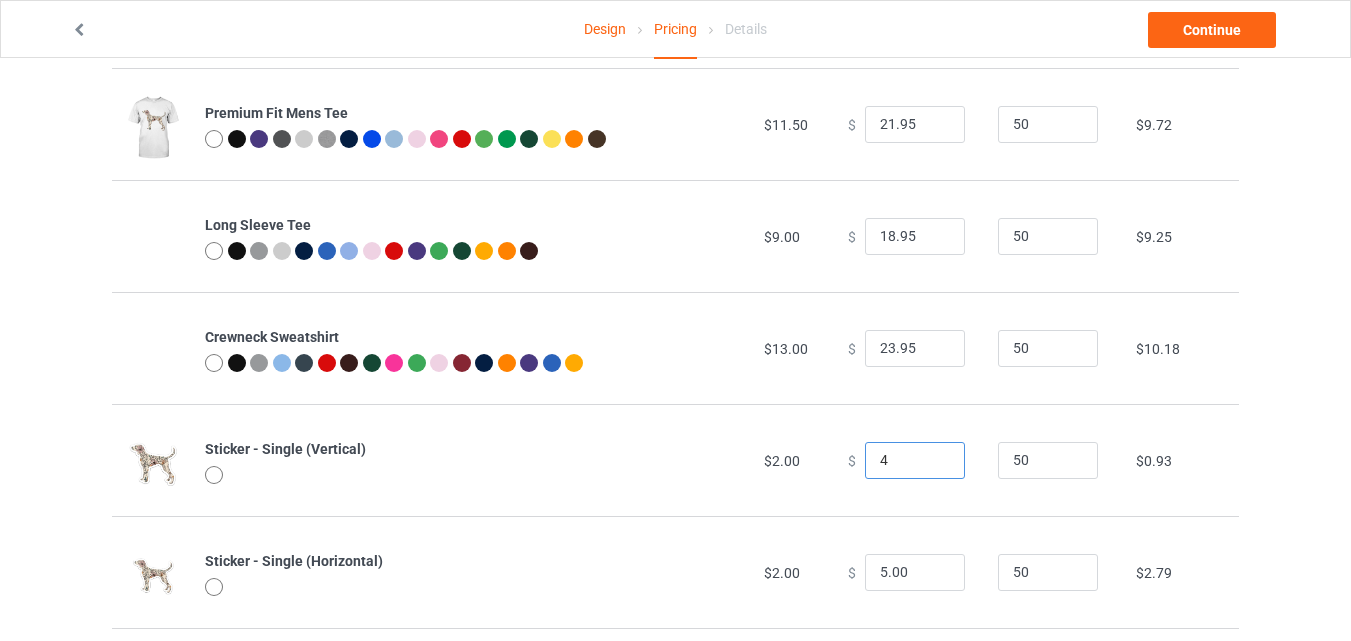 click on "4" at bounding box center [915, 461] 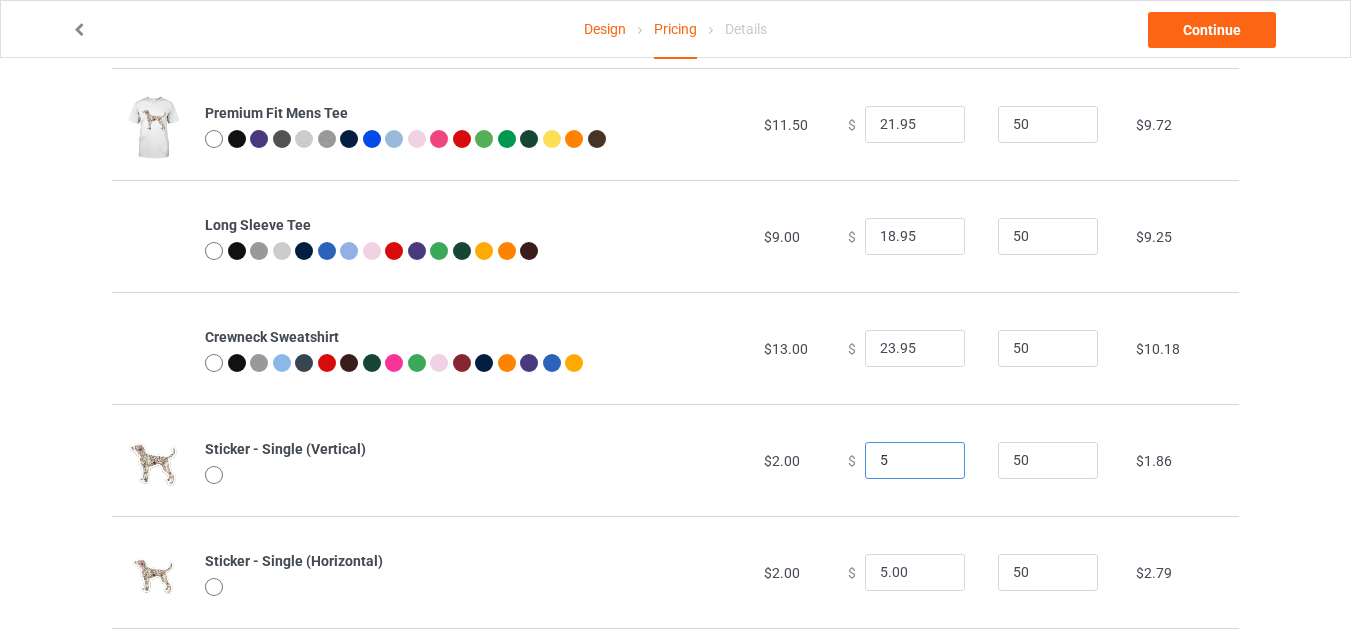 click on "5" at bounding box center [915, 461] 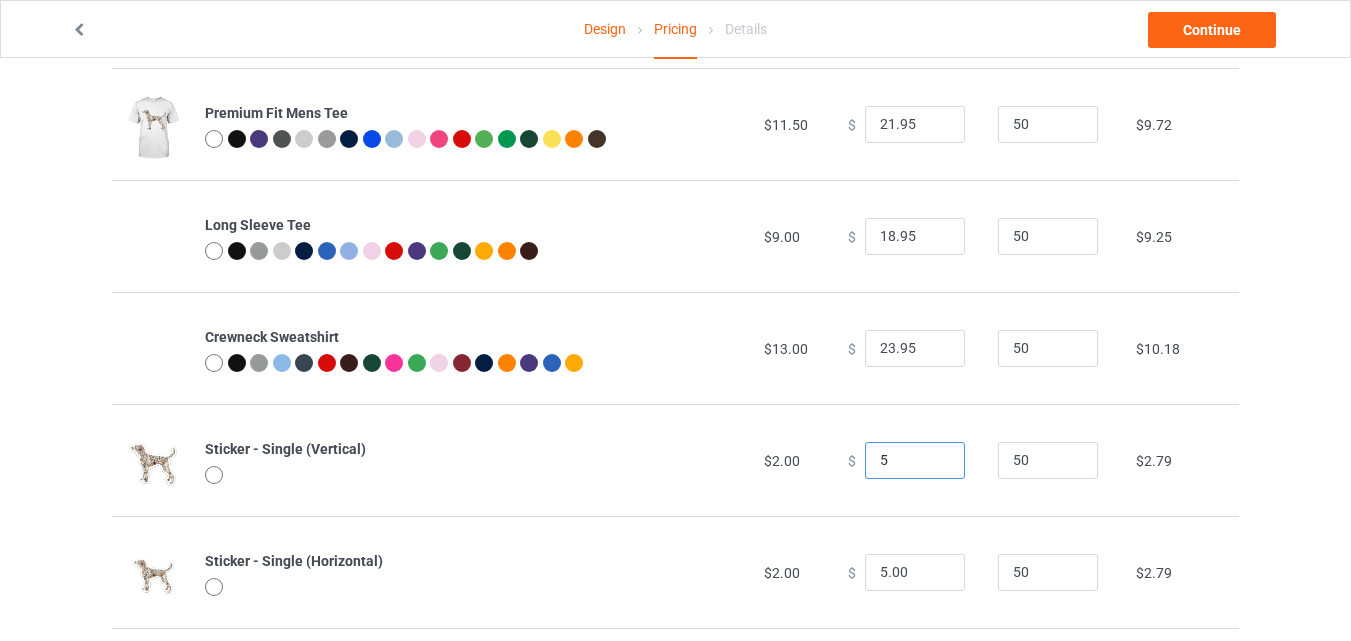 scroll, scrollTop: 366, scrollLeft: 0, axis: vertical 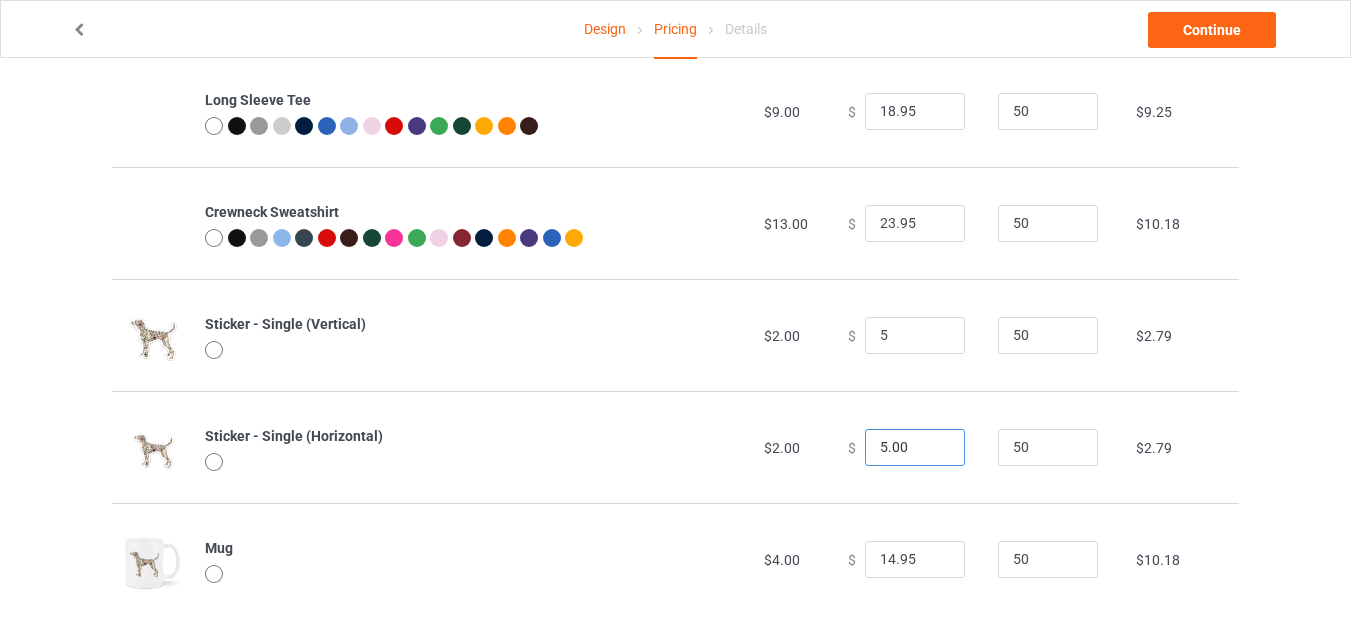 type on "5.00" 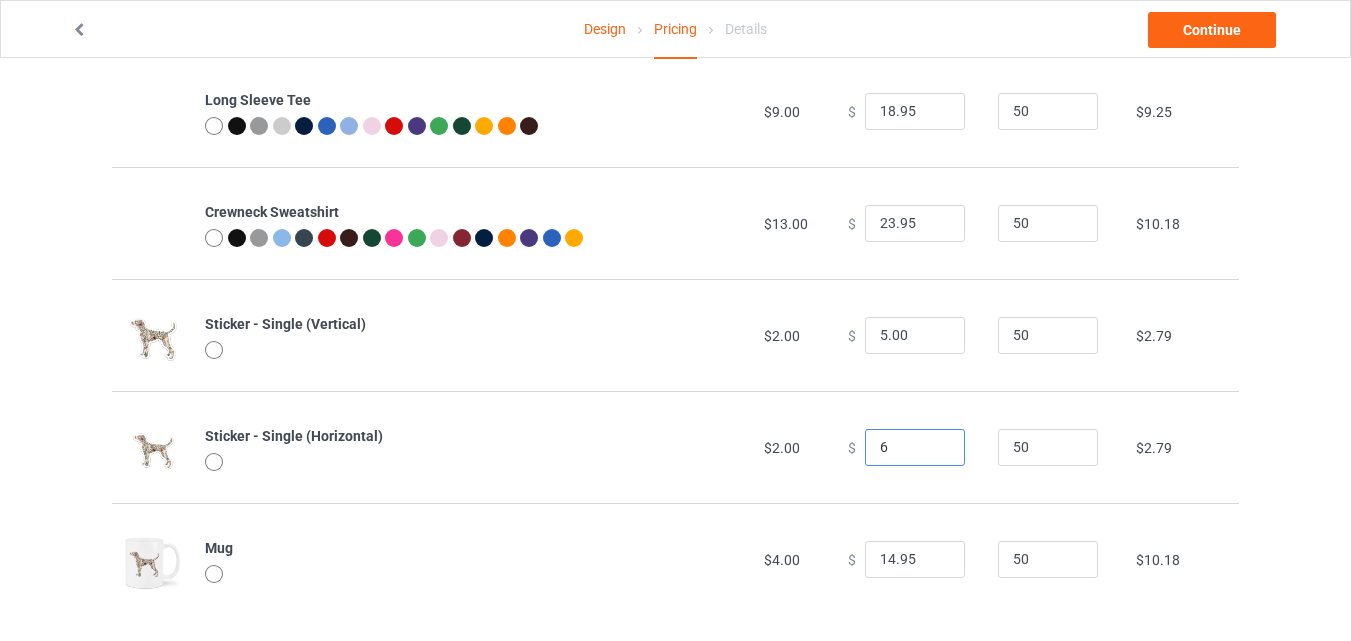 click on "6" at bounding box center (915, 448) 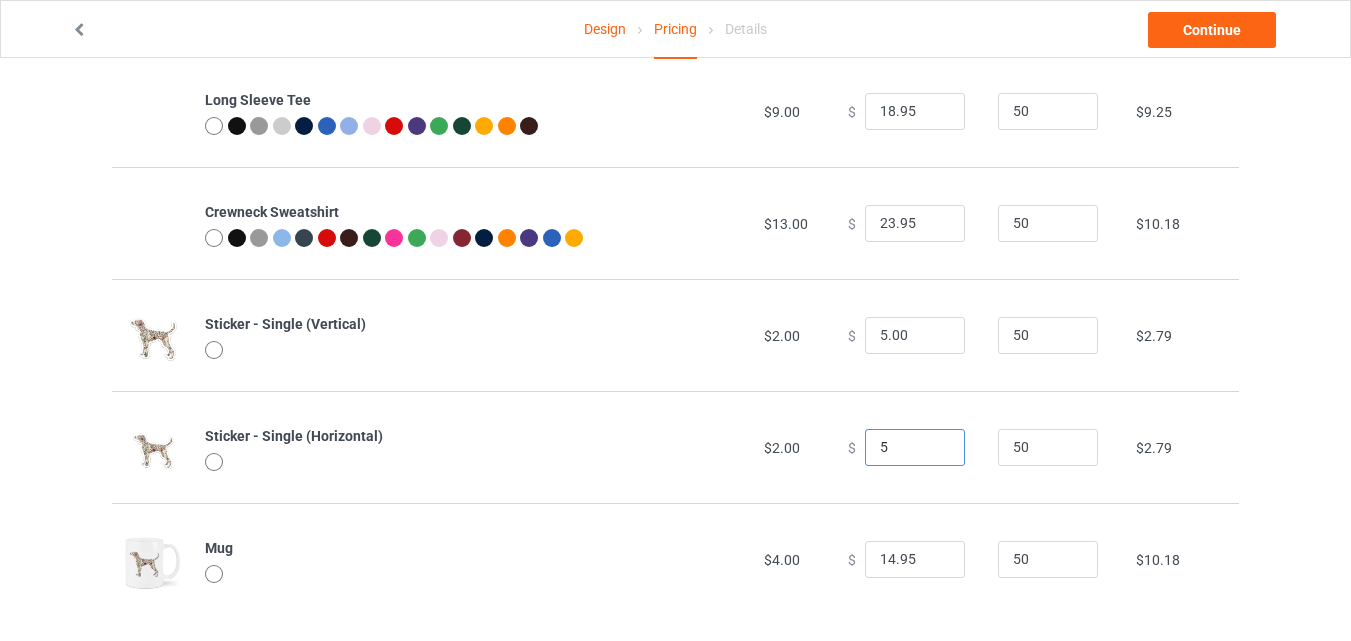 click on "5" at bounding box center [915, 448] 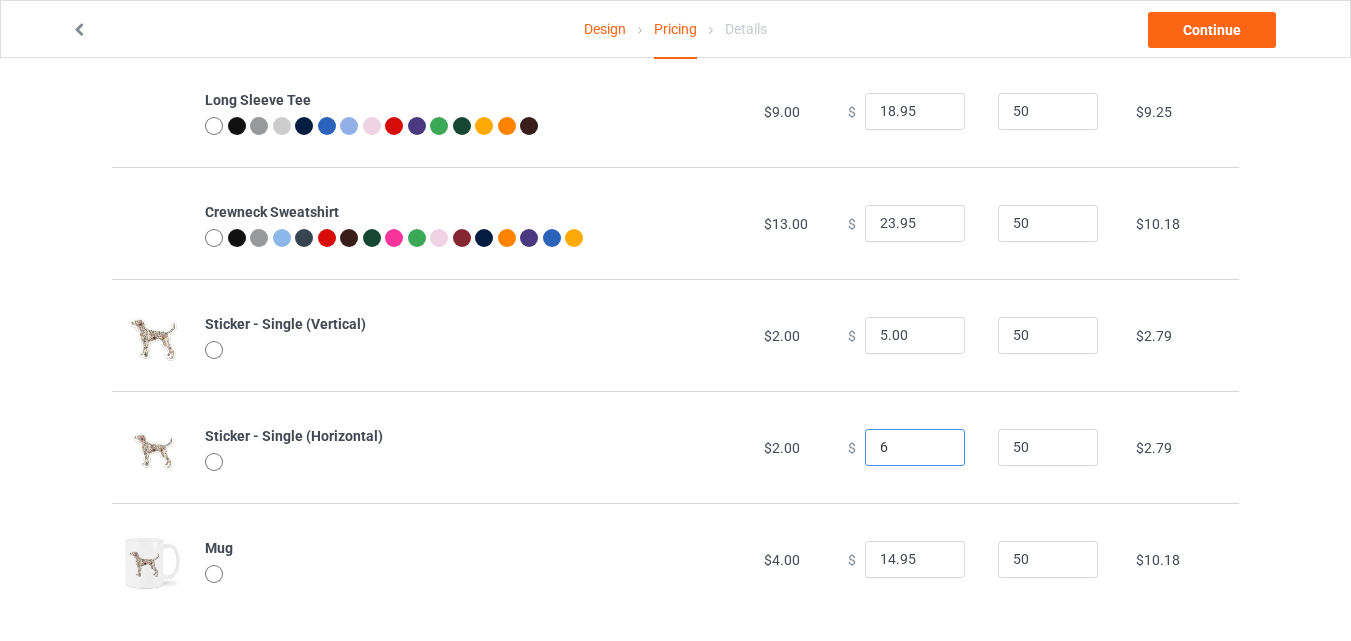 click on "6" at bounding box center [915, 448] 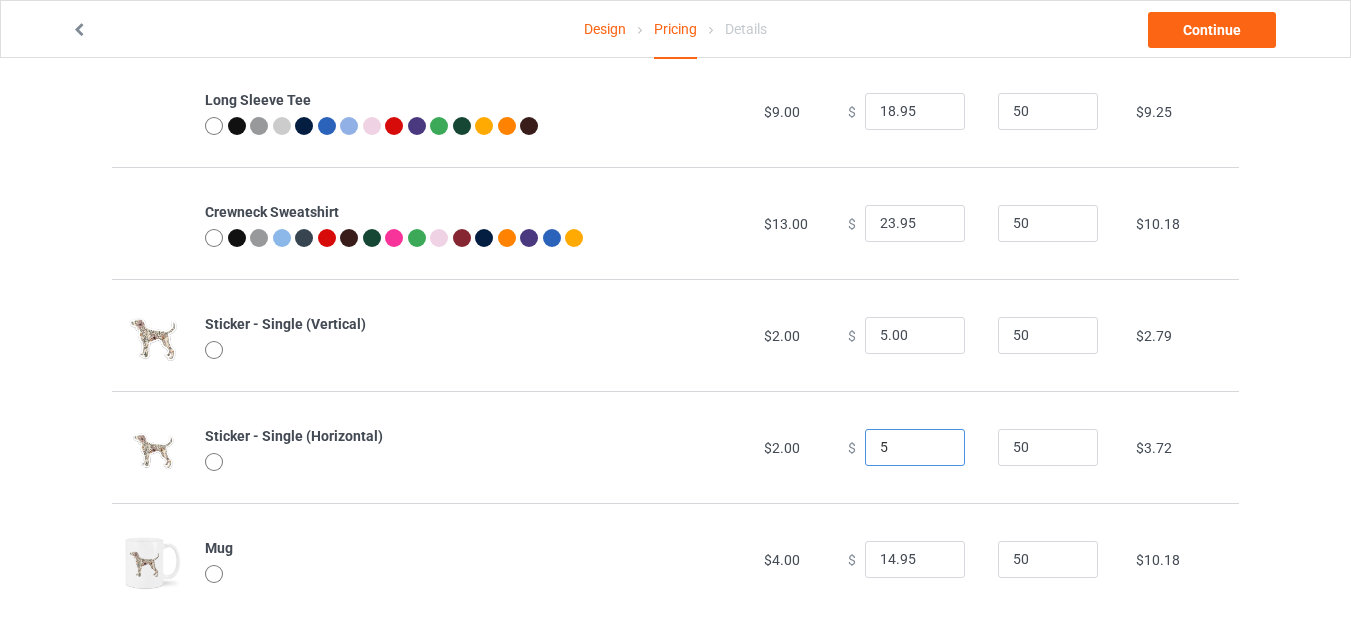 click on "5" at bounding box center (915, 448) 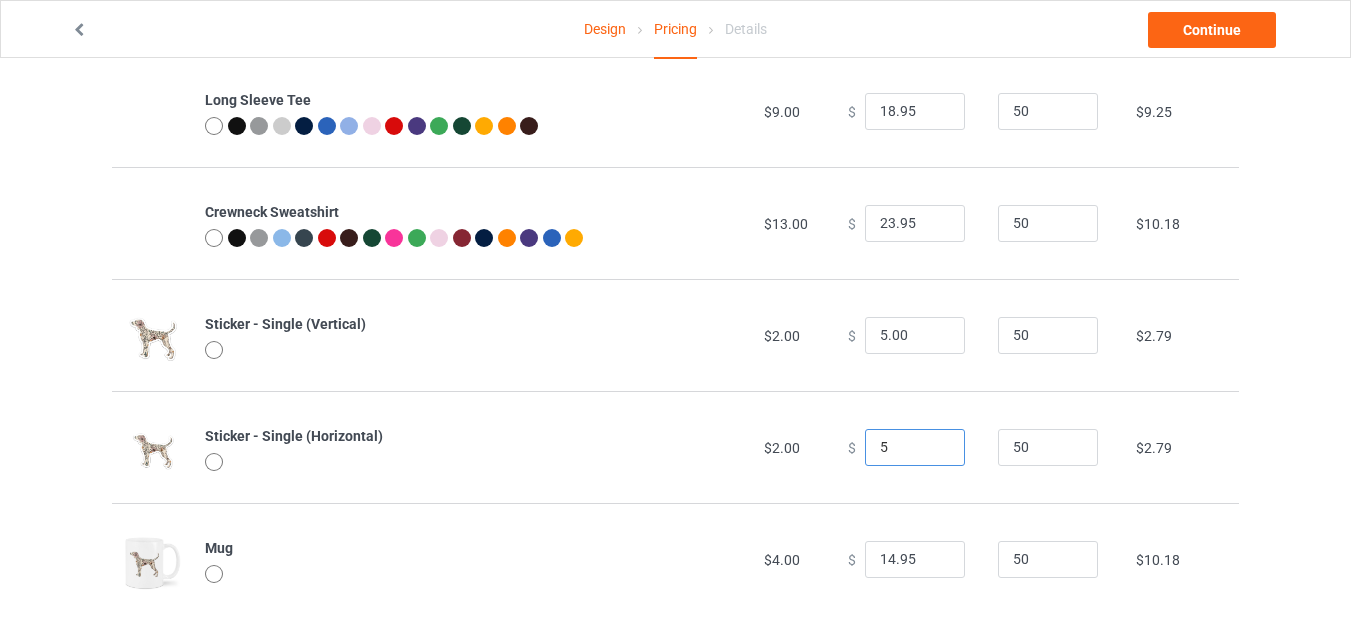 scroll, scrollTop: 383, scrollLeft: 0, axis: vertical 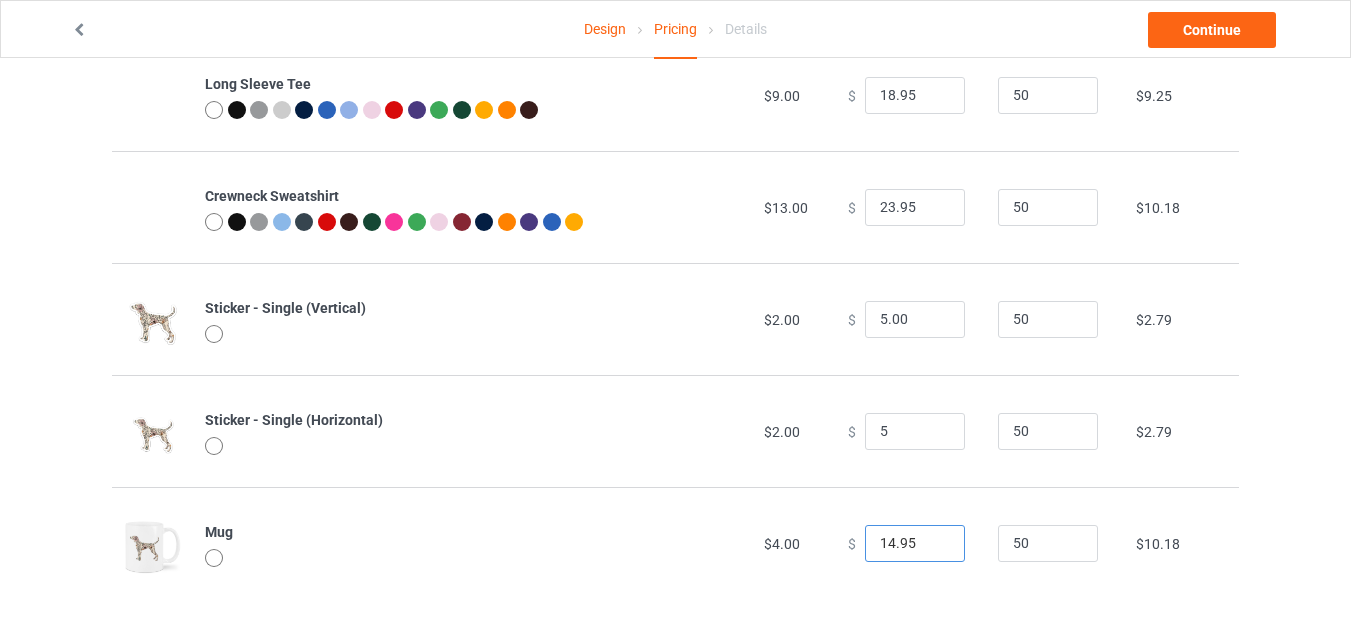 type on "5.00" 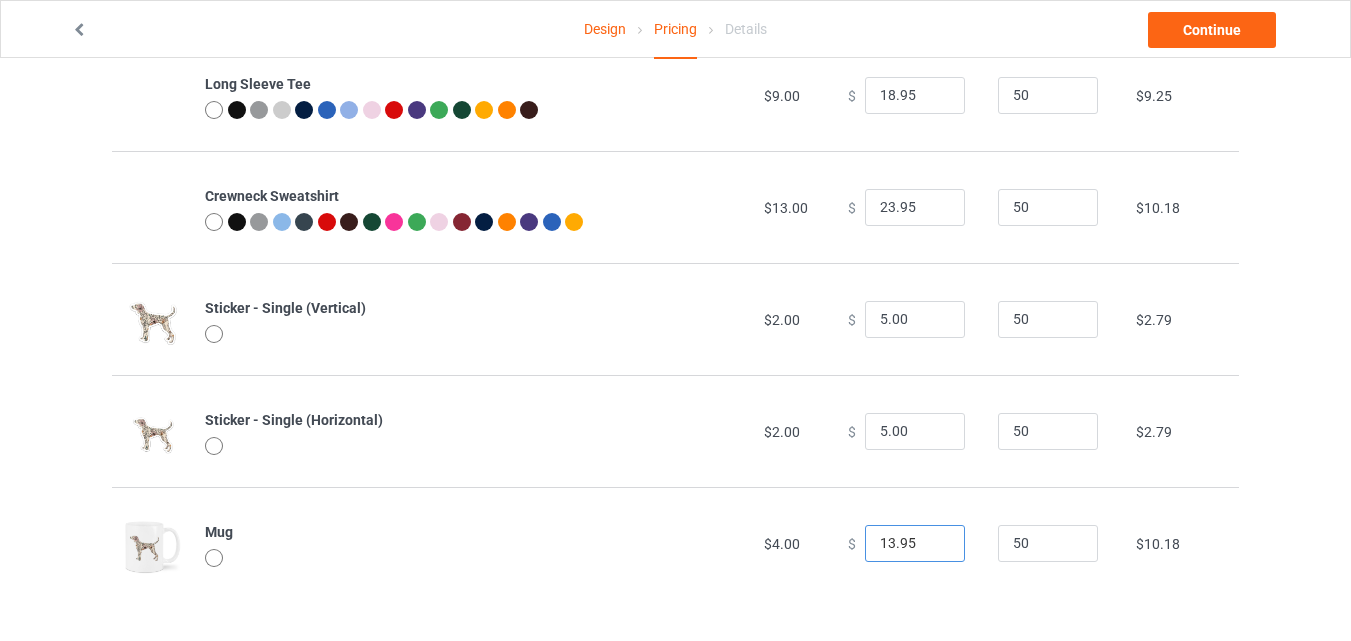 type on "13.95" 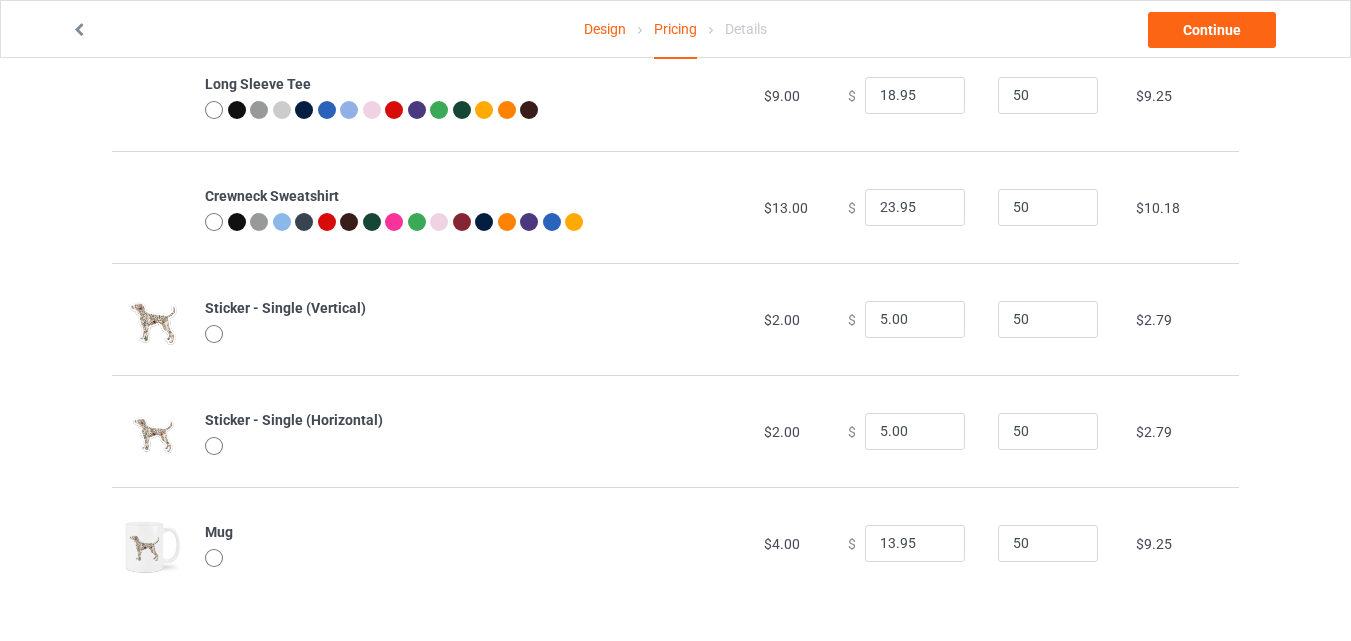 click on "Design Pricing Details Continue" at bounding box center (675, 29) 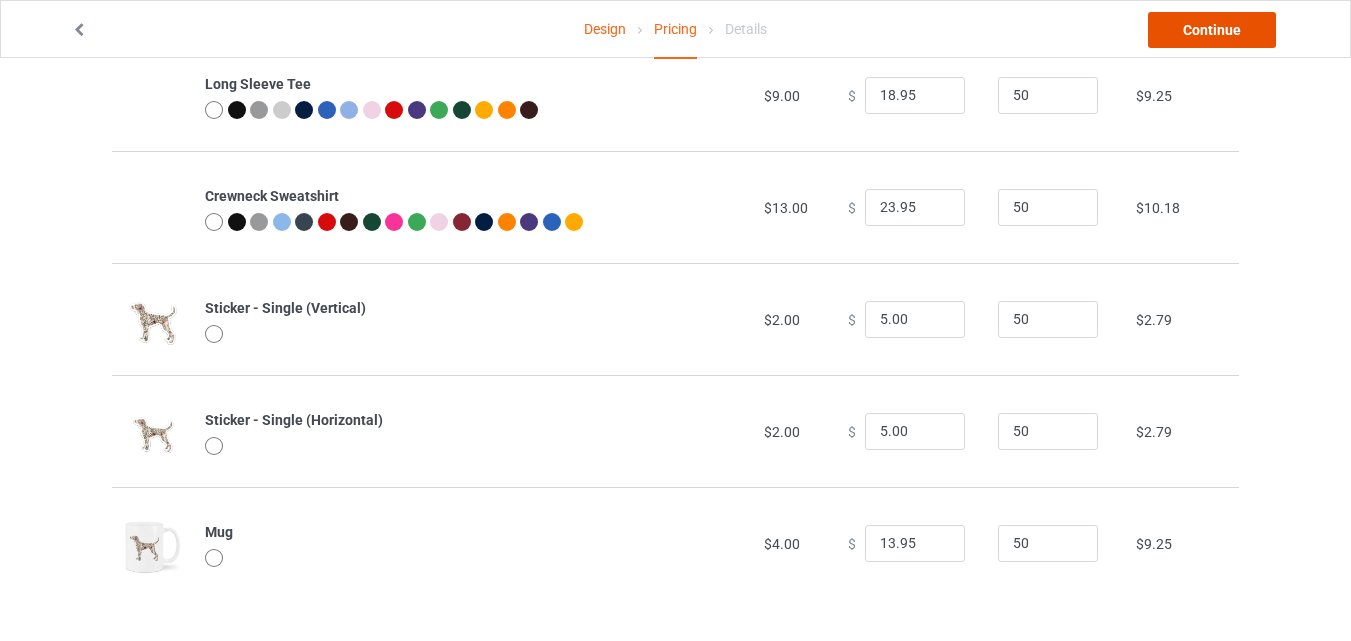 click on "Continue" at bounding box center [1212, 30] 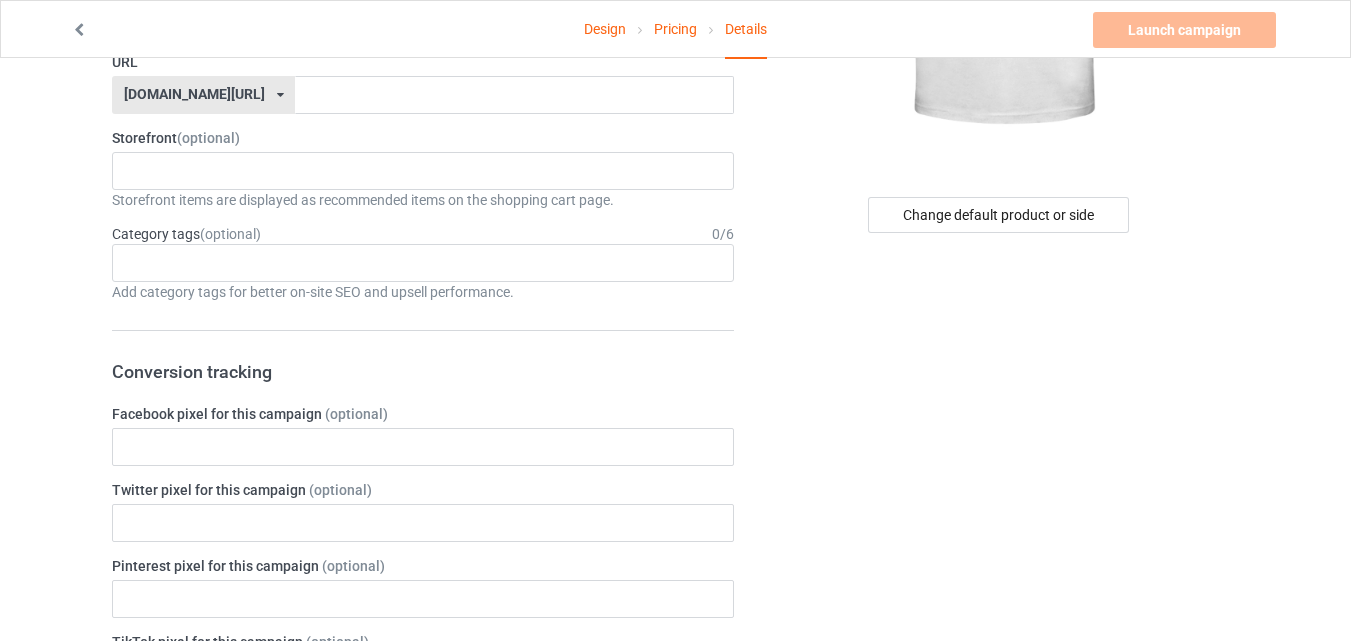 scroll, scrollTop: 0, scrollLeft: 0, axis: both 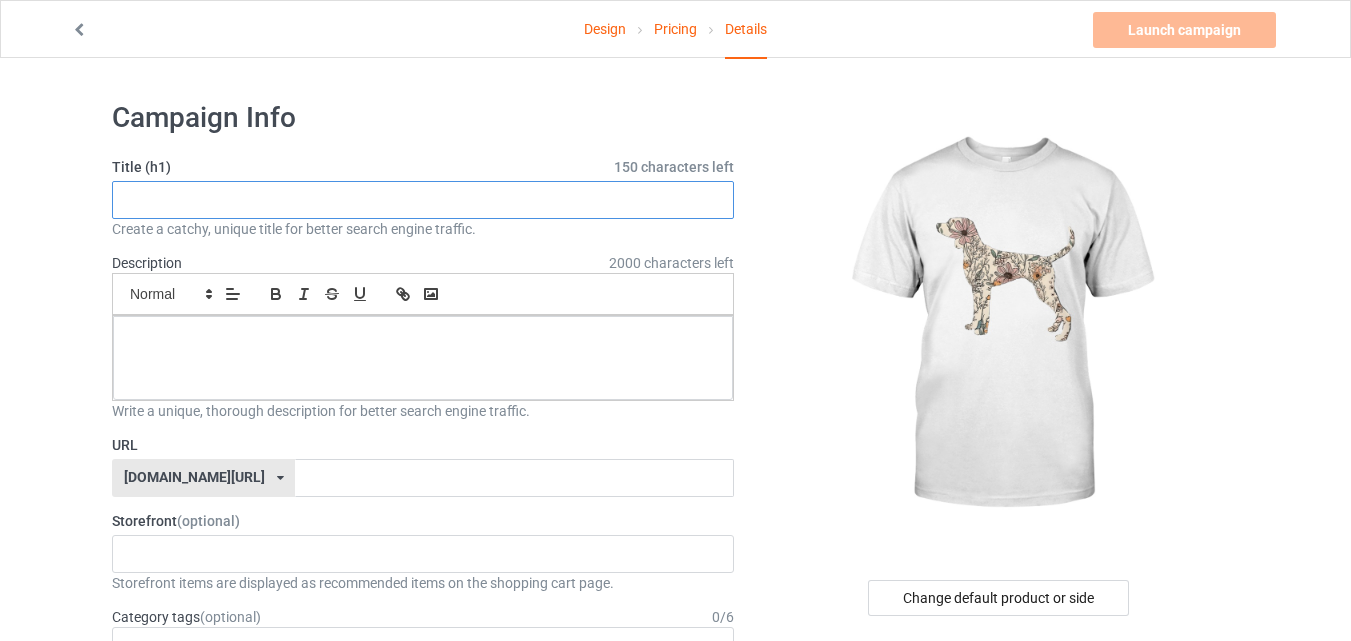 click at bounding box center [423, 200] 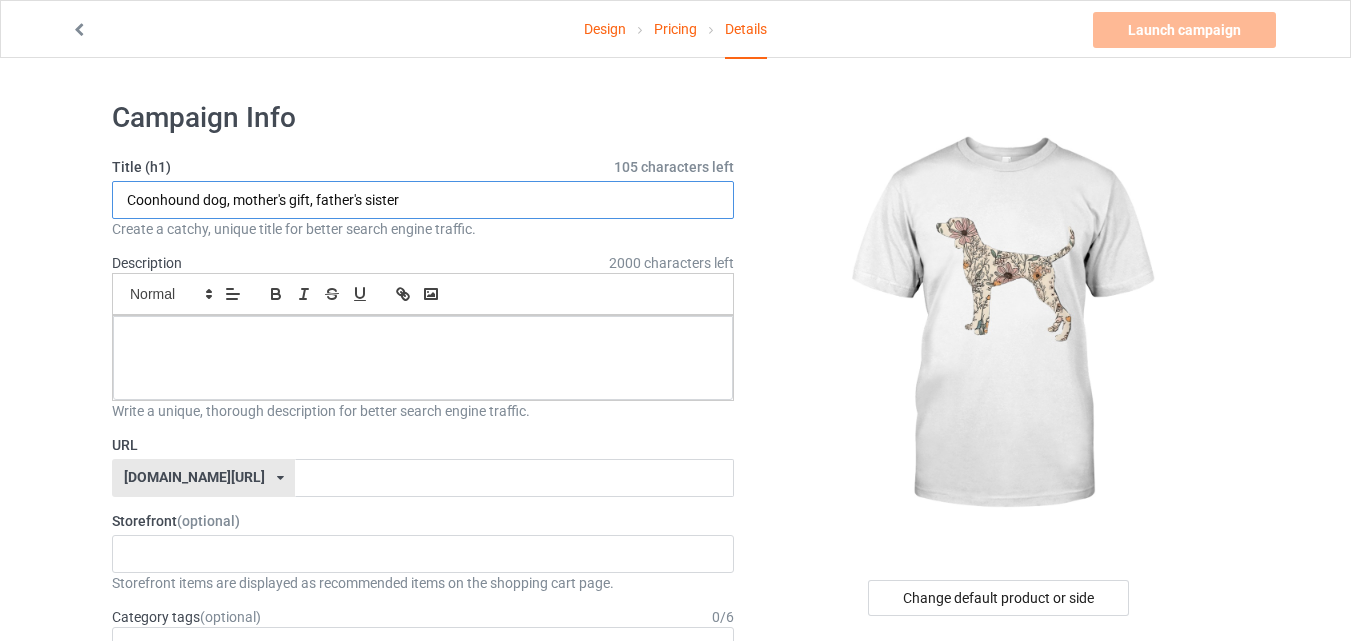 type on "Coonhound dog, mother's gift, father's sister" 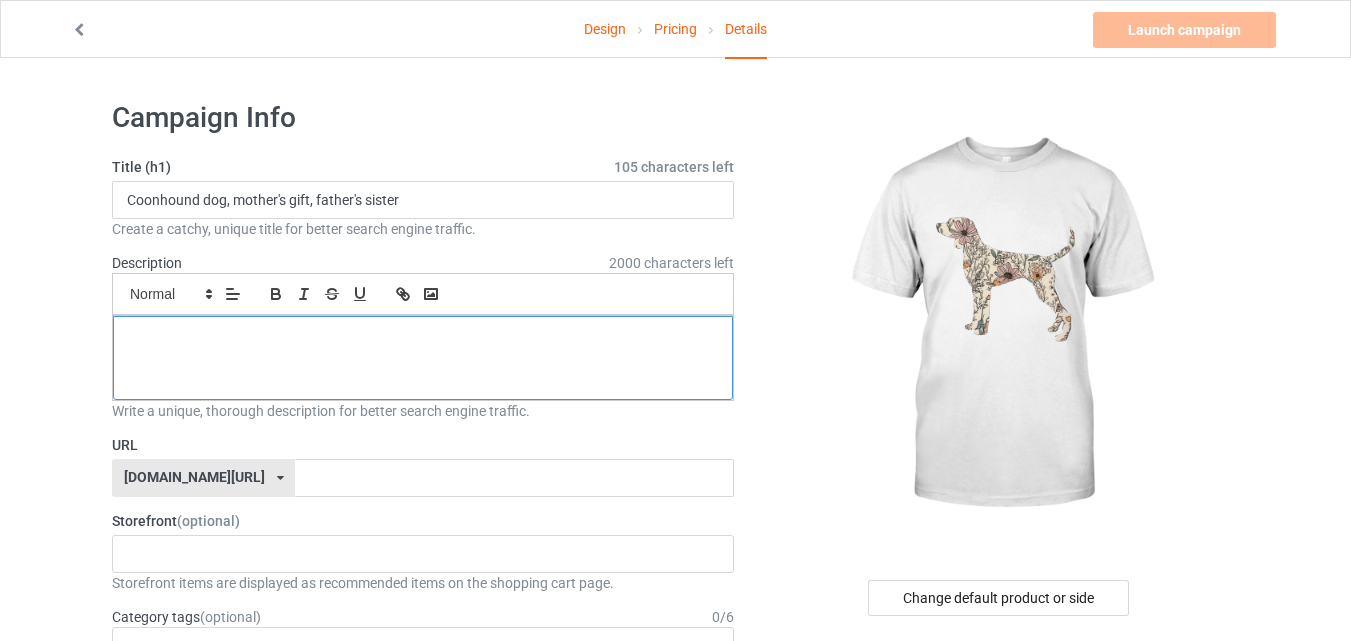 click at bounding box center [423, 338] 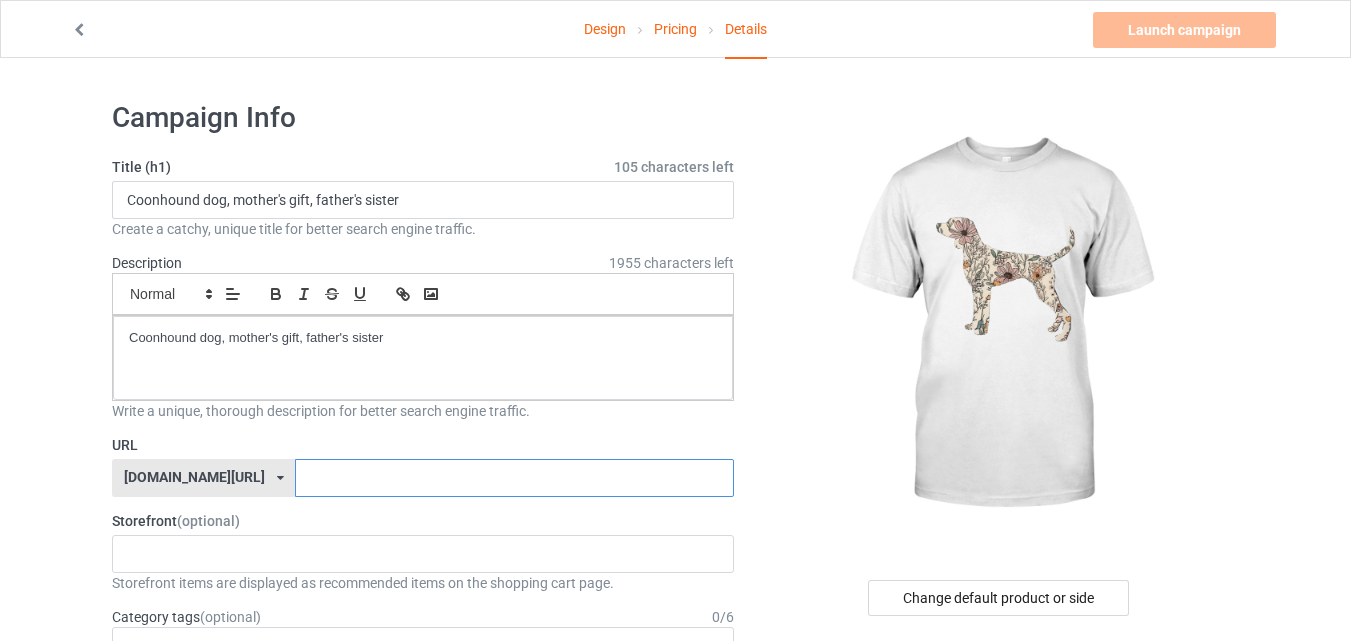 click at bounding box center [514, 478] 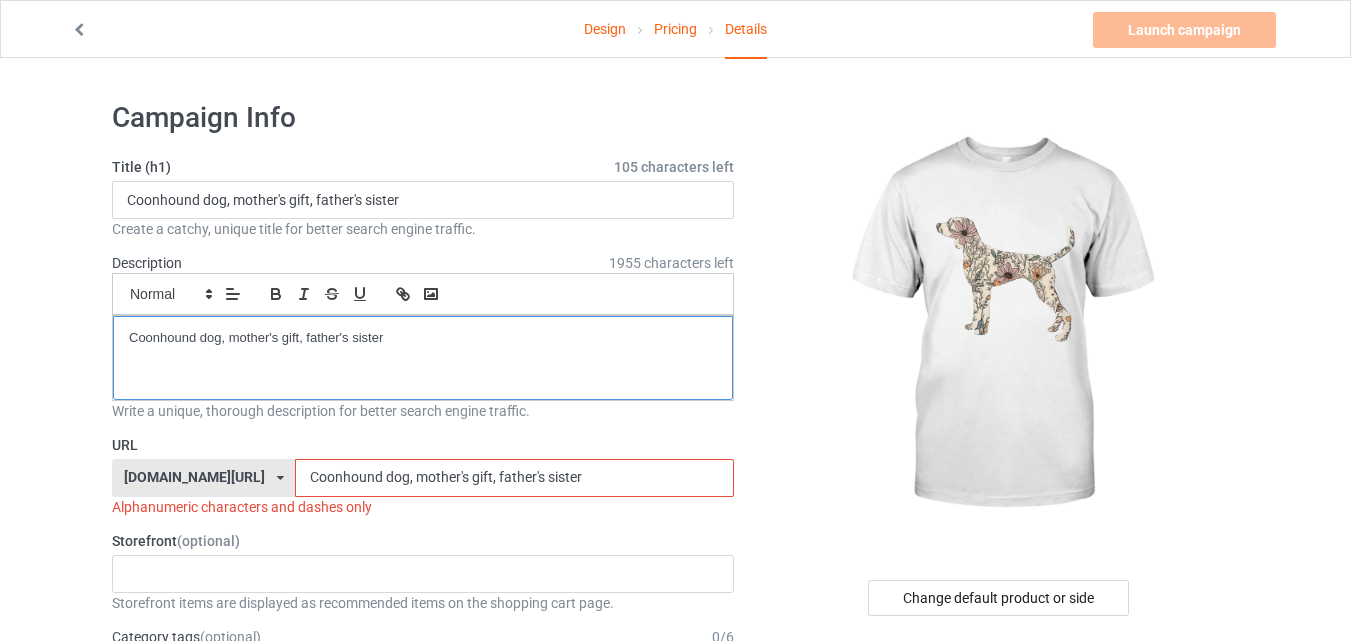 click on "Coonhound dog, mother's gift, father's sister" at bounding box center [423, 358] 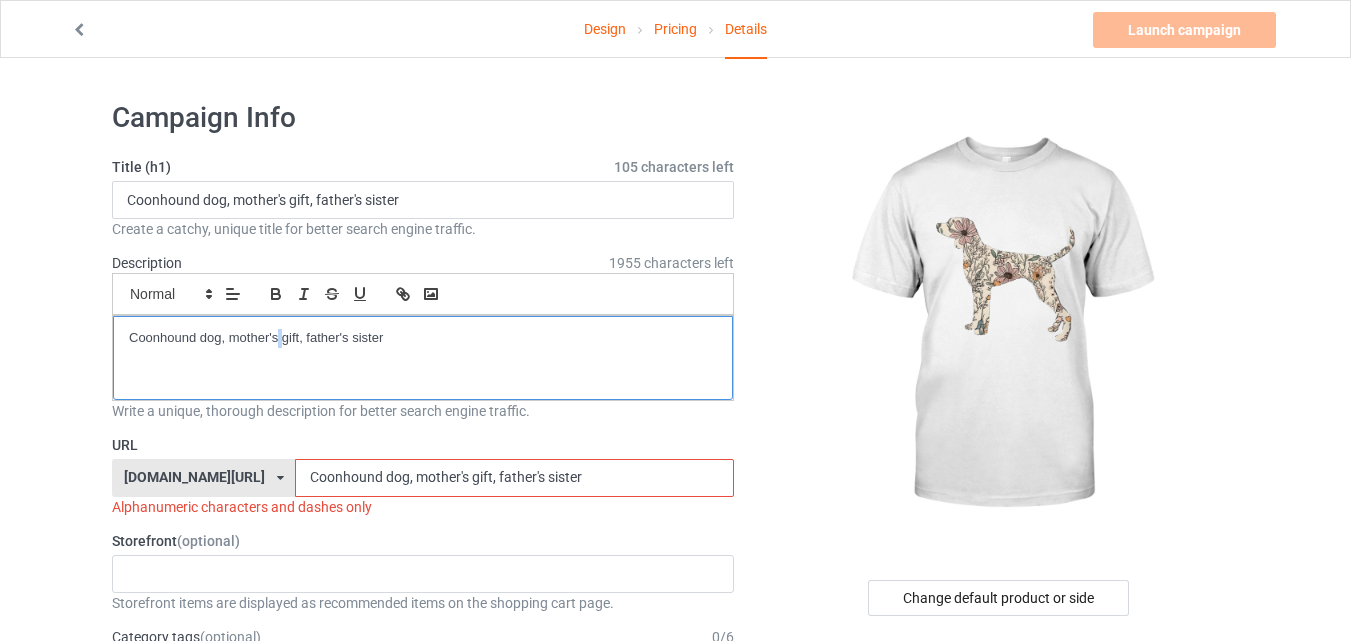 click on "Coonhound dog, mother's gift, father's sister" at bounding box center [423, 358] 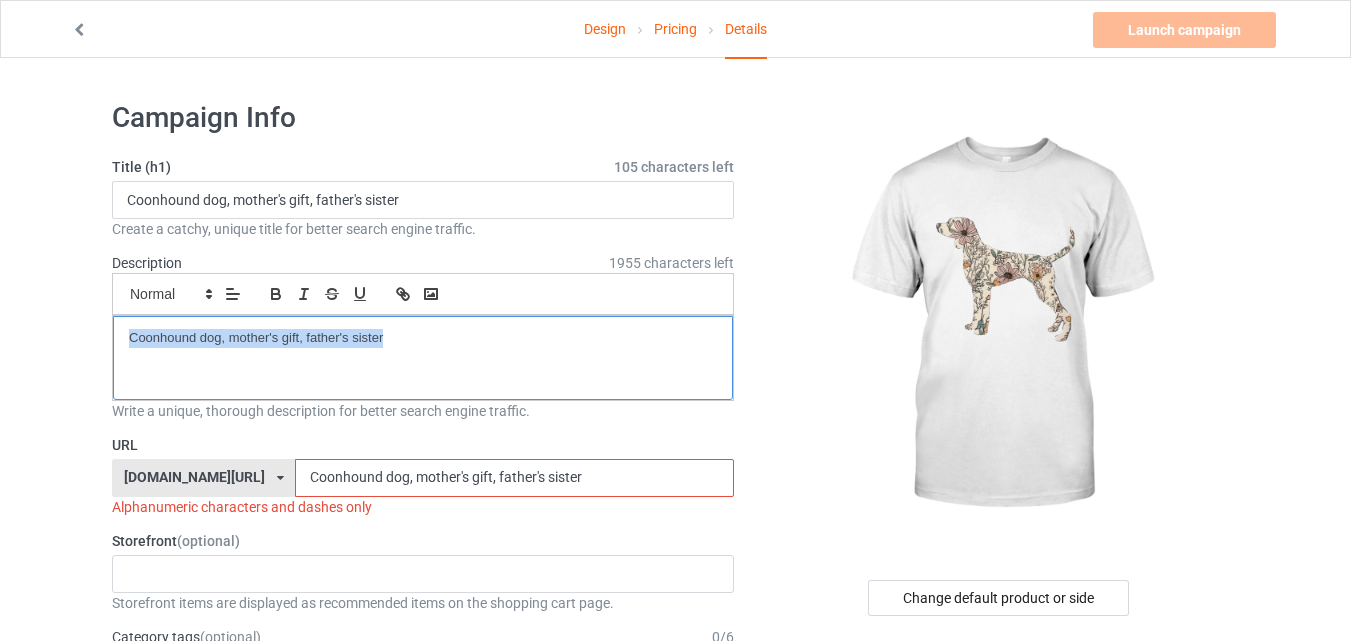 click on "Coonhound dog, mother's gift, father's sister" at bounding box center (423, 358) 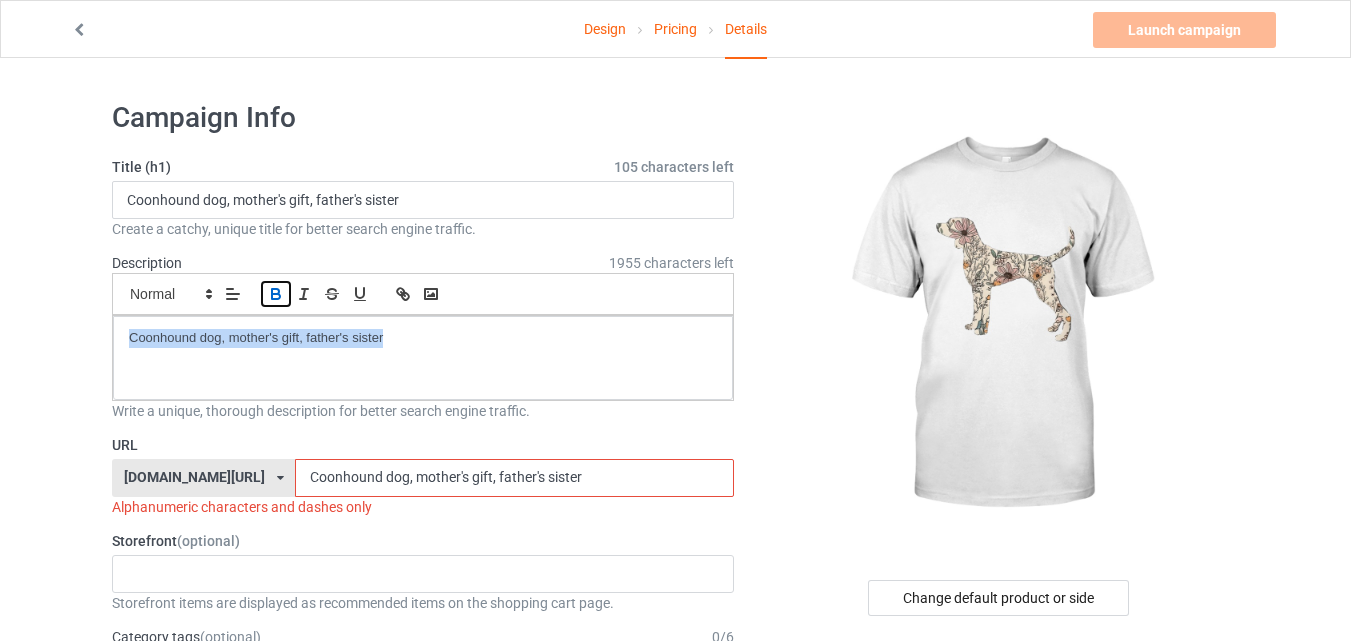 click 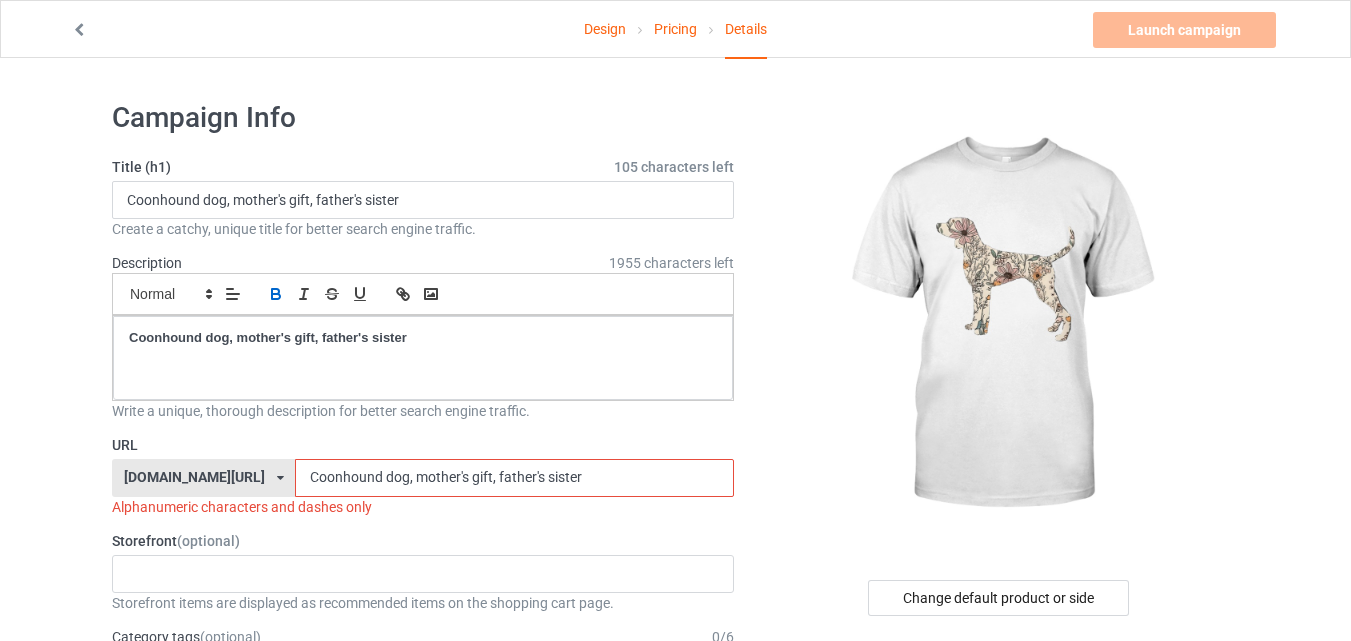 click on "Coonhound dog, mother's gift, father's sister" at bounding box center (514, 478) 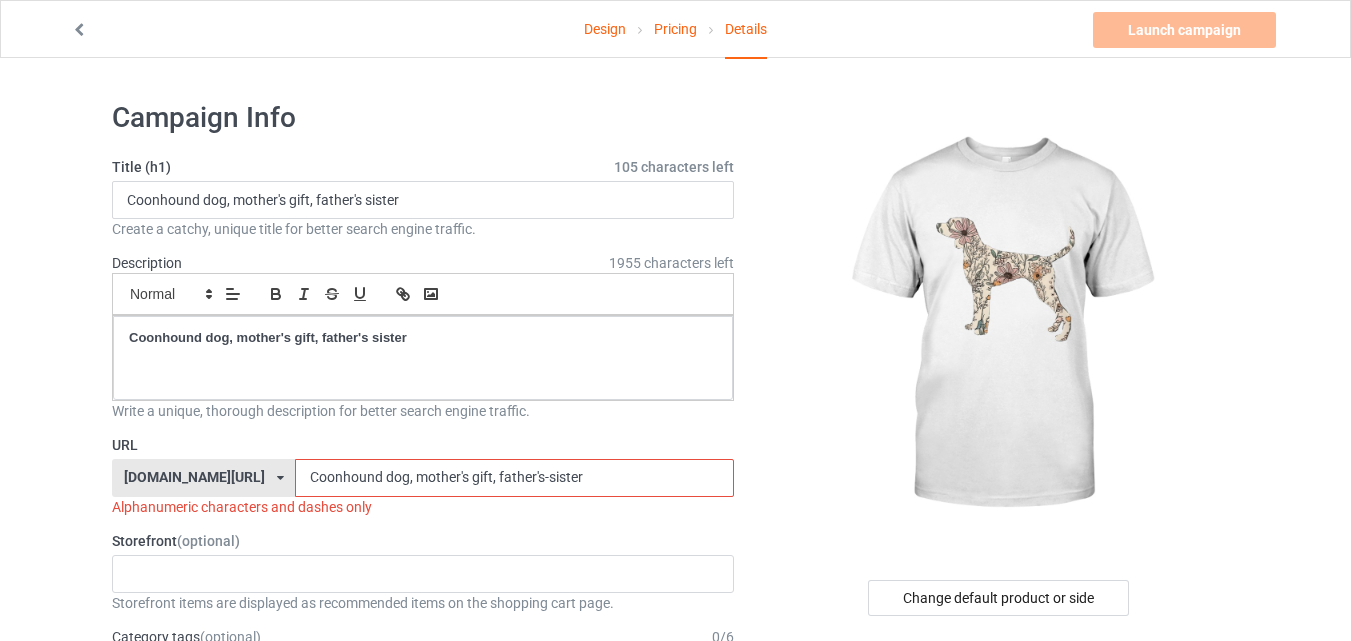 click on "Coonhound dog, mother's gift, father's-sister" at bounding box center [514, 478] 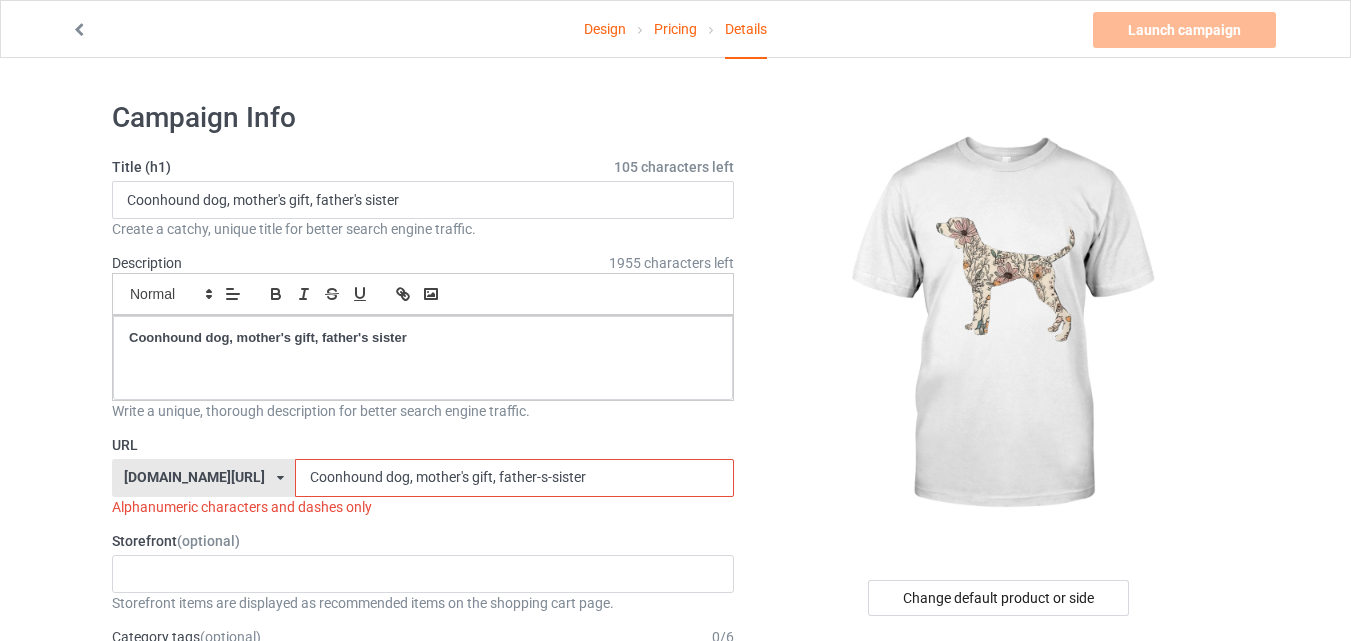 click on "Coonhound dog, mother's gift, father-s-sister" at bounding box center [514, 478] 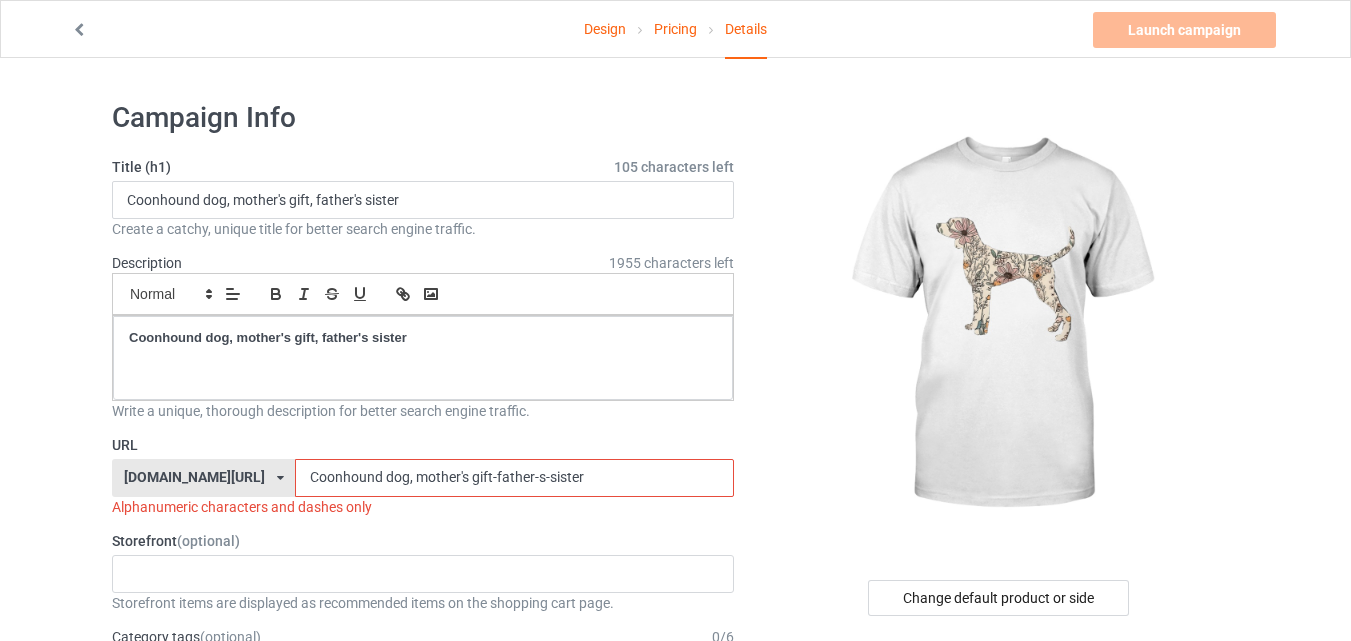 click on "Coonhound dog, mother's gift-father-s-sister" at bounding box center [514, 478] 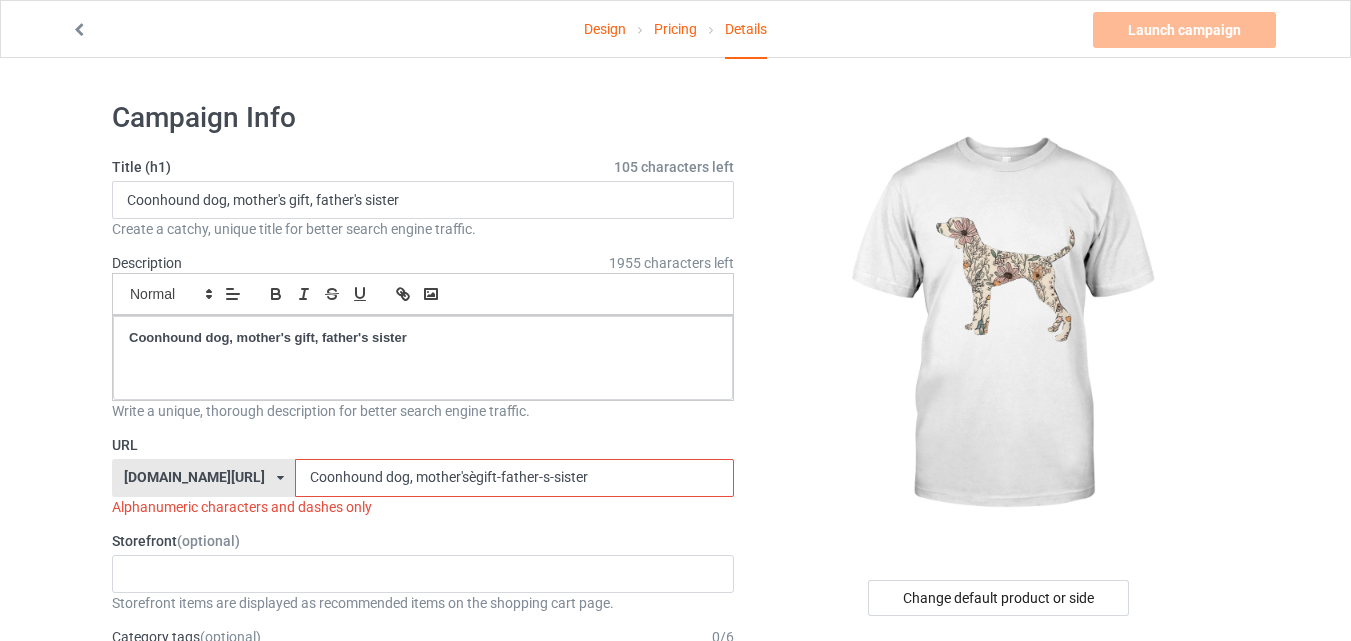 click on "Coonhound dog, mother'sègift-father-s-sister" at bounding box center [514, 478] 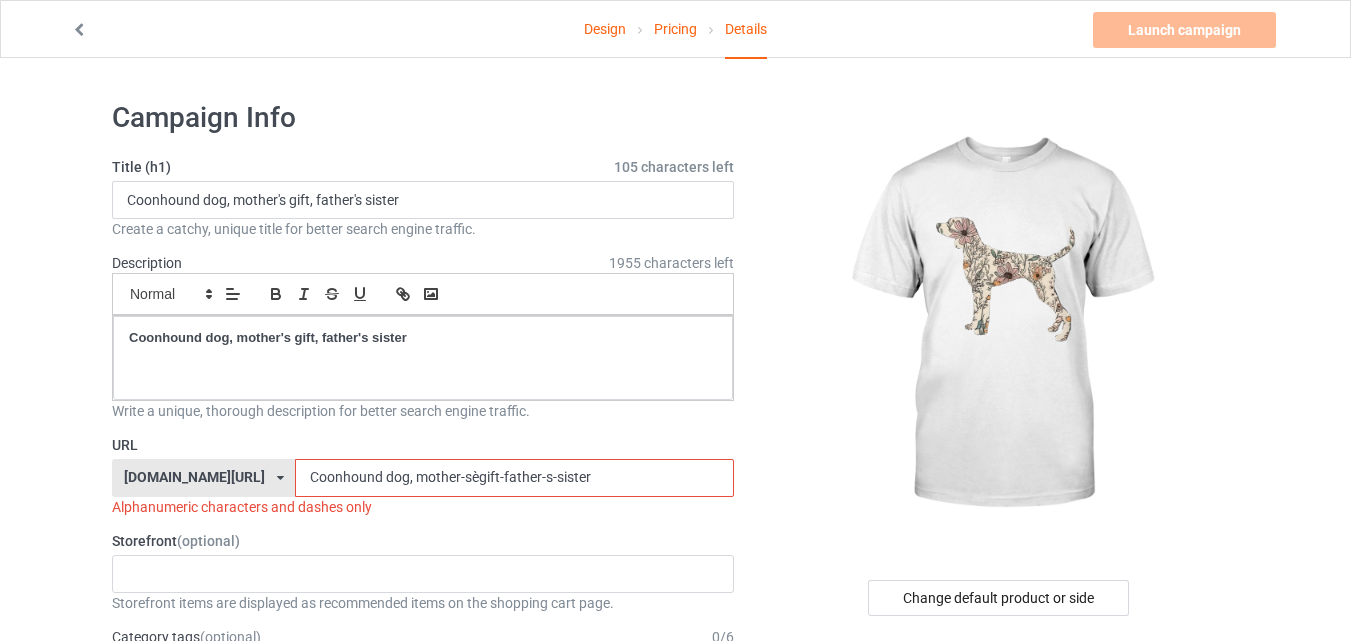 click on "Coonhound dog, mother-sègift-father-s-sister" at bounding box center [514, 478] 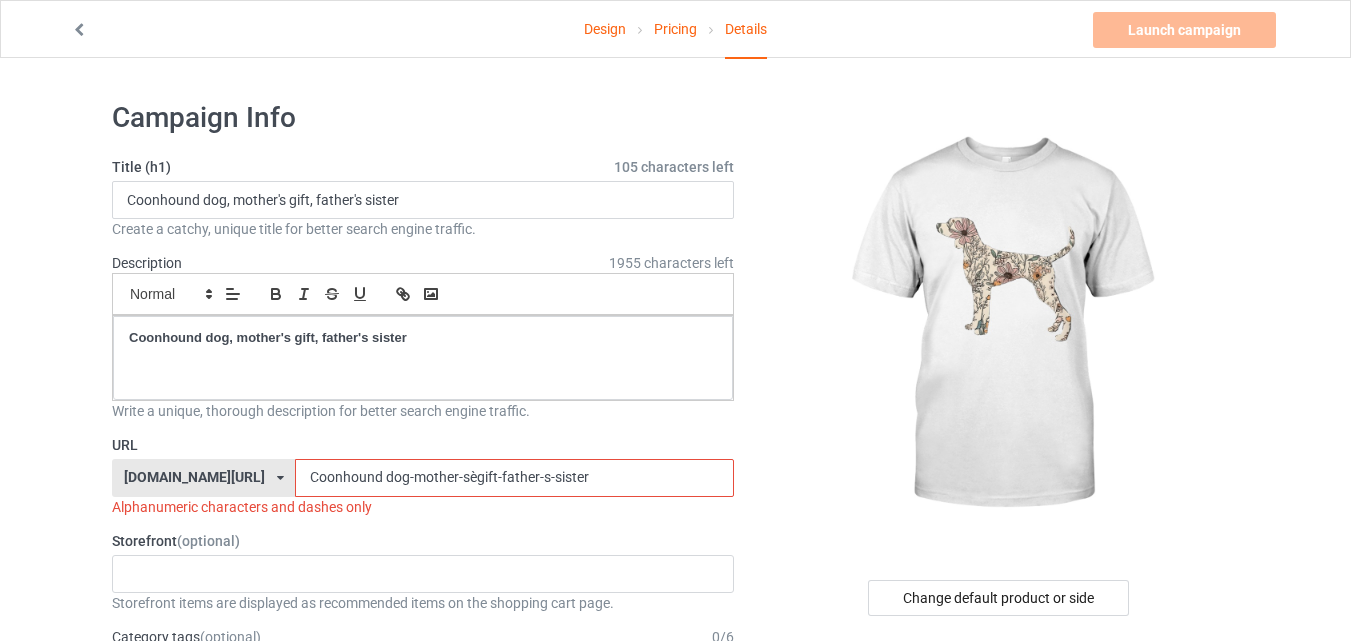 click on "Coonhound dog-mother-sègift-father-s-sister" at bounding box center [514, 478] 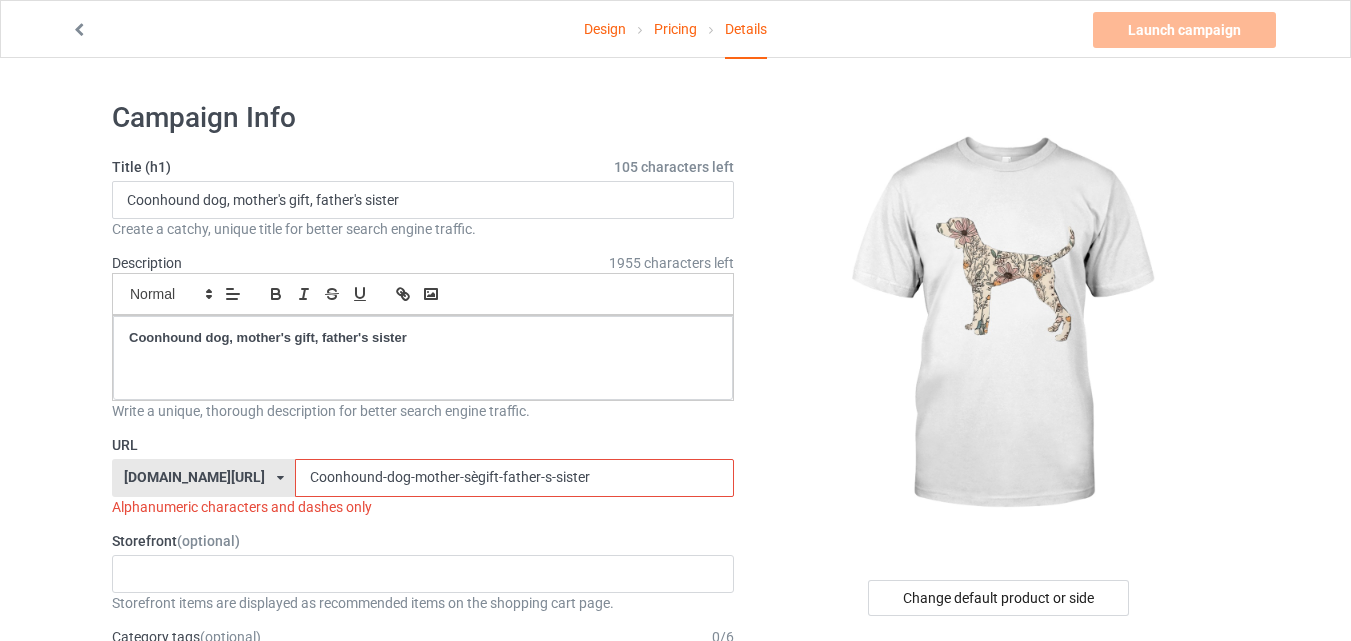 click on "Coonhound-dog-mother-sègift-father-s-sister" at bounding box center (514, 478) 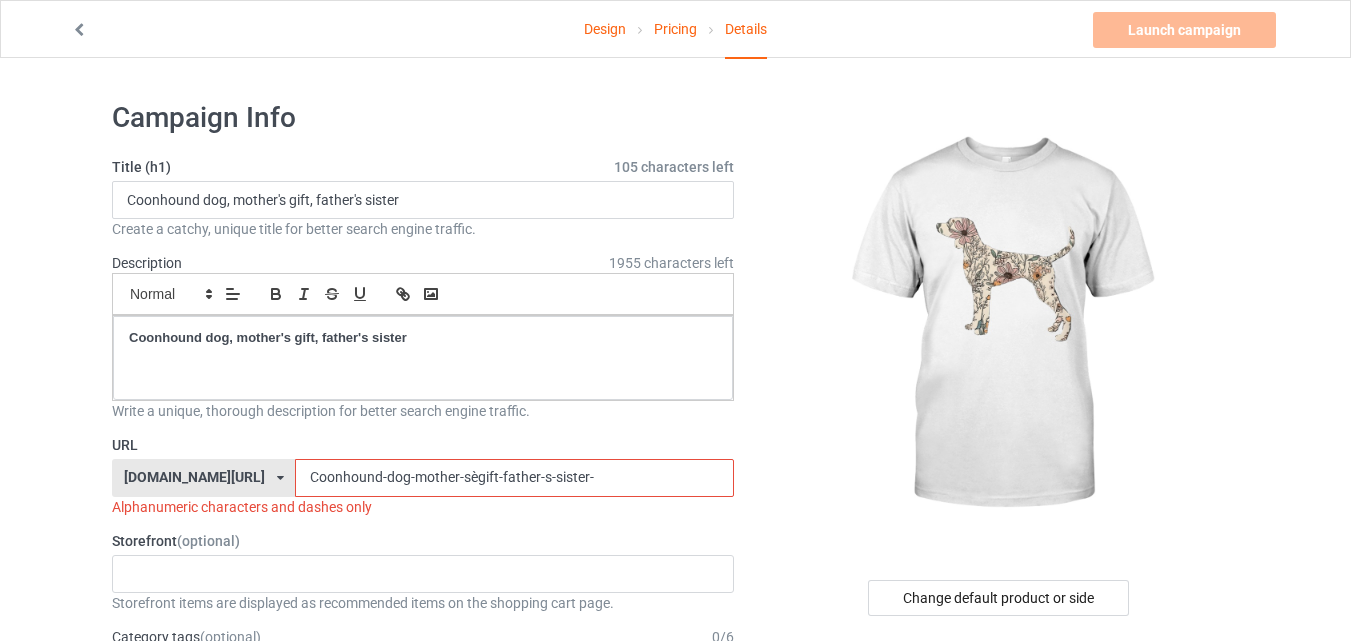 click on "Coonhound-dog-mother-sègift-father-s-sister-" at bounding box center (514, 478) 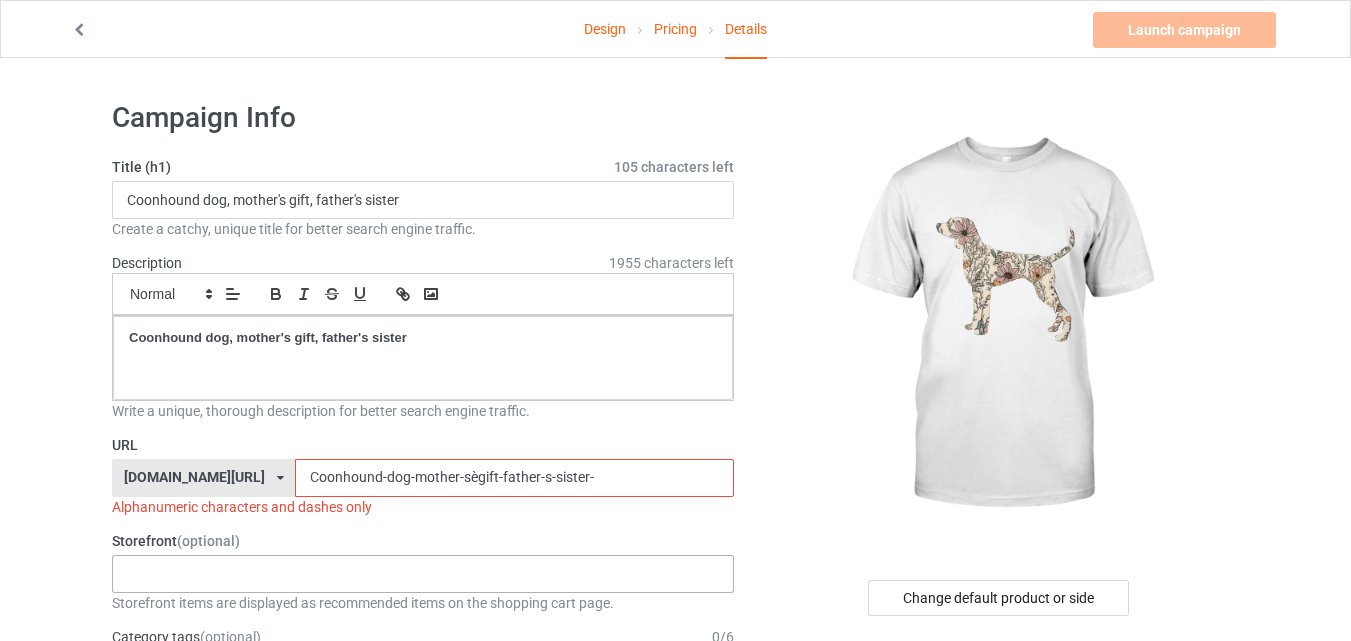 type on "Coonhound-dog-mother-sèg-ift-father-s-sister-" 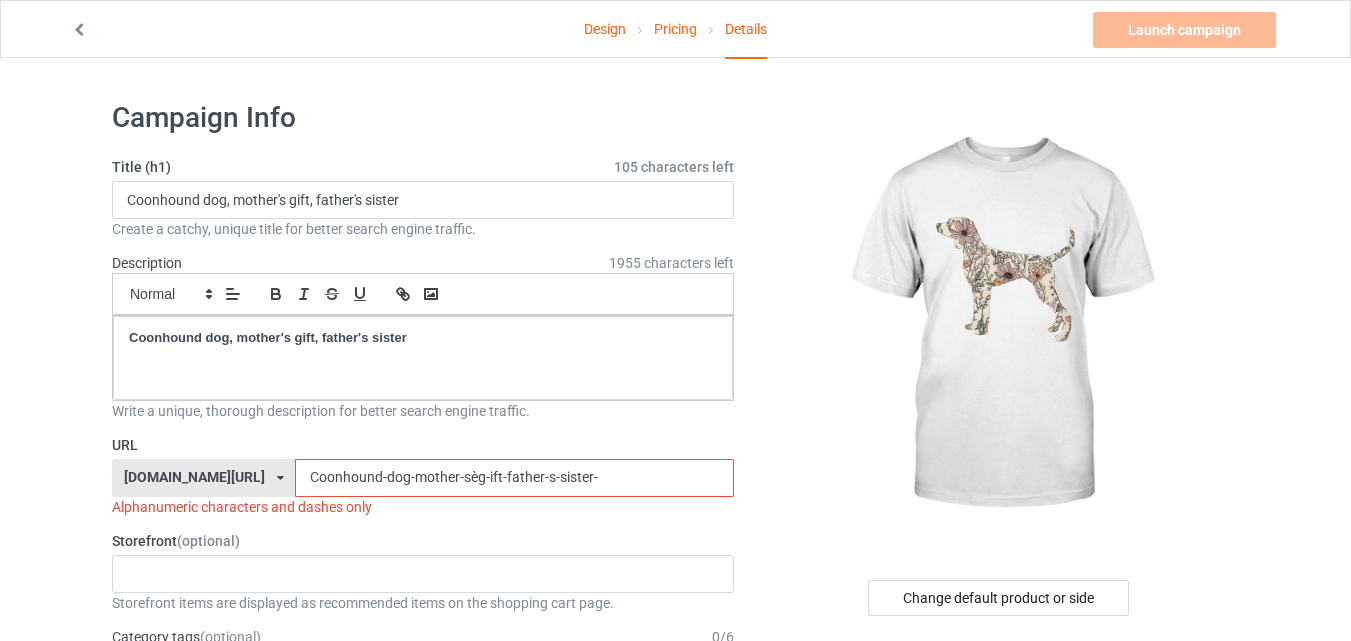 click on "Coonhound-dog-mother-sèg-ift-father-s-sister-" at bounding box center [514, 478] 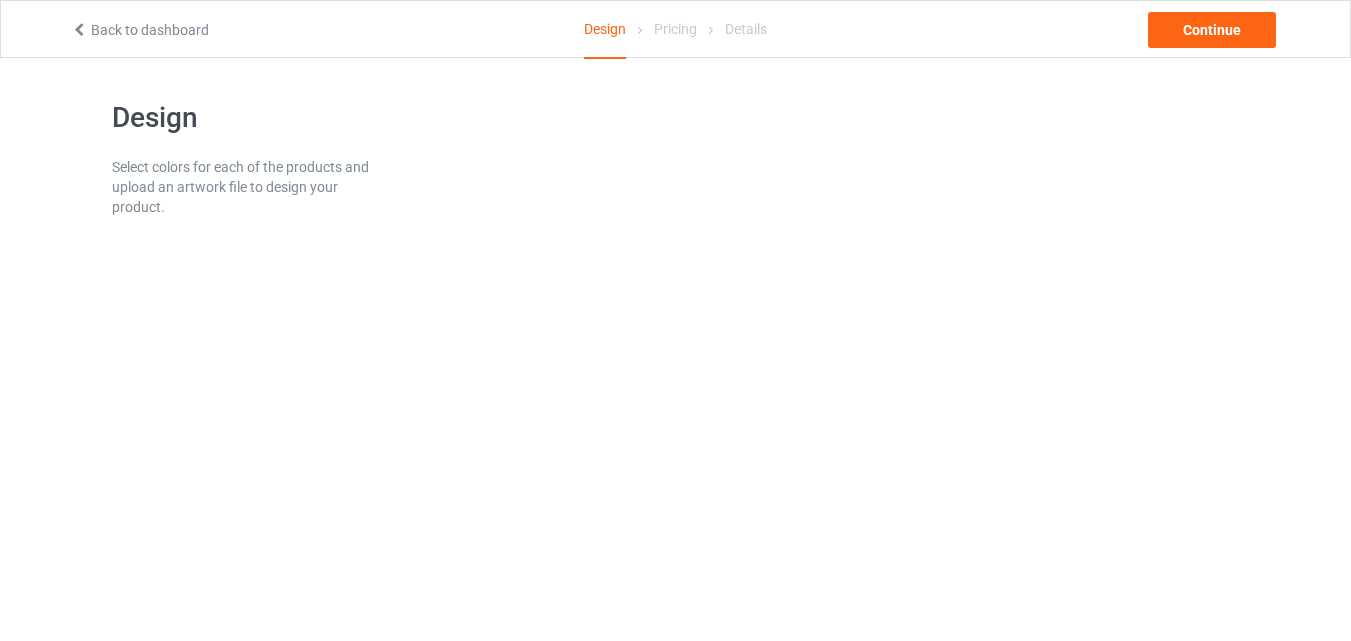 scroll, scrollTop: 0, scrollLeft: 0, axis: both 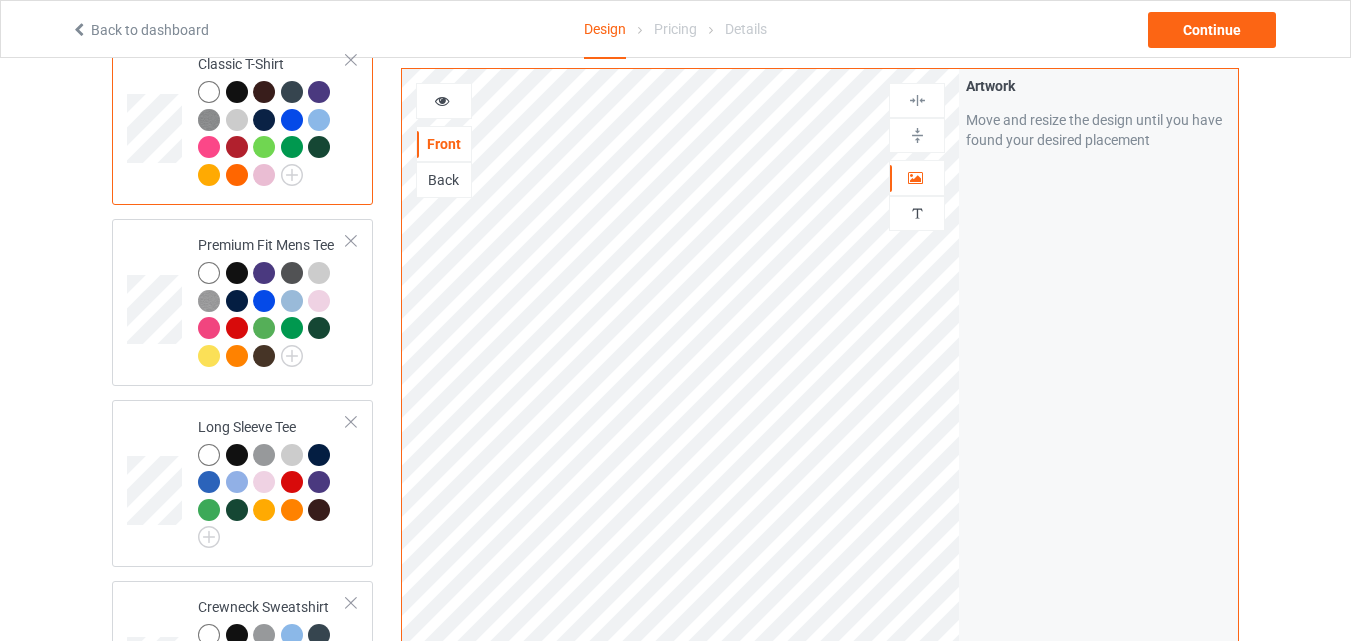 click on "Back to dashboard Design Pricing Details Continue" at bounding box center [675, 29] 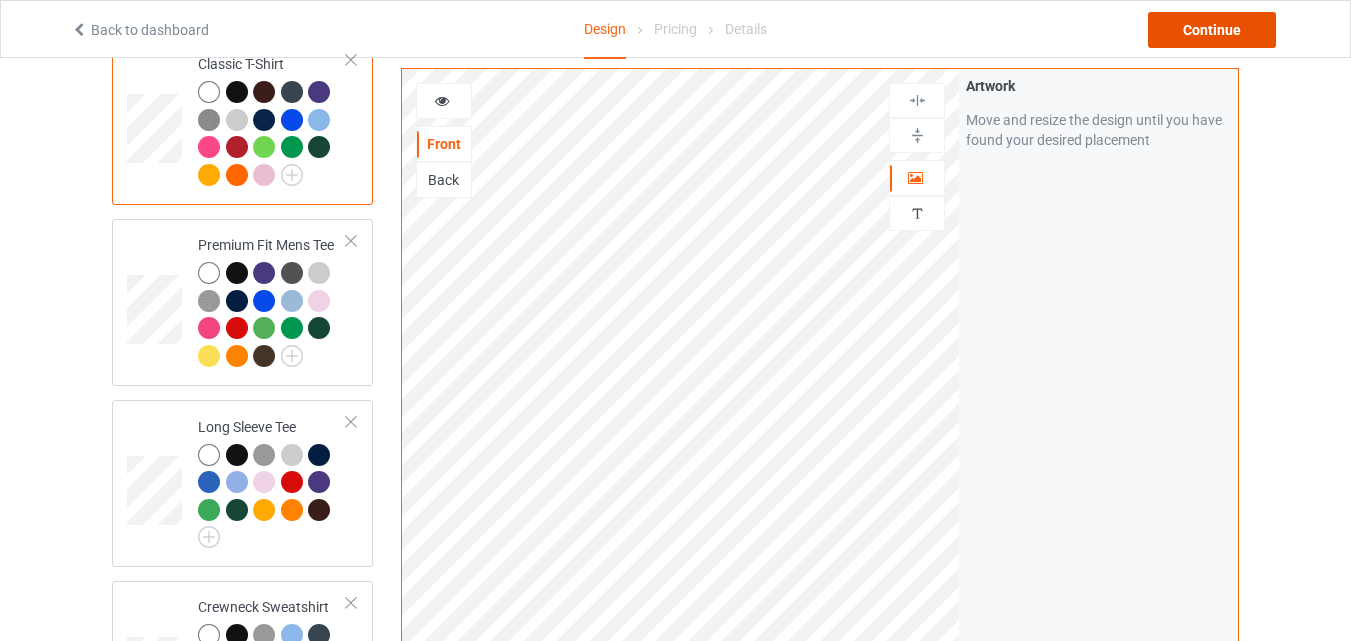 click on "Continue" at bounding box center [1212, 30] 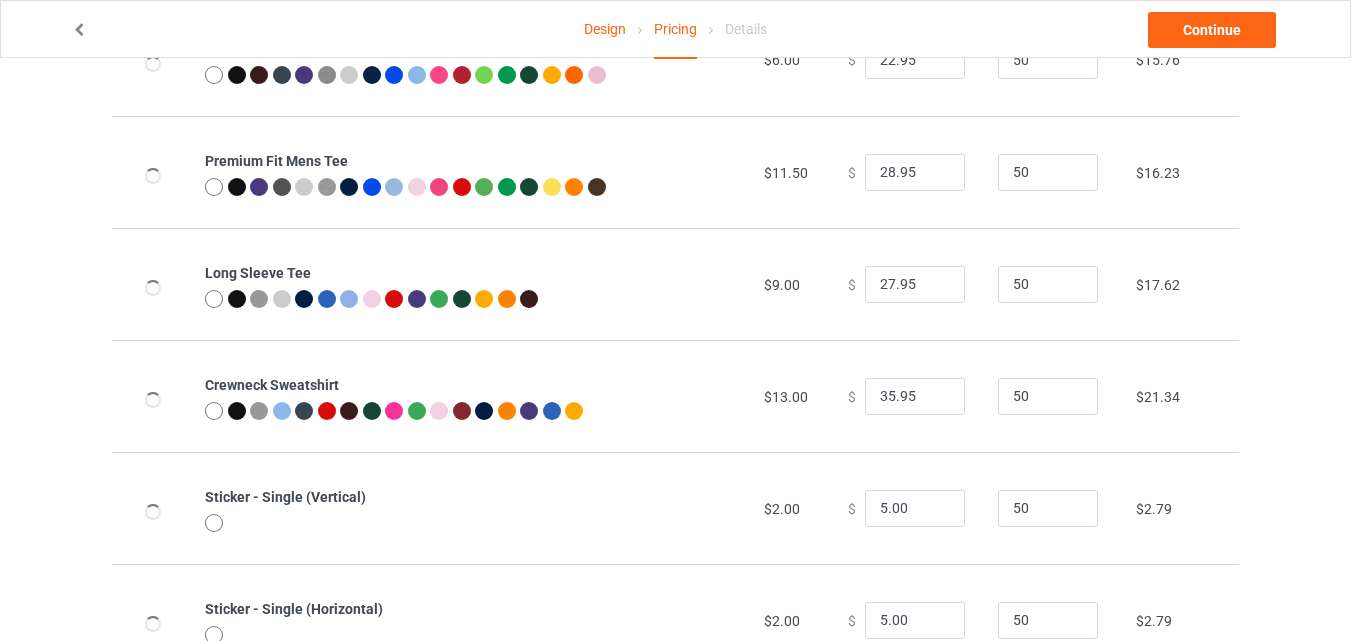 scroll, scrollTop: 0, scrollLeft: 0, axis: both 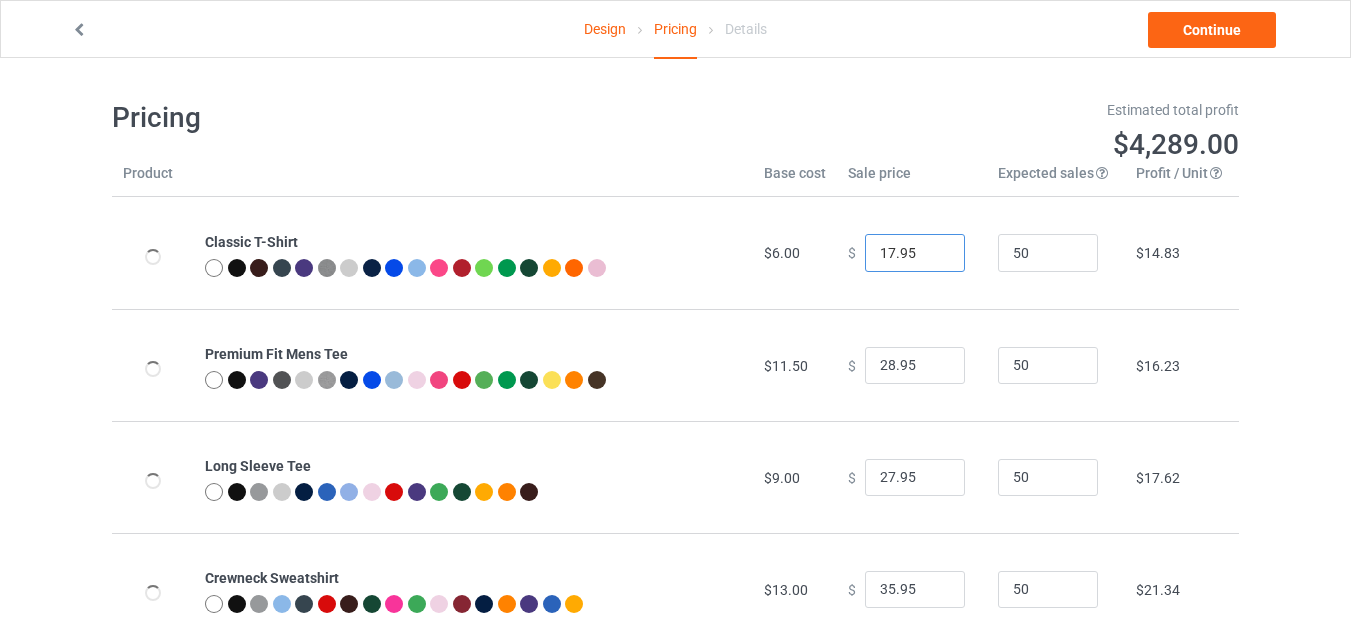 click on "17.95" at bounding box center (915, 253) 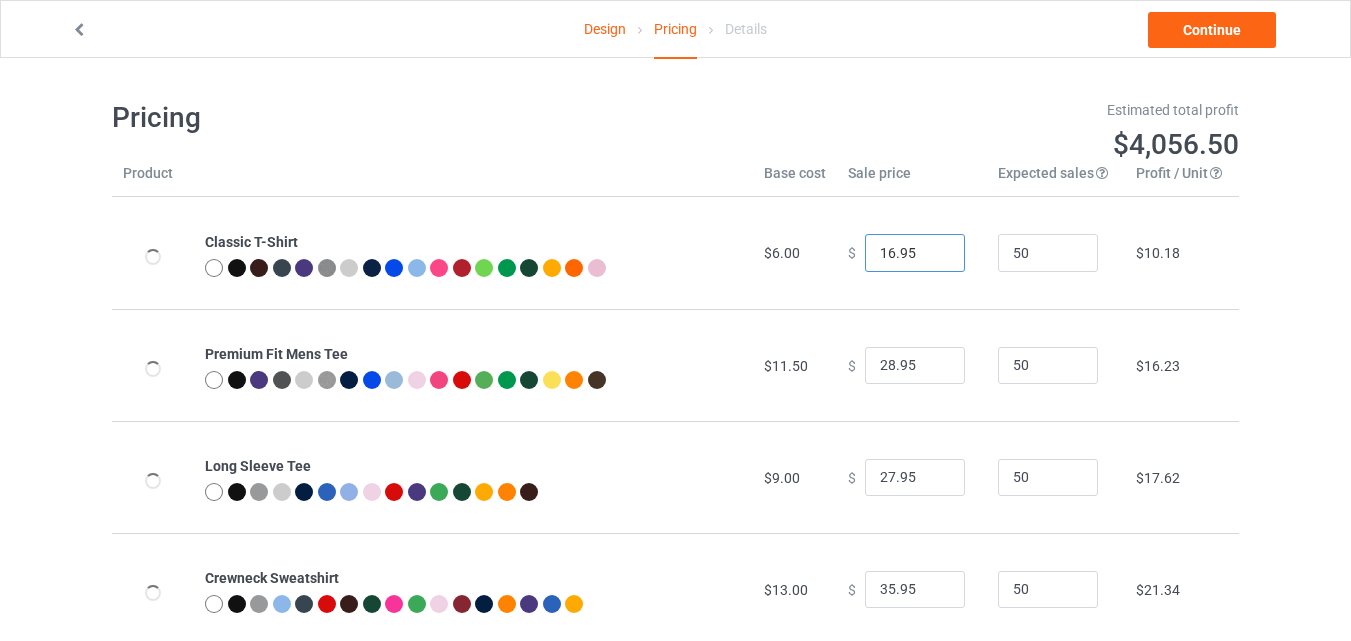 click on "16.95" at bounding box center (915, 253) 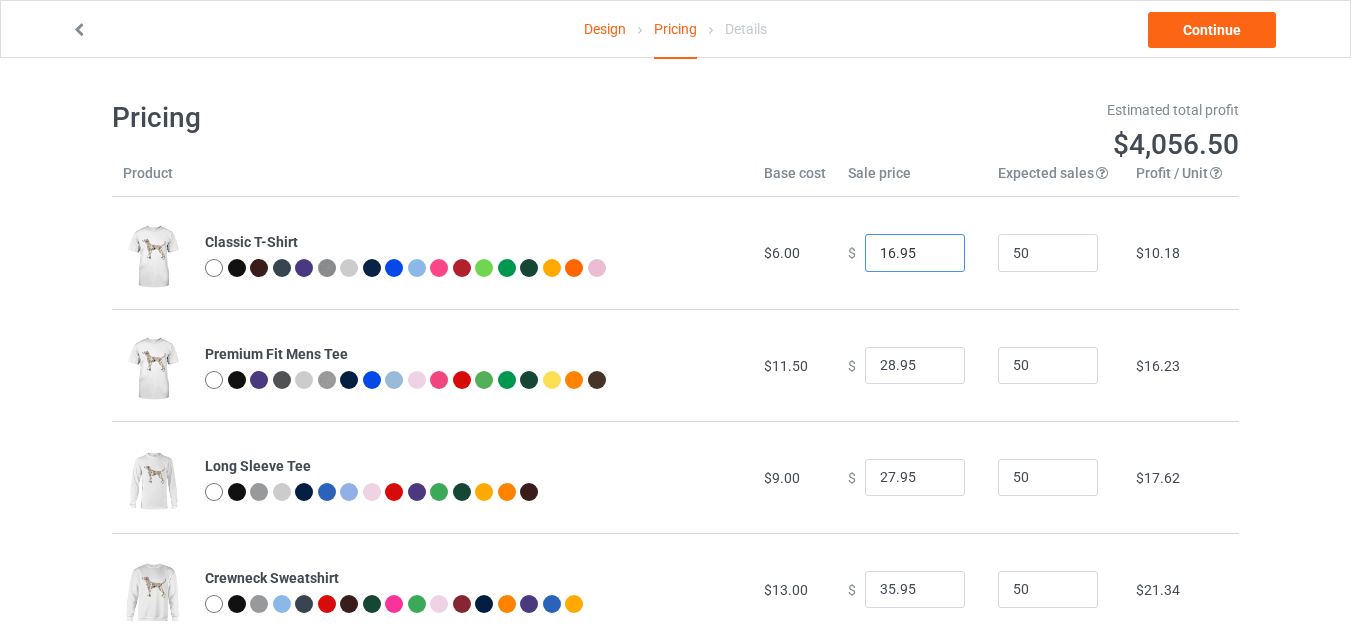 click on "16.95" at bounding box center (915, 253) 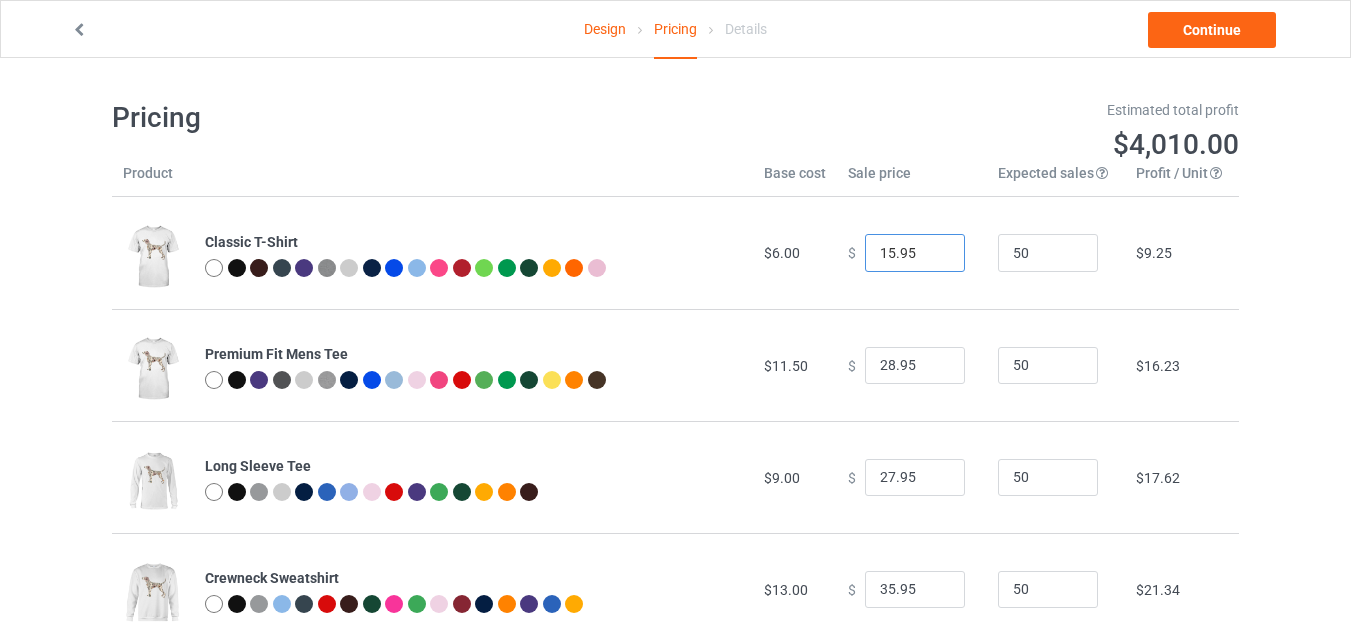 type on "15.95" 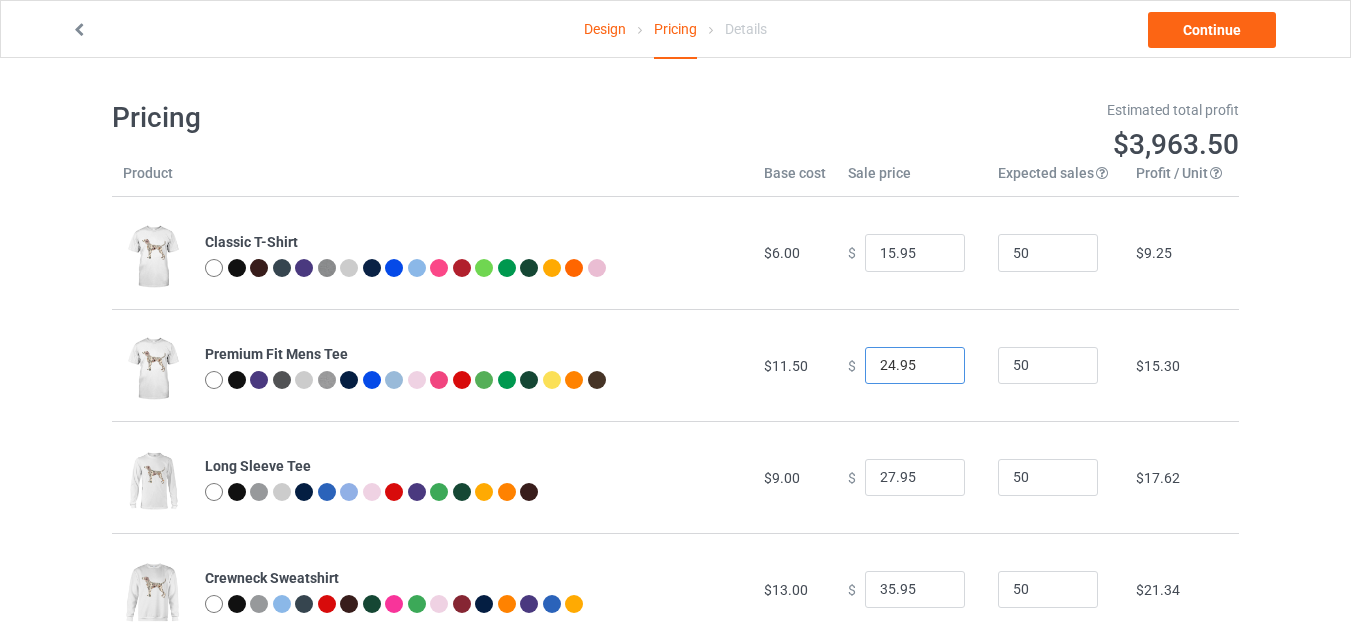 click on "24.95" at bounding box center (915, 366) 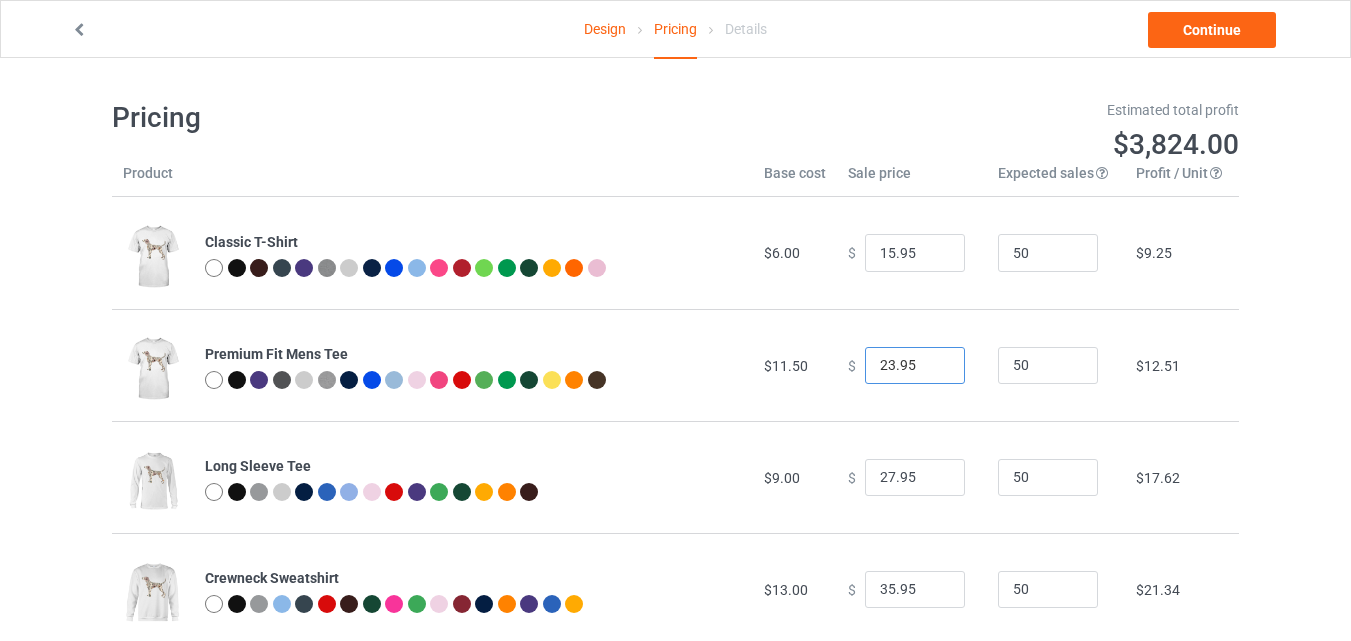 click on "23.95" at bounding box center (915, 366) 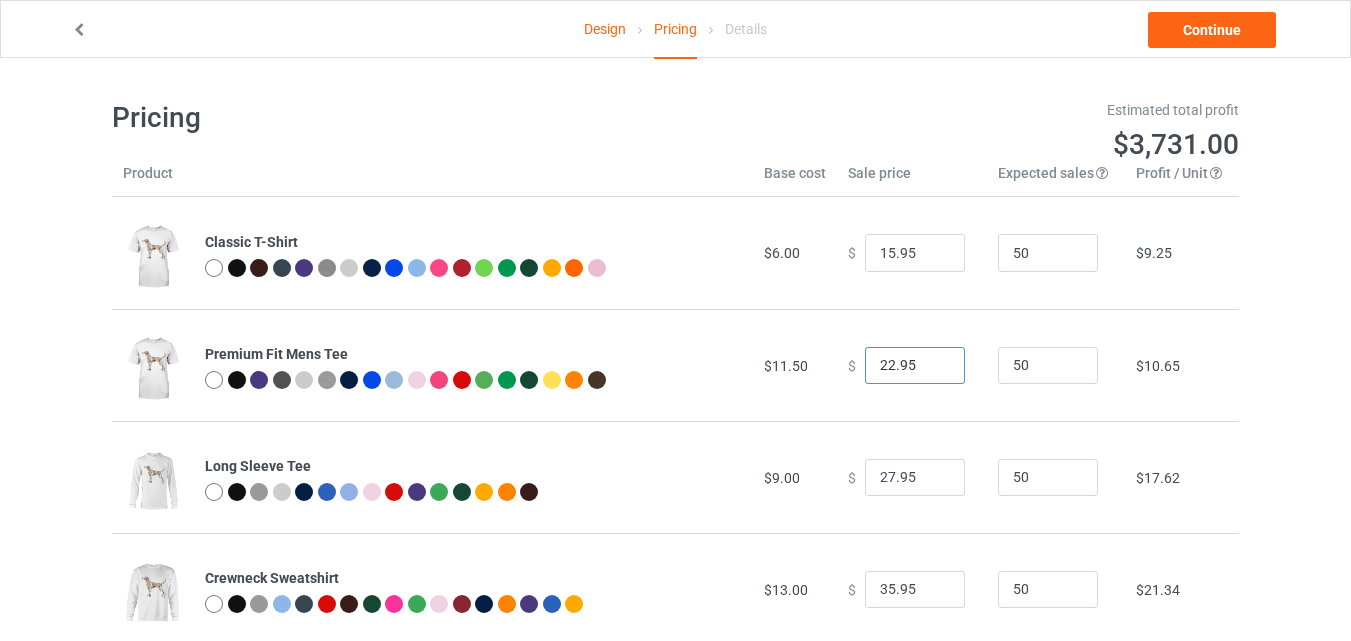 click on "22.95" at bounding box center [915, 366] 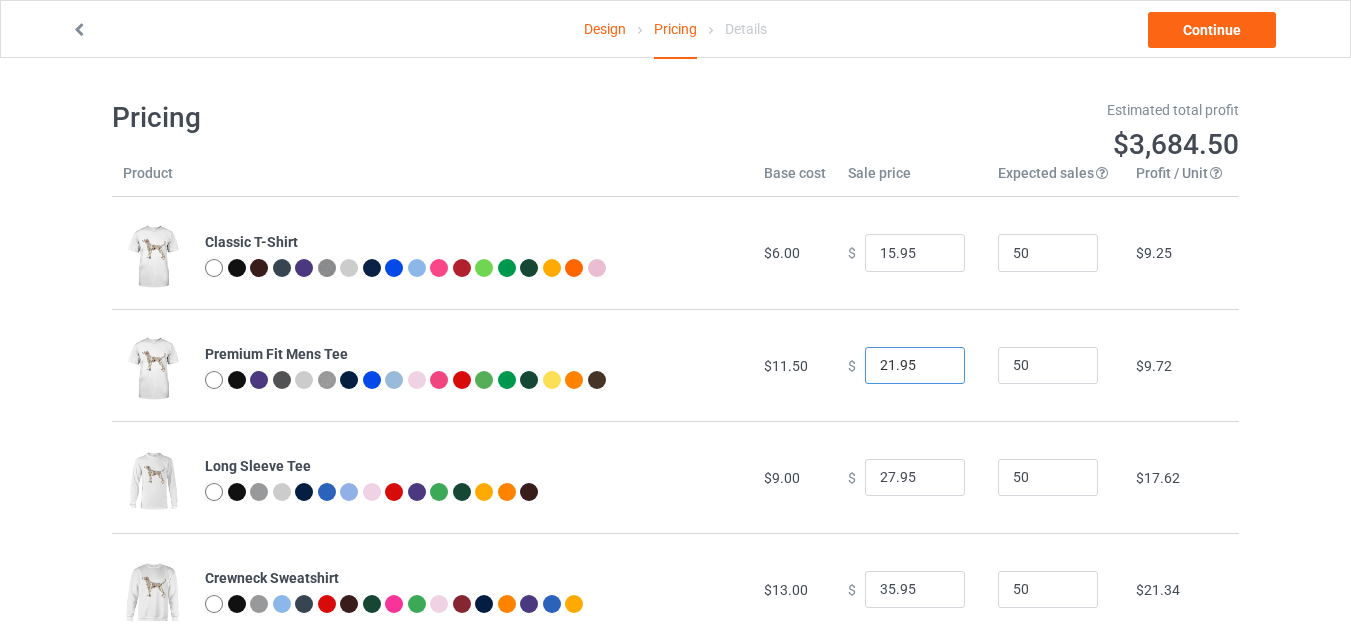 type on "21.95" 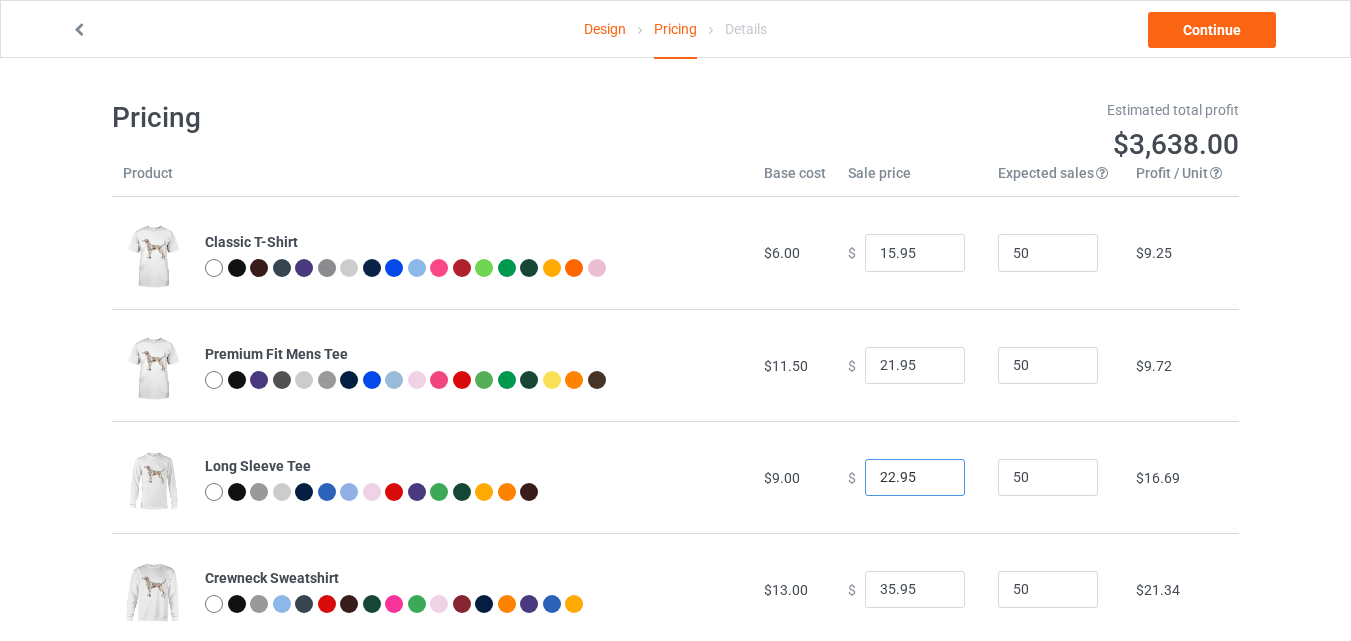 click on "22.95" at bounding box center (915, 478) 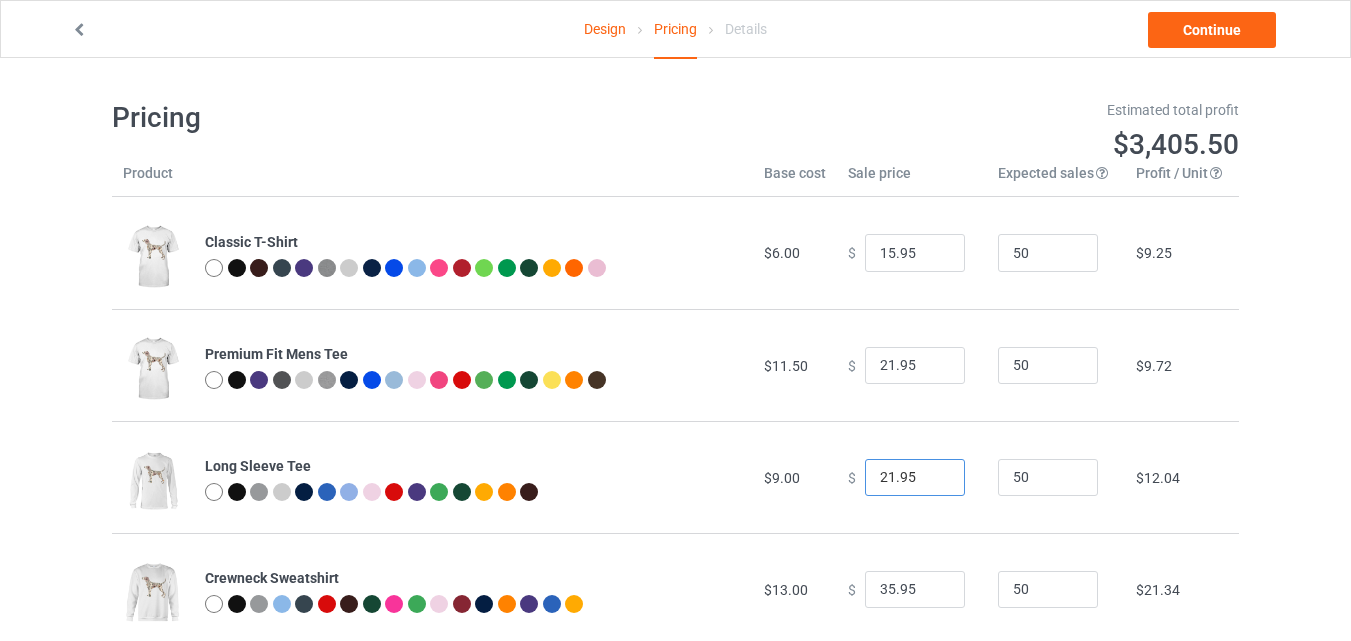 click on "21.95" at bounding box center (915, 478) 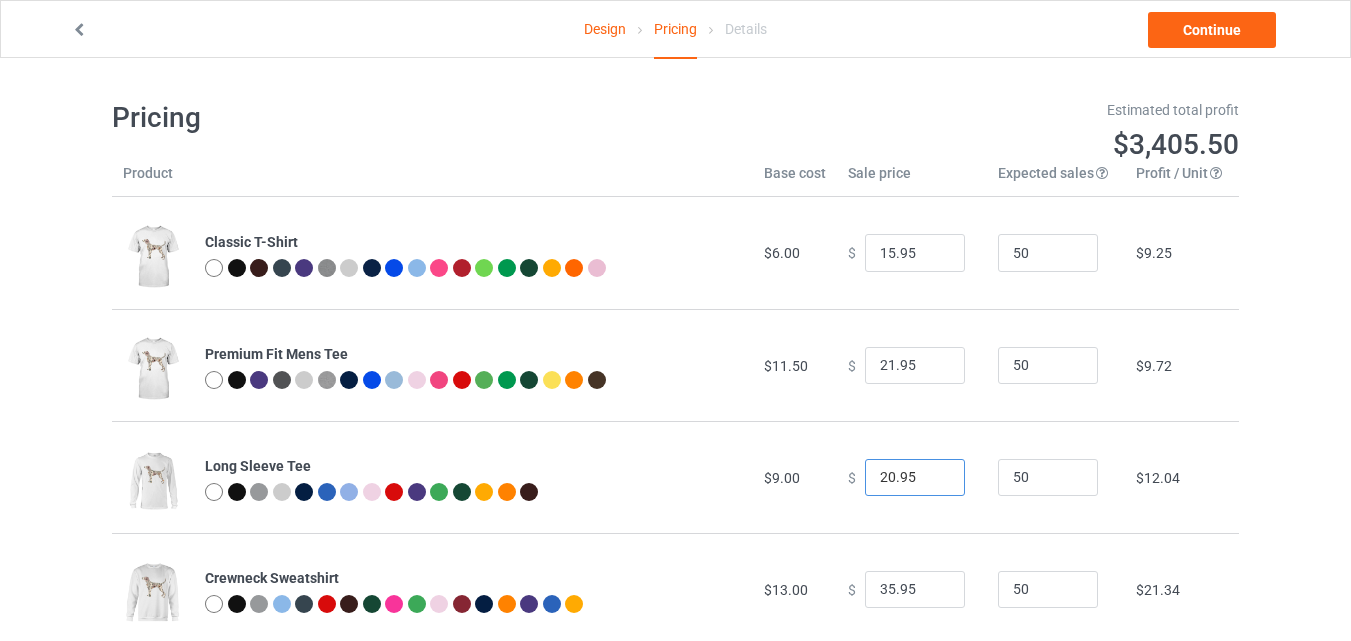click on "20.95" at bounding box center (915, 478) 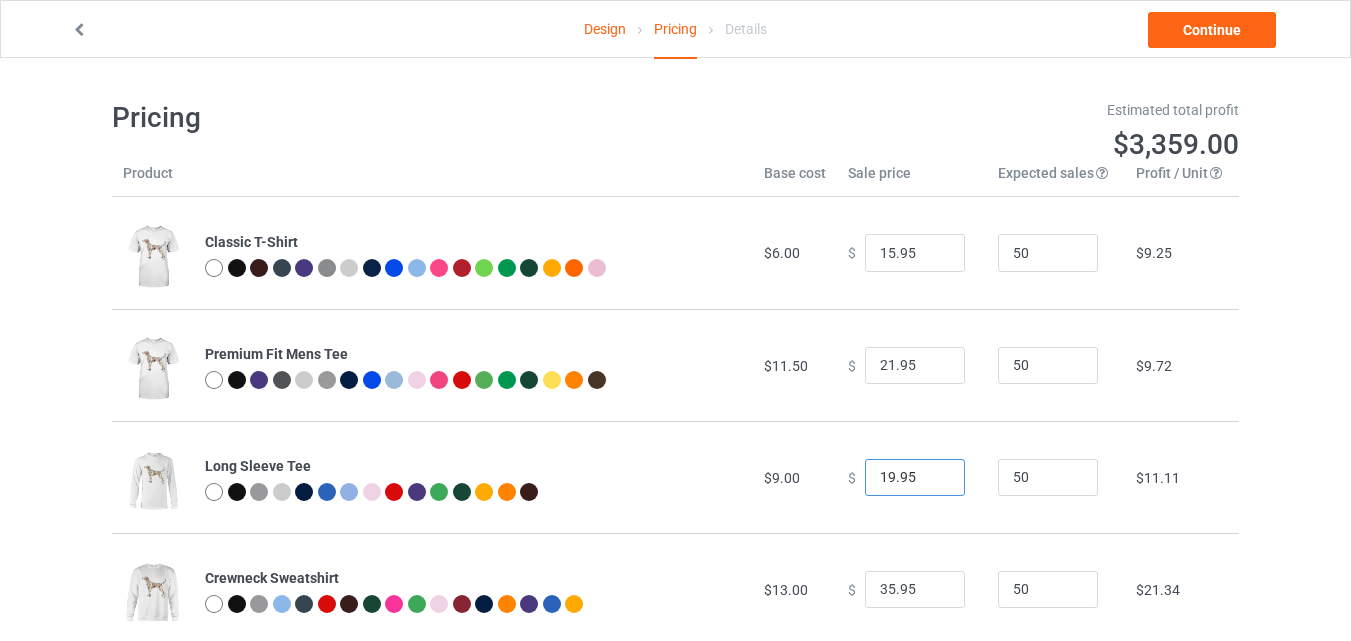 click on "19.95" at bounding box center [915, 478] 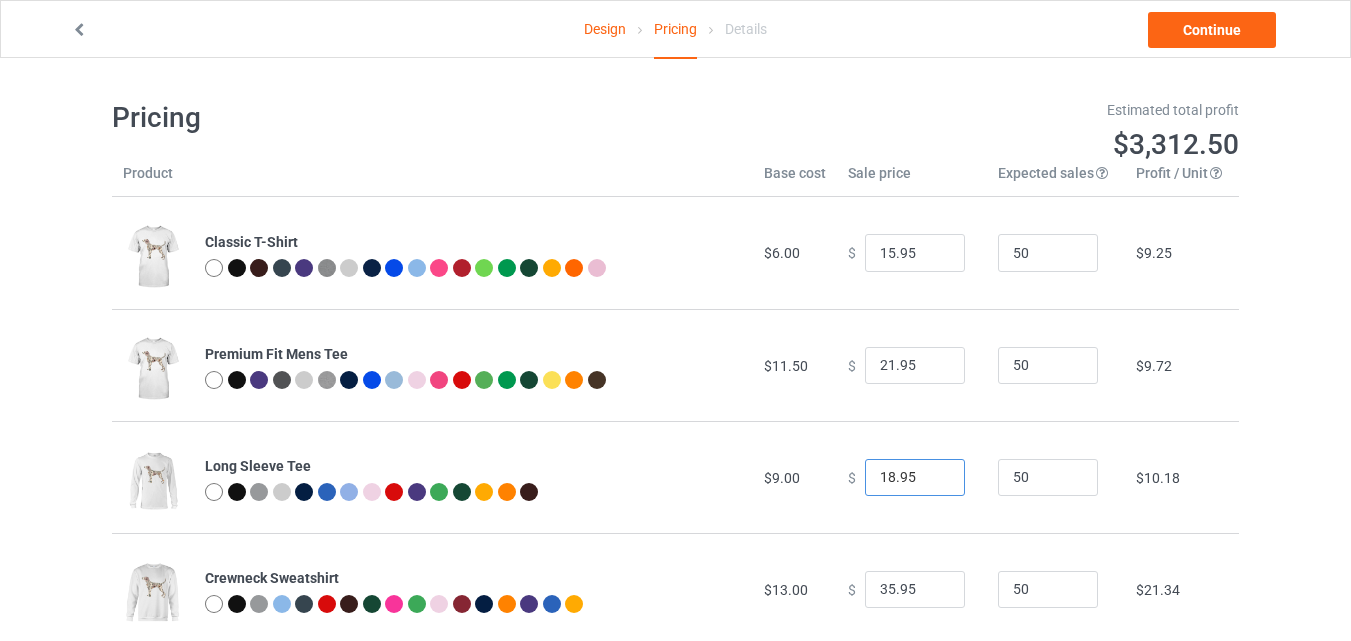 type on "18.95" 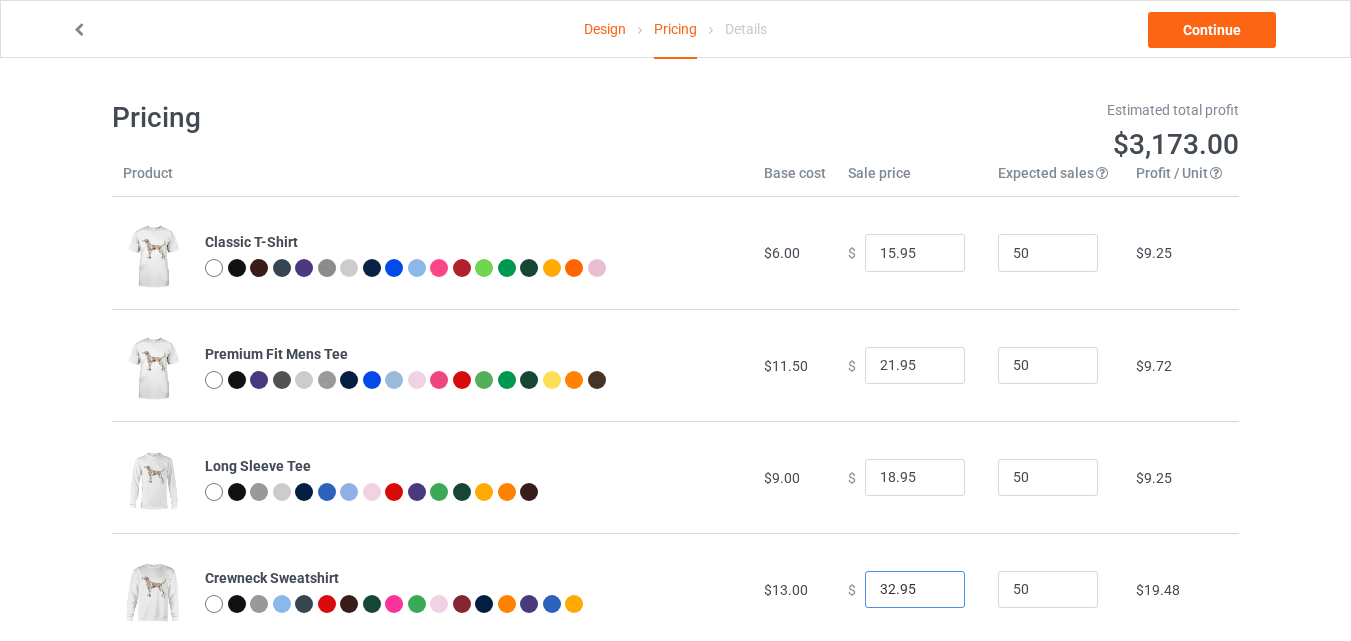 click on "32.95" at bounding box center [915, 590] 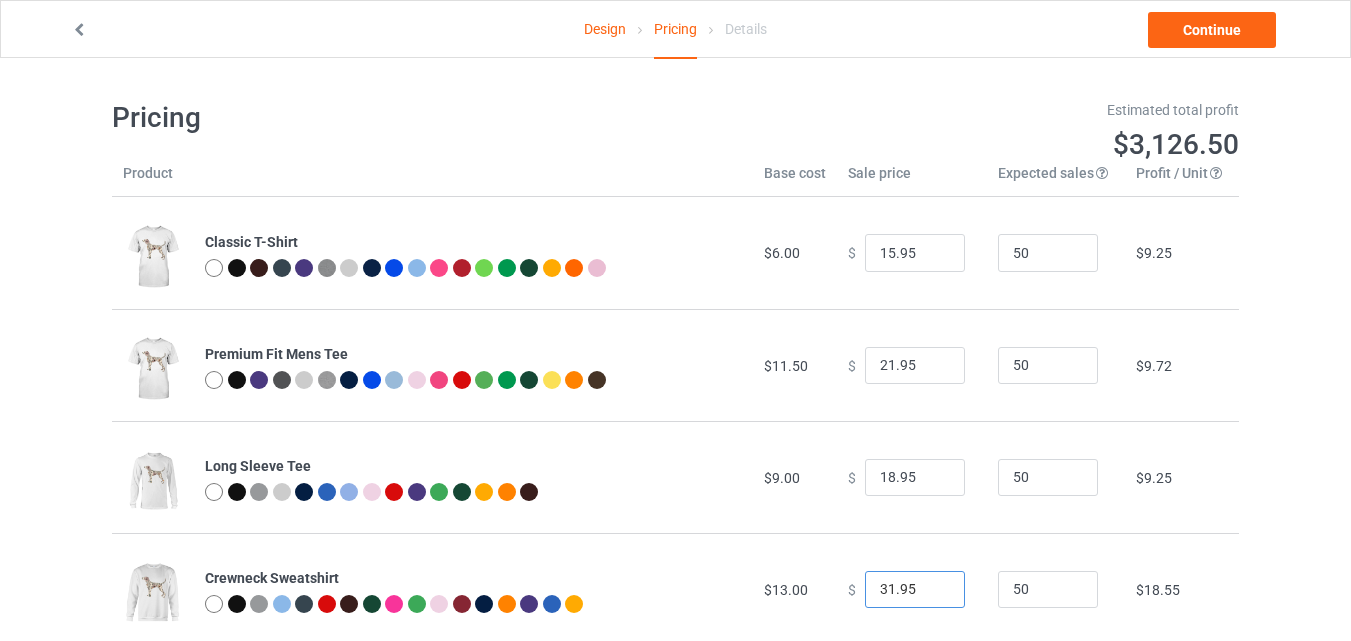 click on "31.95" at bounding box center (915, 590) 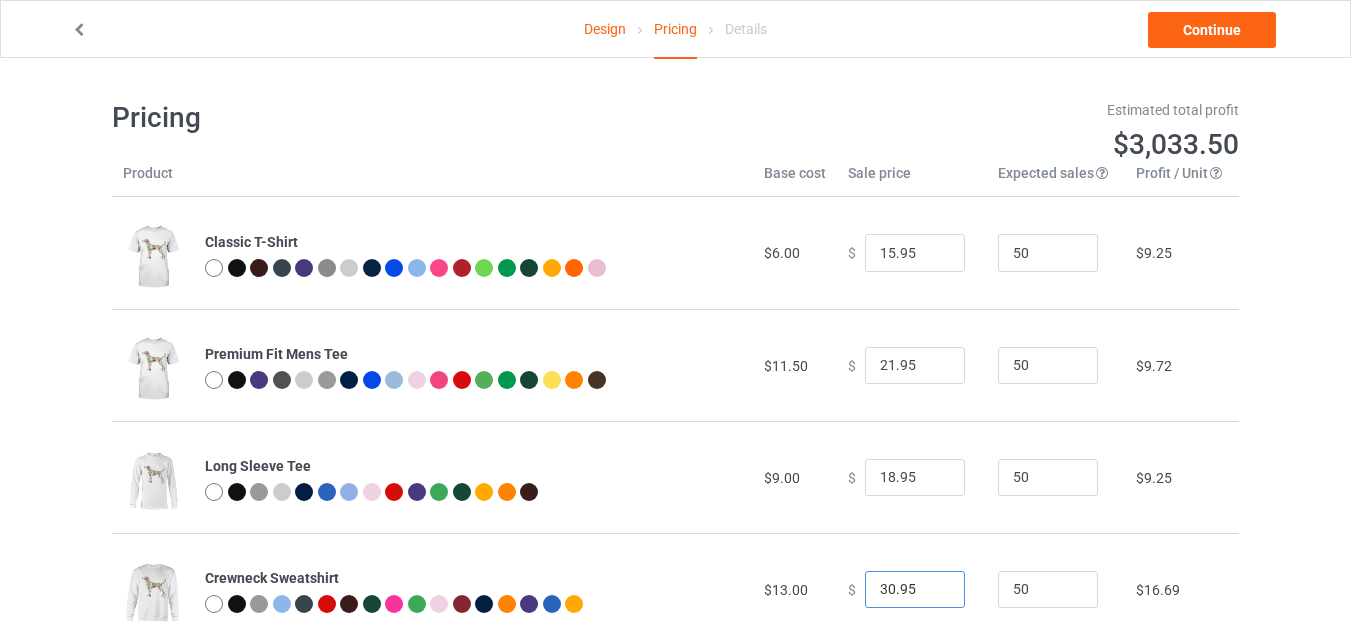 click on "30.95" at bounding box center (915, 590) 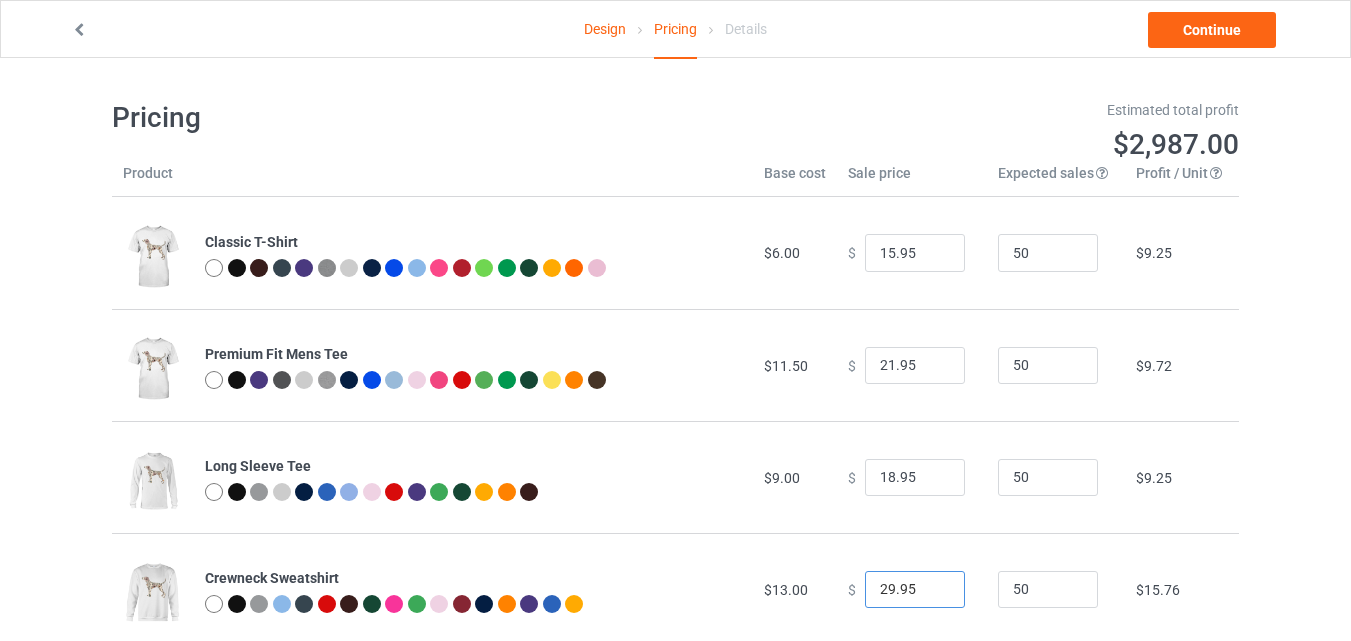 click on "29.95" at bounding box center (915, 590) 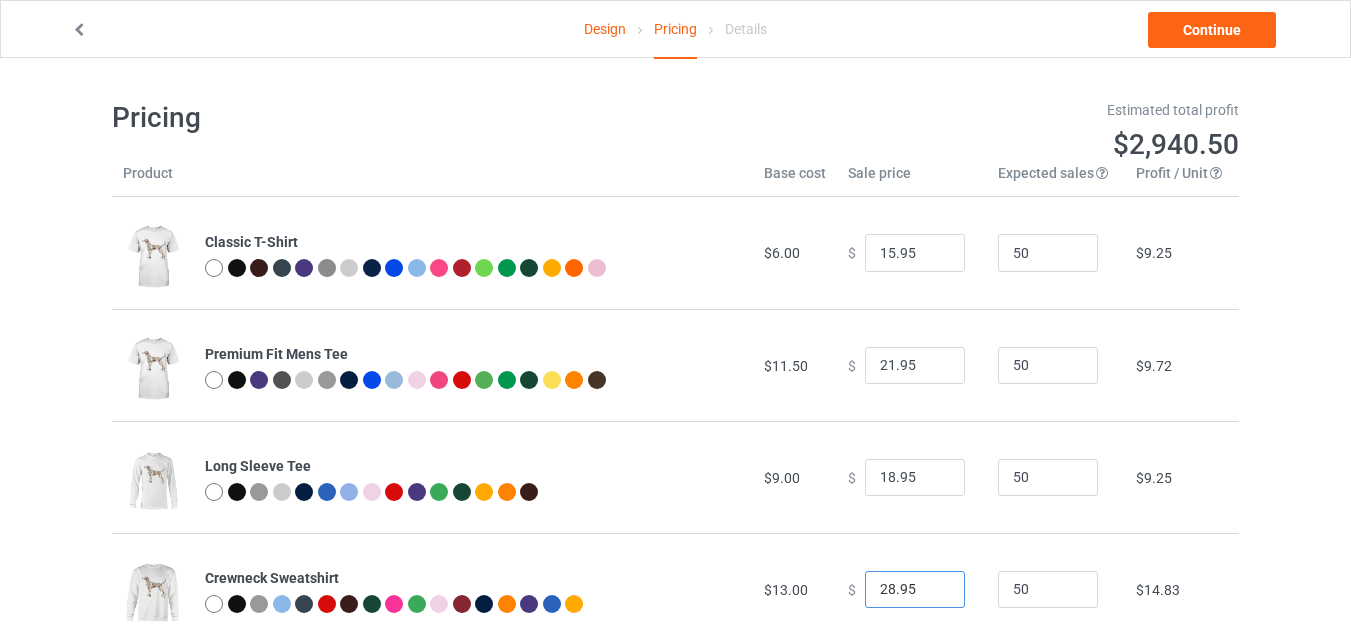 click on "28.95" at bounding box center (915, 590) 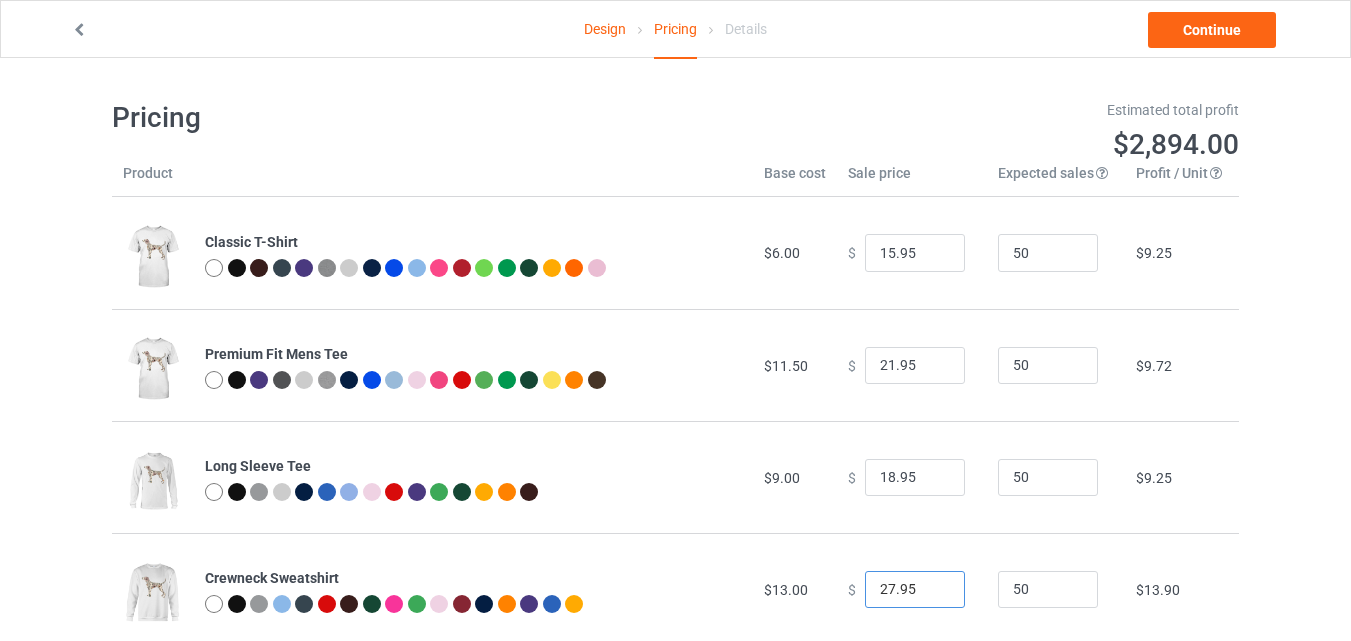 click on "27.95" at bounding box center [915, 590] 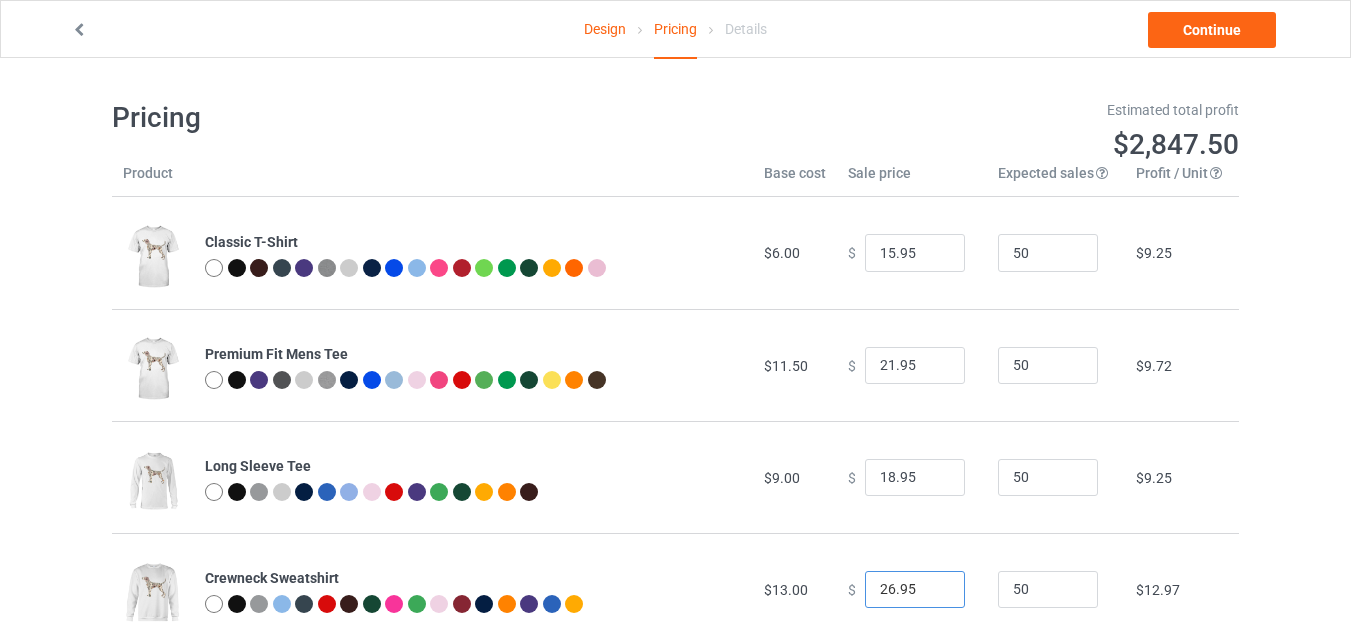 click on "26.95" at bounding box center (915, 590) 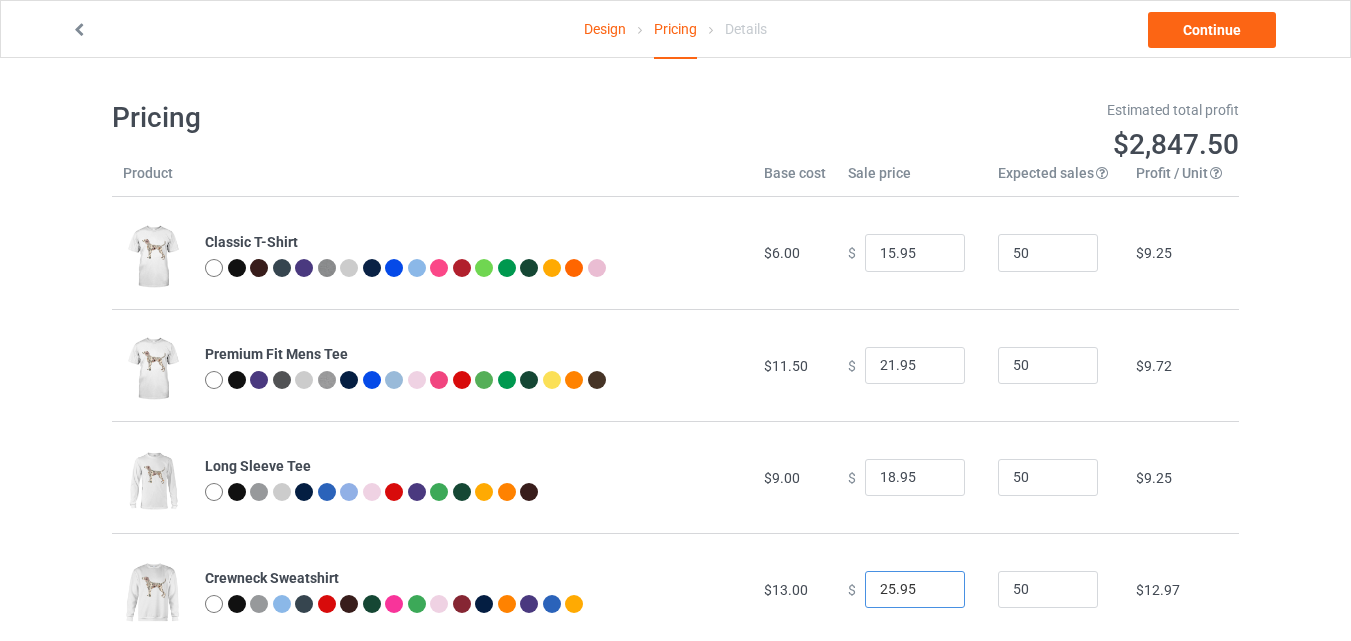 click on "25.95" at bounding box center (915, 590) 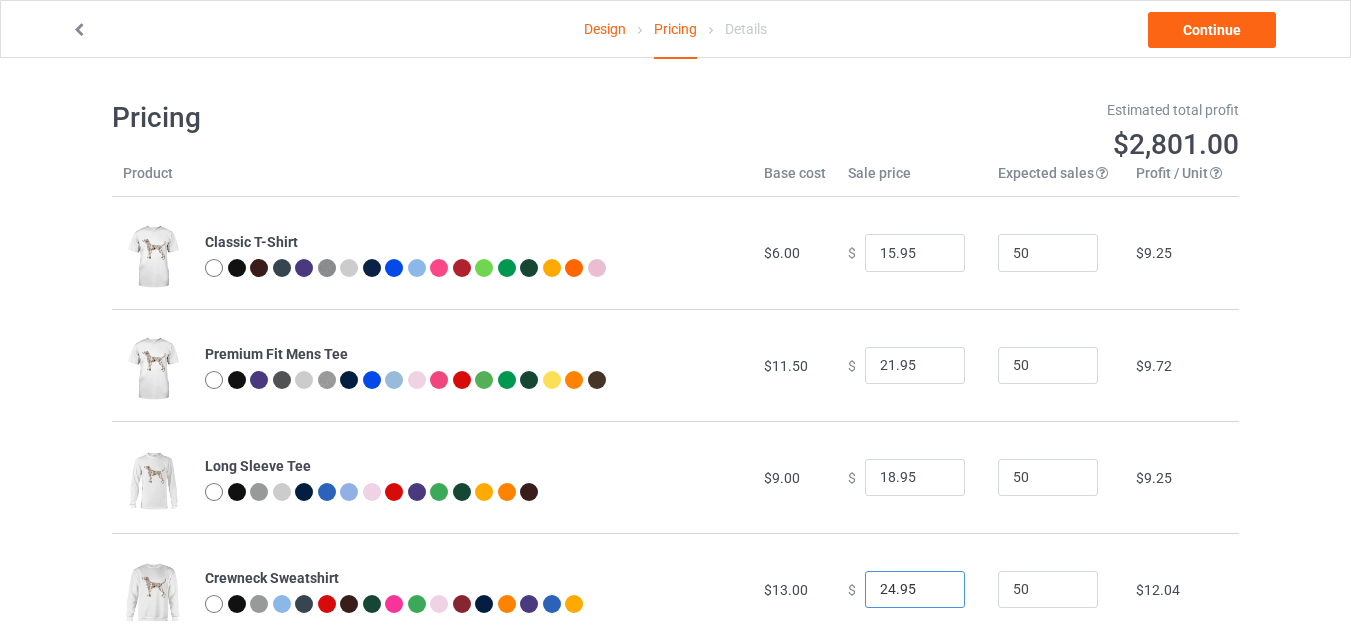 click on "24.95" at bounding box center [915, 590] 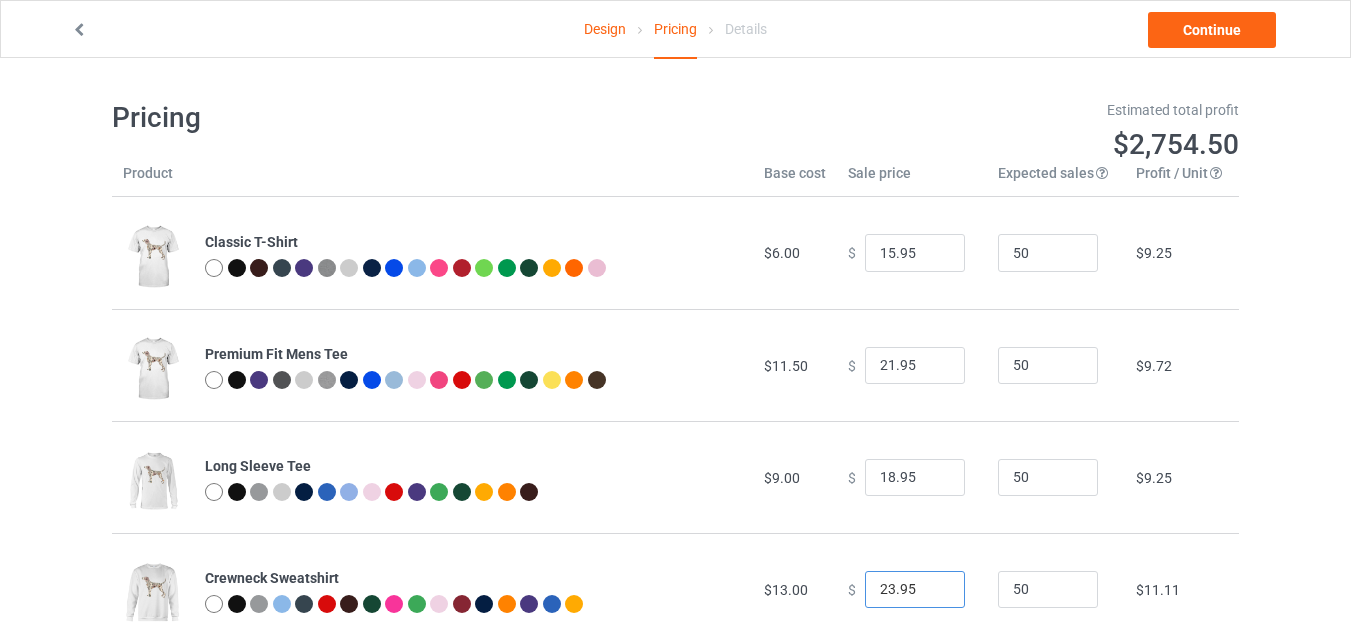 click on "23.95" at bounding box center [915, 590] 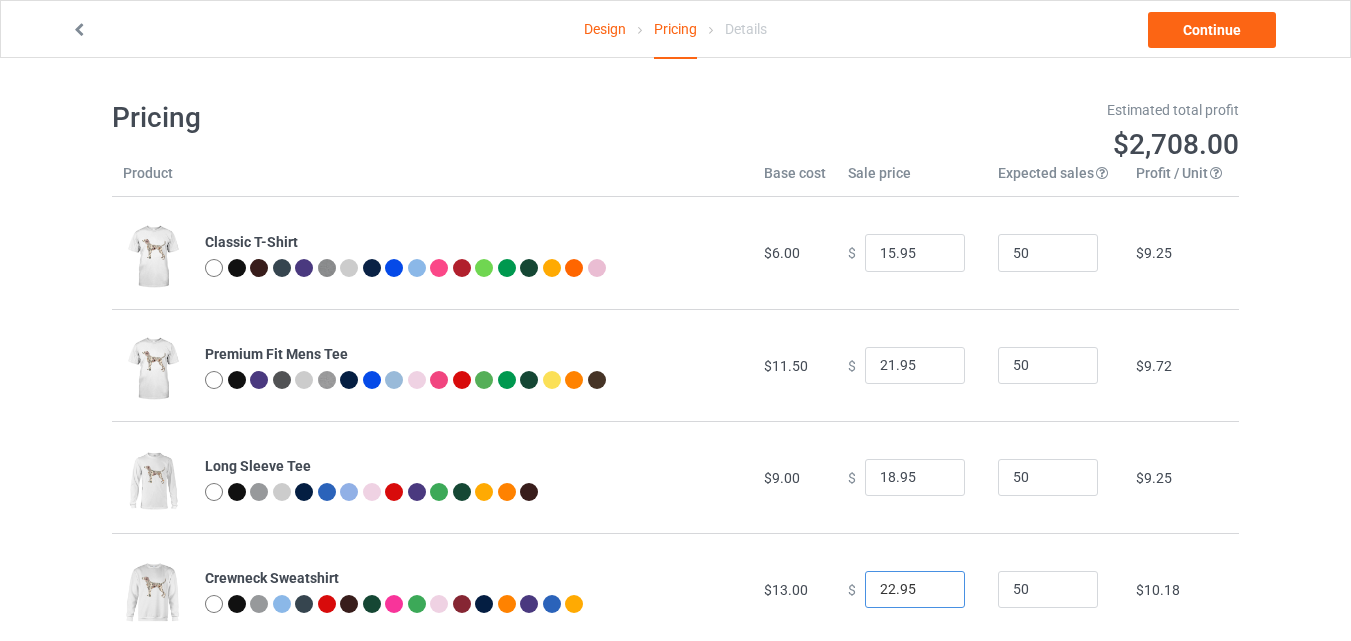 type on "22.95" 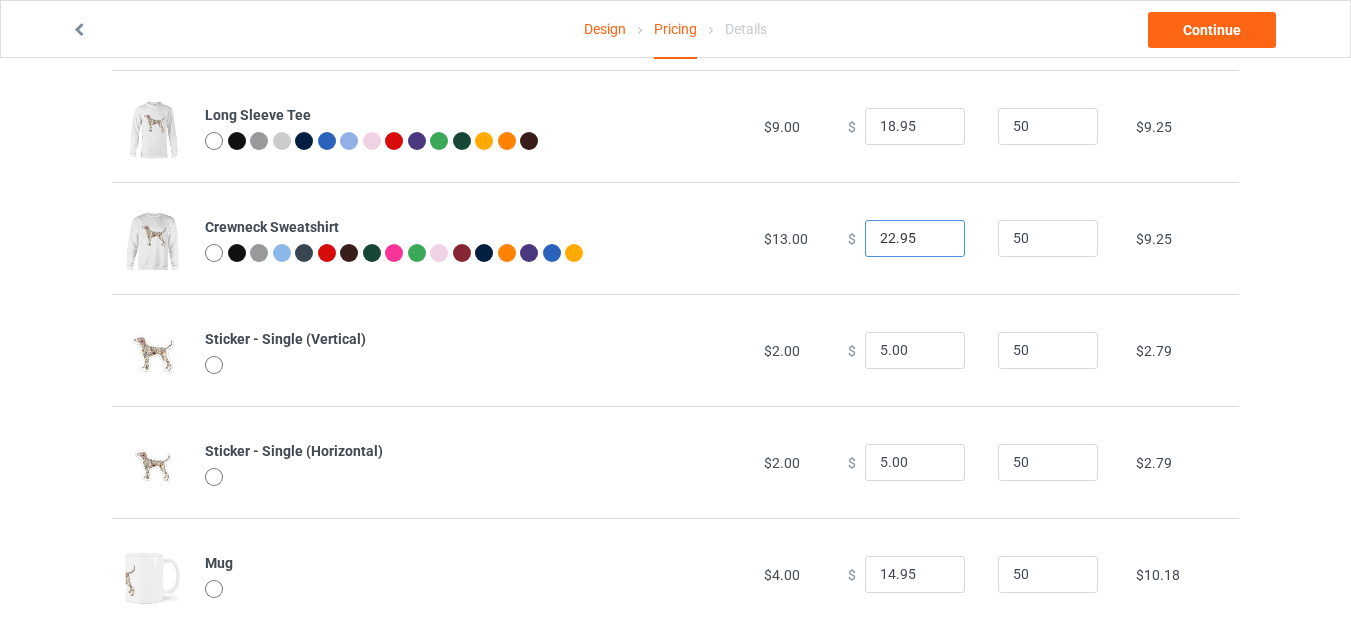 scroll, scrollTop: 375, scrollLeft: 0, axis: vertical 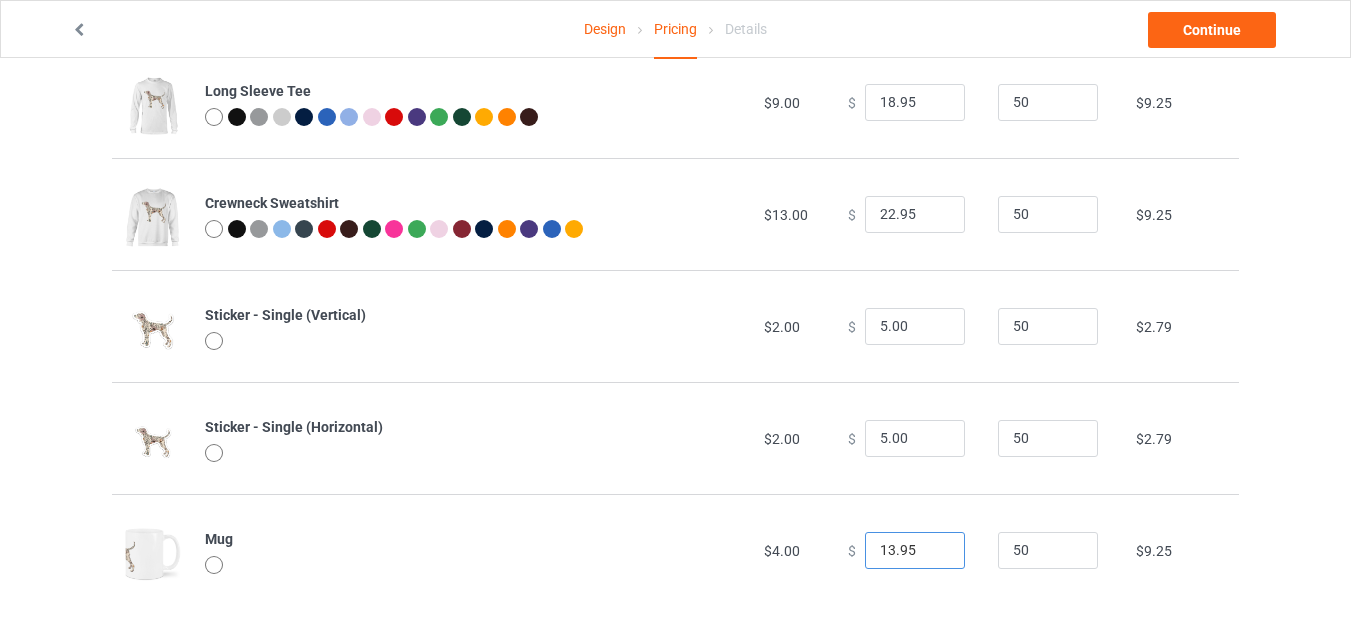 type on "13.95" 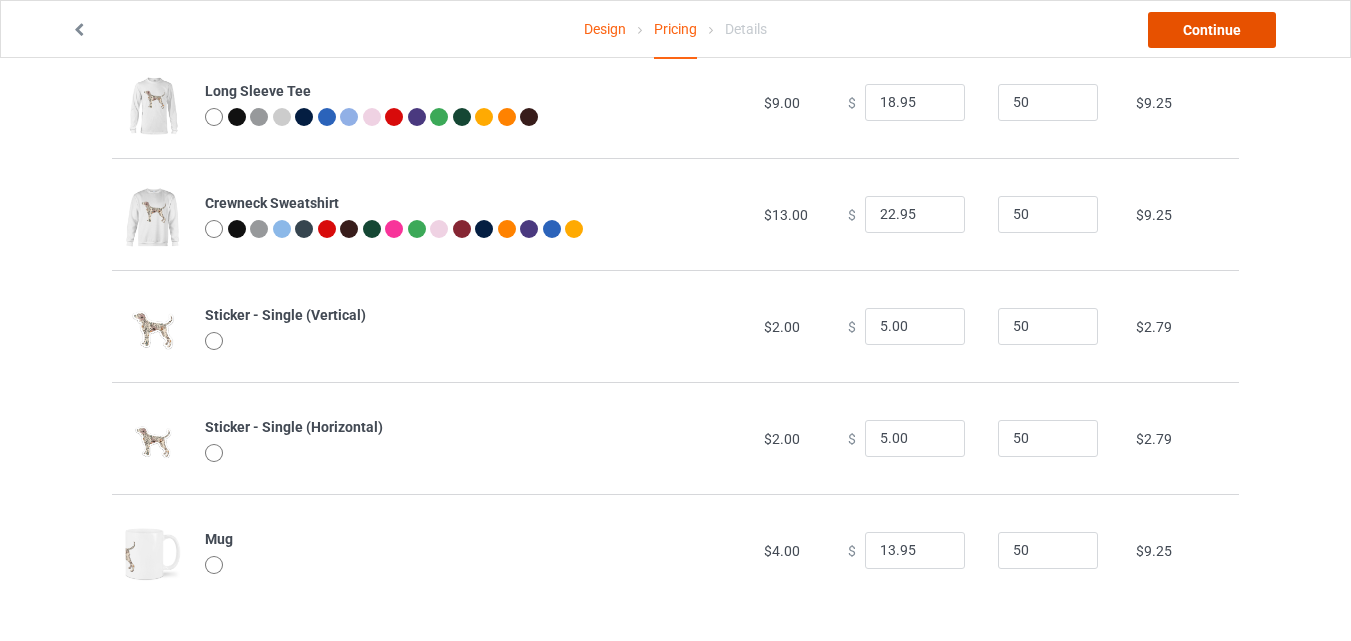 click on "Continue" at bounding box center [1212, 30] 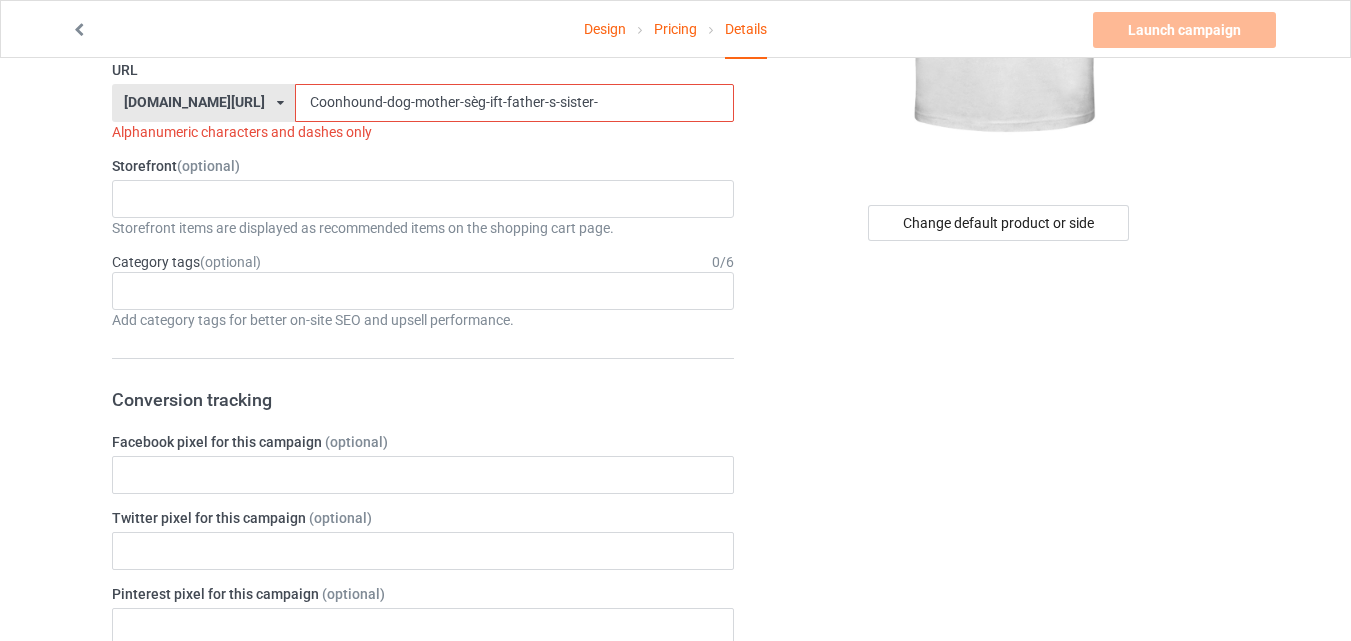 scroll, scrollTop: 0, scrollLeft: 0, axis: both 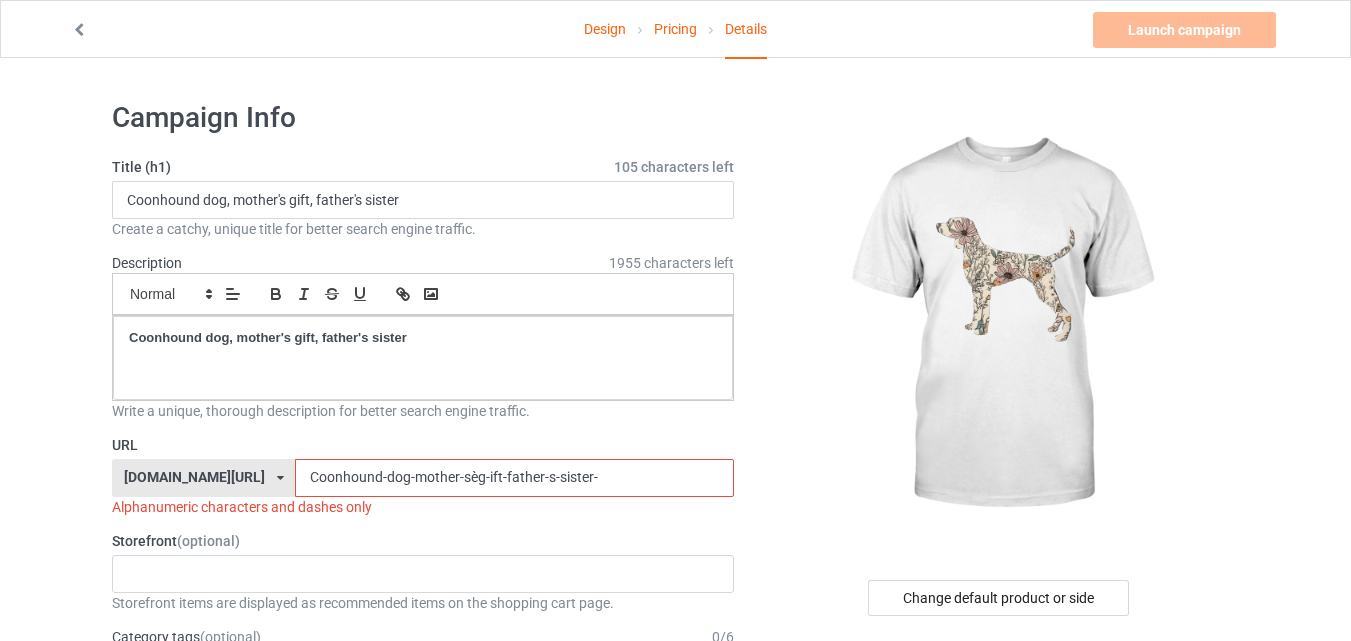 click on "Coonhound-dog-mother-sèg-ift-father-s-sister-" at bounding box center (514, 478) 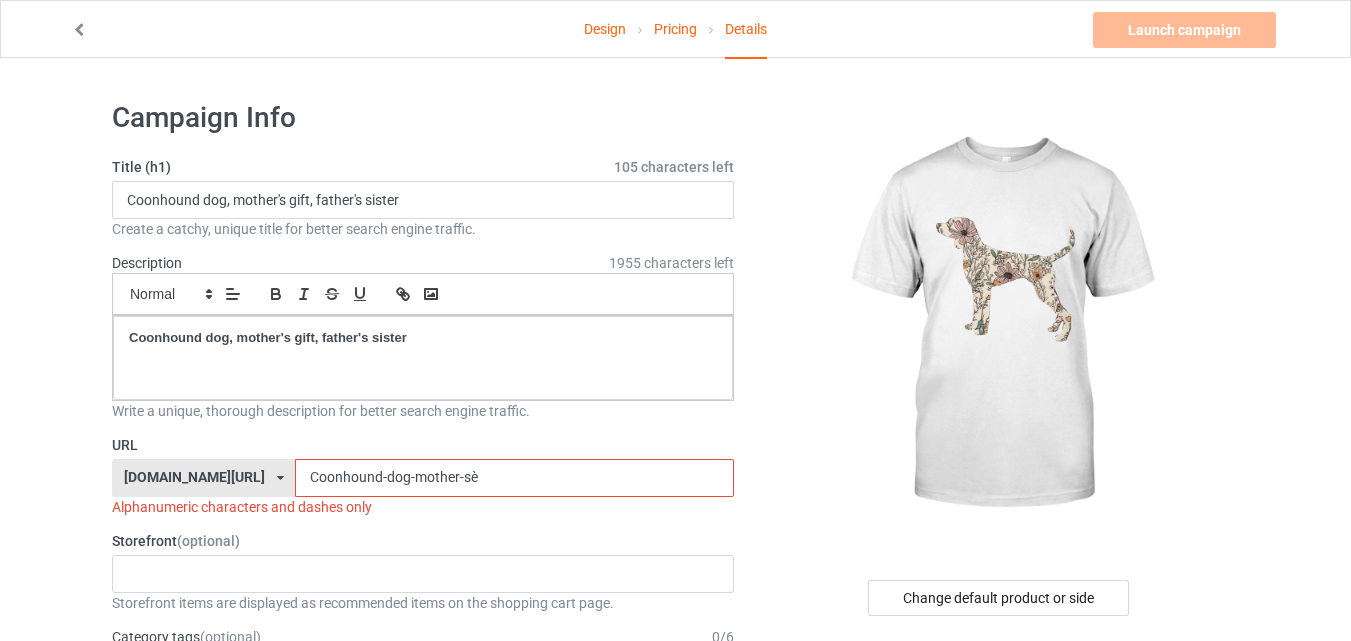 click on "prodogprint.com/ prodogprint.com/ teechip.com/ 6786f949f7e231002fbc974b 587d0d41cee36fd012c64a69 Coonhound-dog-mother-sè" at bounding box center [423, 478] 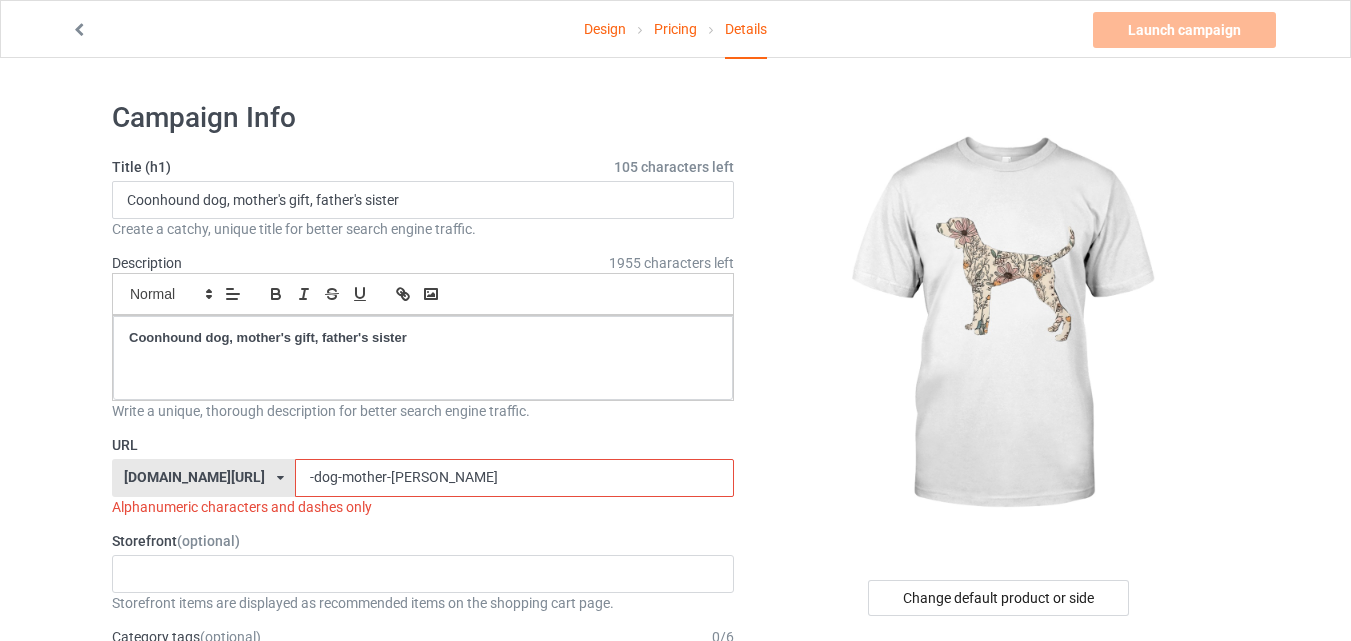 click on "-dog-mother-sè" at bounding box center [514, 478] 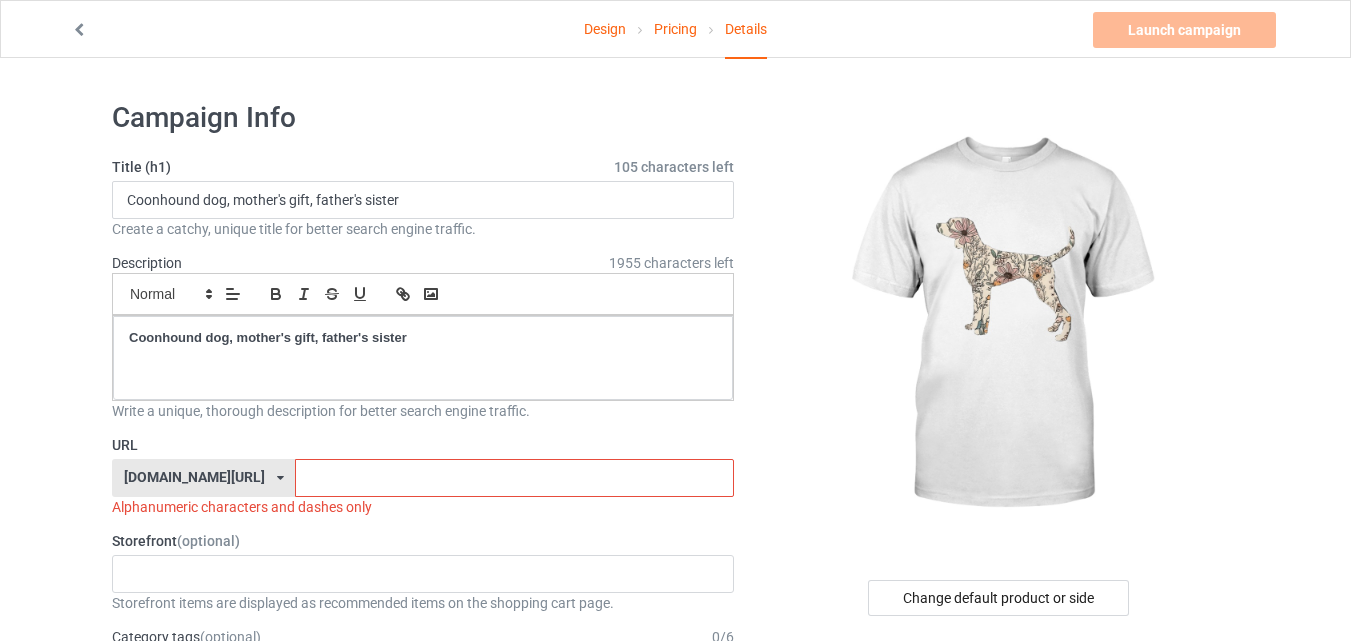 click at bounding box center (514, 478) 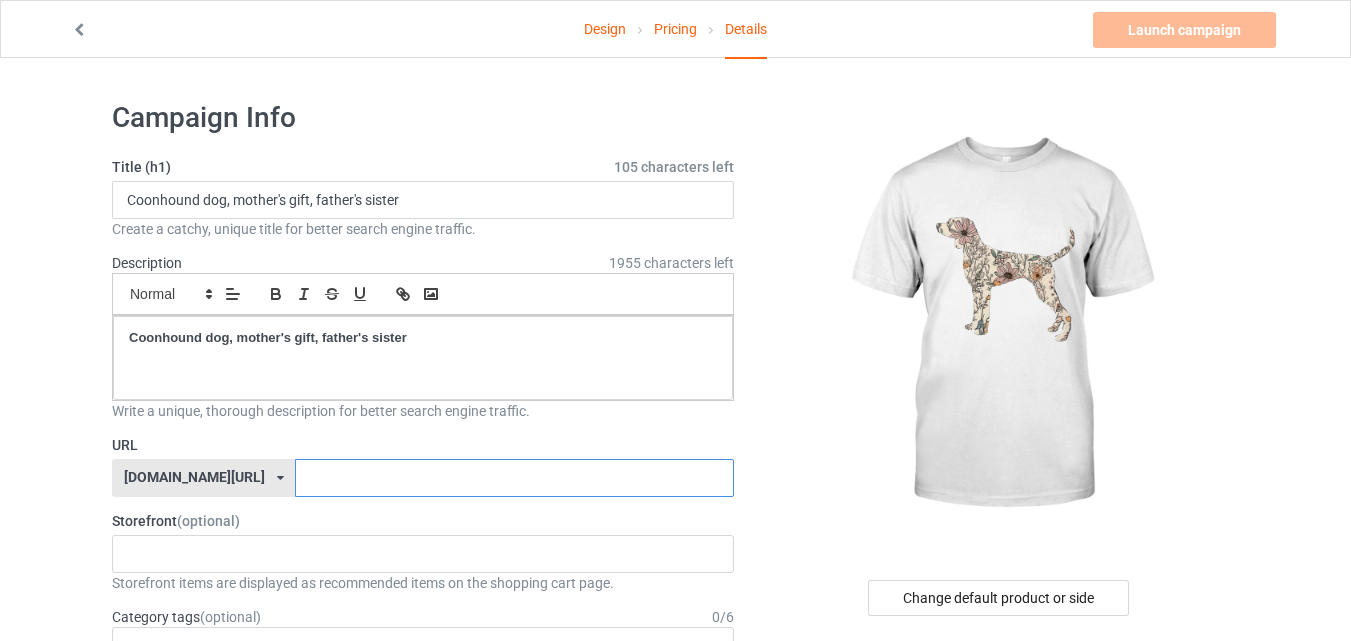 click at bounding box center [514, 478] 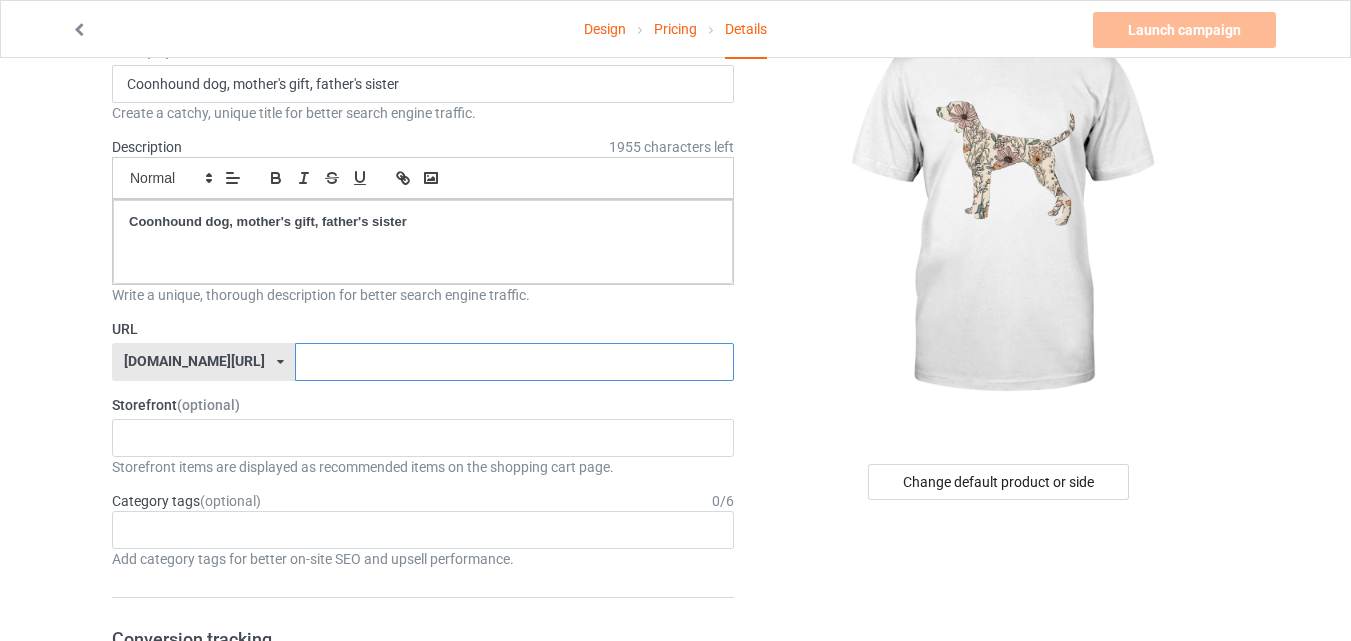 scroll, scrollTop: 151, scrollLeft: 0, axis: vertical 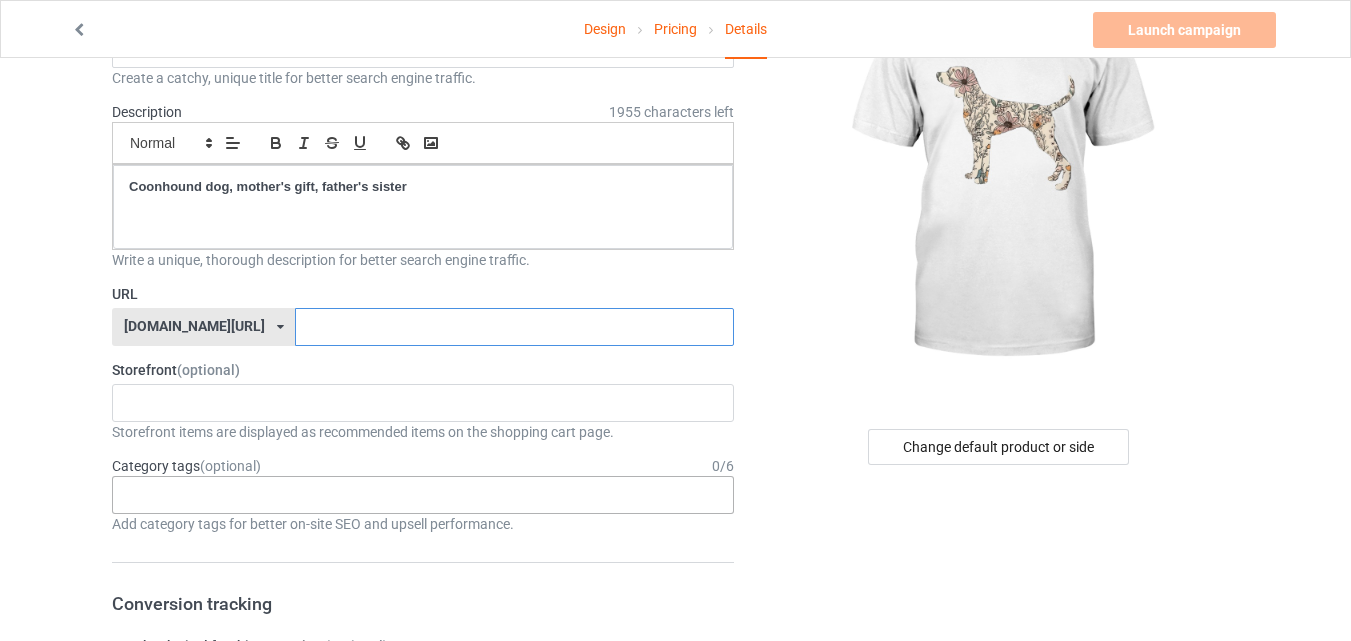 type 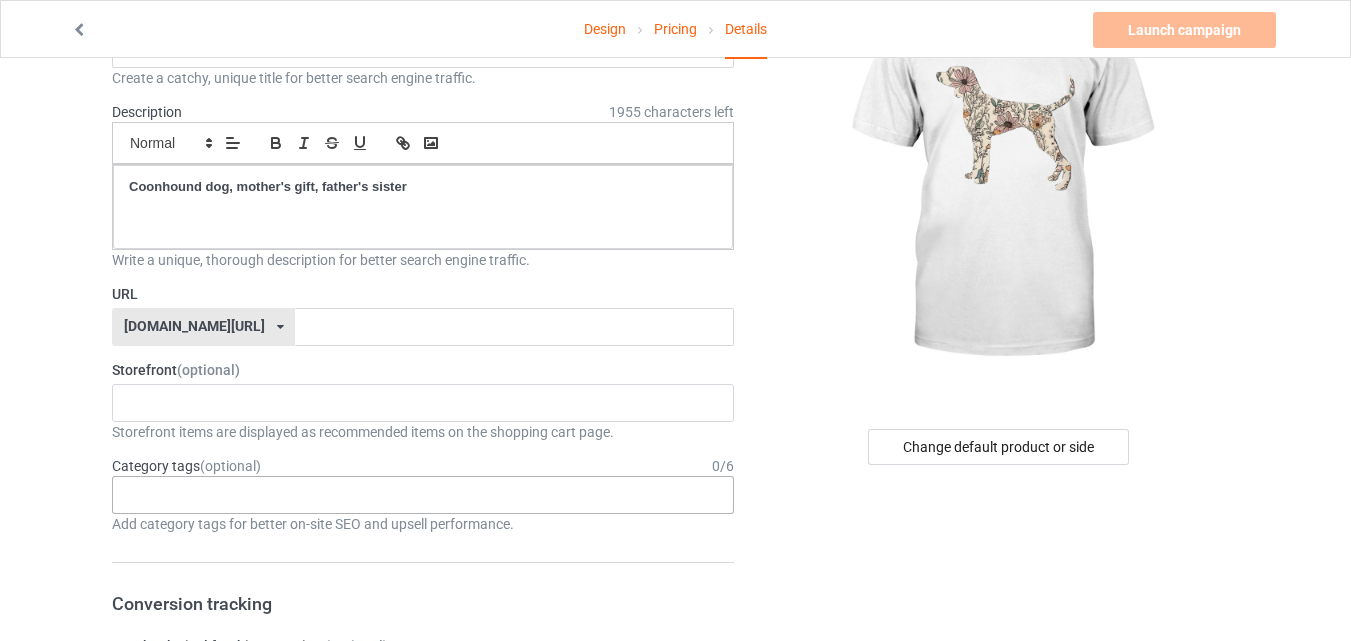 click on "Age > 1-19 > 1 Age > 1-12 Months > 1 Month Age > 1-12 Months Age > 1-19 Age > 1-19 > 10 Age > 1-12 Months > 10 Month Age > 80-100 > 100 Sports > Running > 10K Run Age > 1-19 > 11 Age > 1-12 Months > 11 Month Age > 1-19 > 12 Age > 1-12 Months > 12 Month Age > 1-19 > 13 Age > 1-19 > 14 Age > 1-19 > 15 Sports > Running > 15K Run Age > 1-19 > 16 Age > 1-19 > 17 Age > 1-19 > 18 Age > 1-19 > 19 Age > Decades > 1920s Age > Decades > 1930s Age > Decades > 1940s Age > Decades > 1950s Age > Decades > 1960s Age > Decades > 1970s Age > Decades > 1980s Age > Decades > 1990s Age > 1-19 > 2 Age > 1-12 Months > 2 Month Age > 20-39 > 20 Age > 20-39 Age > Decades > 2000s Age > Decades > 2010s Age > 20-39 > 21 Age > 20-39 > 22 Age > 20-39 > 23 Age > 20-39 > 24 Age > 20-39 > 25 Age > 20-39 > 26 Age > 20-39 > 27 Age > 20-39 > 28 Age > 20-39 > 29 Age > 1-19 > 3 Age > 1-12 Months > 3 Month Sports > Basketball > 3-Pointer Age > 20-39 > 30 Age > 20-39 > 31 Age > 20-39 > 32 Age > 20-39 > 33 Age > 20-39 > 34 Age > 20-39 > 35 Age Jobs 1" at bounding box center (423, 495) 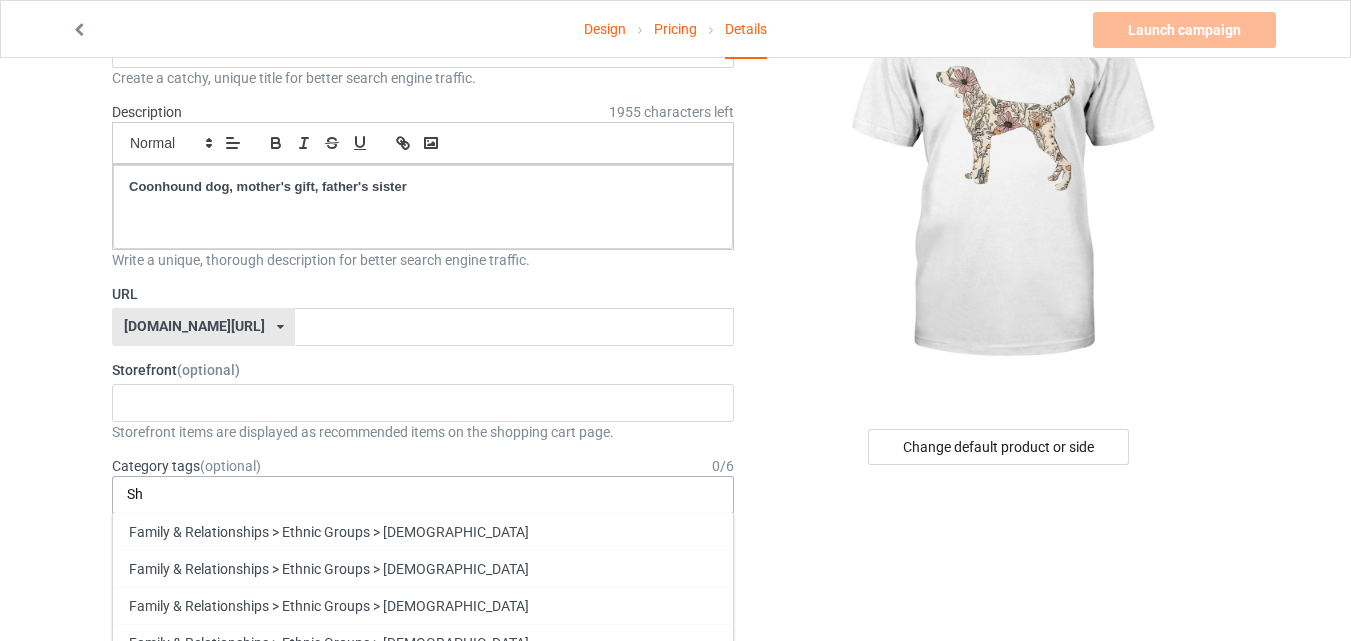 type on "S" 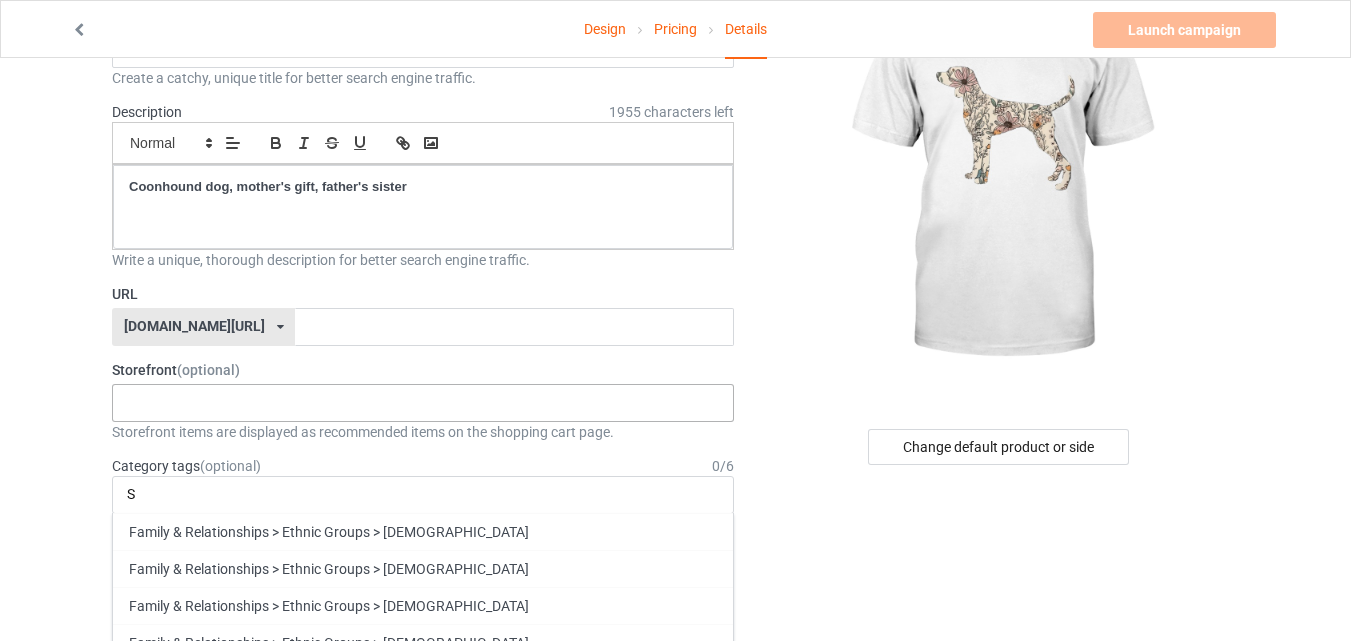 type 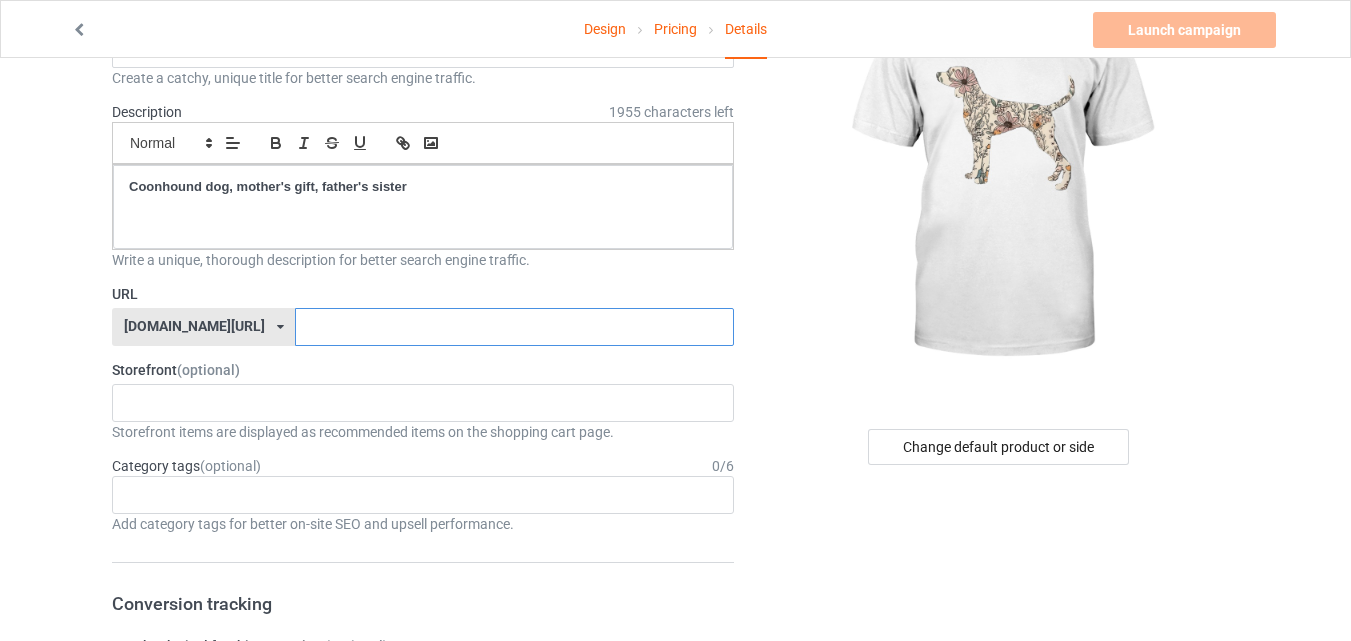 click at bounding box center (514, 327) 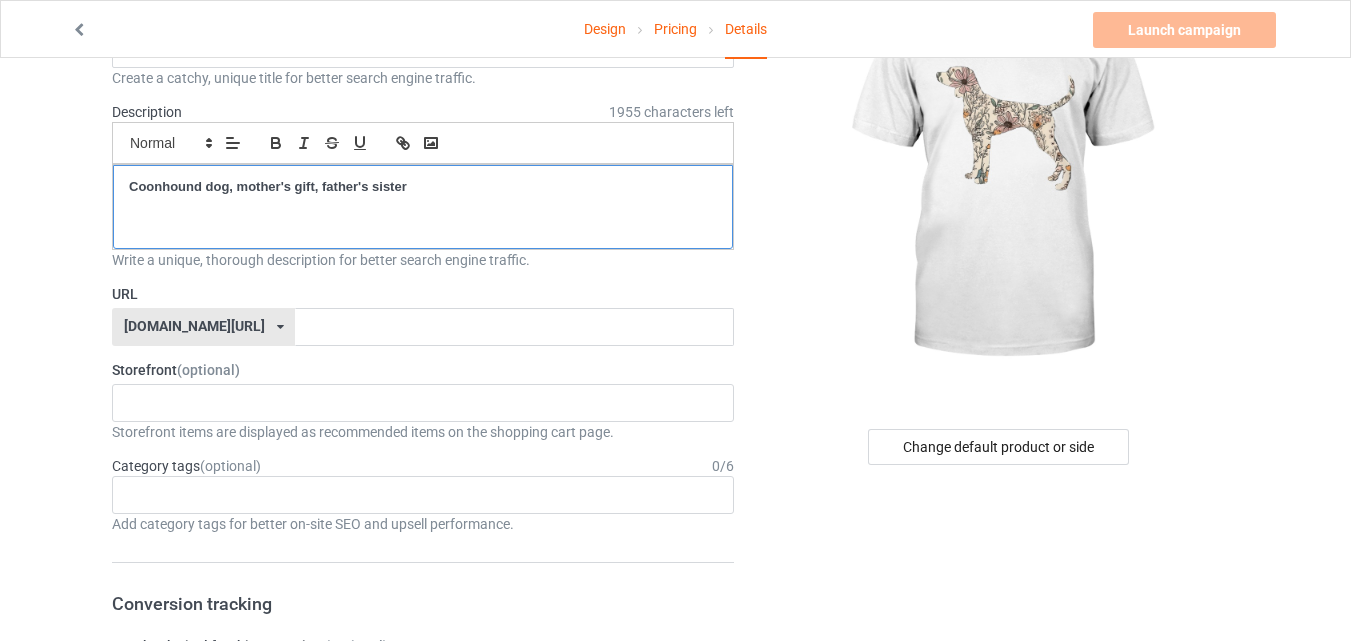 click on "Coonhound dog, mother's gift, father's sister" at bounding box center [268, 186] 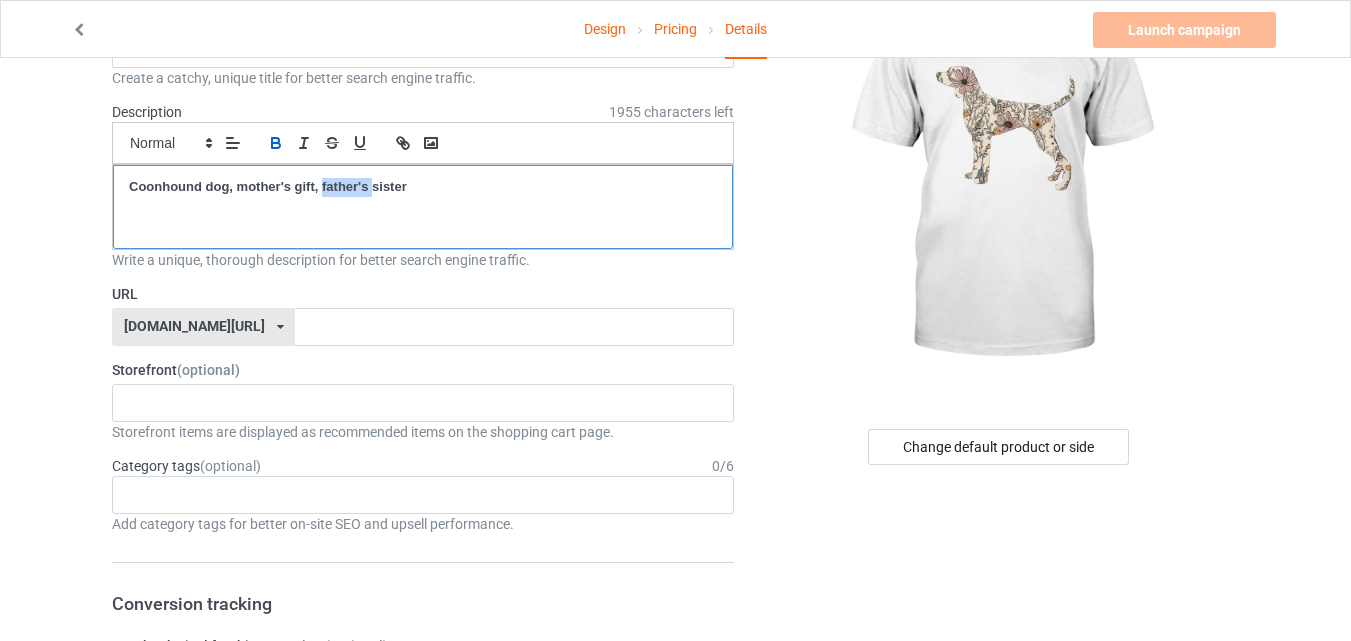 click on "Coonhound dog, mother's gift, father's sister" at bounding box center (268, 186) 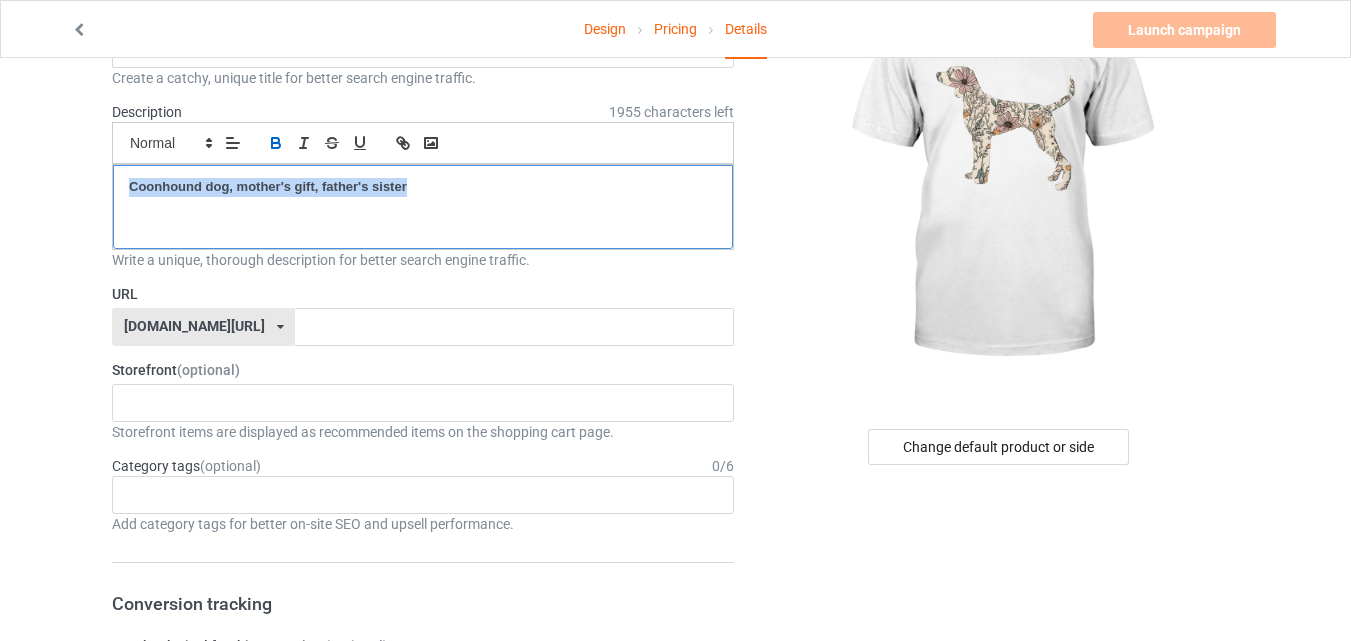 click on "Coonhound dog, mother's gift, father's sister" at bounding box center [268, 186] 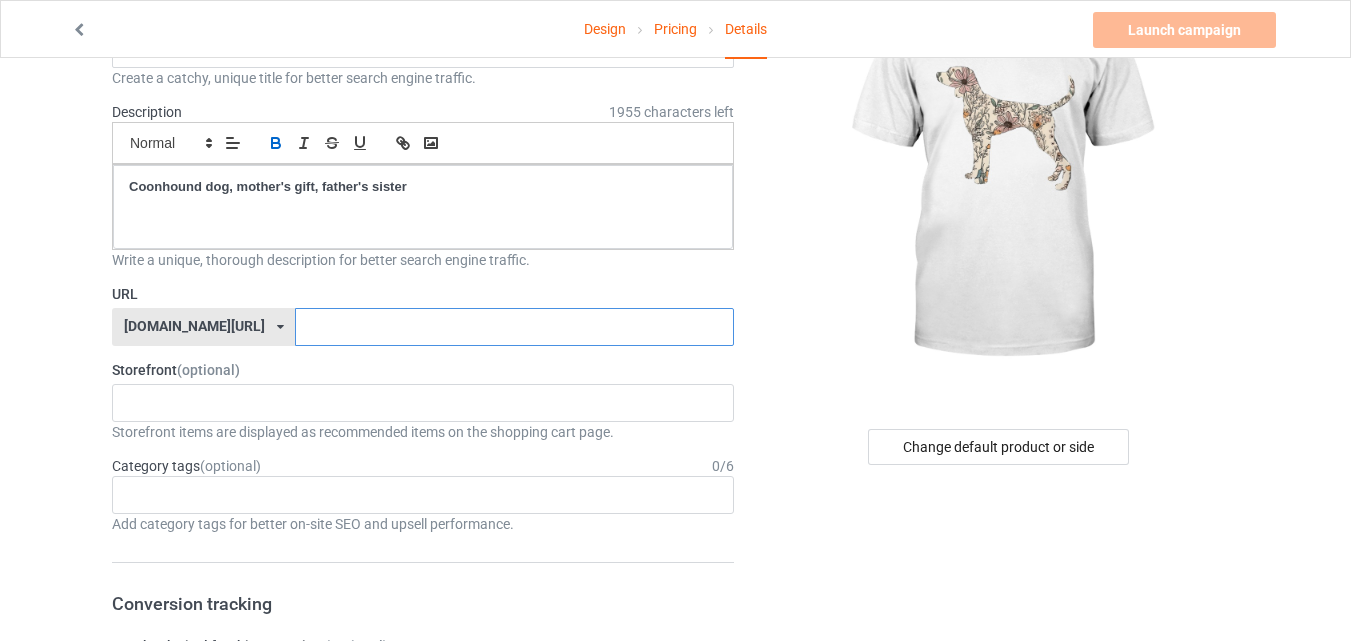 click at bounding box center (514, 327) 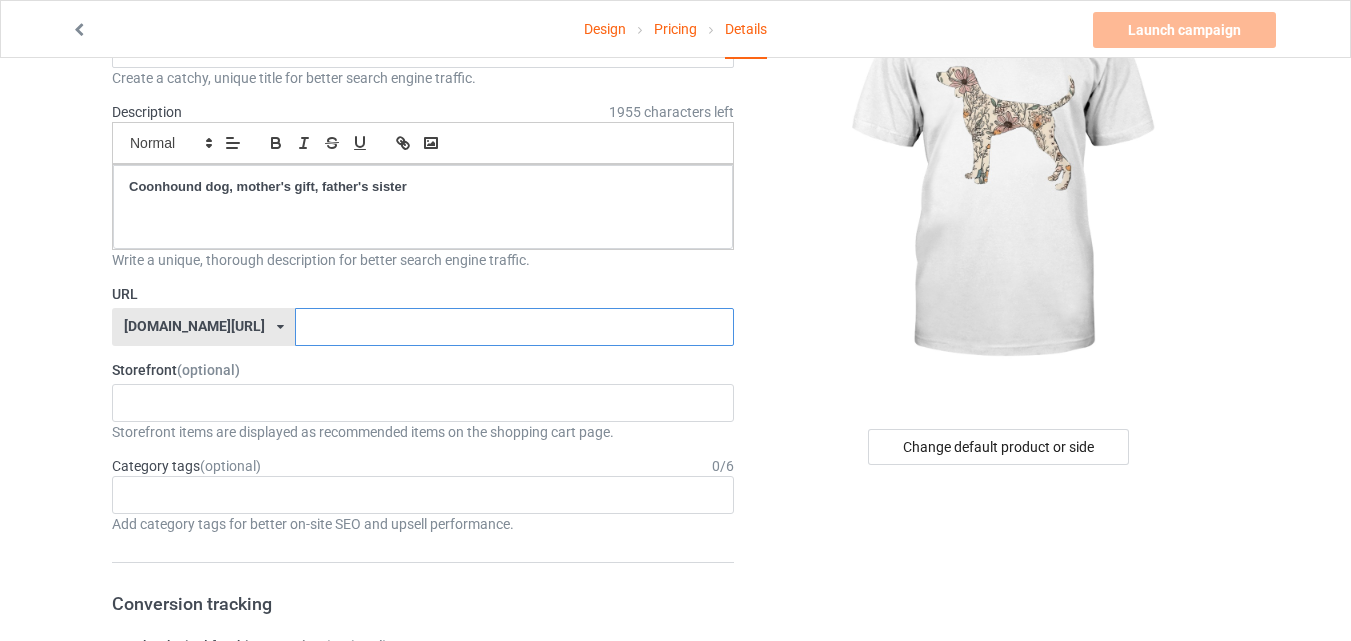 paste on "Coonhound dog, mother's gift, father's sister" 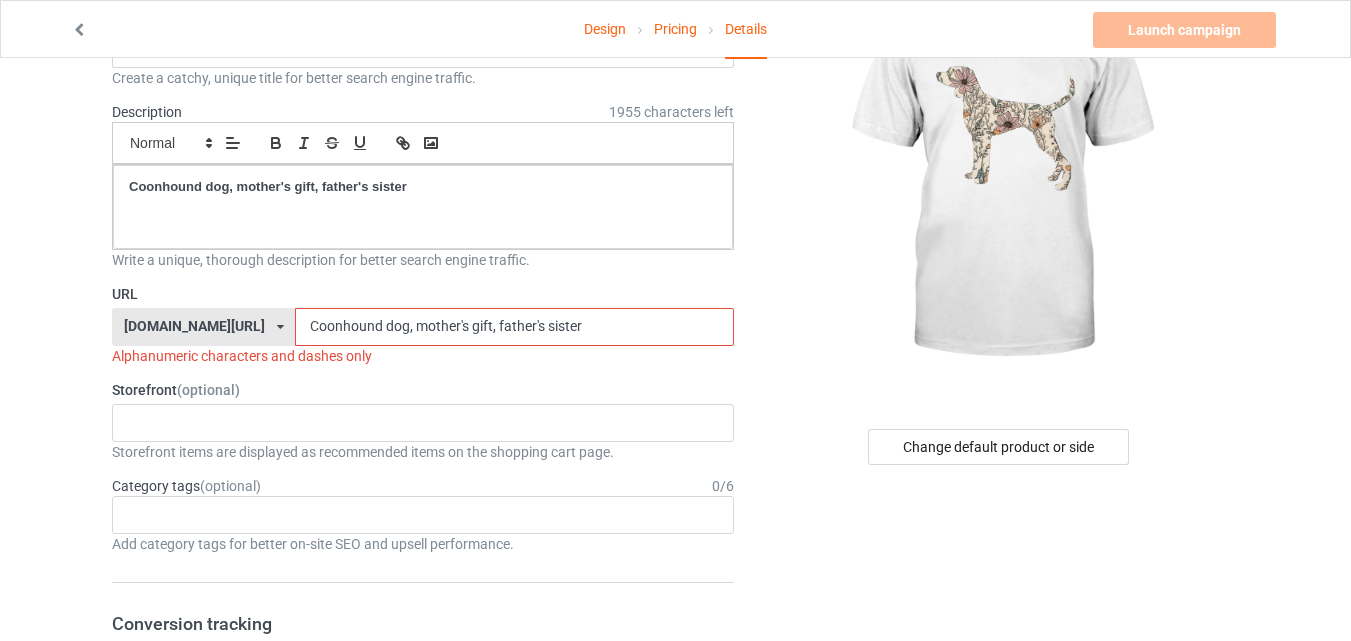 click on "Coonhound dog, mother's gift, father's sister" at bounding box center (514, 327) 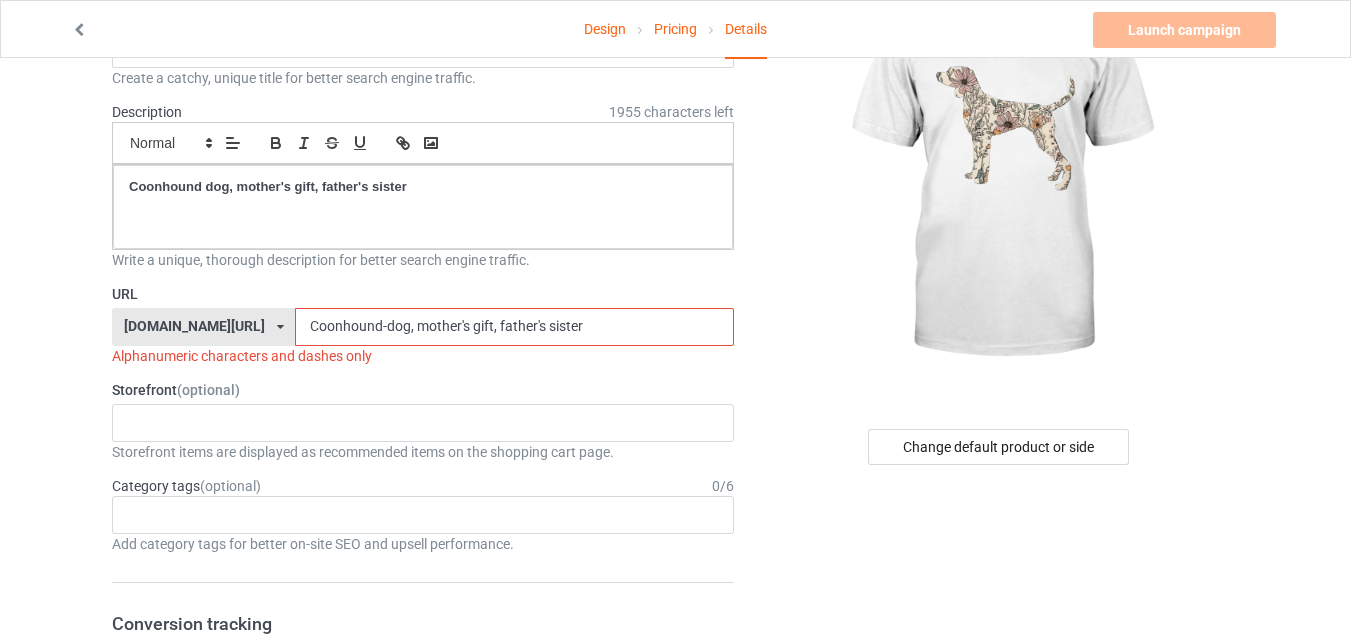 click on "Coonhound-dog, mother's gift, father's sister" at bounding box center [514, 327] 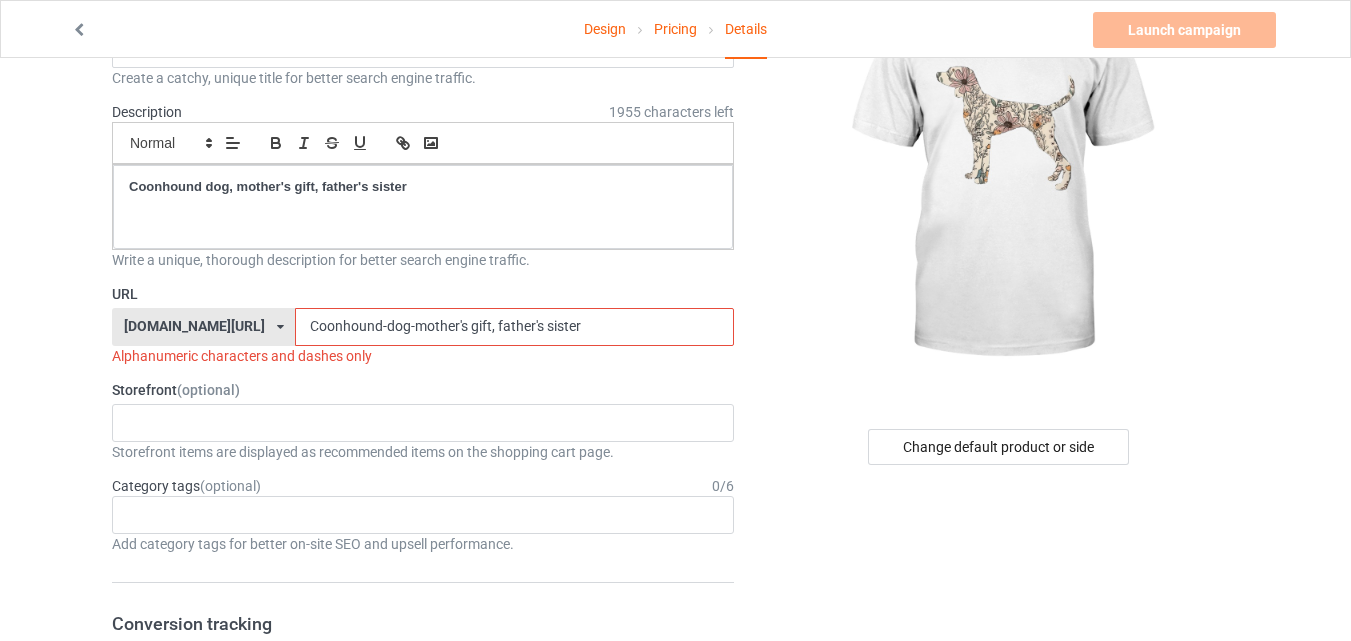 click on "Coonhound-dog-mother's gift, father's sister" at bounding box center (514, 327) 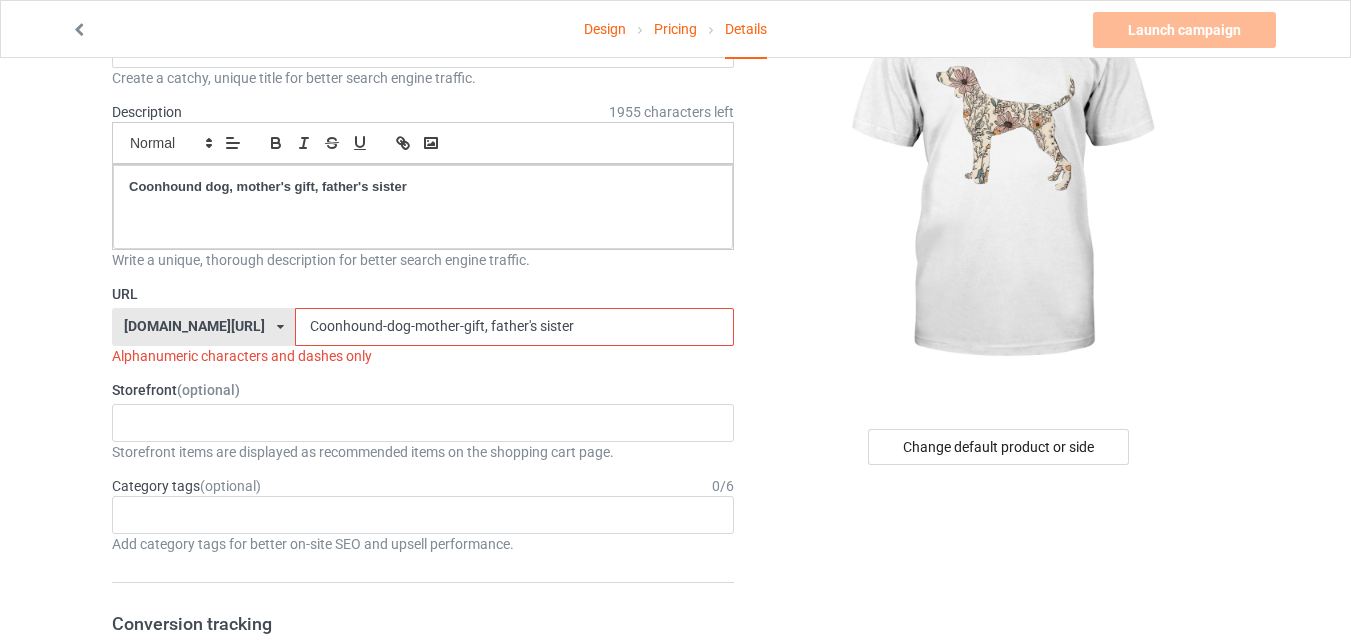 click on "Coonhound-dog-mother-gift, father's sister" at bounding box center [514, 327] 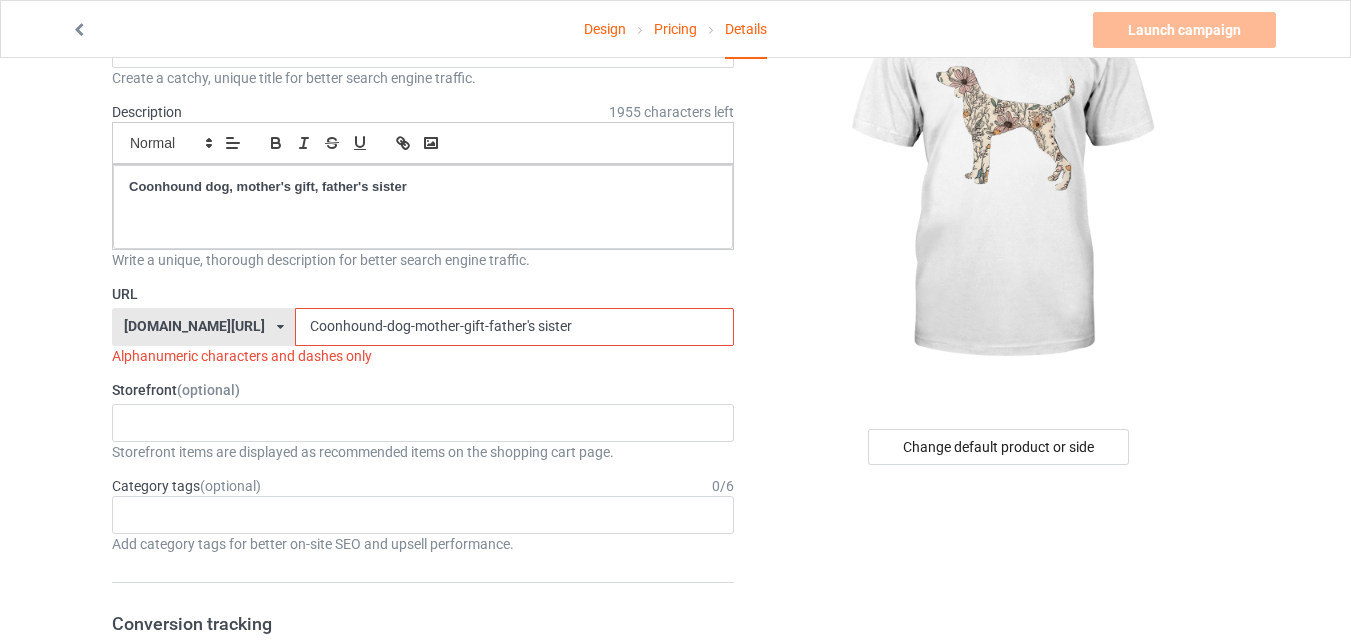 click on "Coonhound-dog-mother-gift-father's sister" at bounding box center [514, 327] 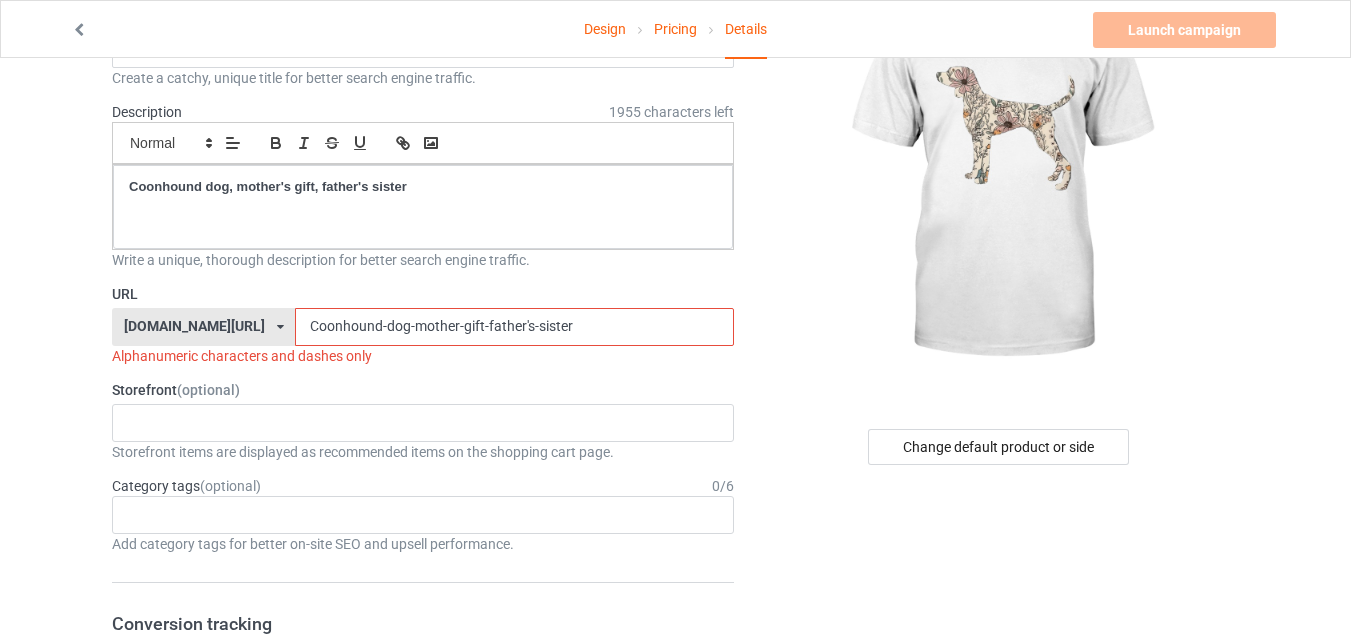 click on "Coonhound-dog-mother-gift-father's-sister" at bounding box center [514, 327] 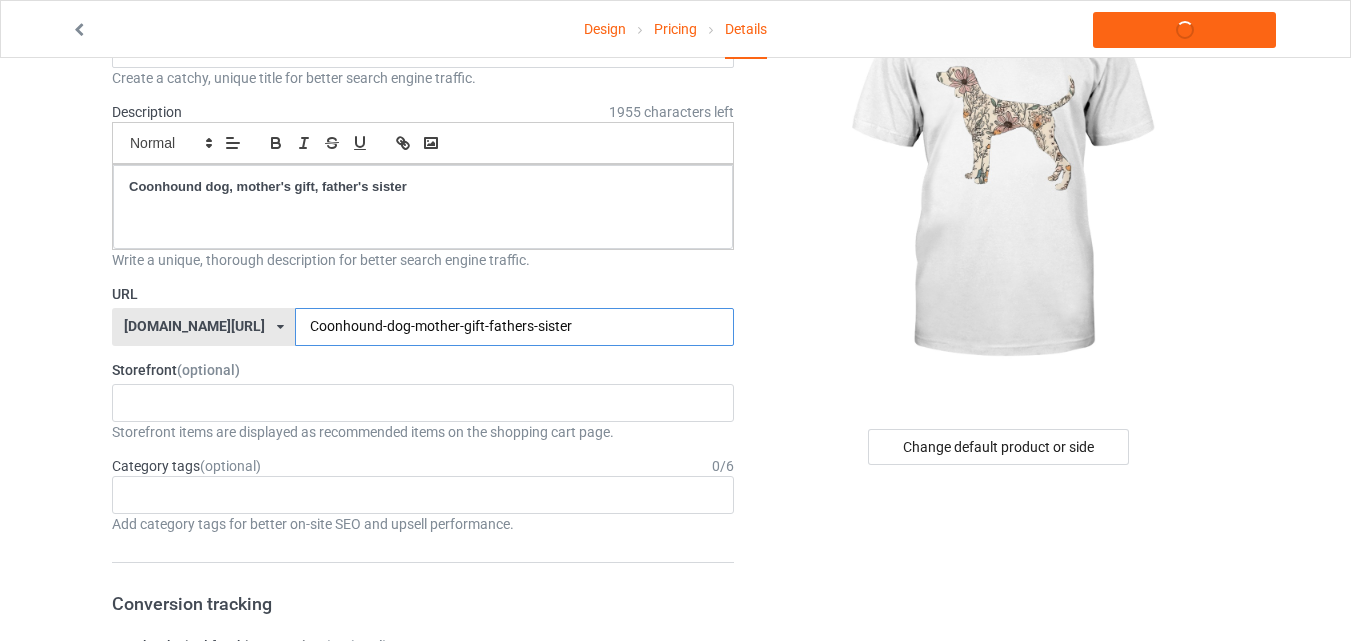 click on "Coonhound-dog-mother-gift-fathers-sister" at bounding box center (514, 327) 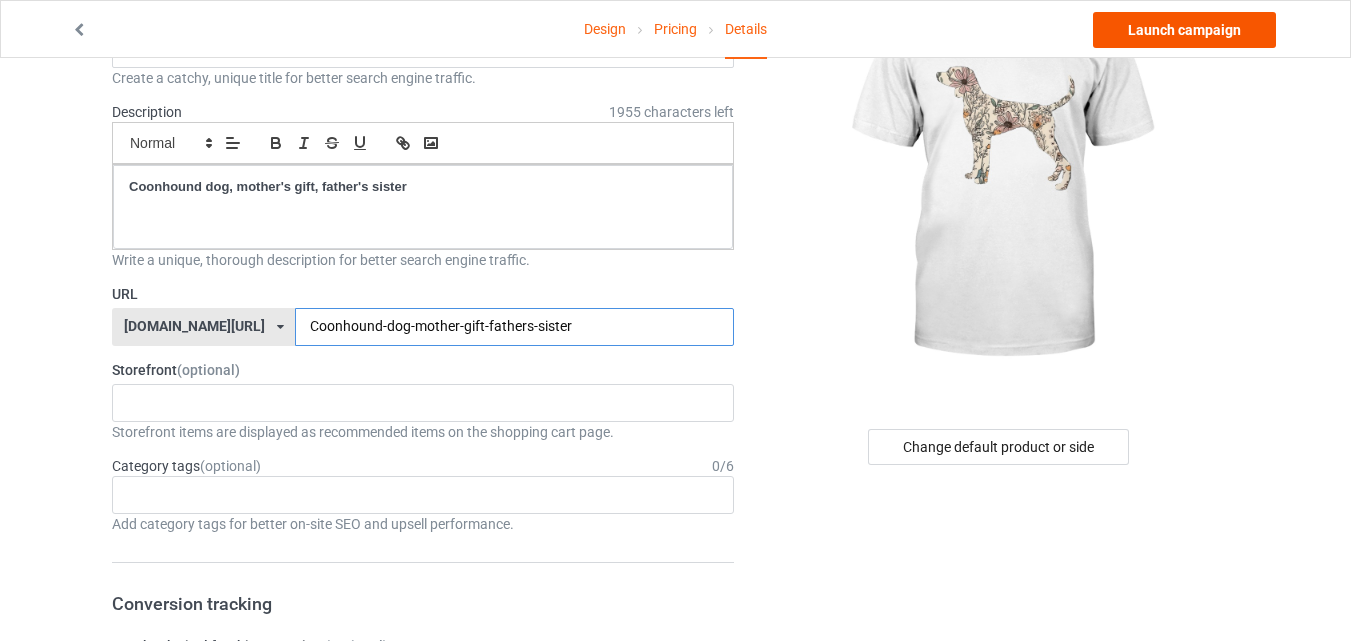 type on "Coonhound-dog-mother-gift-fathers-sister" 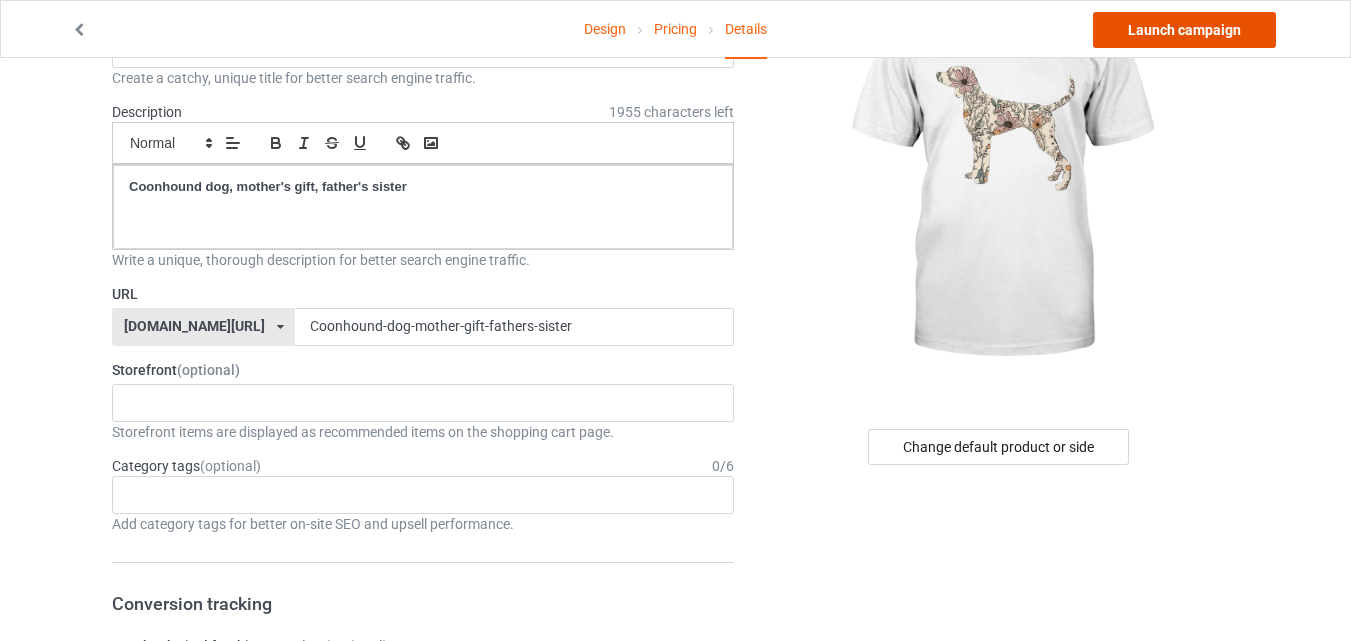 click on "Launch campaign" at bounding box center [1184, 30] 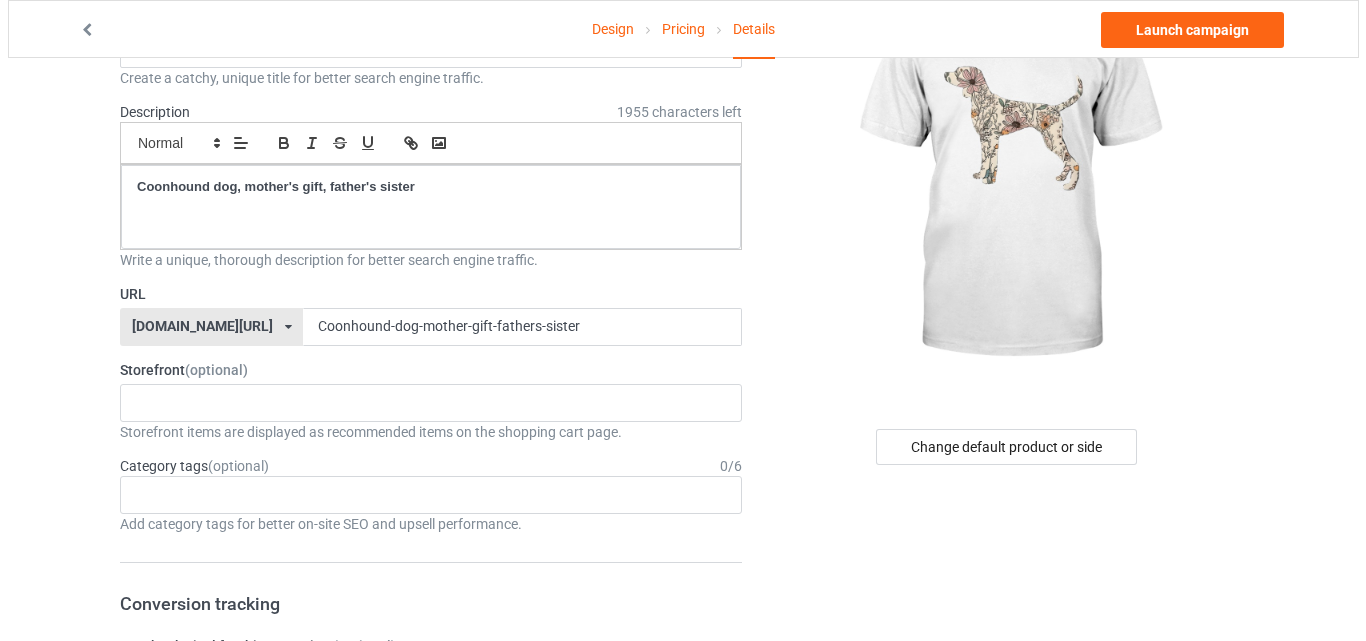 scroll, scrollTop: 0, scrollLeft: 0, axis: both 